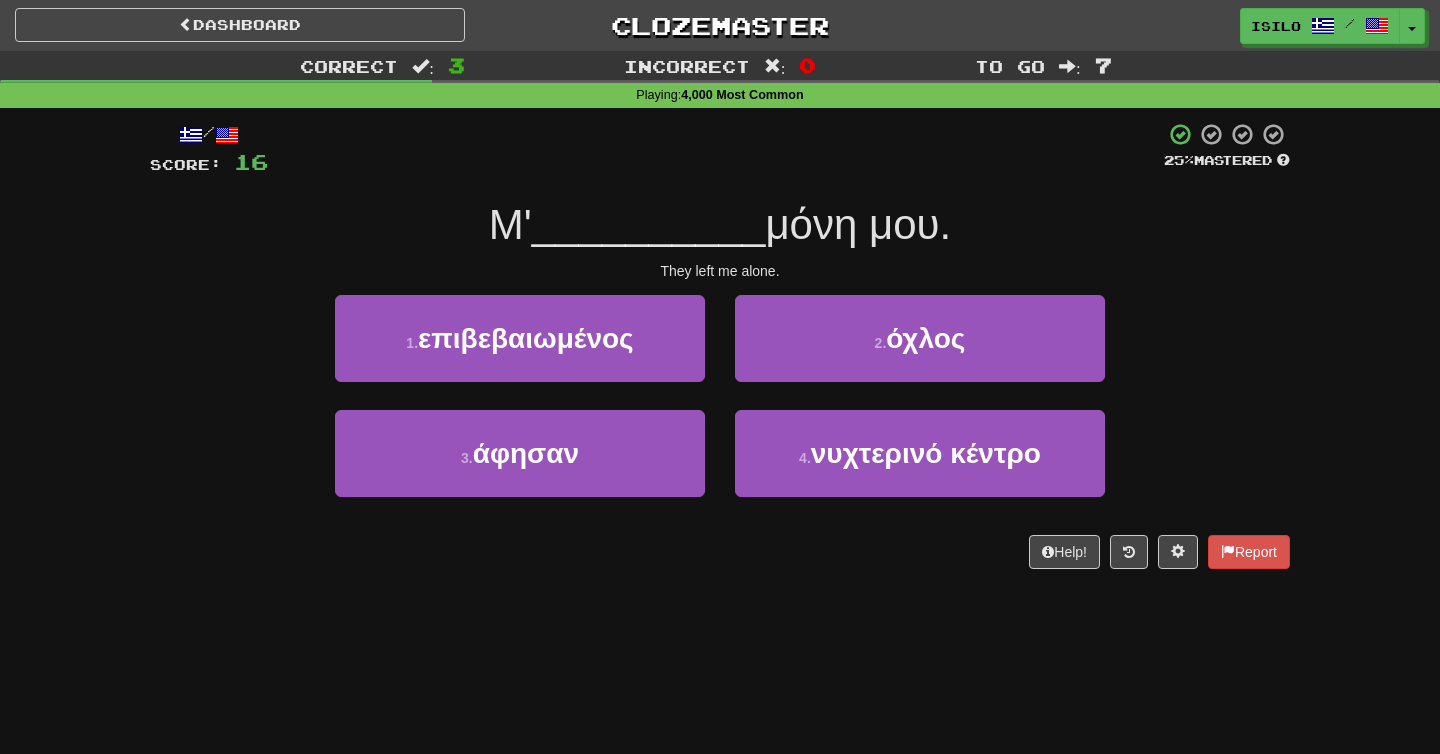 scroll, scrollTop: 0, scrollLeft: 0, axis: both 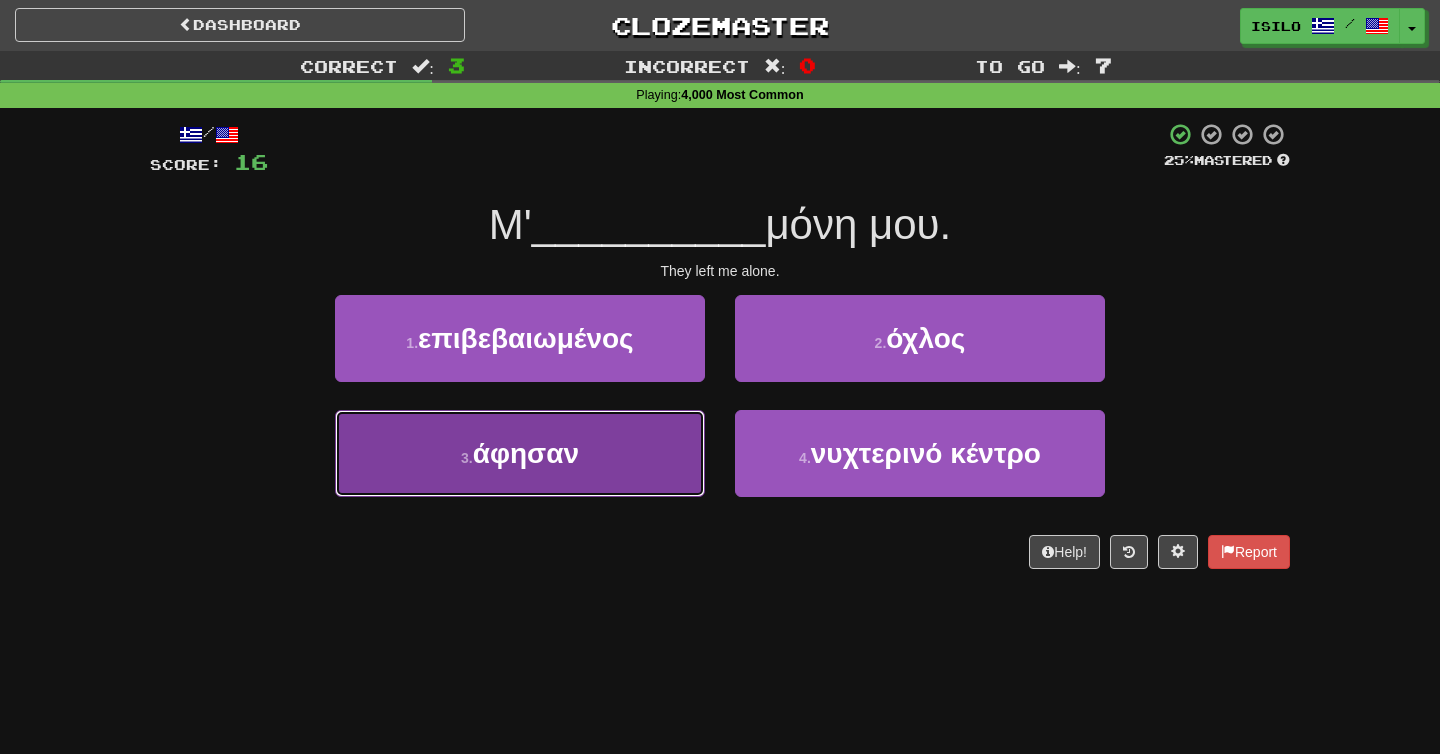 click on "3 .  άφησαν" at bounding box center (520, 453) 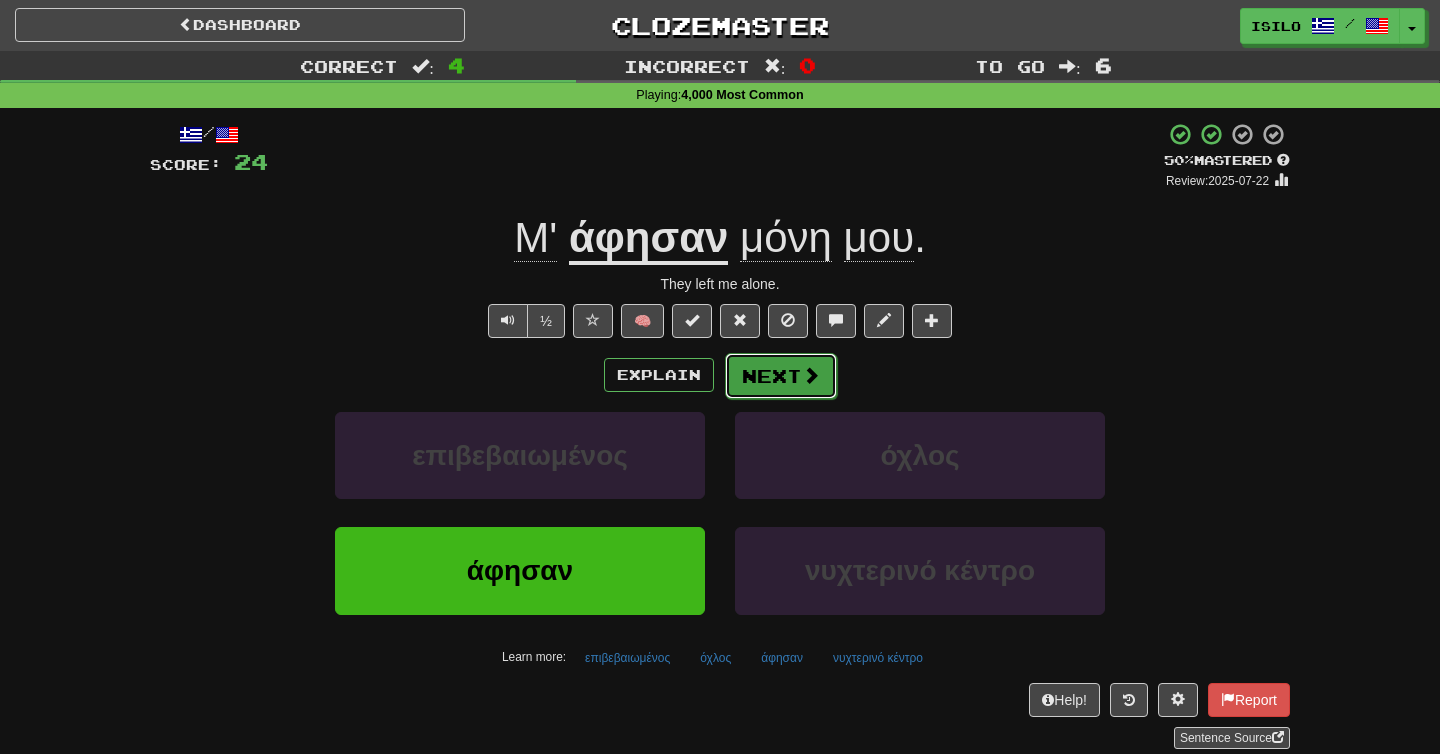 click on "Next" at bounding box center (781, 376) 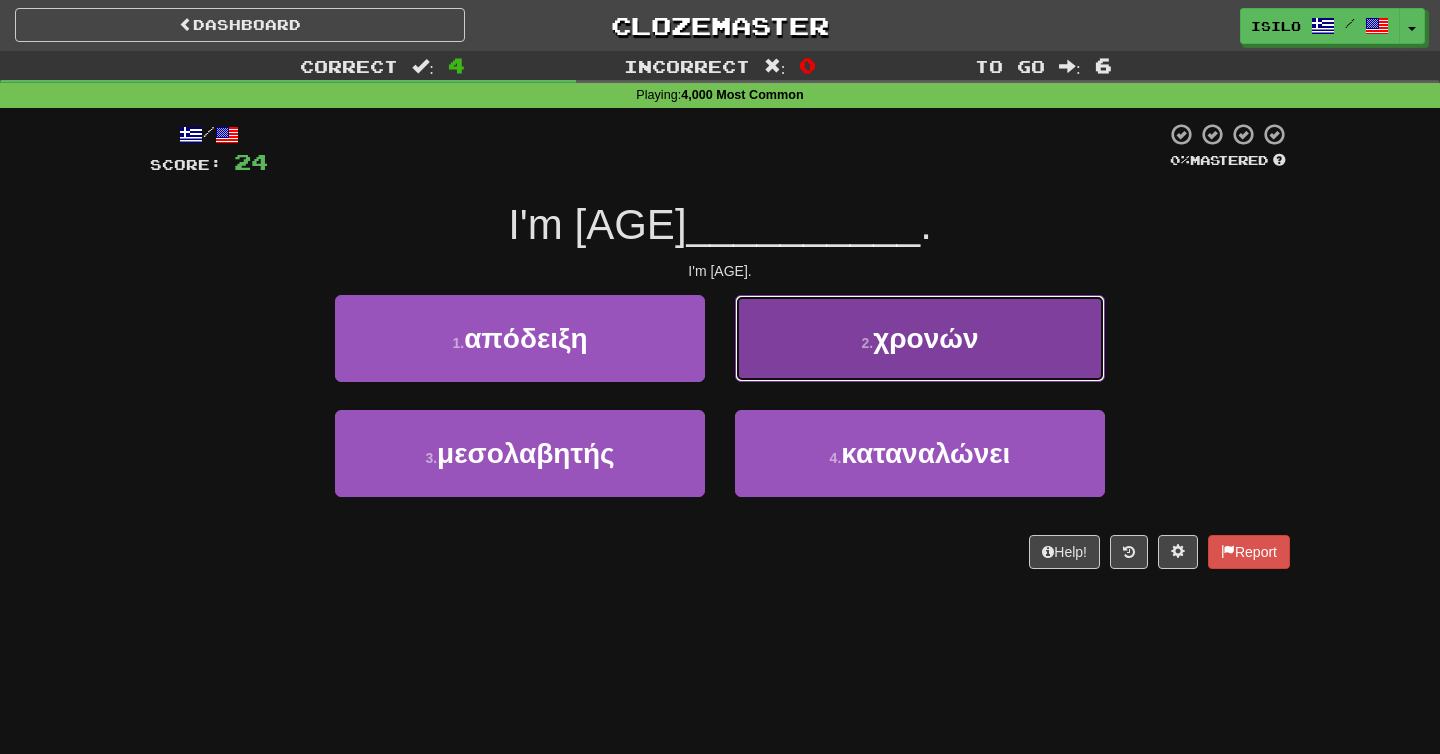click on "χρονών" at bounding box center [925, 338] 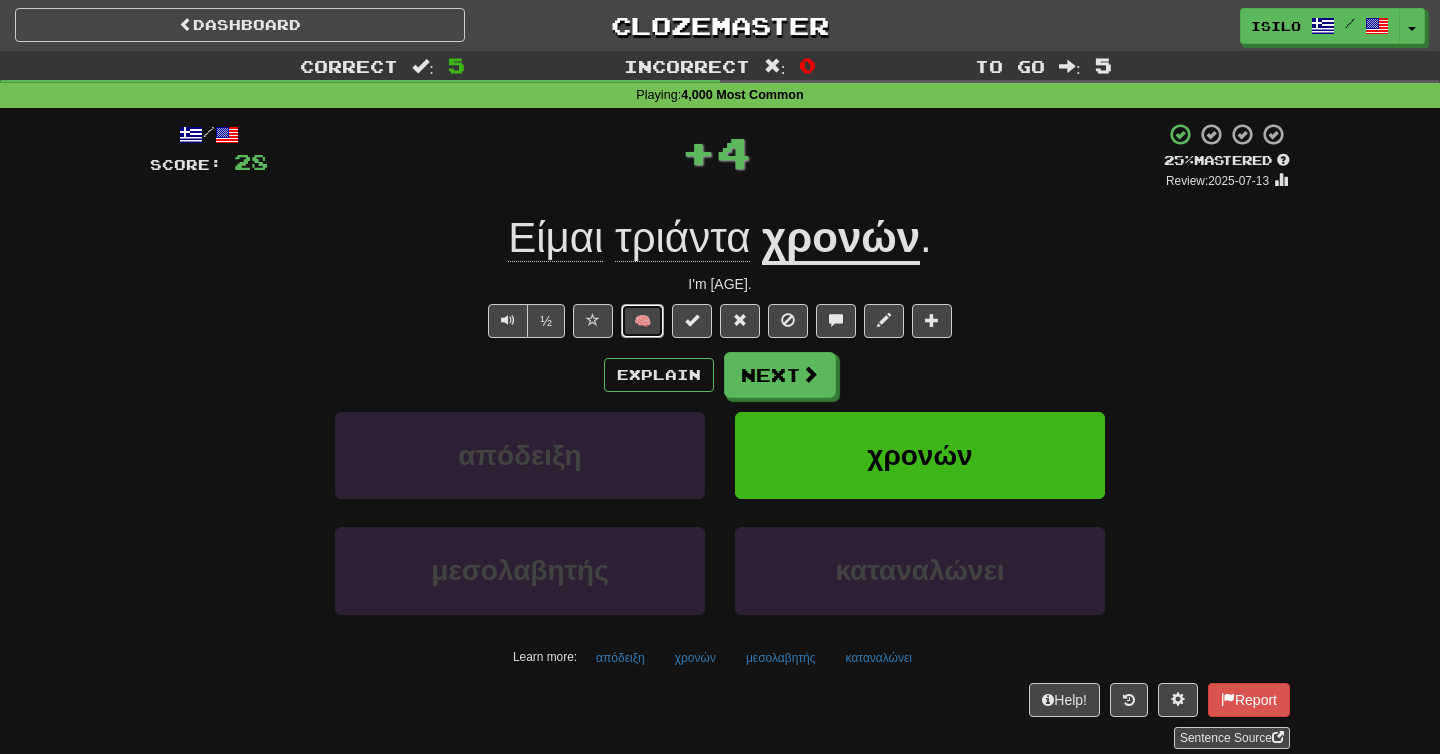 click on "🧠" at bounding box center (642, 321) 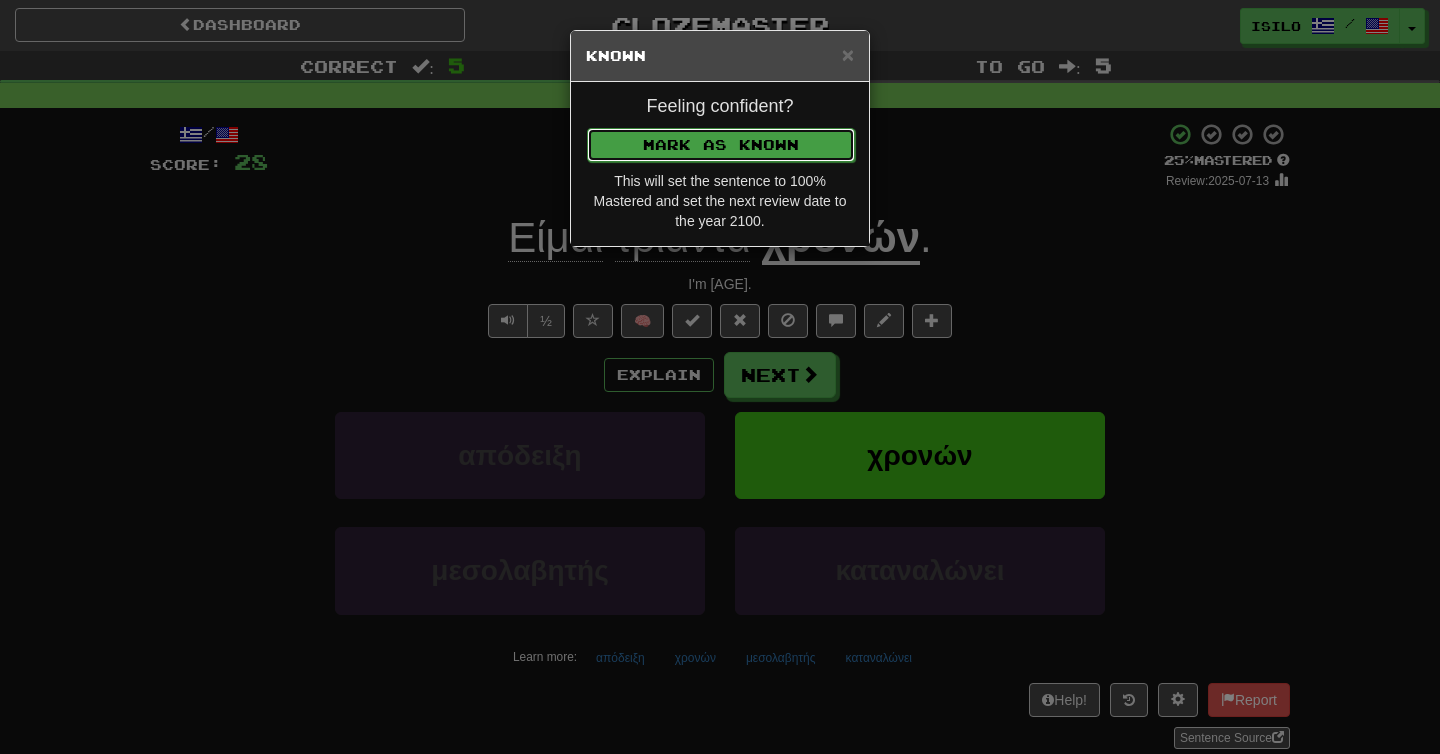 click on "Mark as Known" at bounding box center [721, 145] 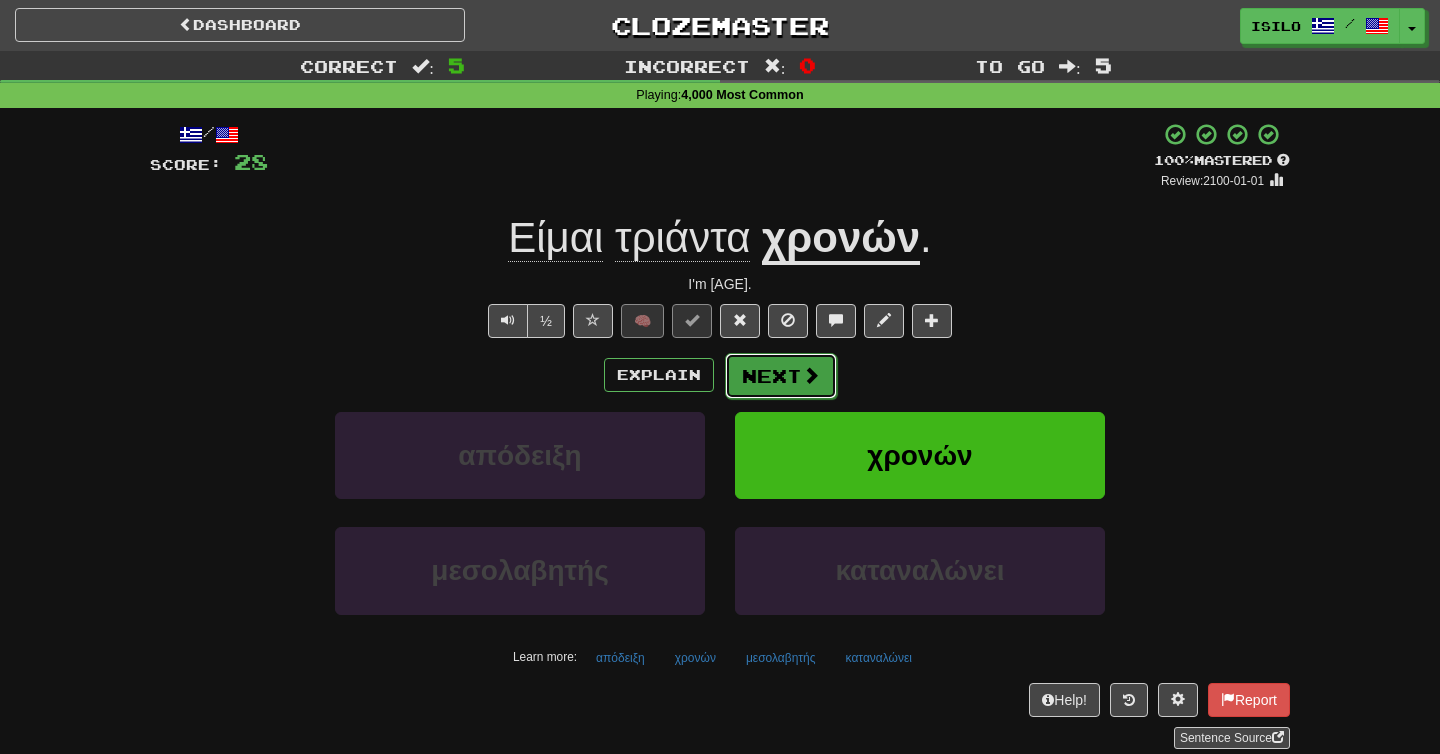 click on "Next" at bounding box center [781, 376] 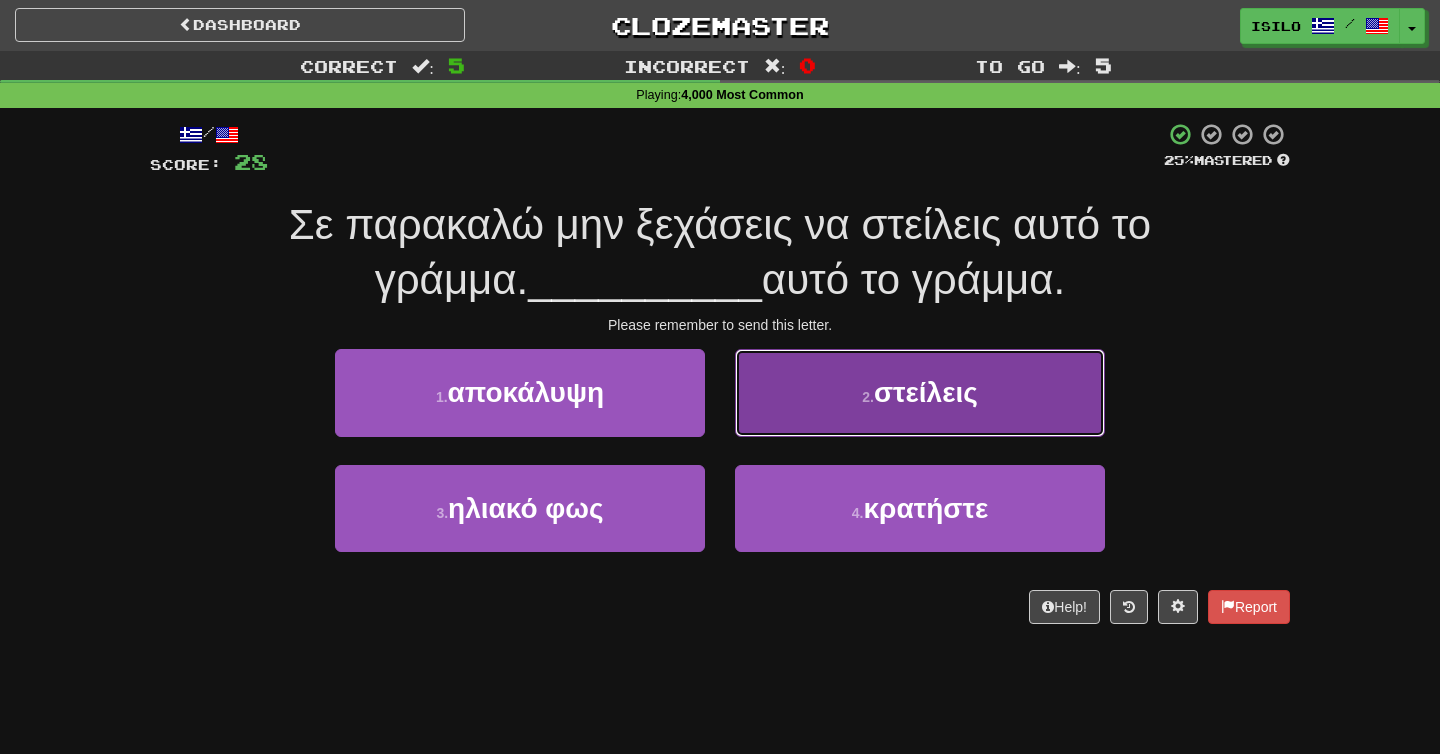 click on "2 .  στείλεις" at bounding box center [920, 392] 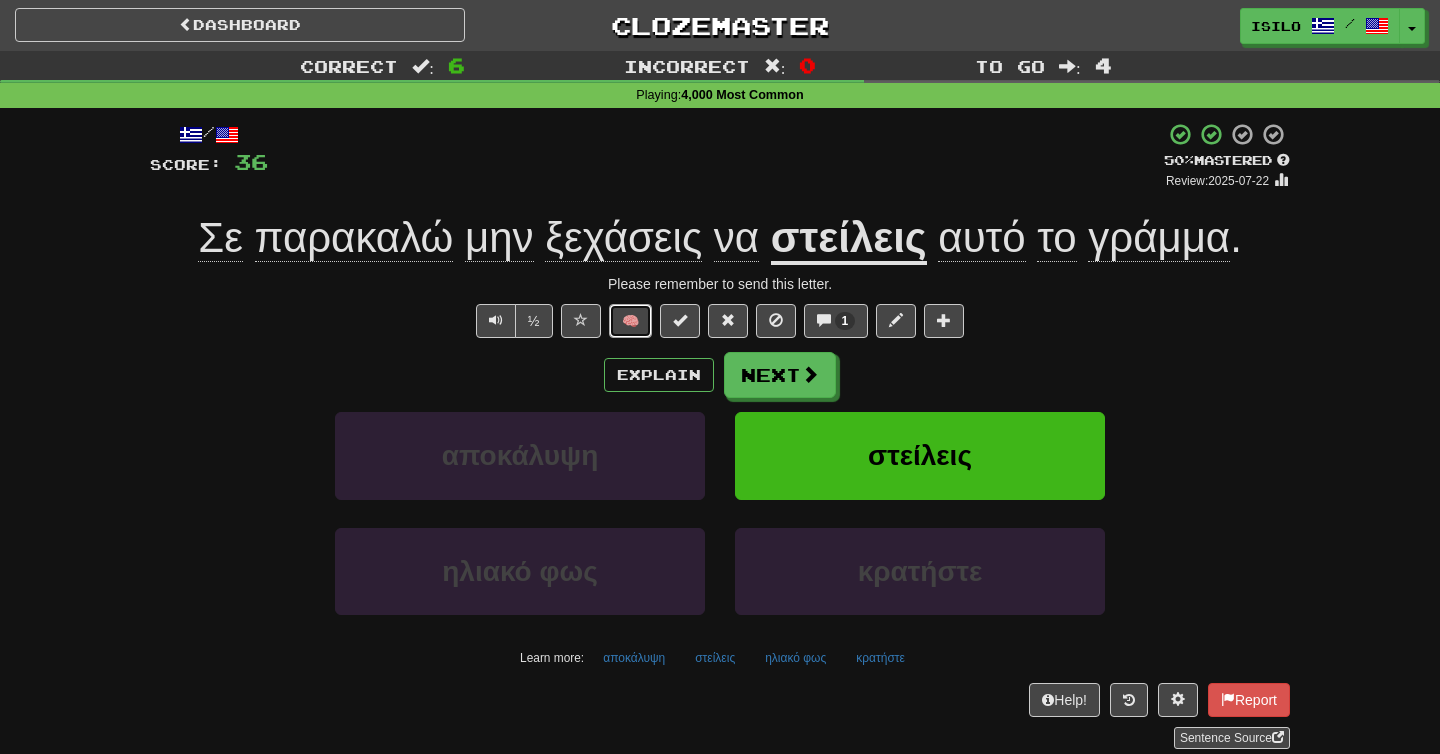 click on "🧠" at bounding box center (630, 321) 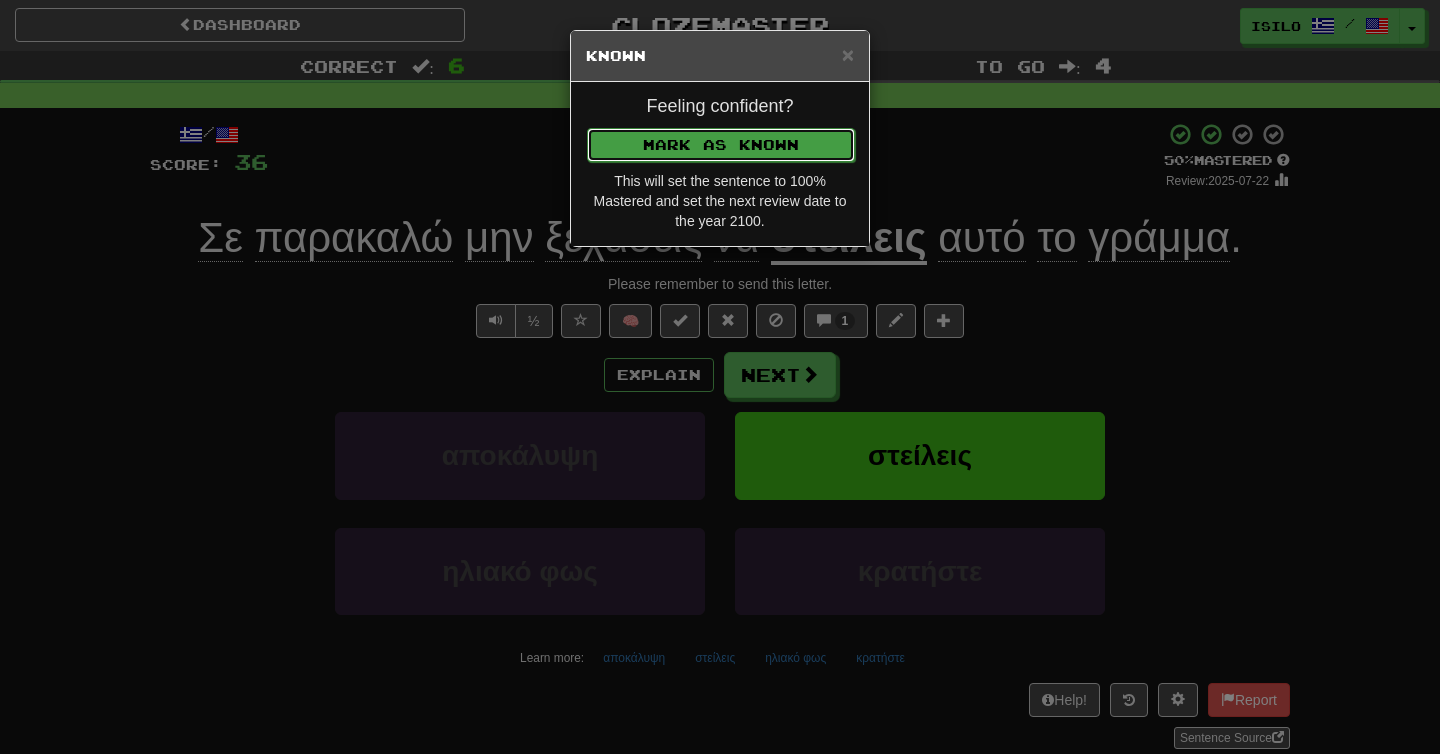 click on "Mark as Known" at bounding box center (721, 145) 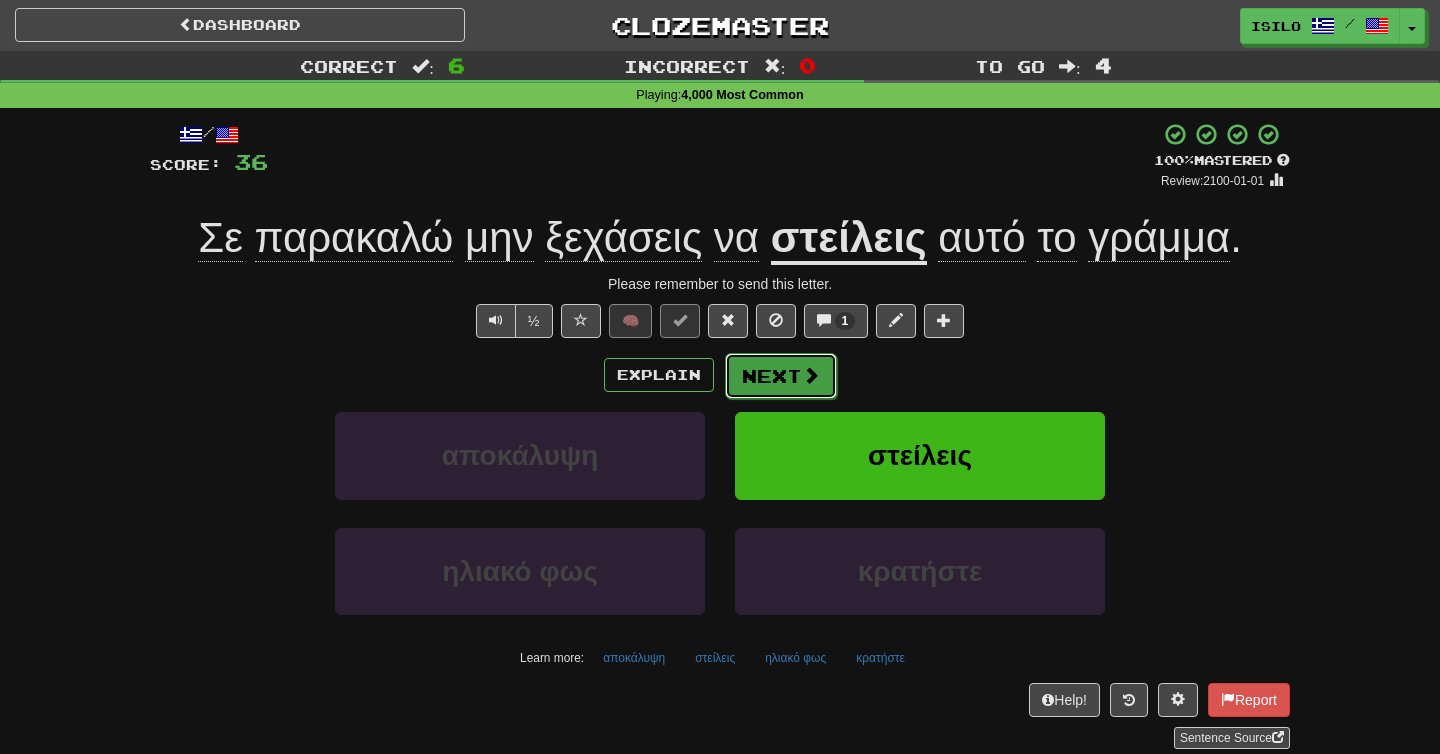click on "Next" at bounding box center [781, 376] 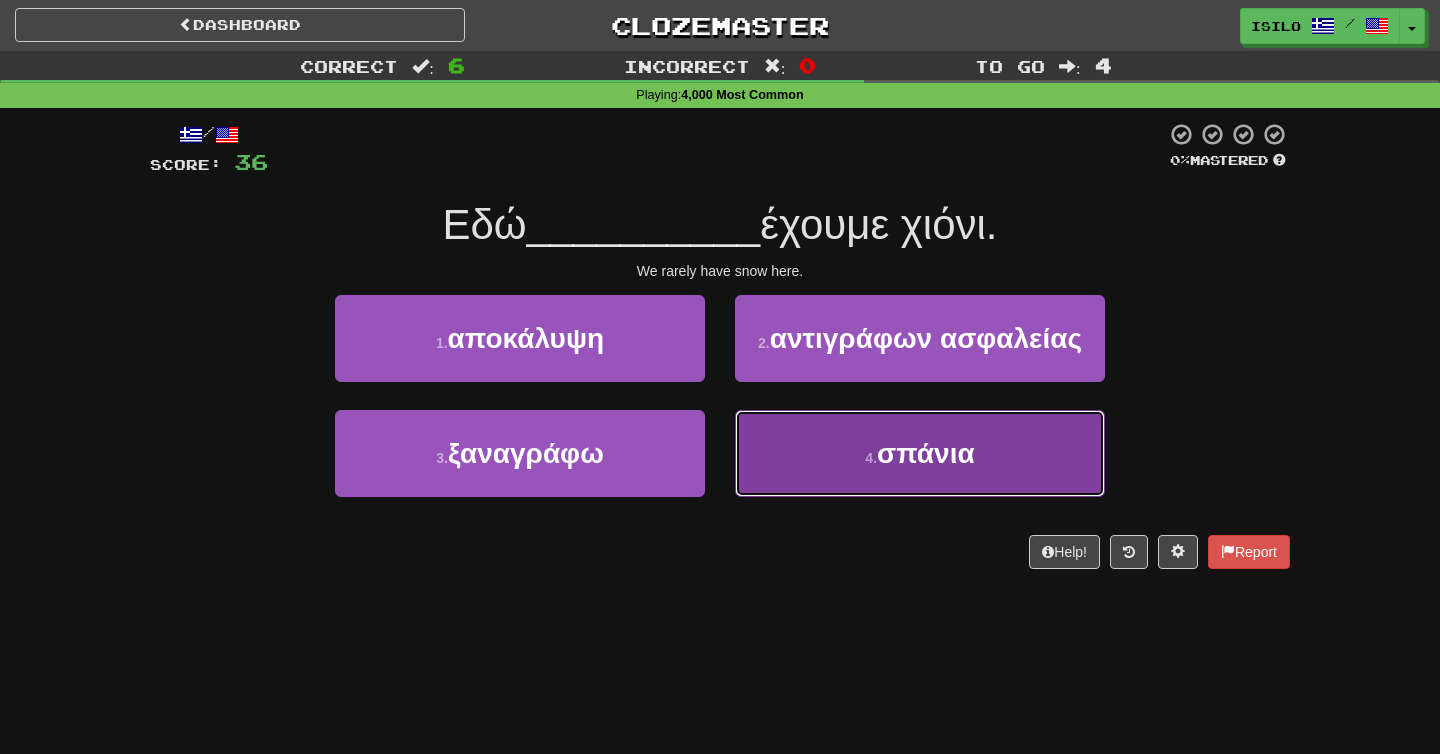 click on "4 .  σπάνια" at bounding box center (920, 453) 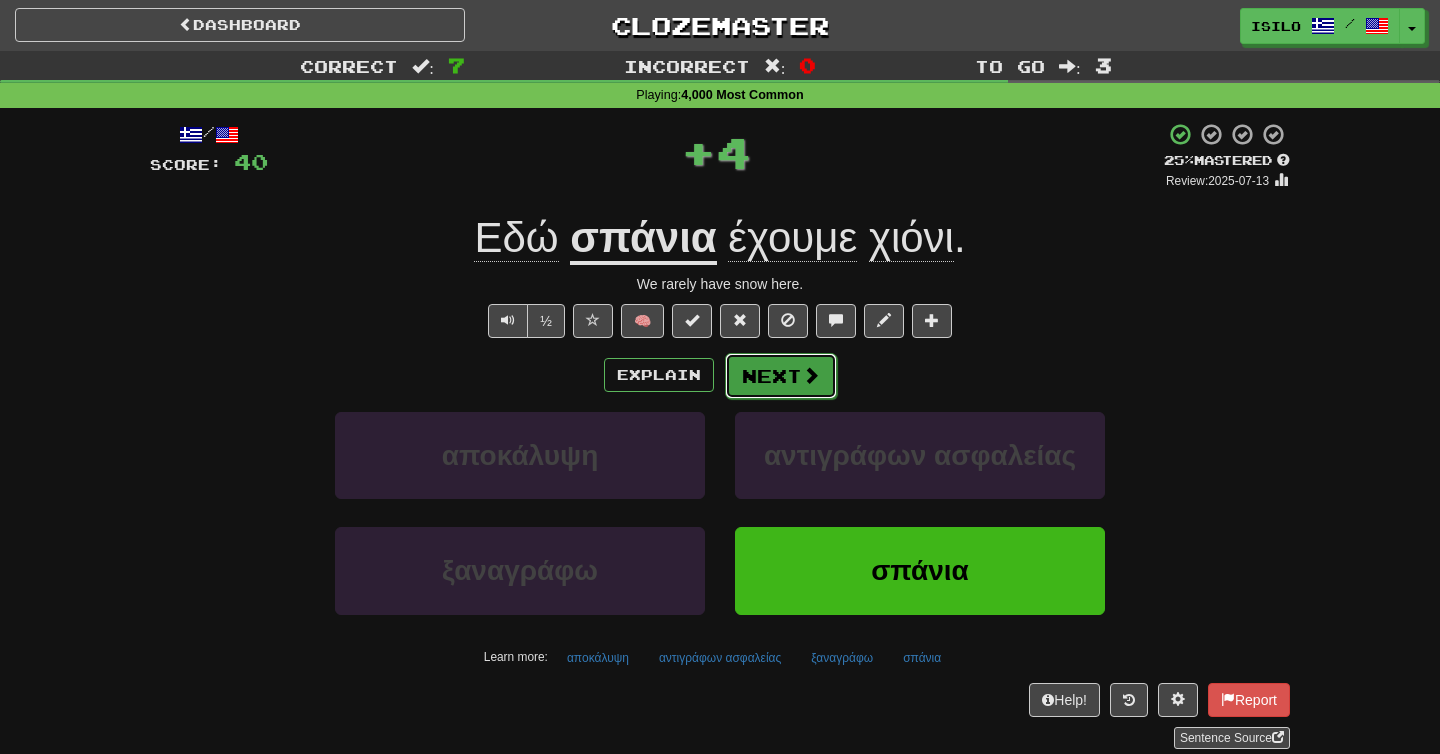 click at bounding box center (811, 375) 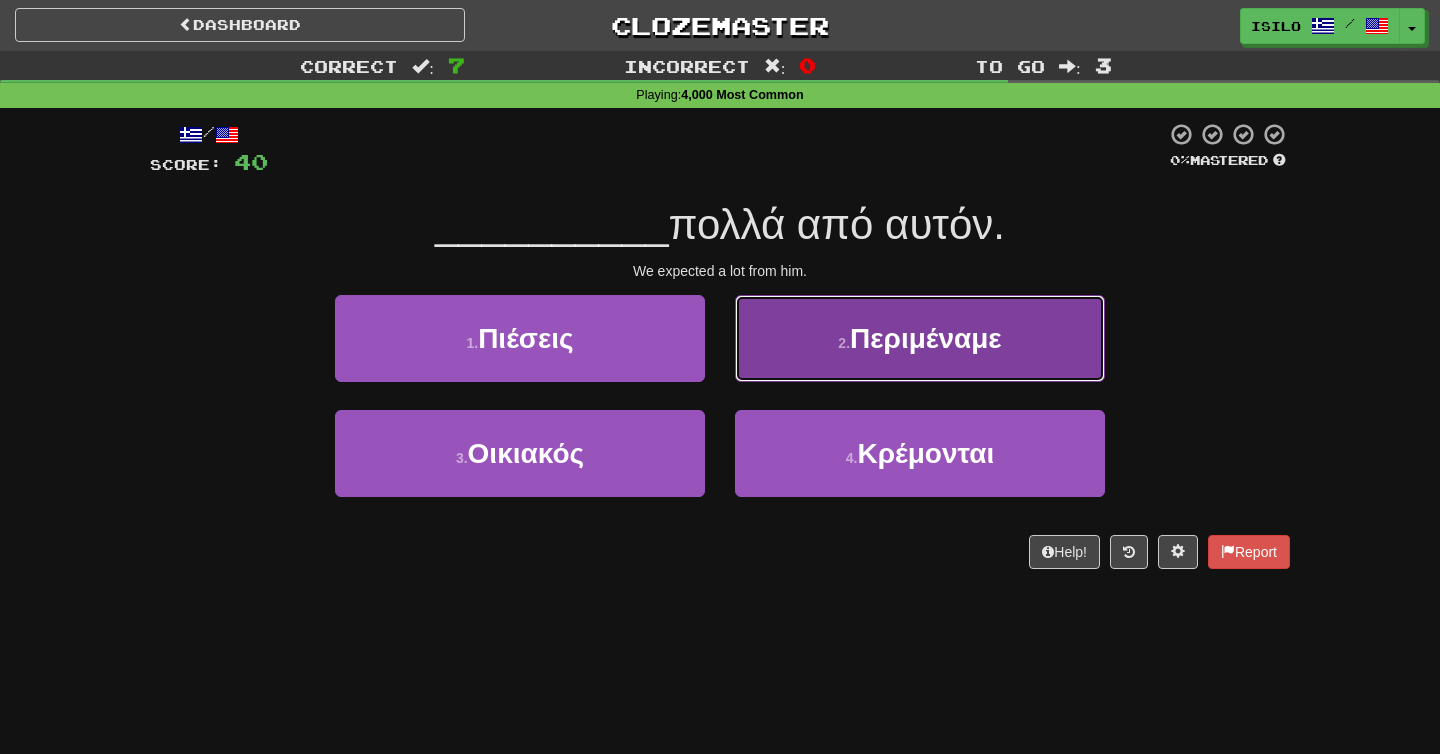 click on "Περιμέναμε" at bounding box center (926, 338) 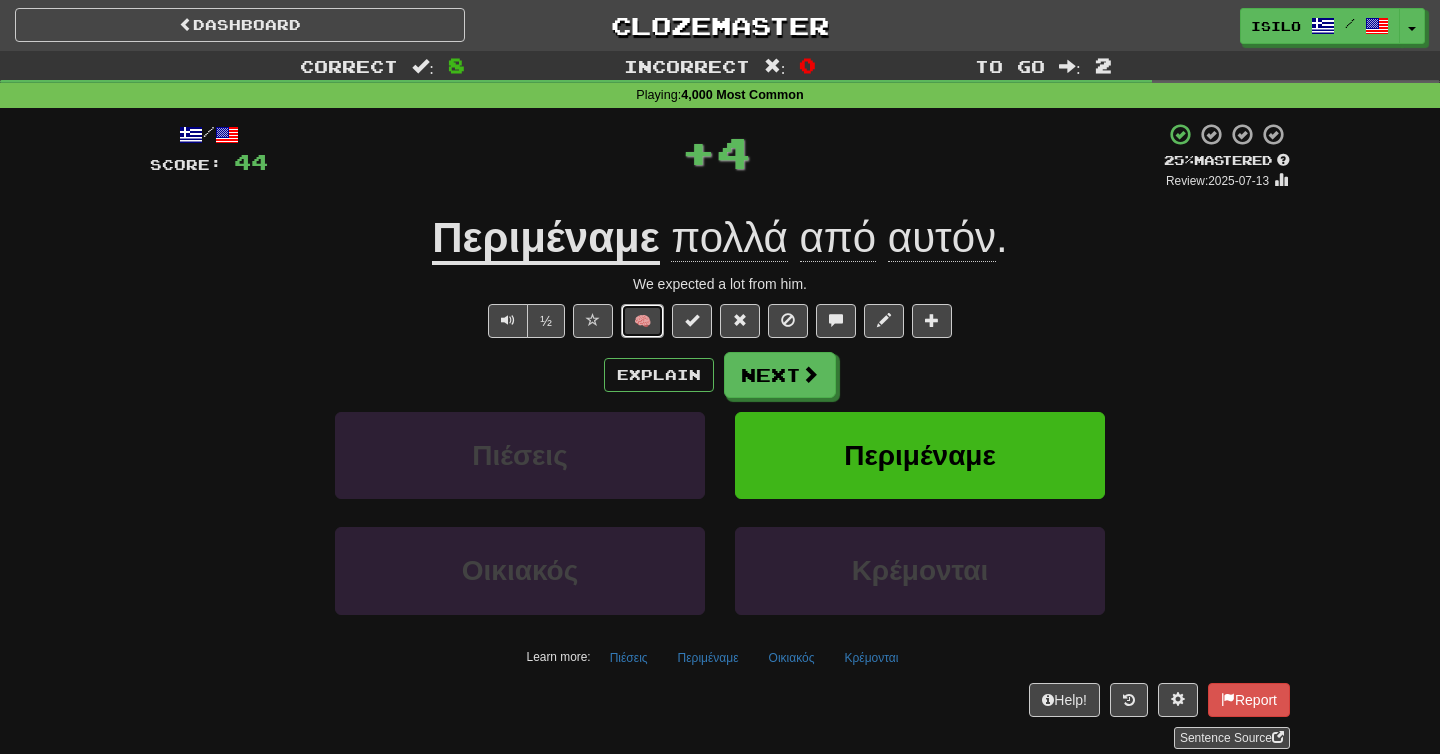 click on "🧠" at bounding box center (642, 321) 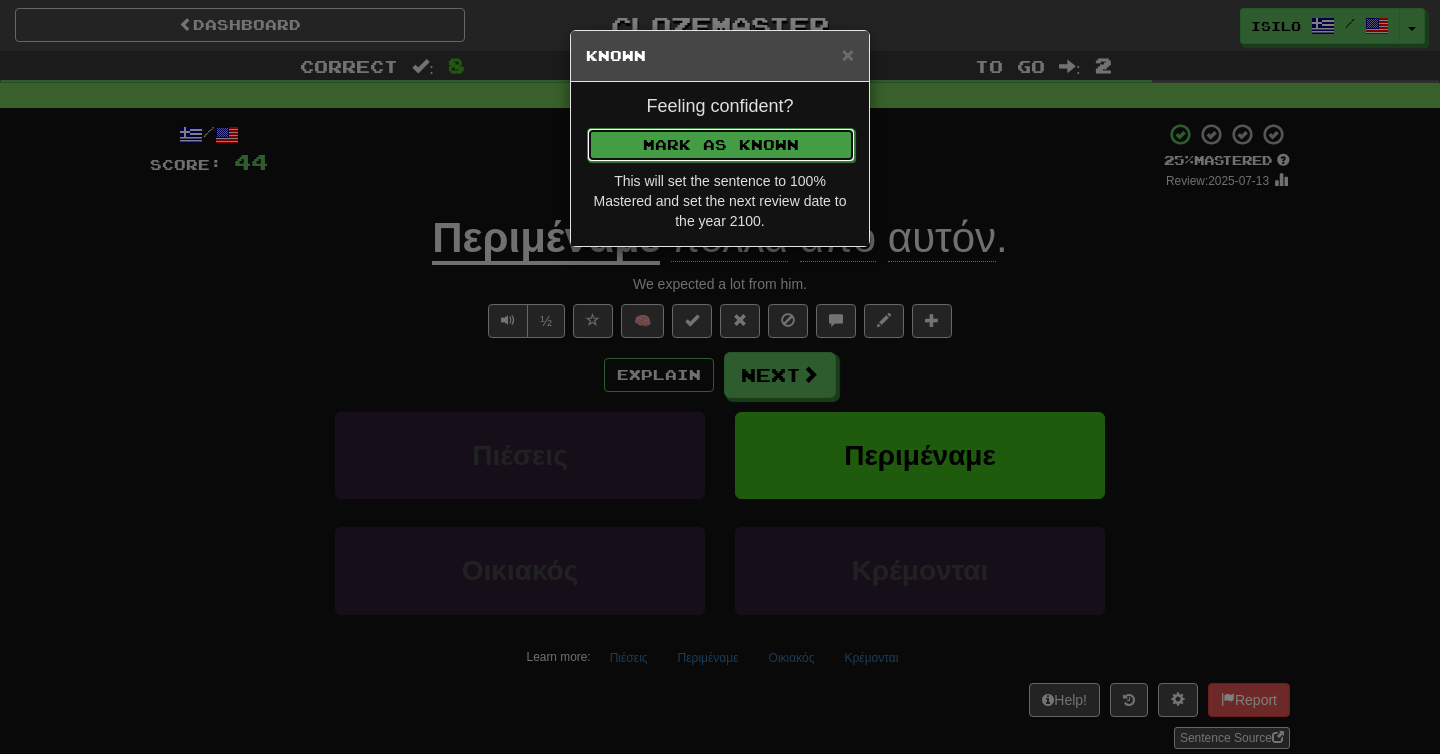 click on "Mark as Known" at bounding box center (721, 145) 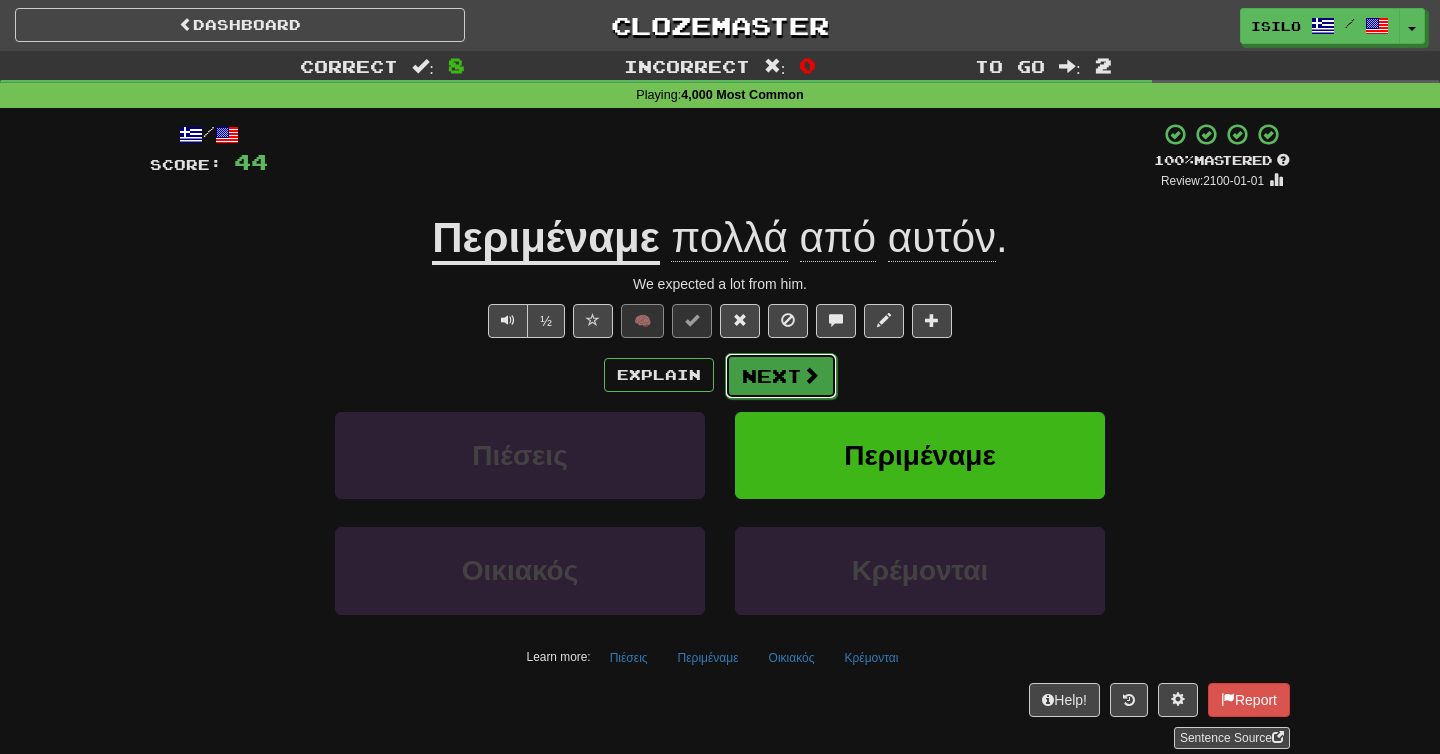 click on "Next" at bounding box center [781, 376] 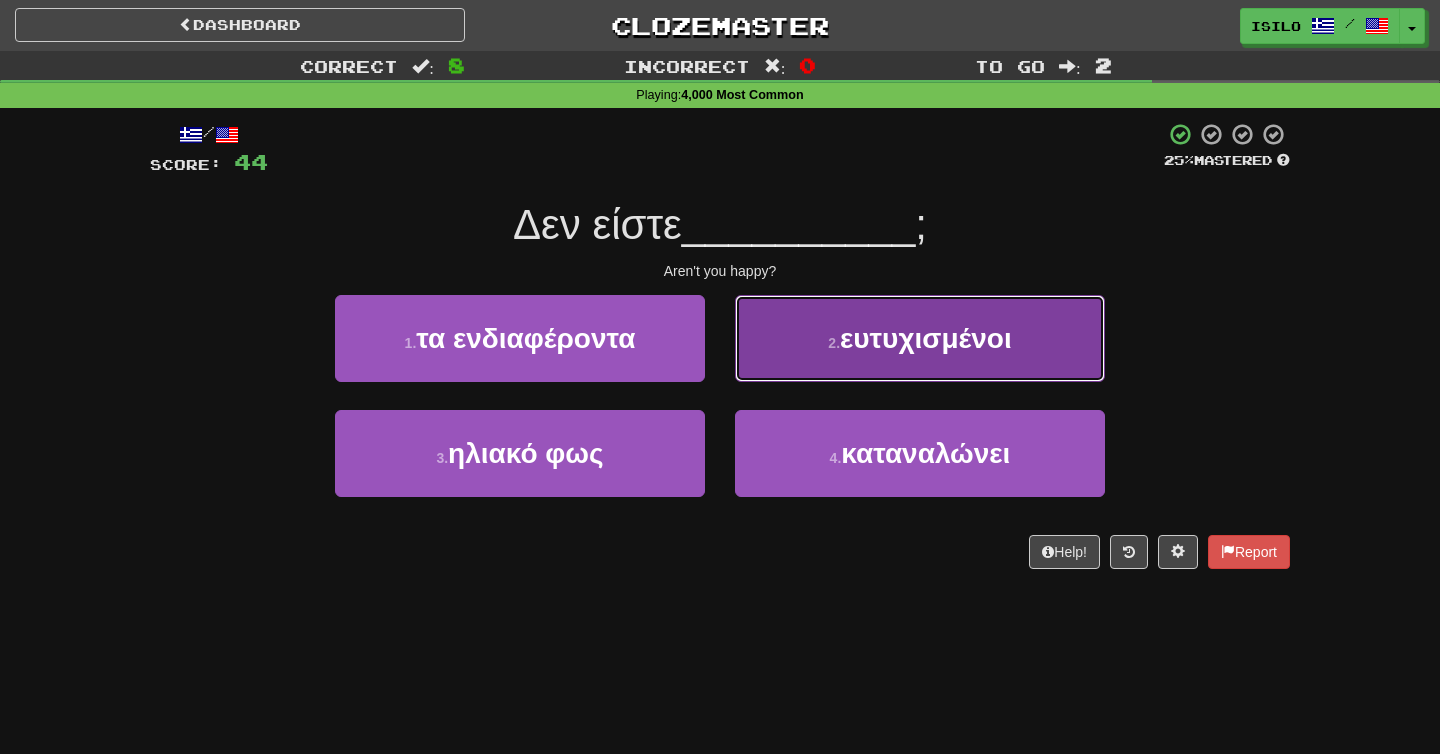 click on "ευτυχισμένοι" at bounding box center [926, 338] 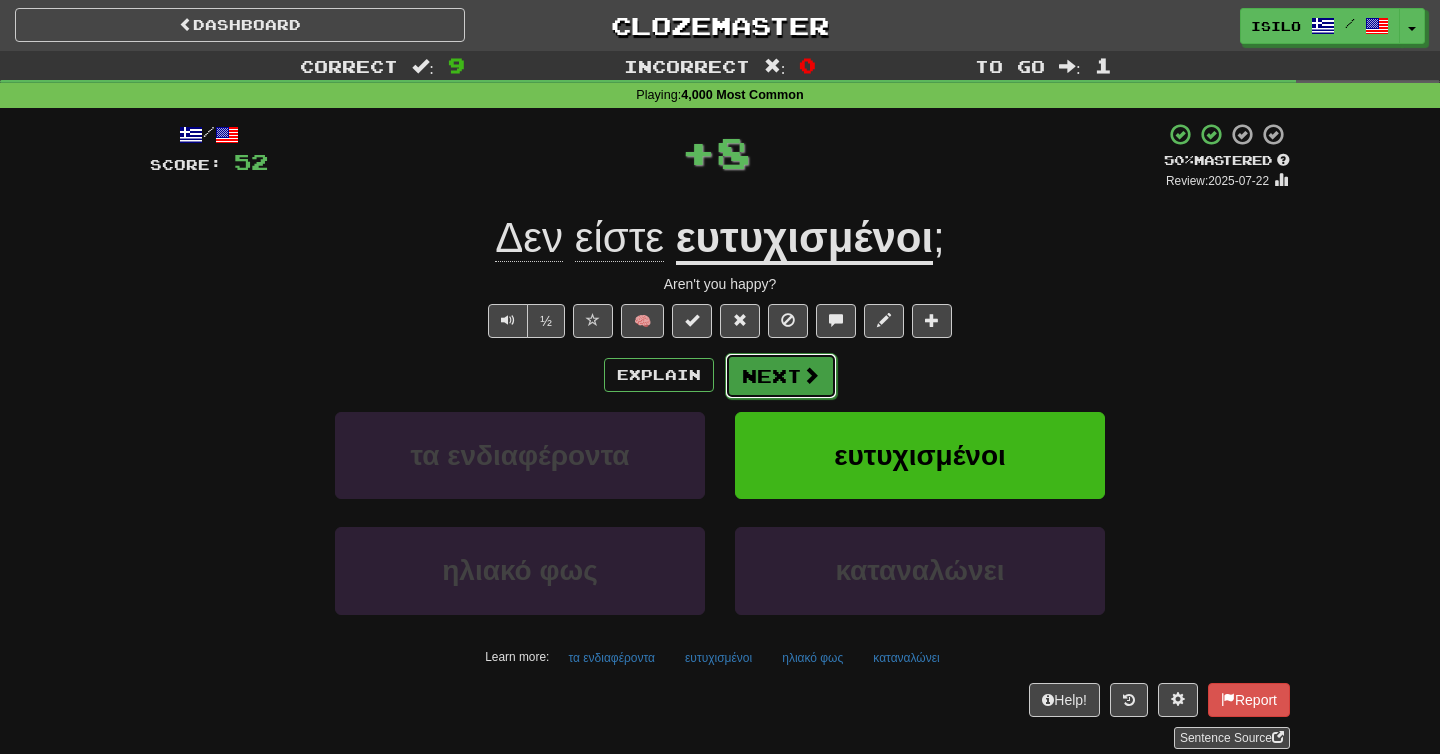 click on "Next" at bounding box center (781, 376) 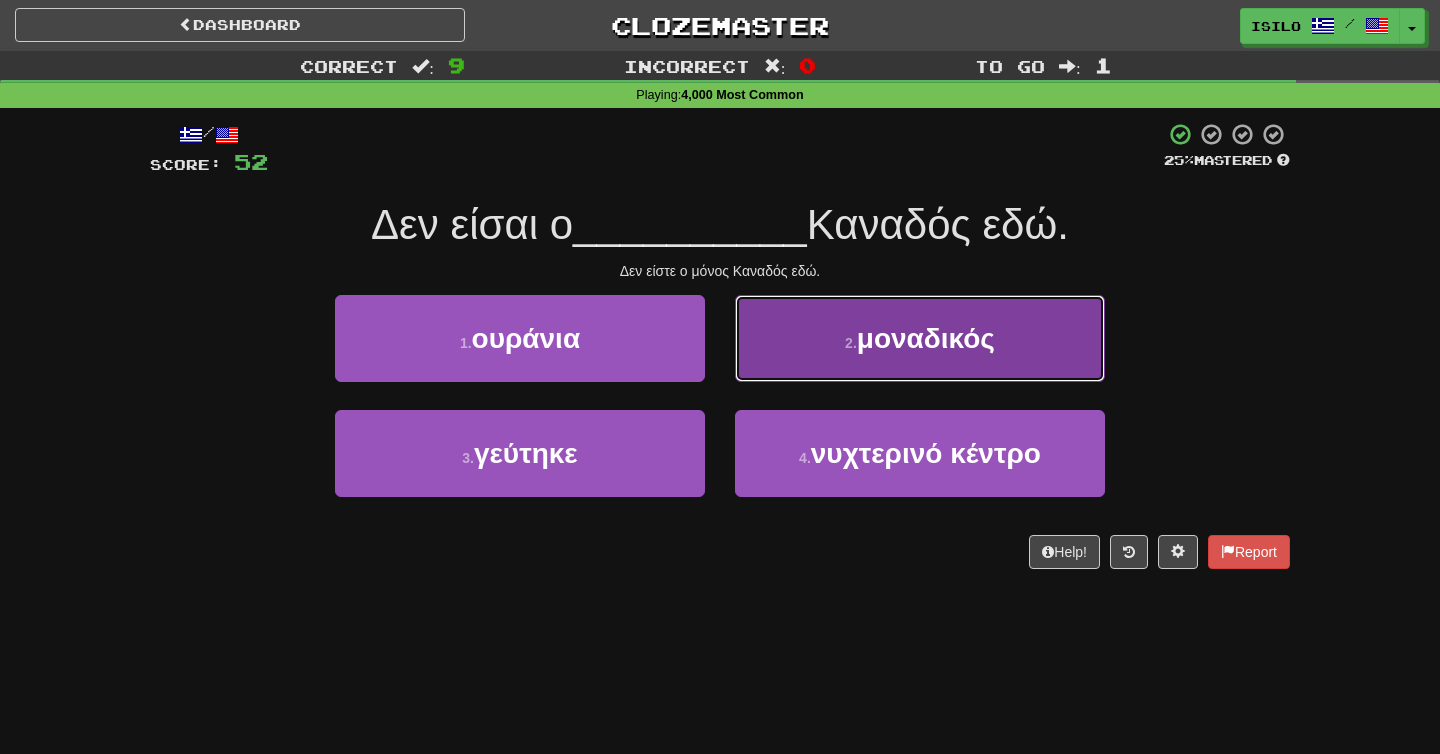 click on "μοναδικός" at bounding box center (926, 338) 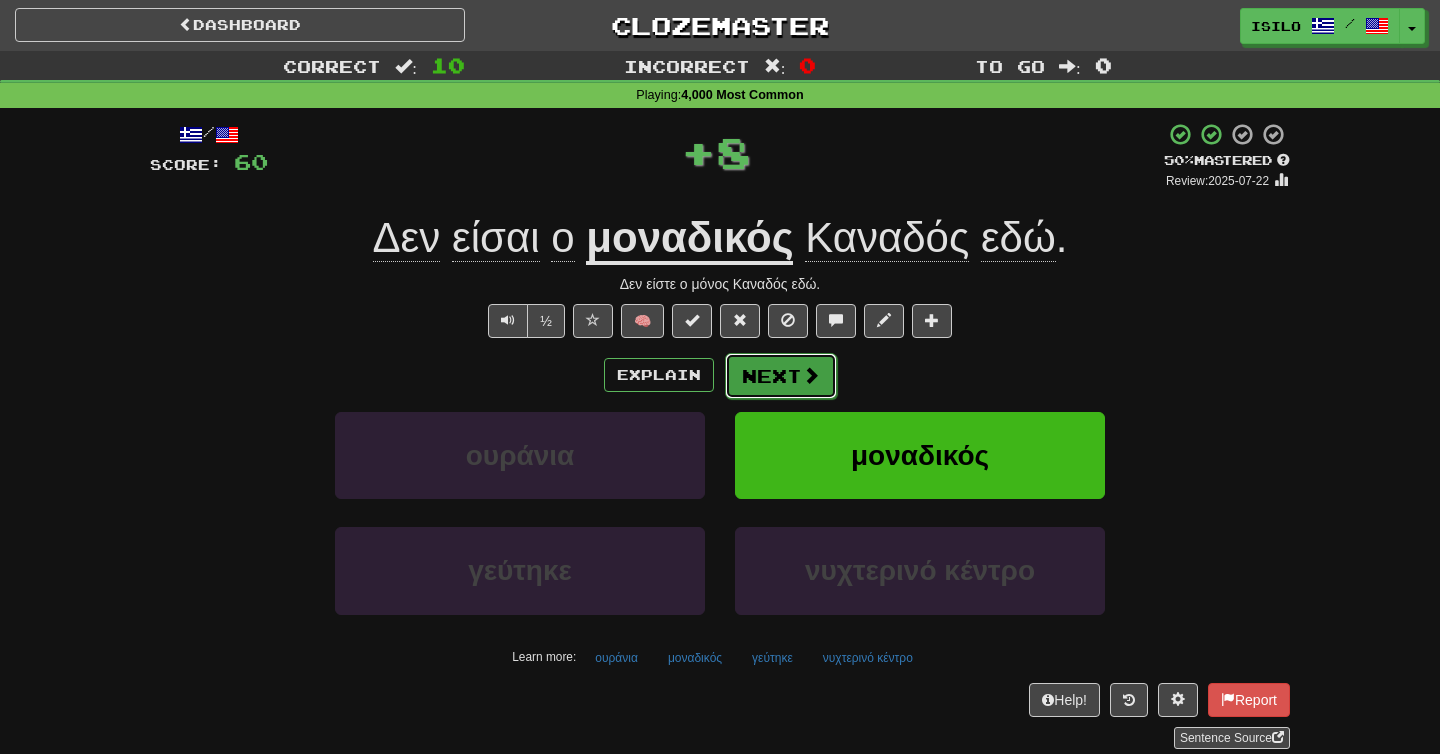 click on "Next" at bounding box center (781, 376) 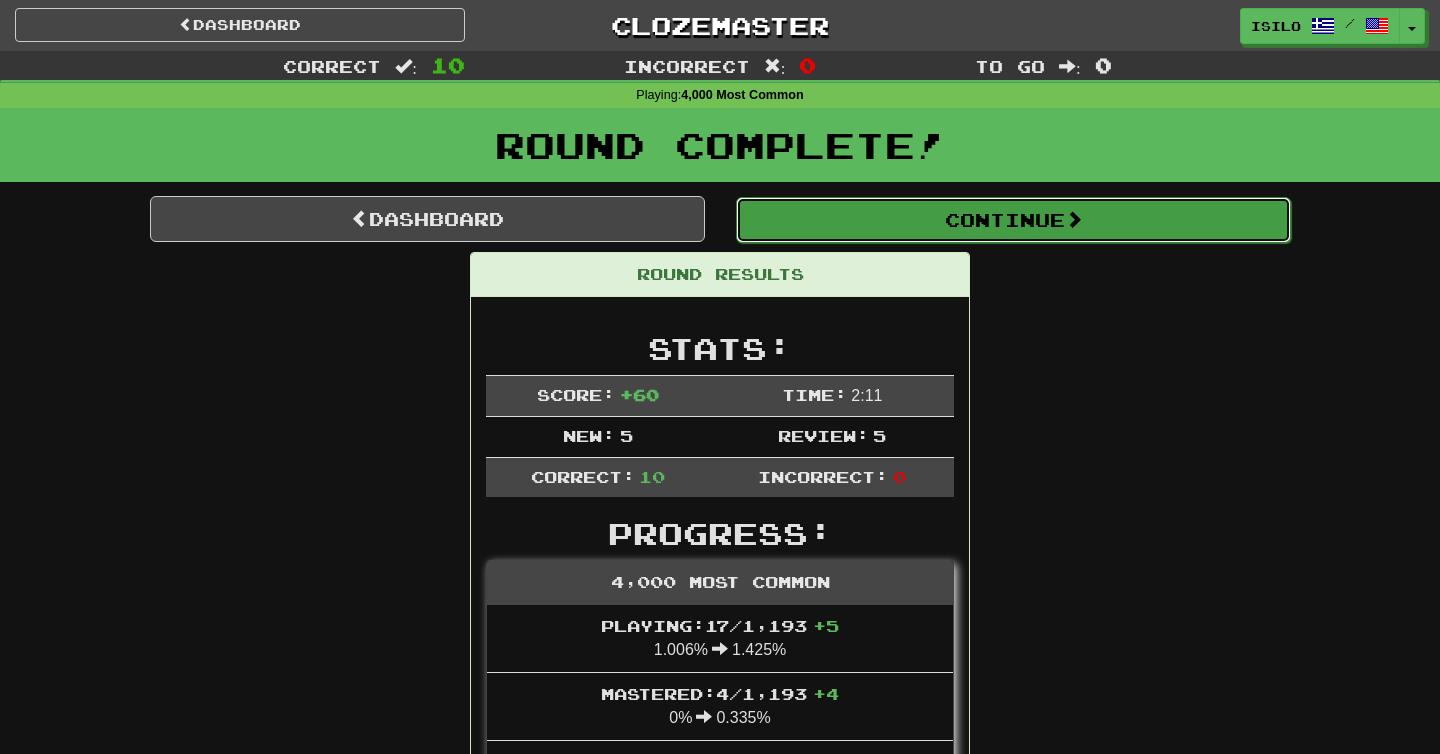click on "Continue" at bounding box center [1013, 220] 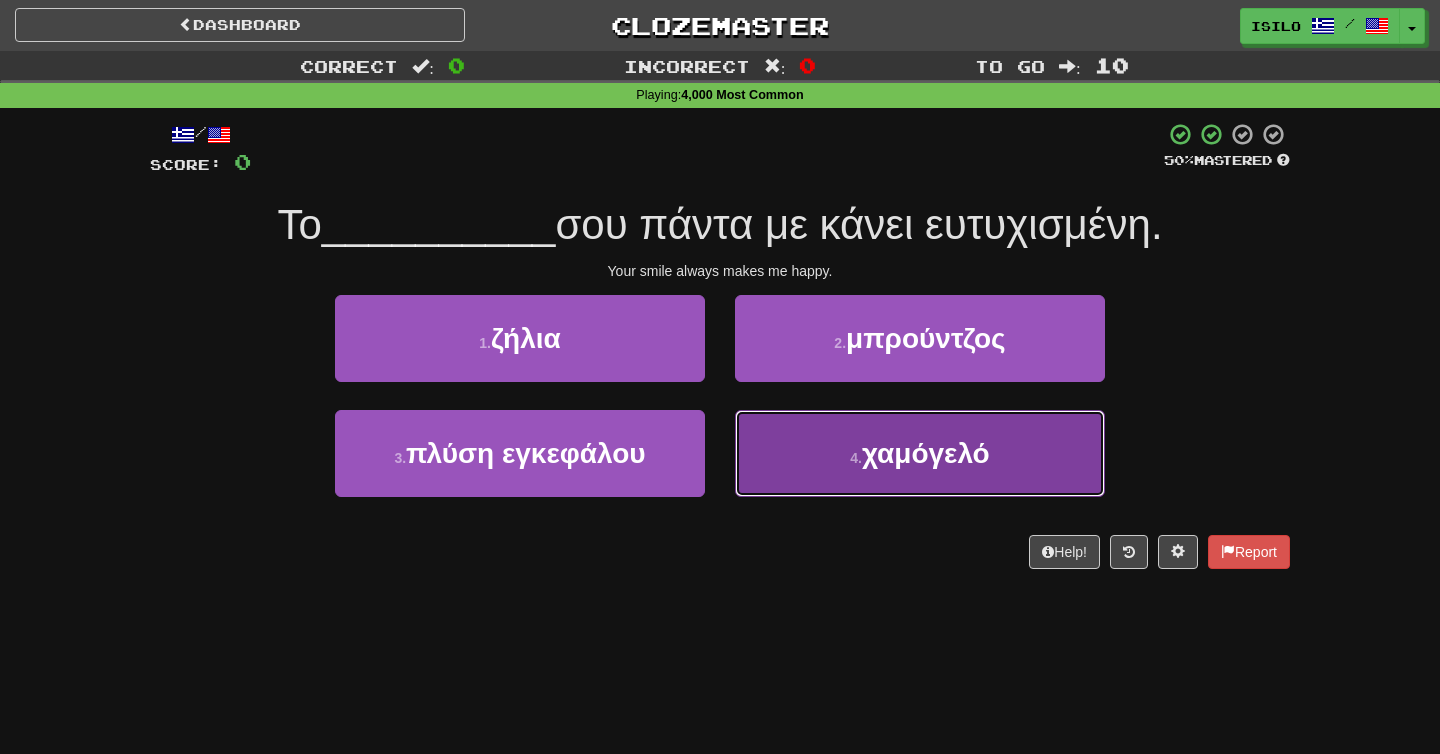 click on "χαμόγελό" at bounding box center (926, 453) 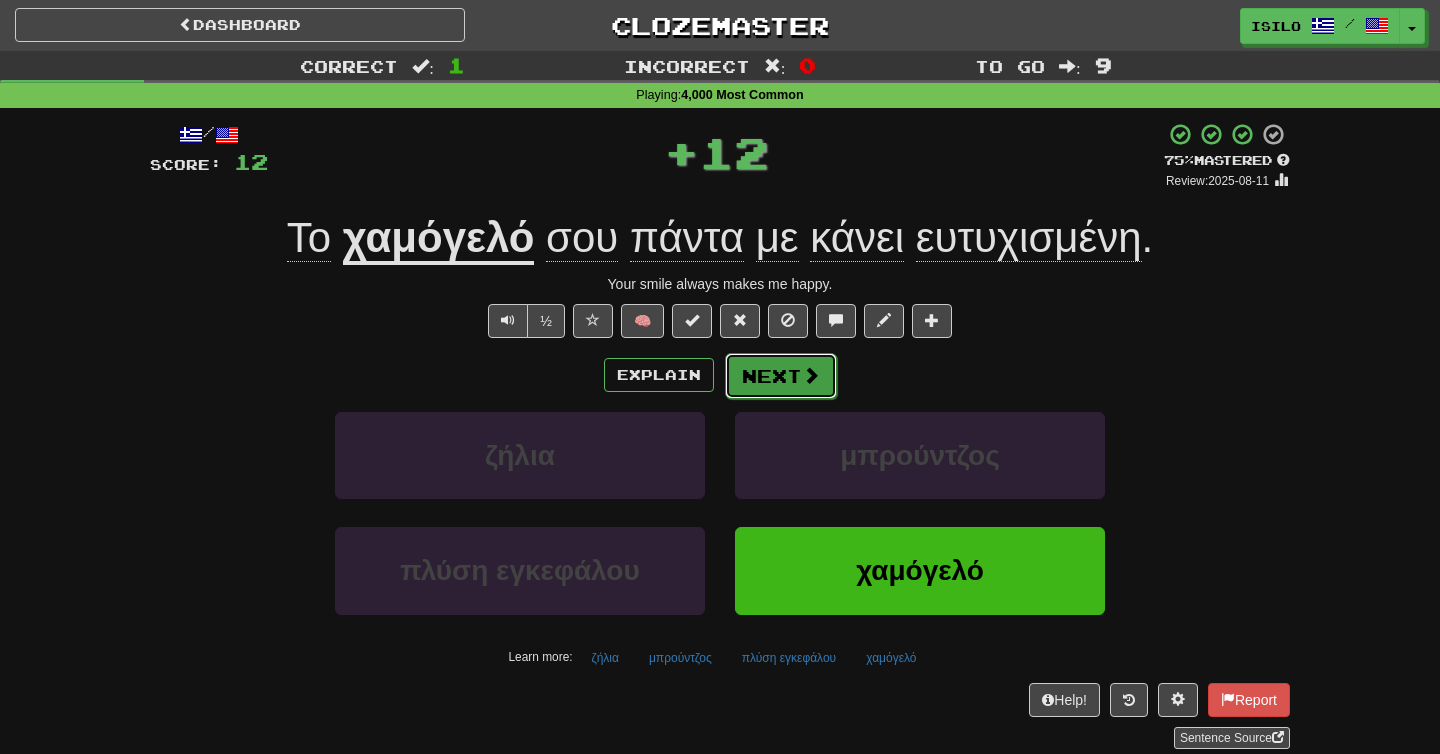 click at bounding box center [811, 375] 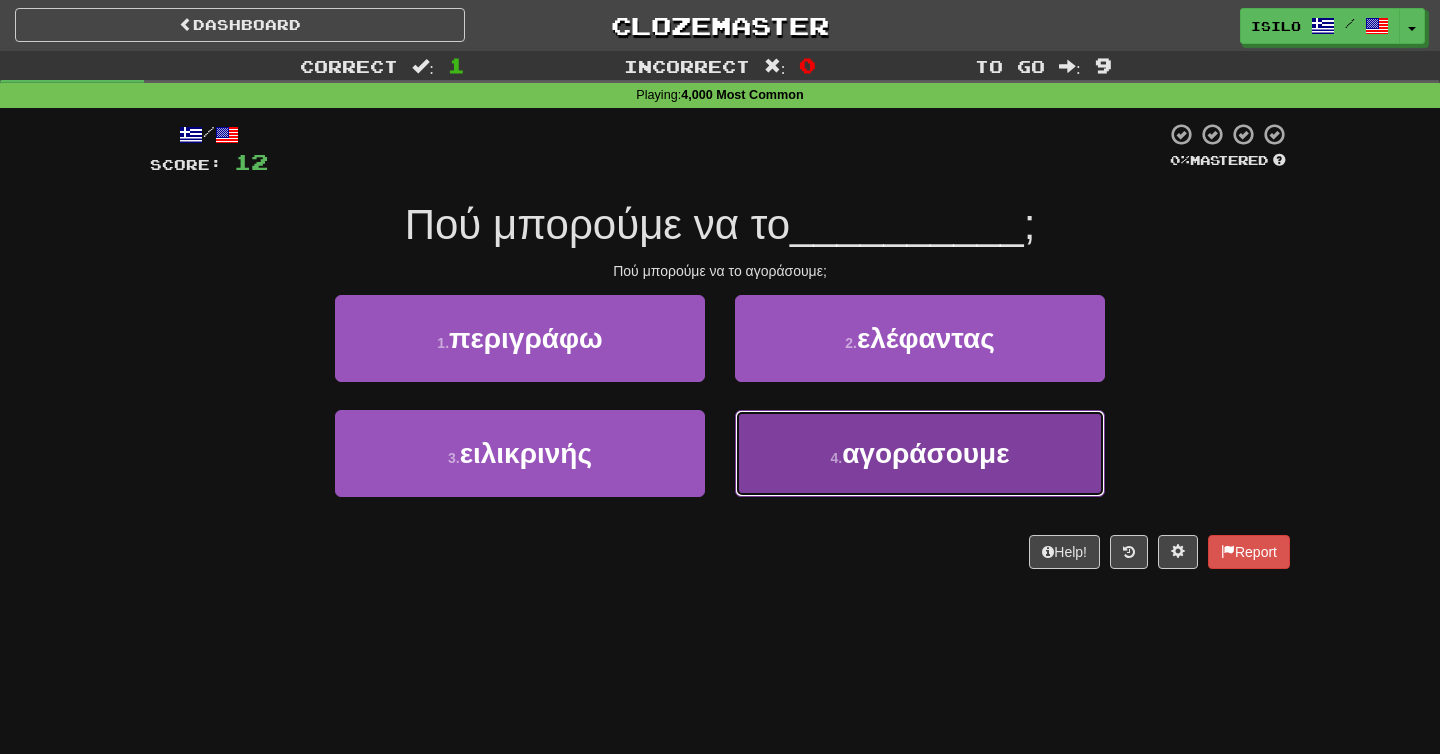 click on "4 .  αγοράσουμε" at bounding box center [920, 453] 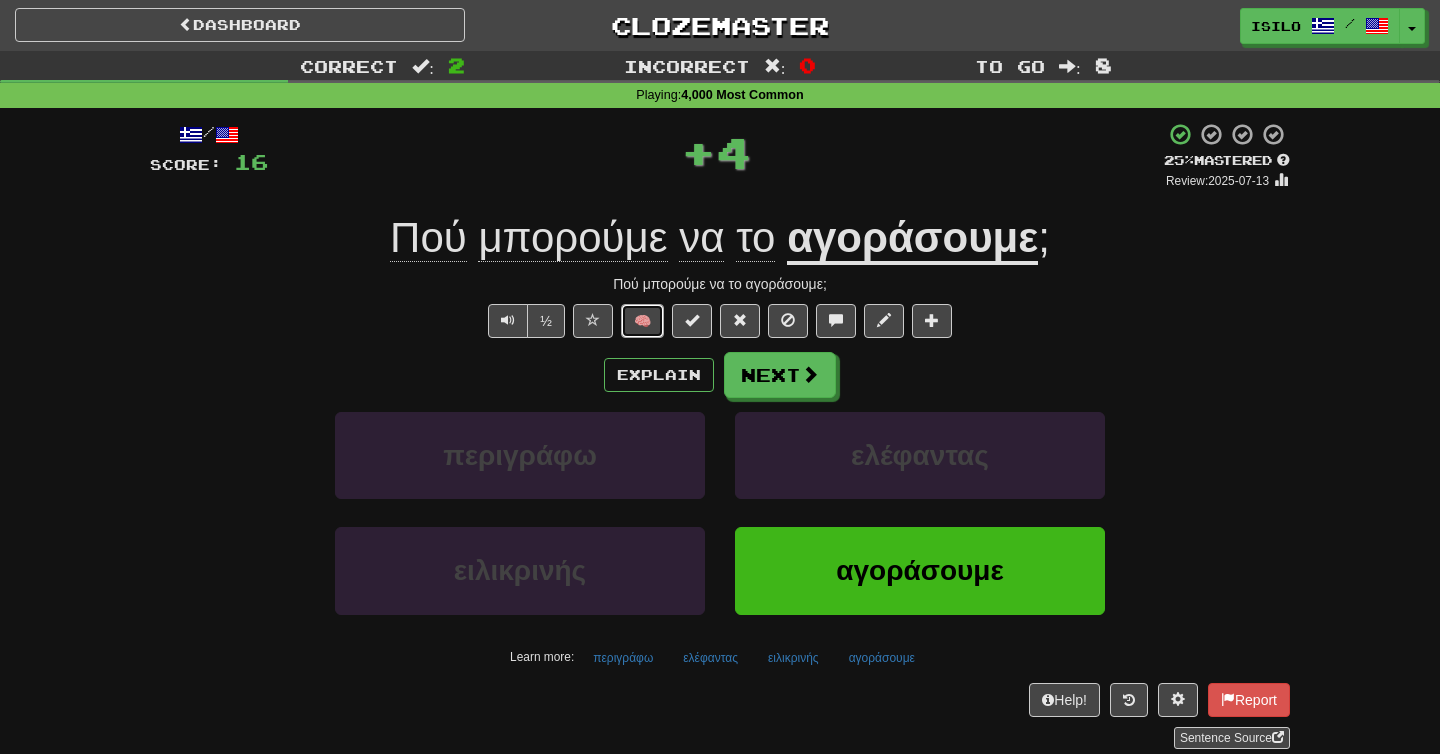 click on "🧠" at bounding box center [642, 321] 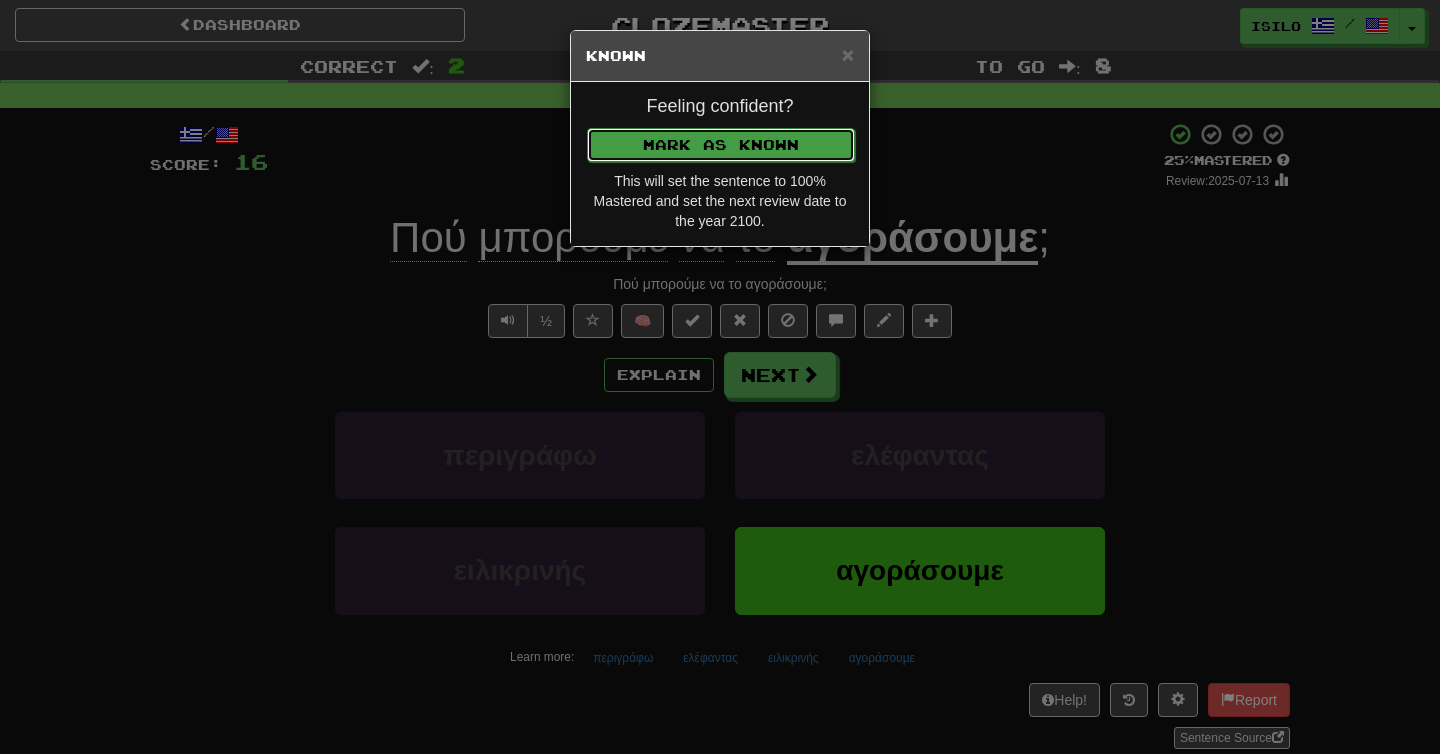 click on "Mark as Known" at bounding box center [721, 145] 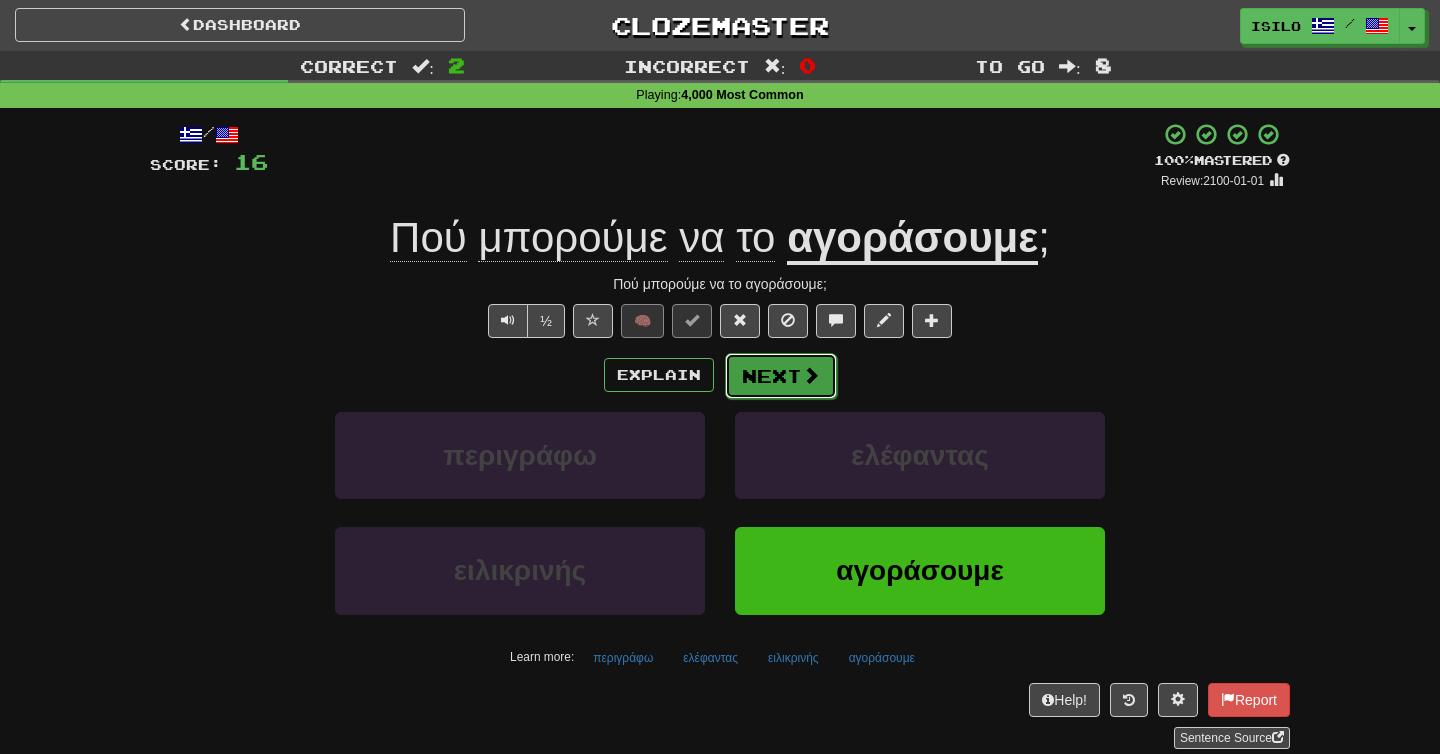 click on "Next" at bounding box center [781, 376] 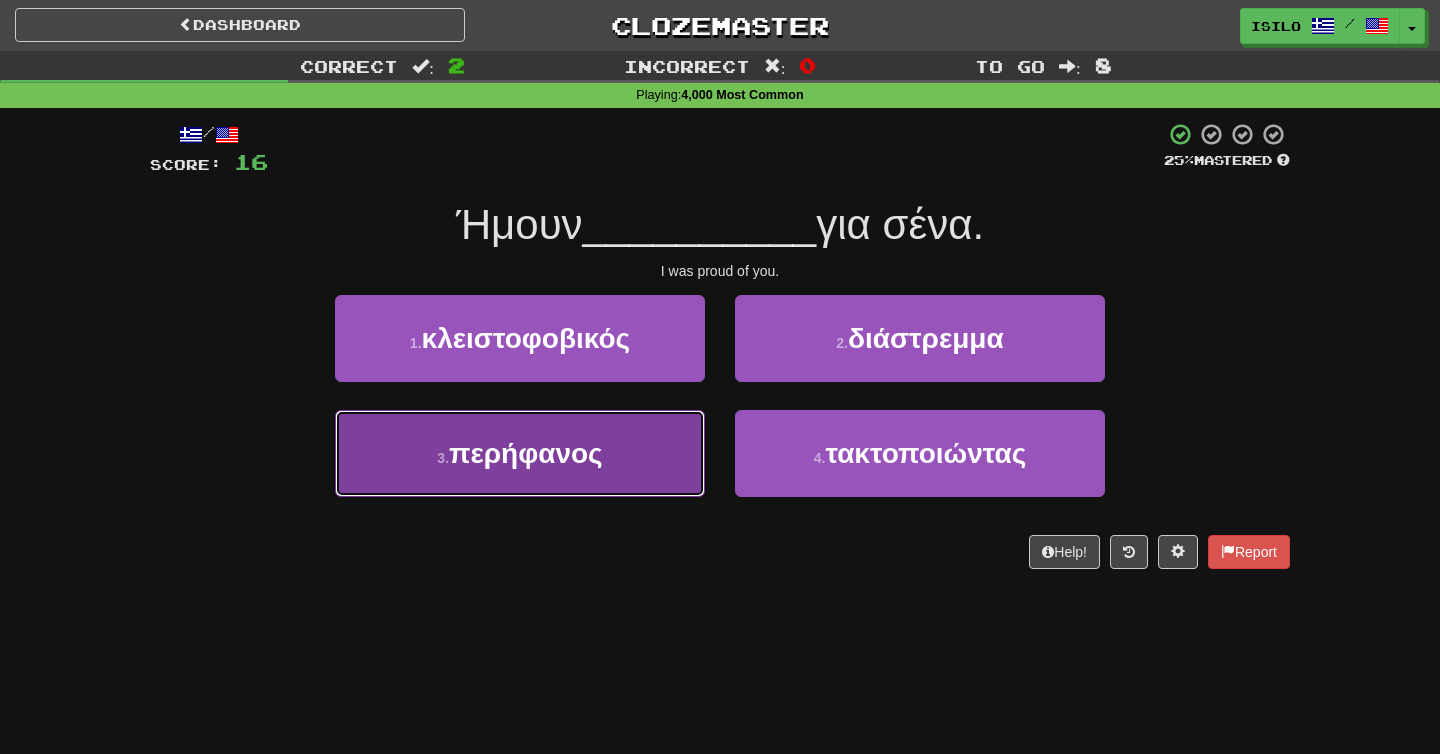 click on "3 .  περήφανος" at bounding box center [520, 453] 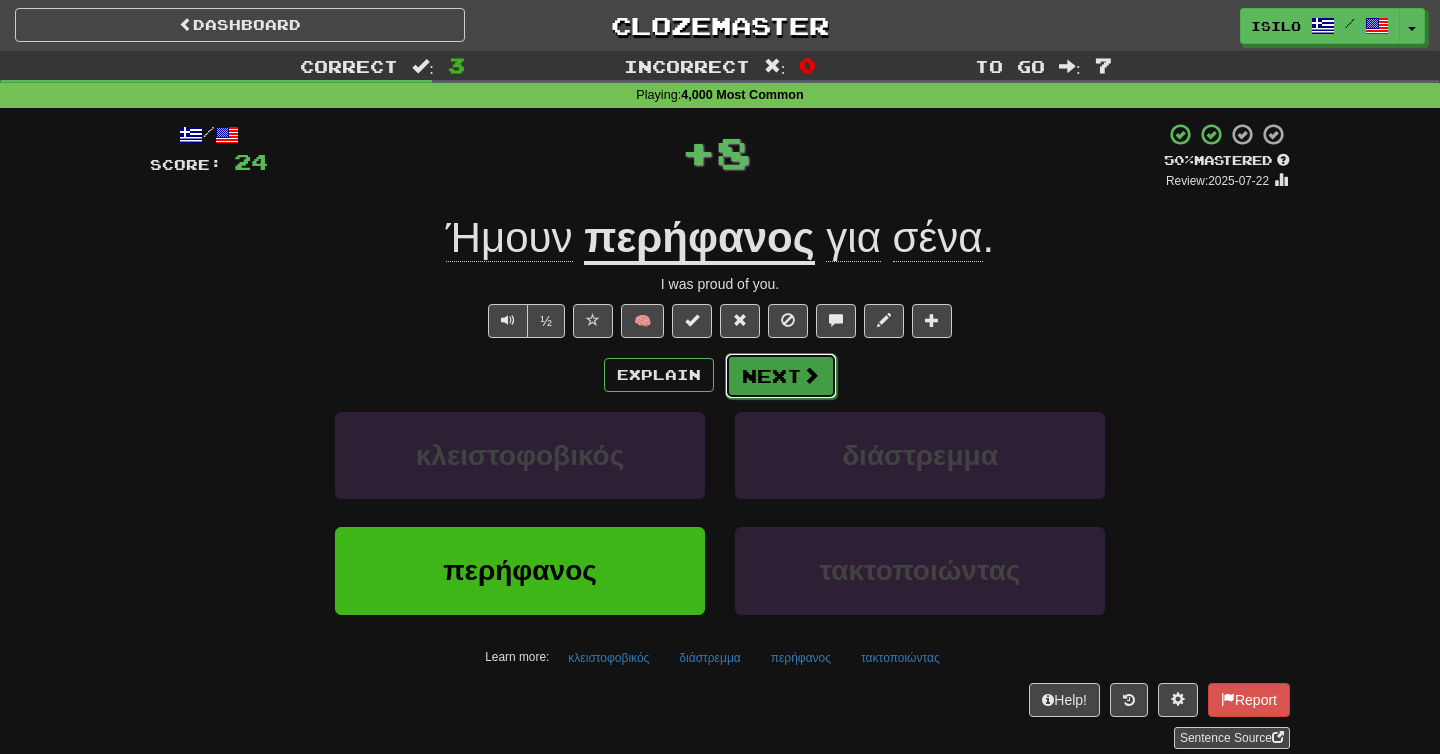 click on "Next" at bounding box center [781, 376] 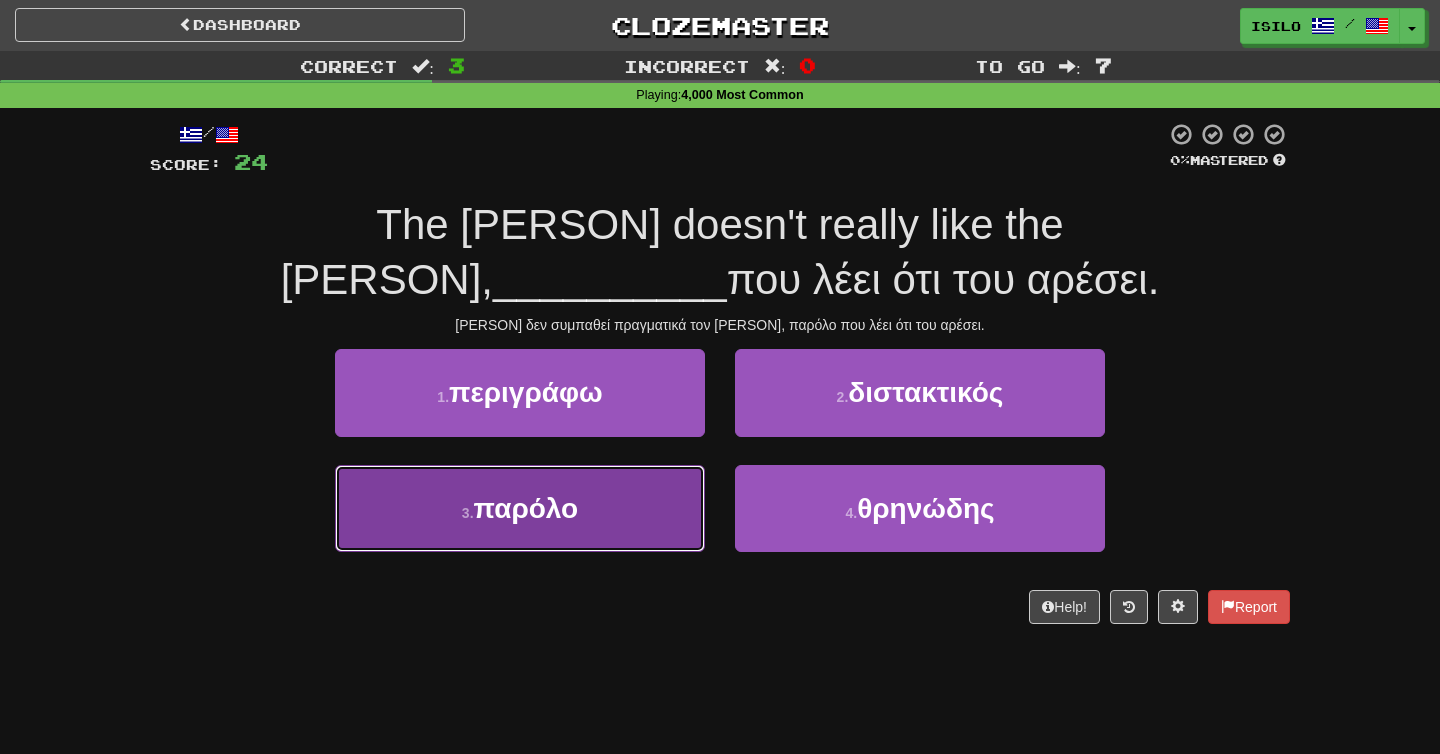 click on "3 .  παρόλο" at bounding box center (520, 508) 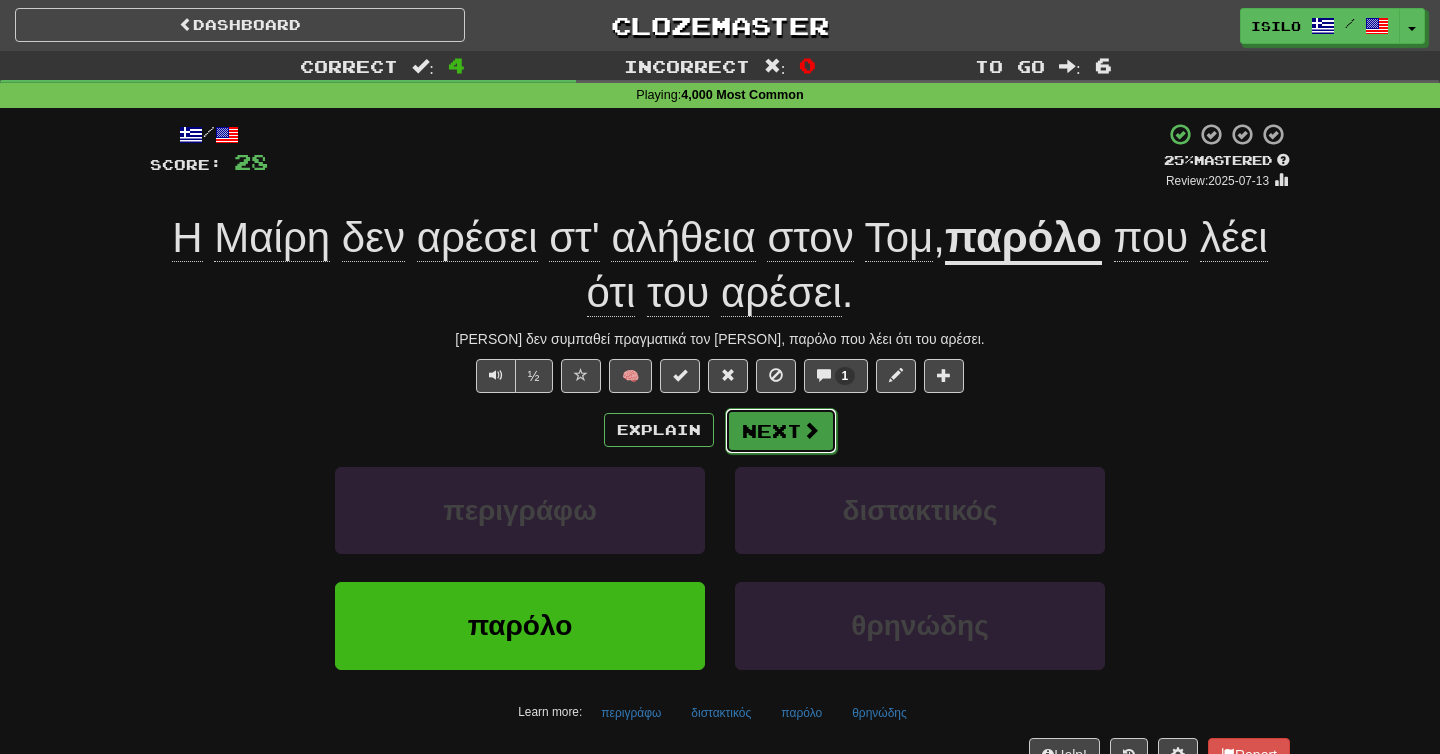 click on "Next" at bounding box center [781, 431] 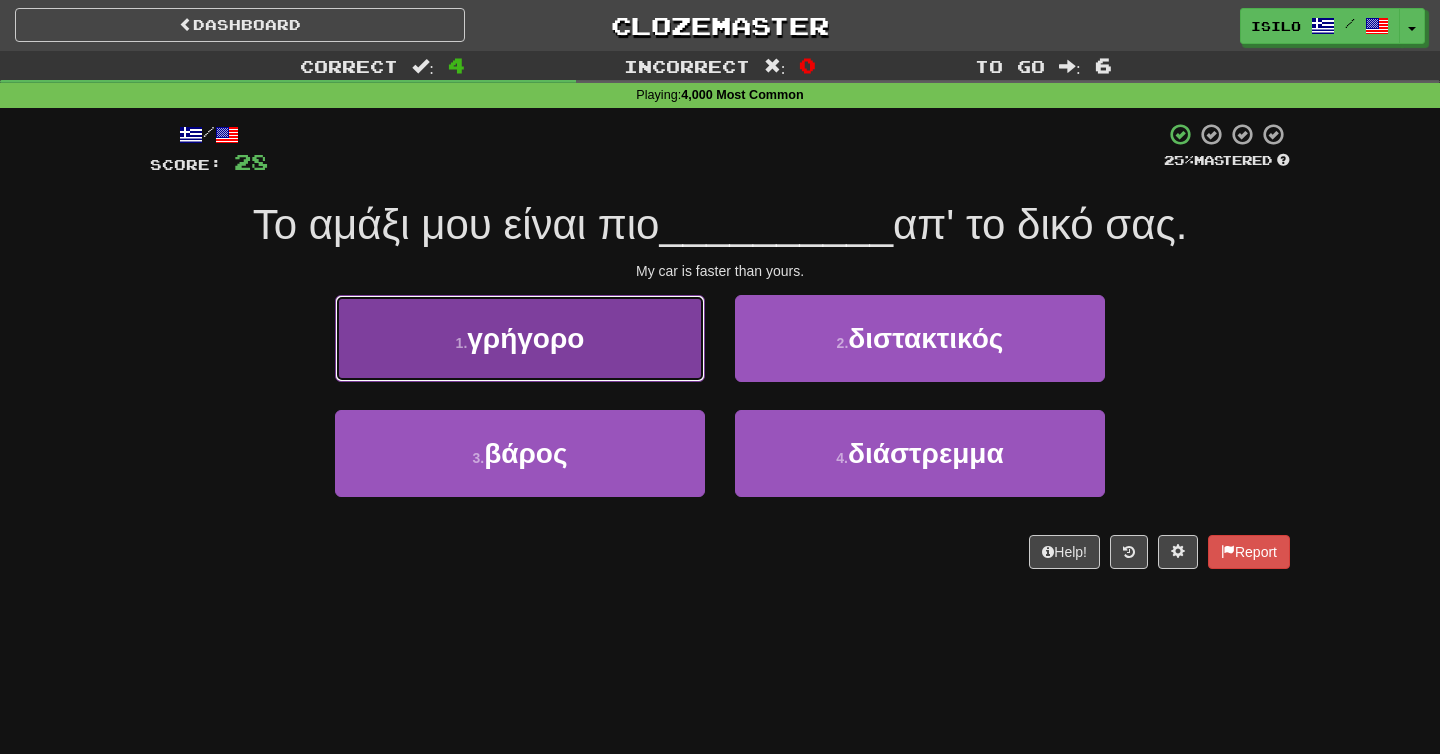 click on "γρήγορο" at bounding box center [525, 338] 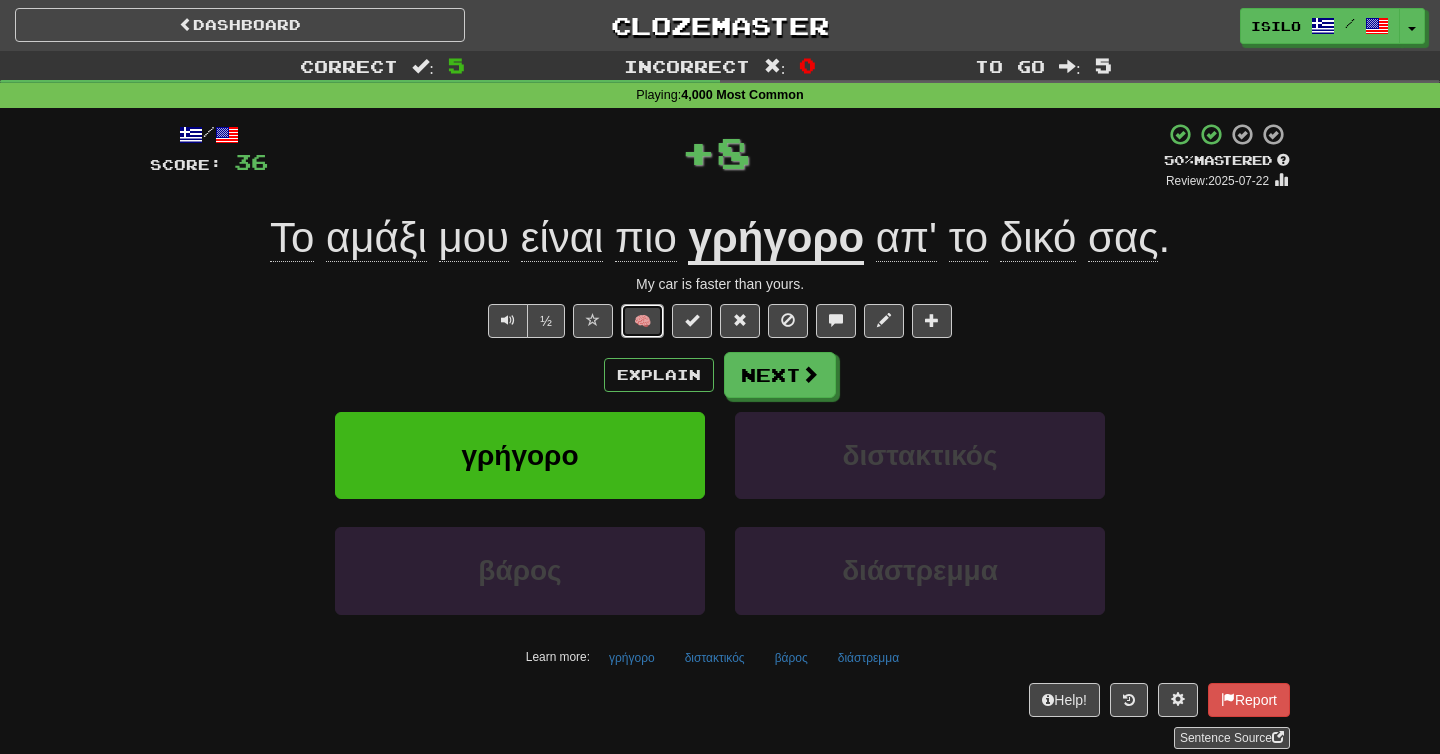 click on "🧠" at bounding box center (642, 321) 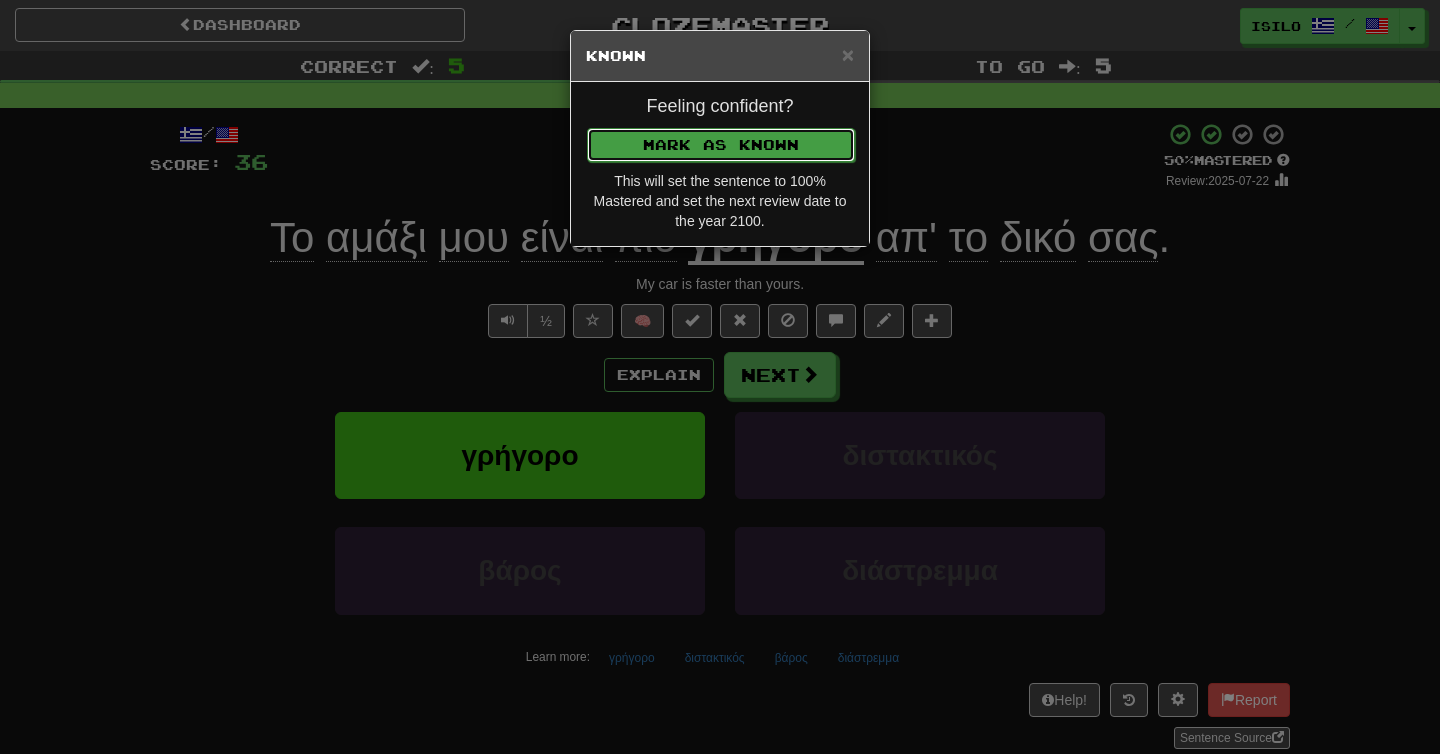 click on "Mark as Known" at bounding box center (721, 145) 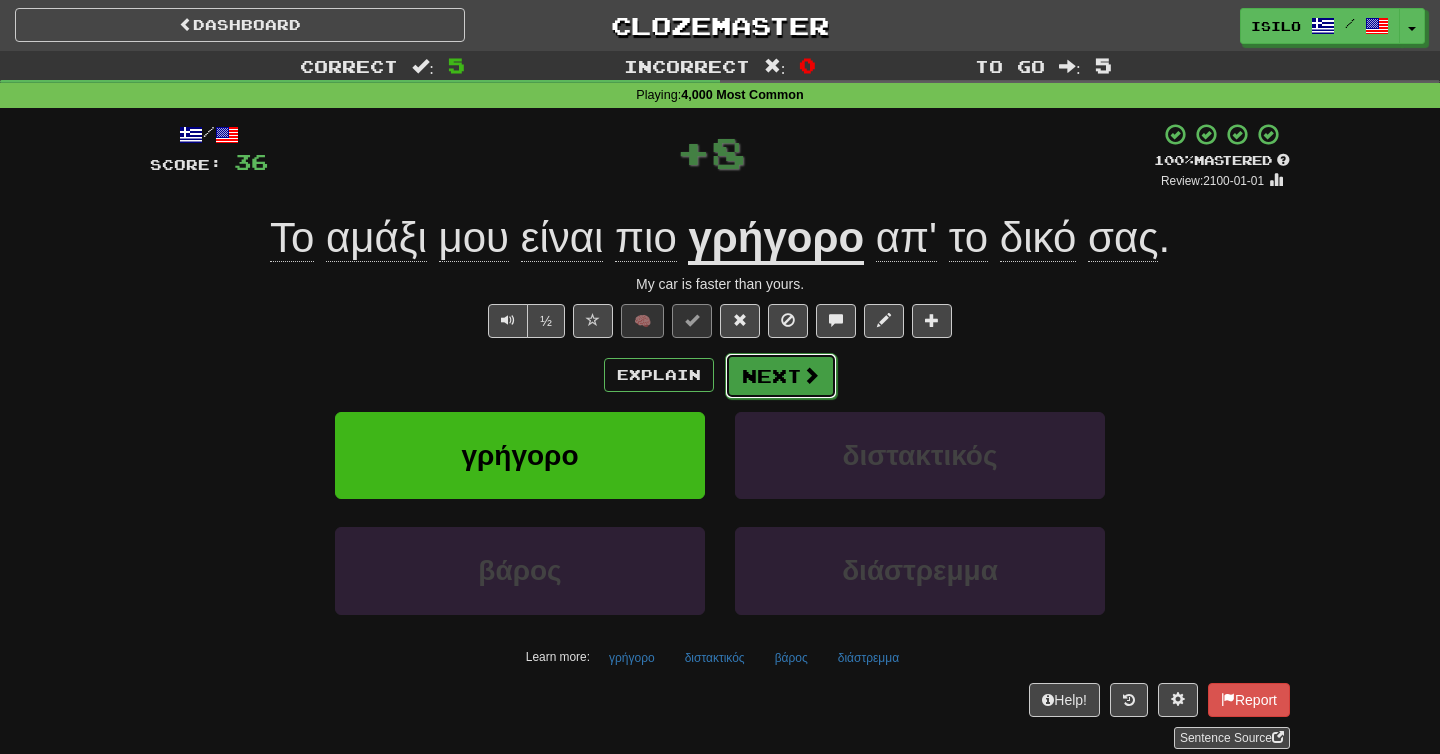 click on "Next" at bounding box center [781, 376] 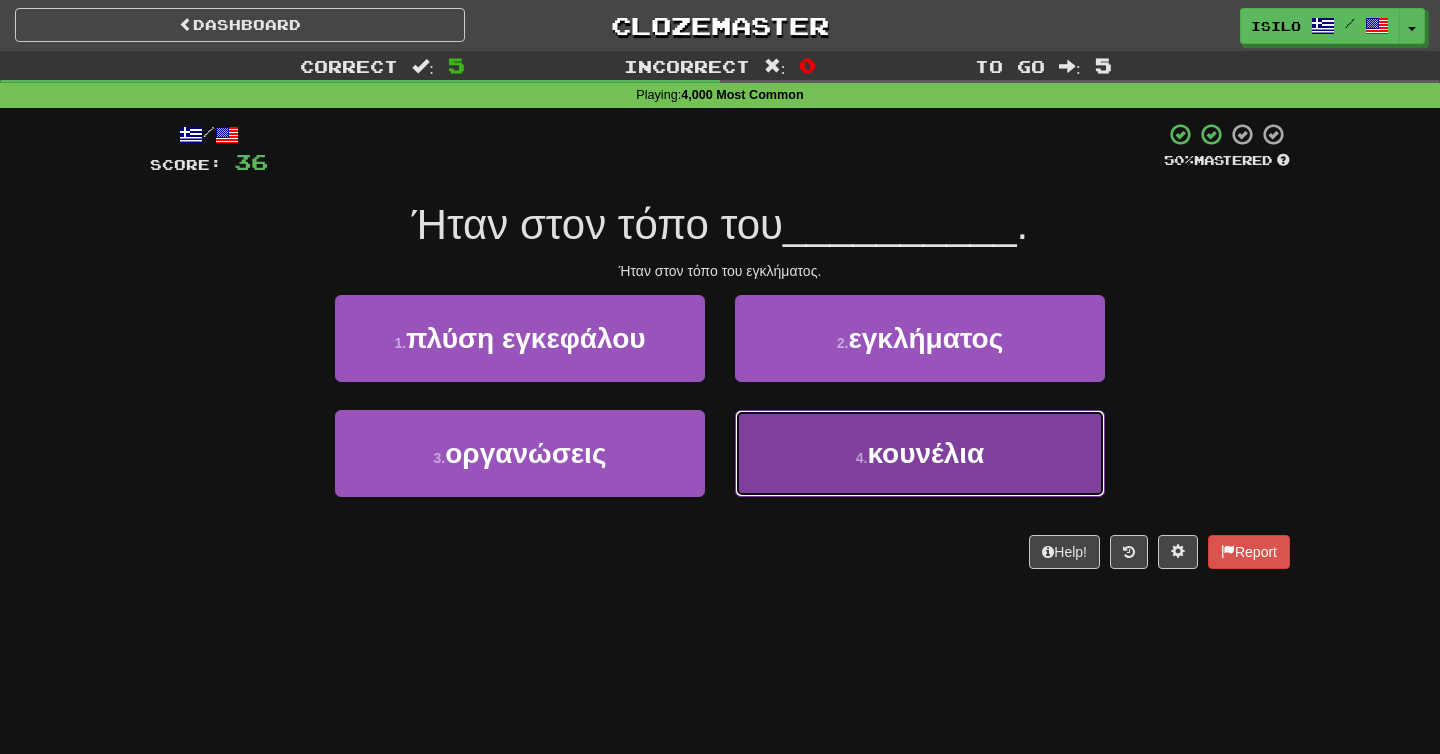 click on "4 .  κουνέλια" at bounding box center [920, 453] 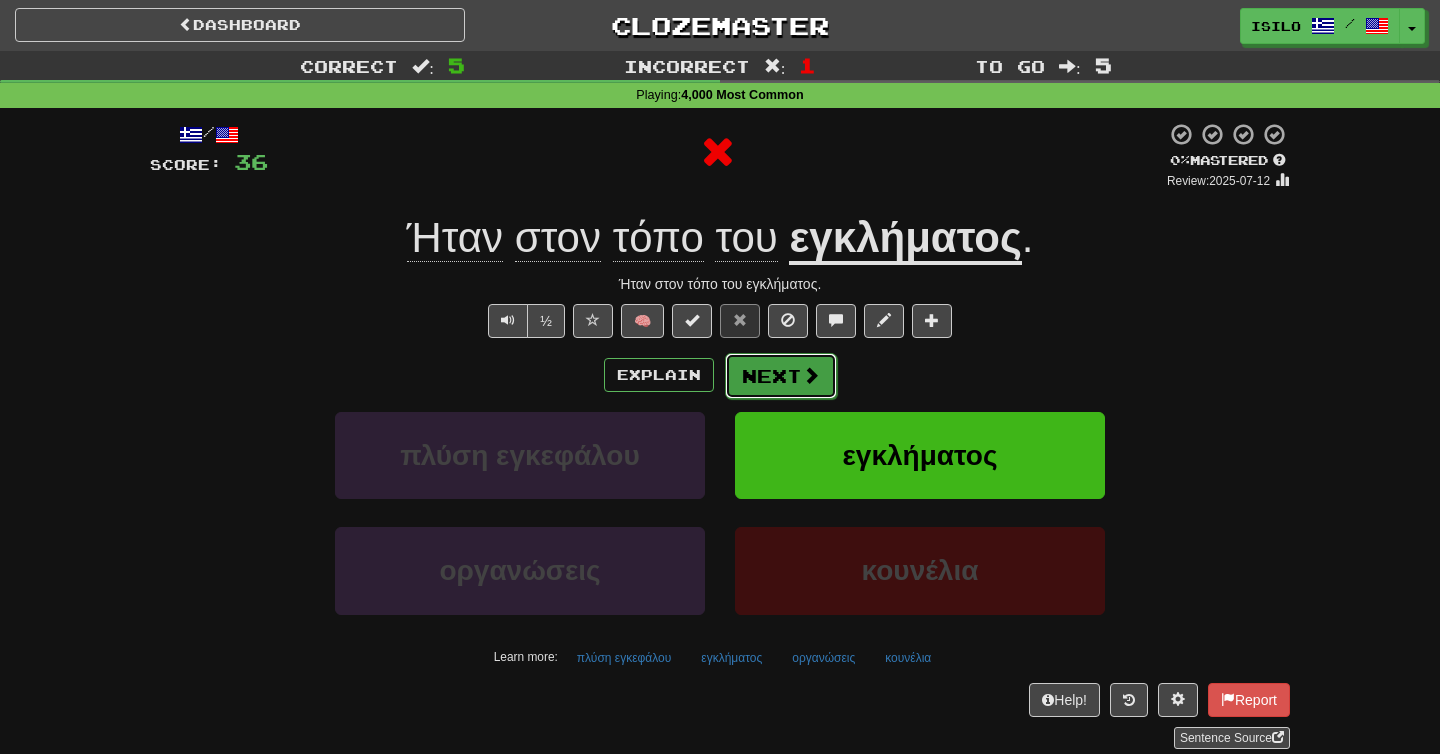 click on "Next" at bounding box center (781, 376) 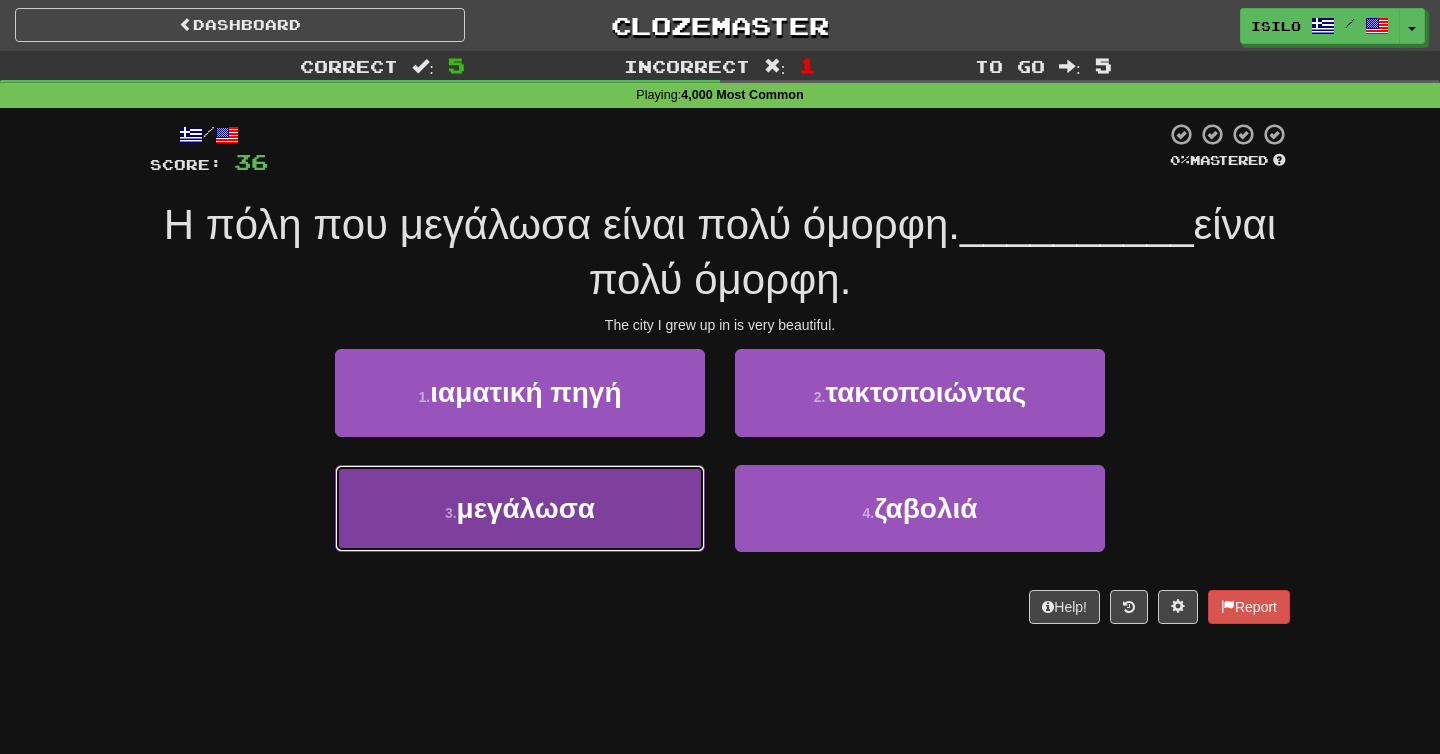 click on "μεγάλωσα" at bounding box center [526, 508] 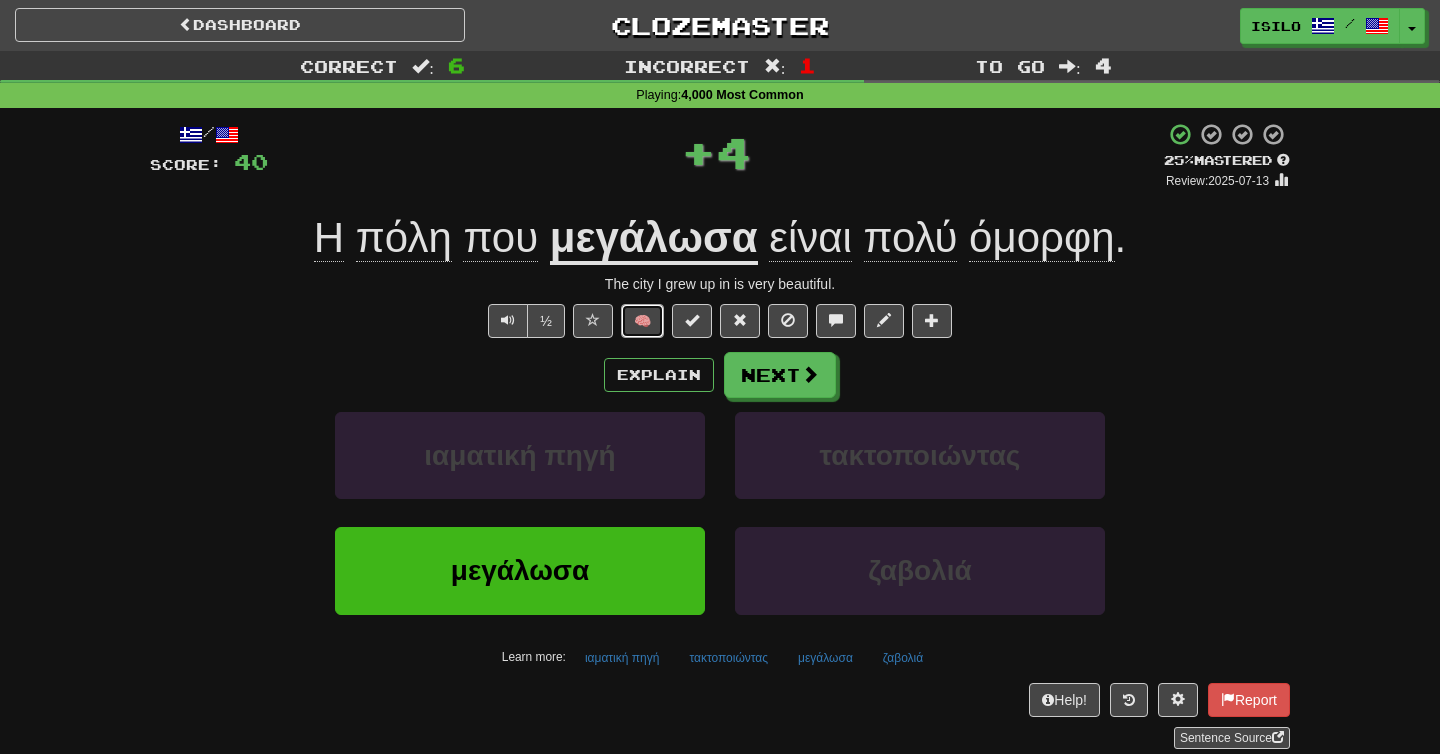 click on "🧠" at bounding box center [642, 321] 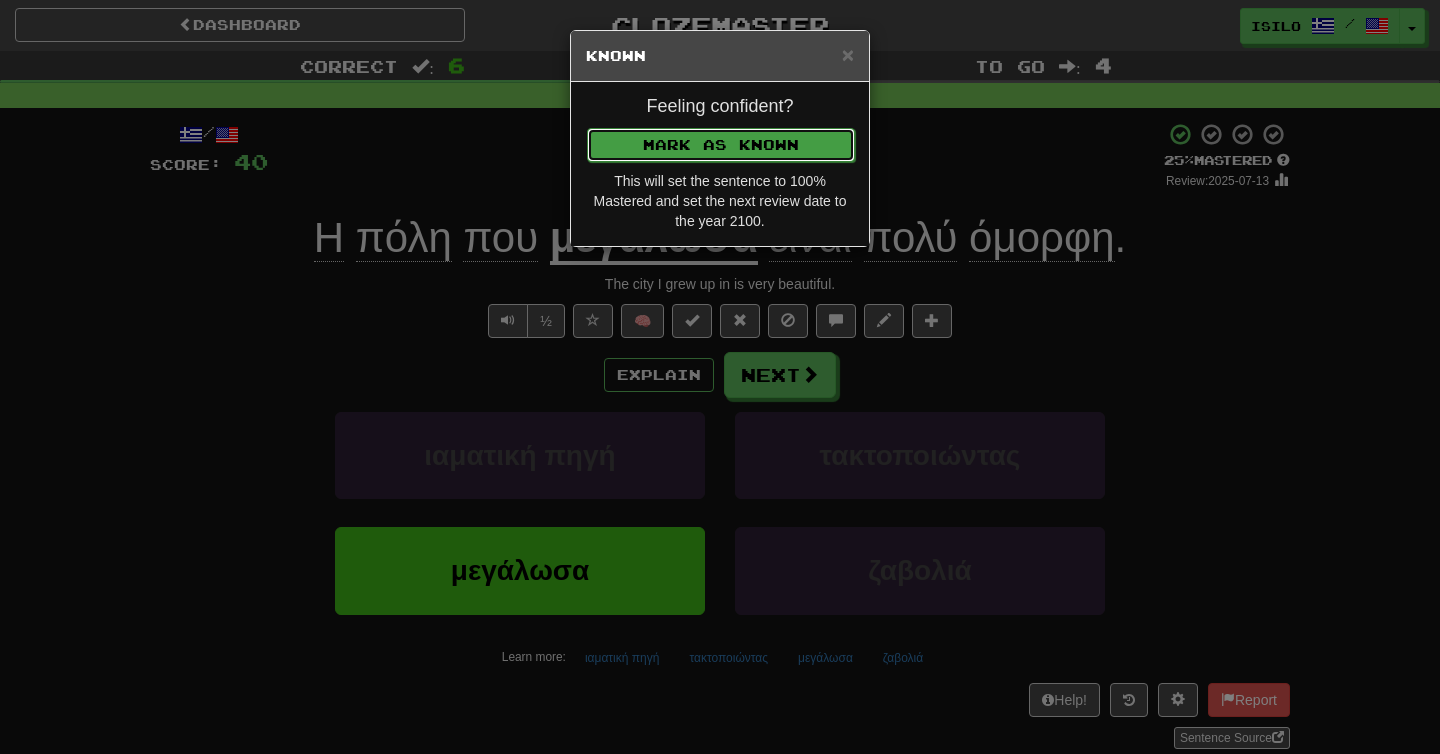 click on "Mark as Known" at bounding box center (721, 145) 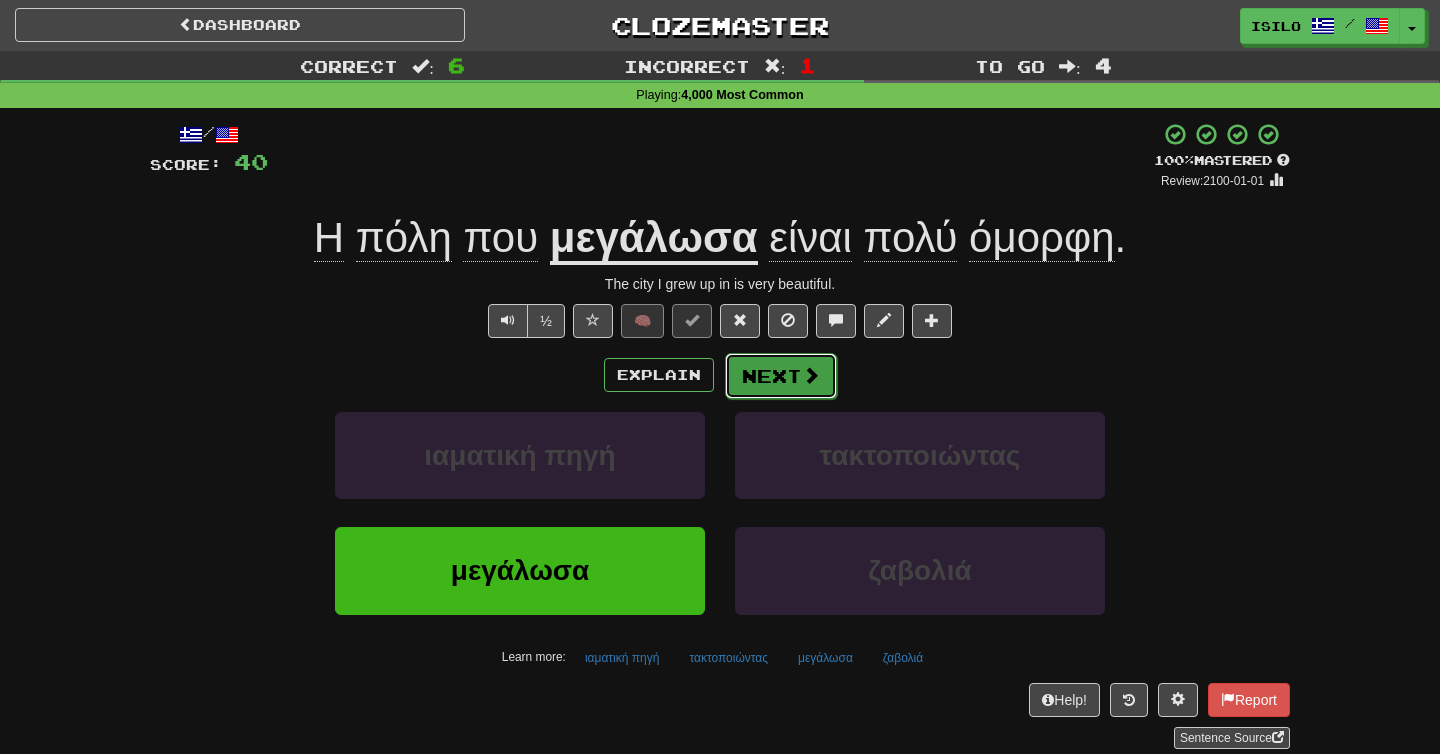 click on "Next" at bounding box center (781, 376) 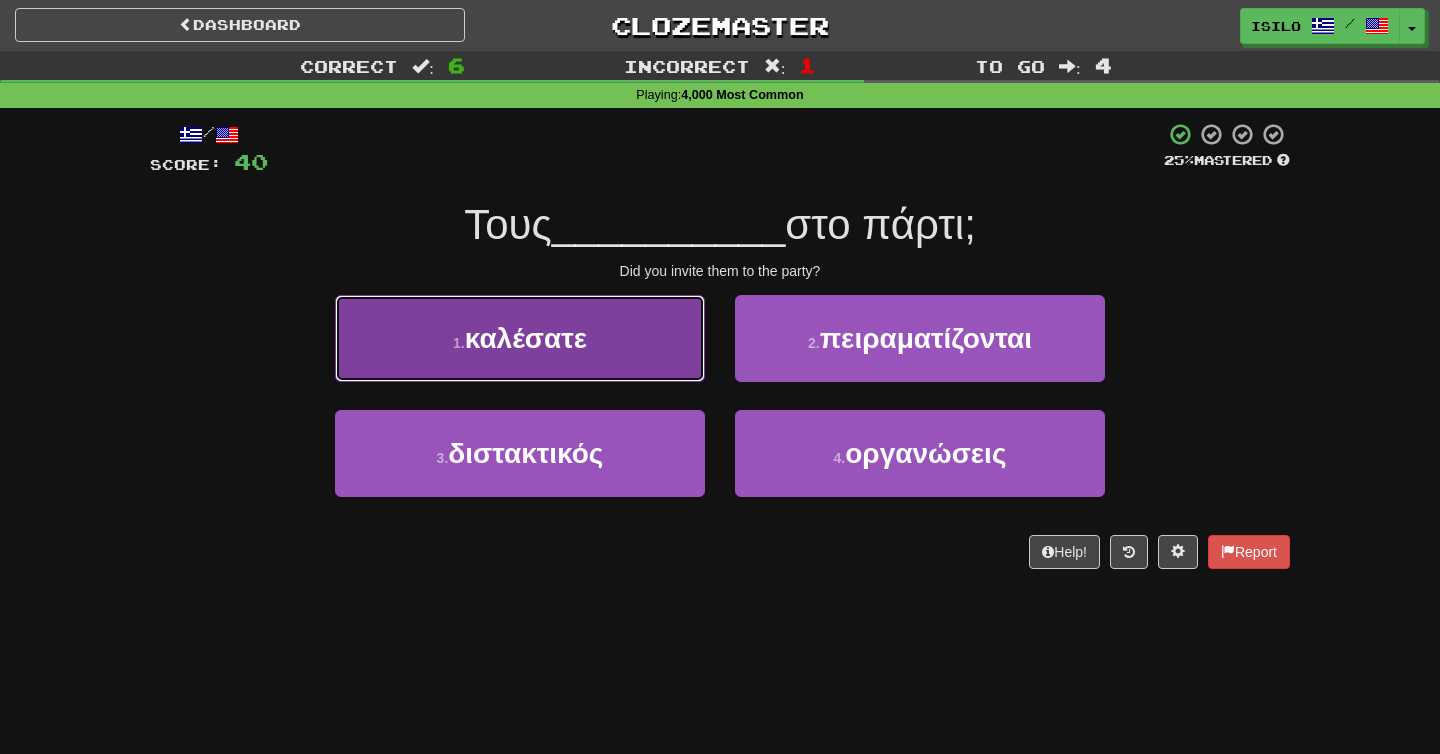 click on "καλέσατε" at bounding box center (526, 338) 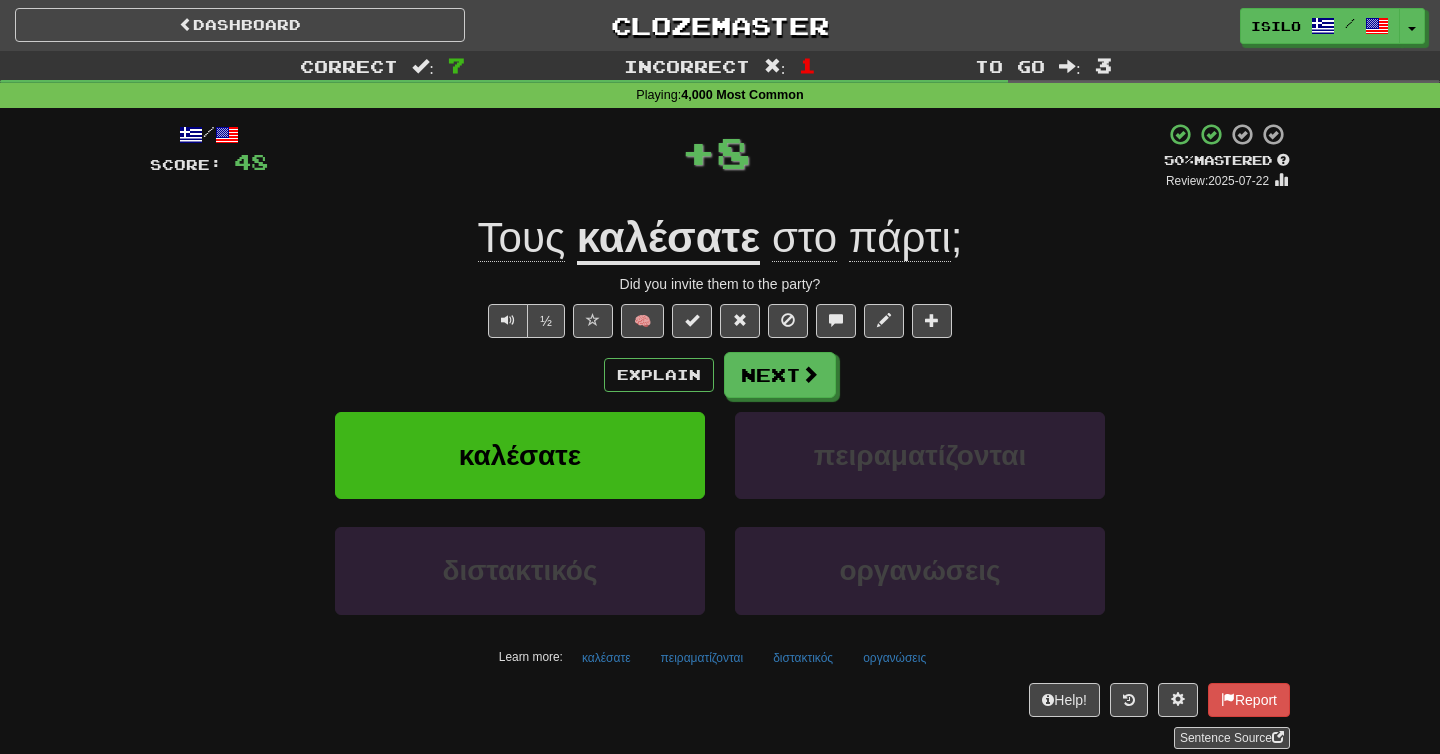 click on "καλέσατε" at bounding box center (668, 239) 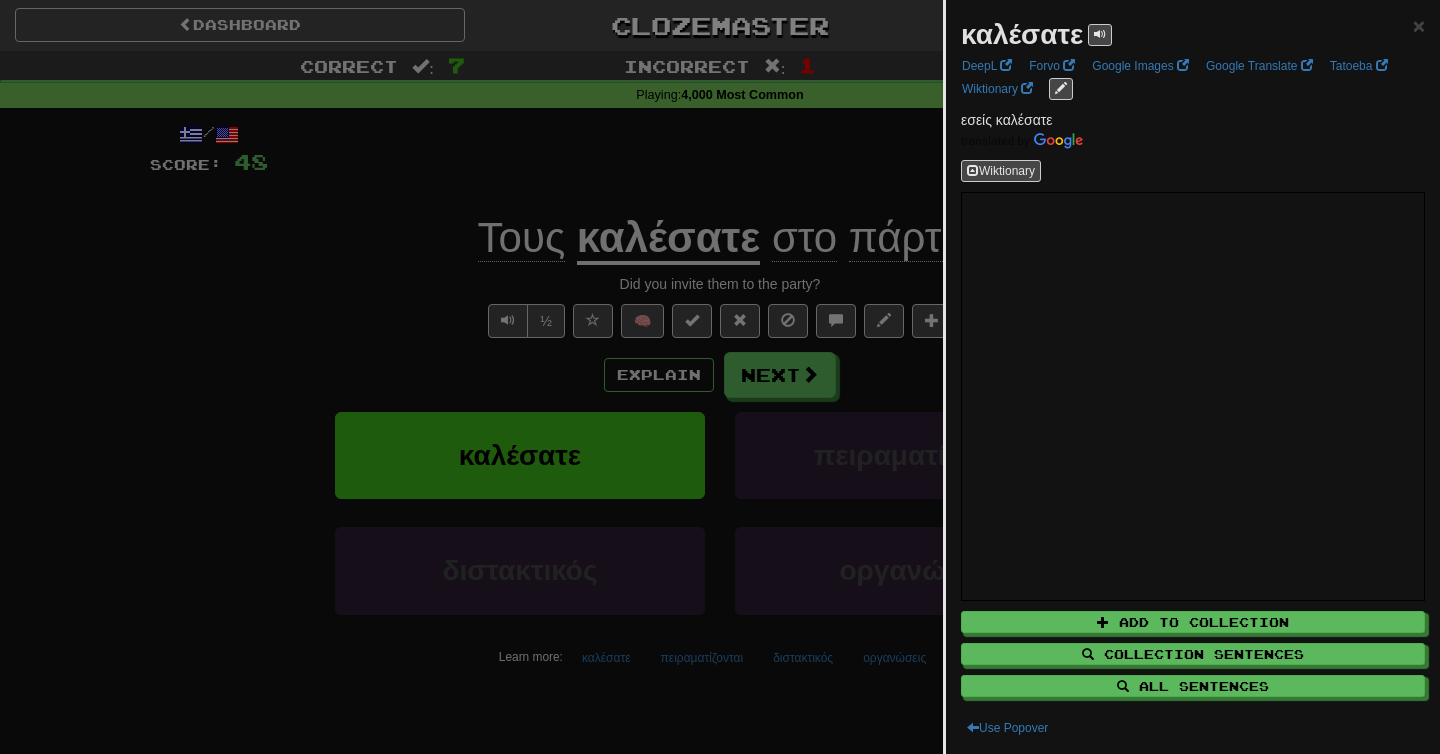 click at bounding box center (720, 377) 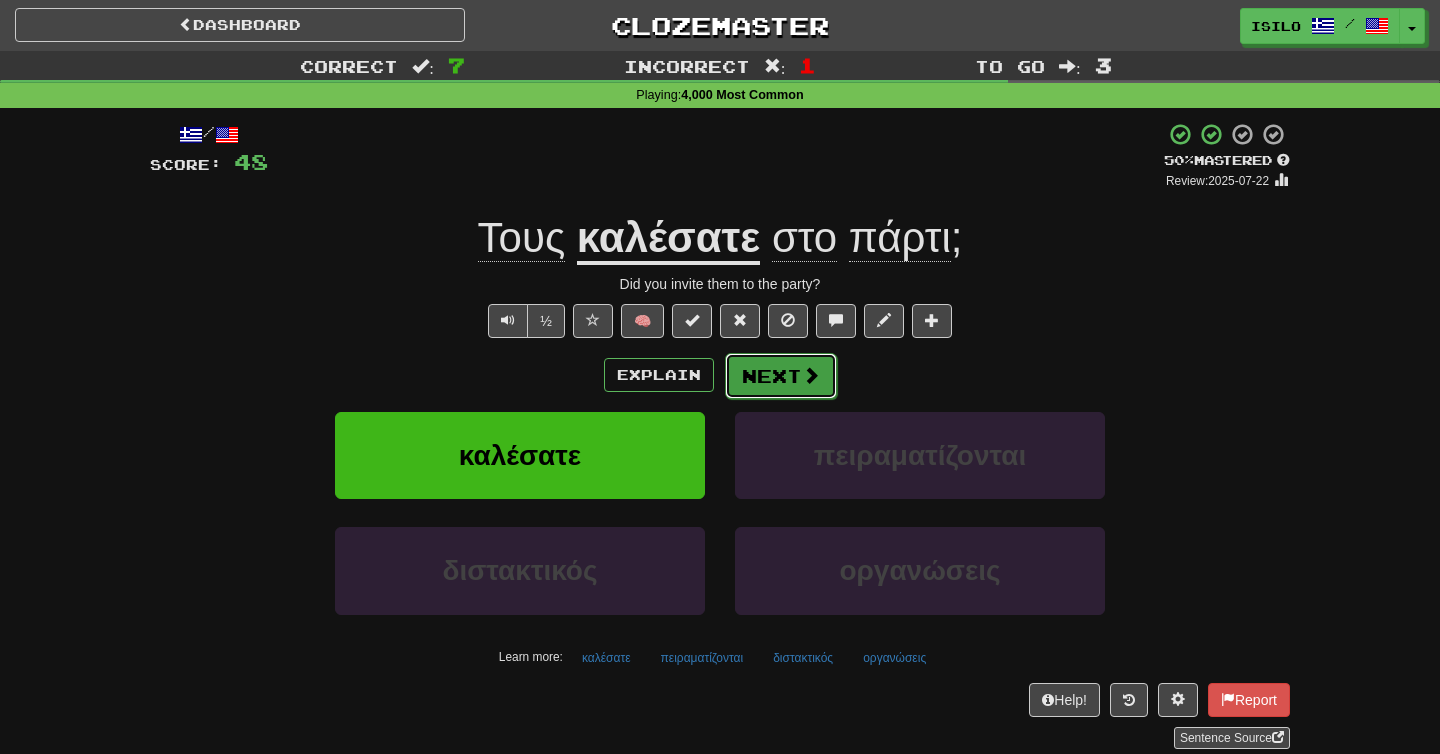 click on "Next" at bounding box center [781, 376] 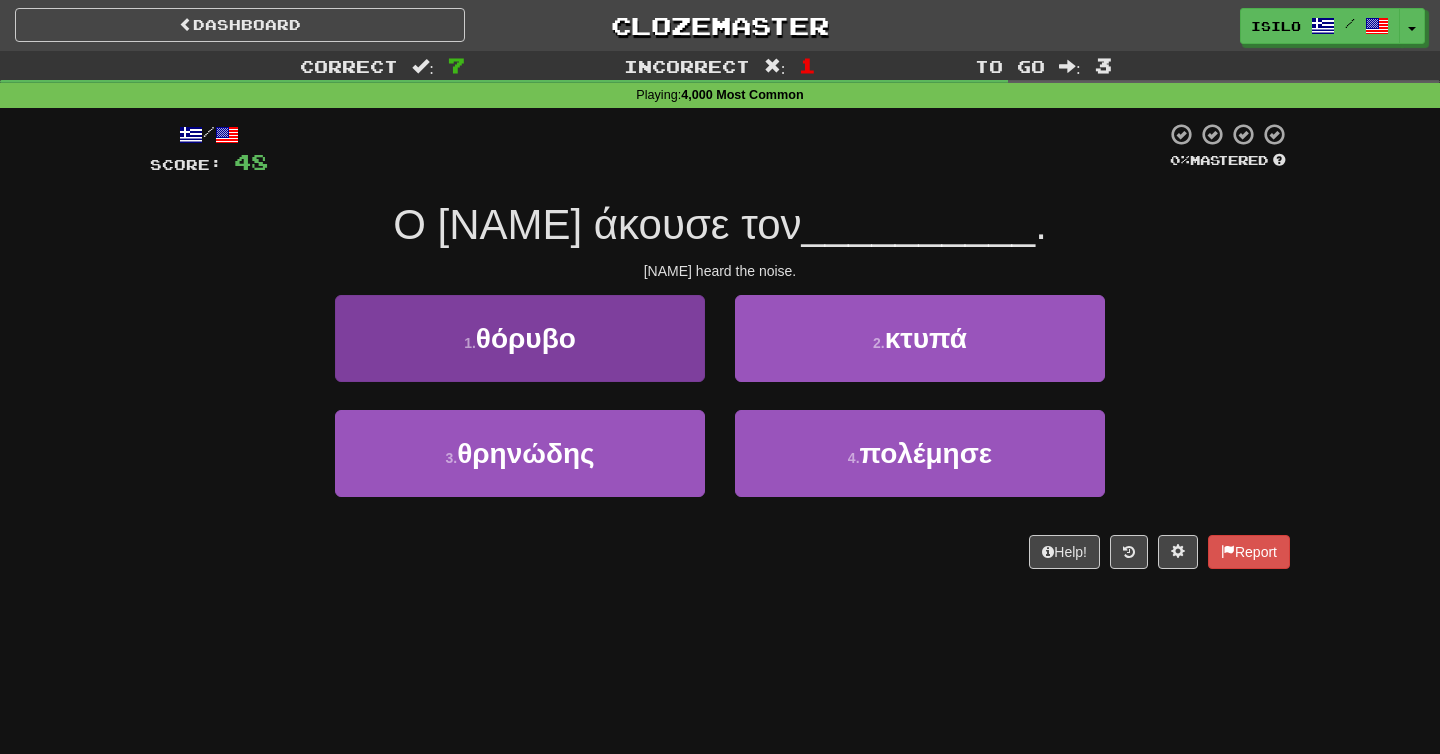 click on "1 .  θόρυβο" at bounding box center (520, 338) 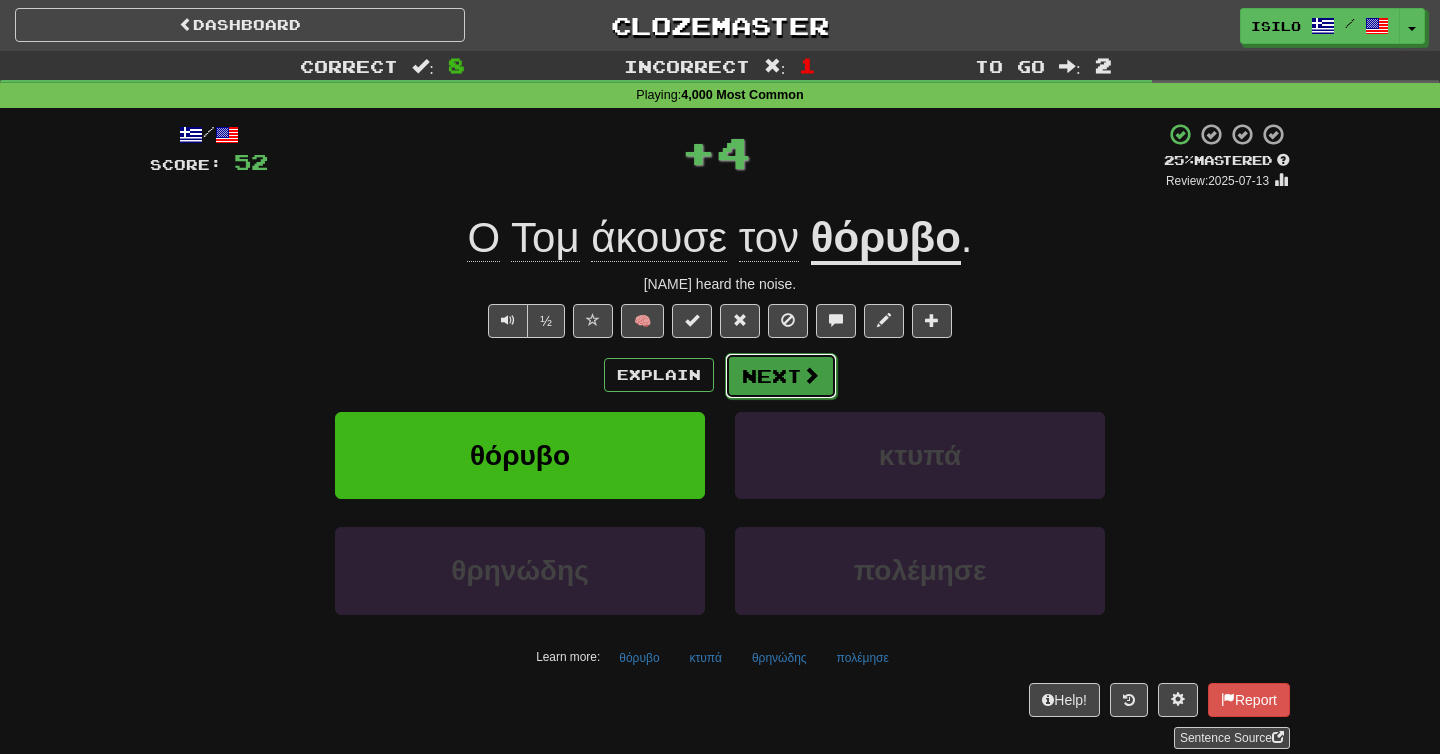 click on "Next" at bounding box center (781, 376) 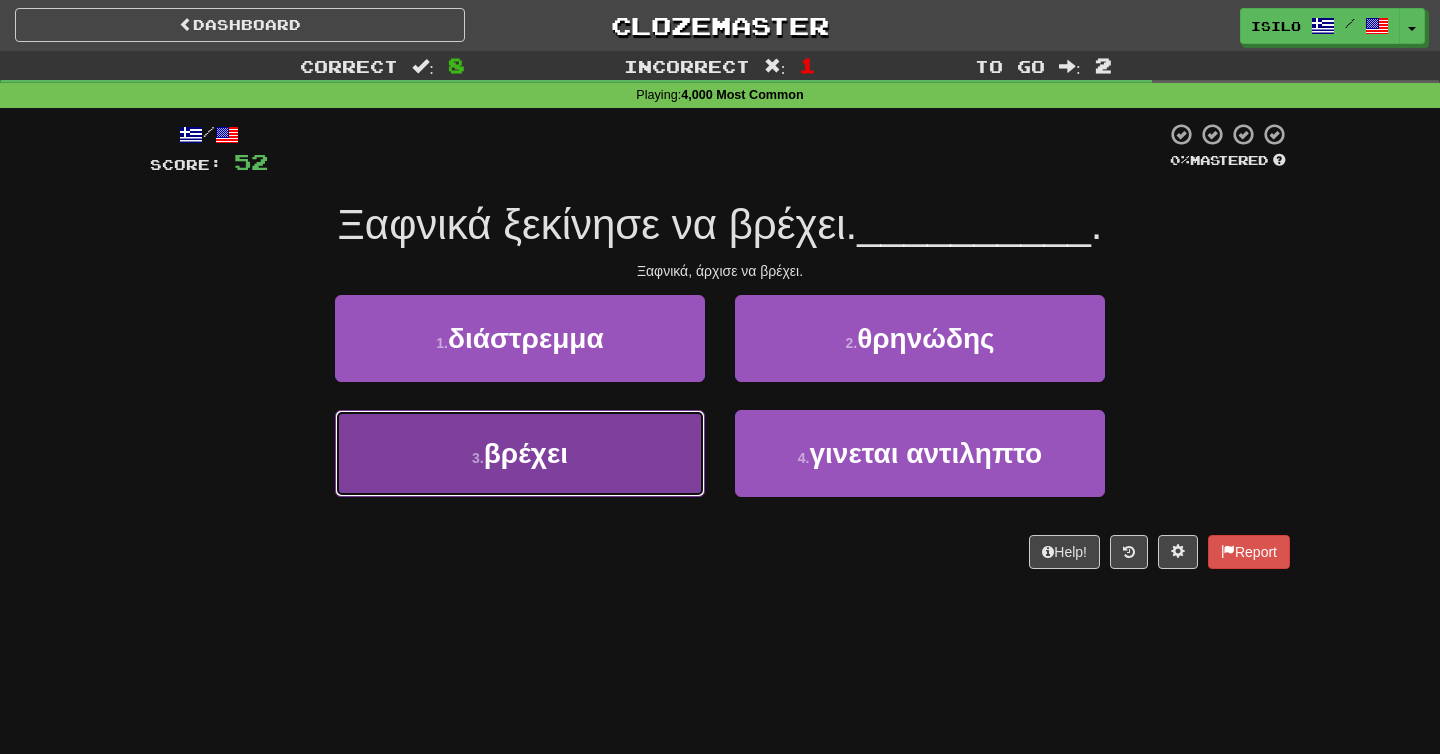 click on "3 .  βρέχει" at bounding box center [520, 453] 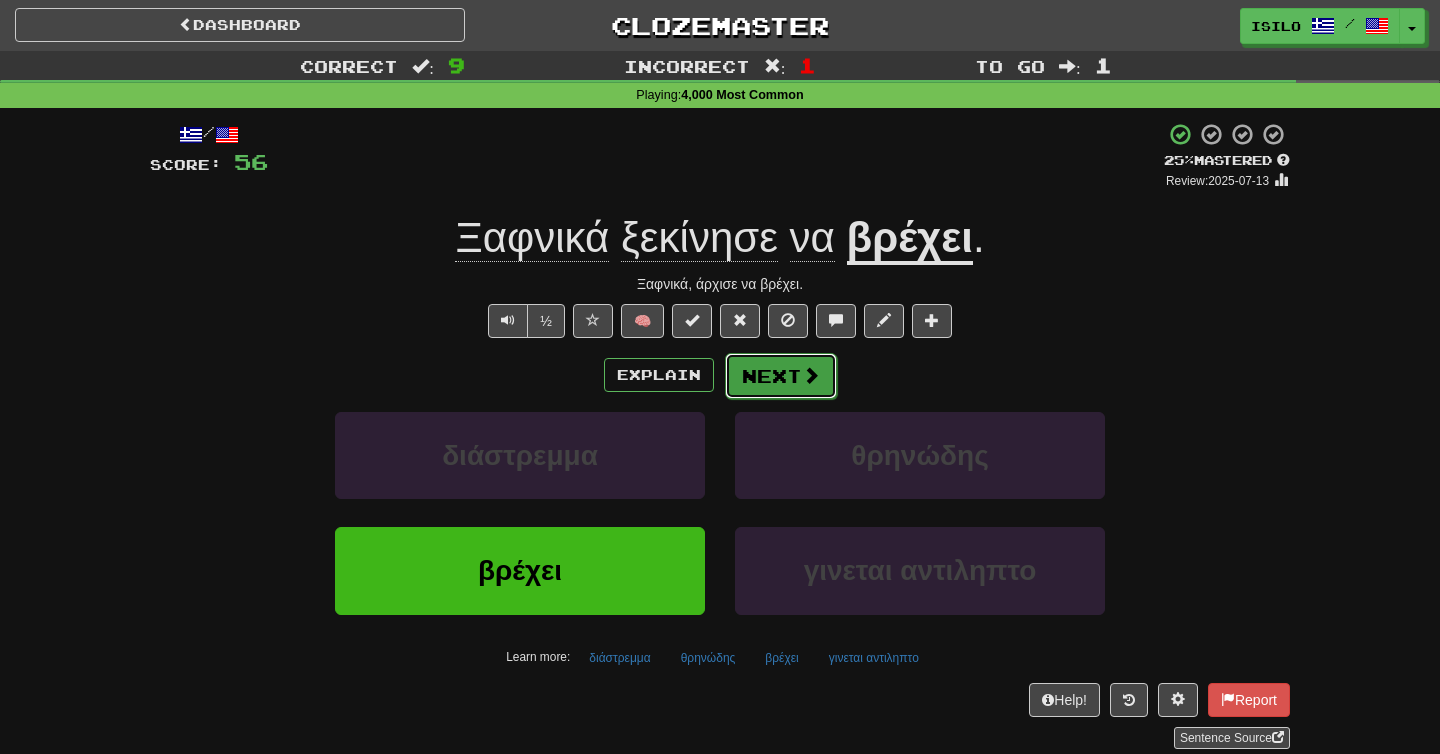 click on "Next" at bounding box center [781, 376] 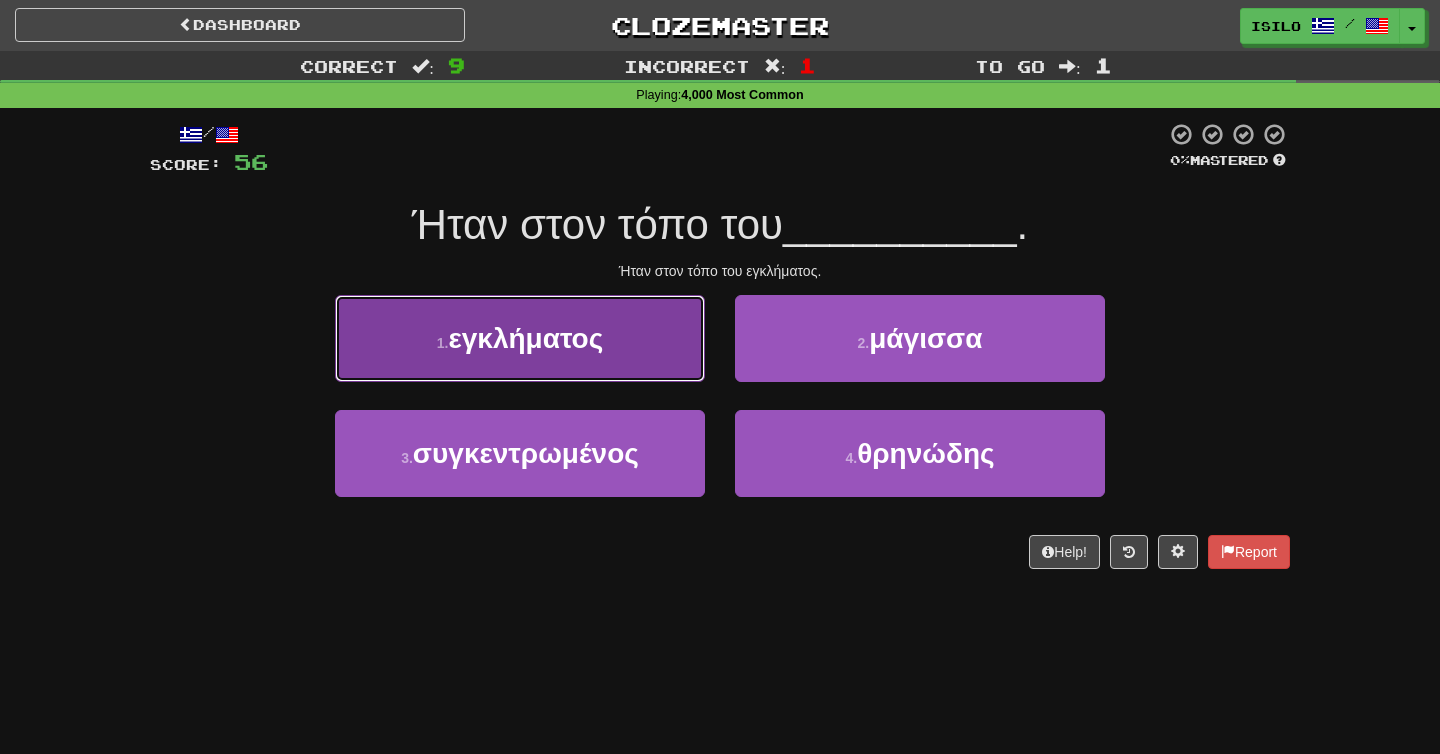 click on "εγκλήματος" at bounding box center (525, 338) 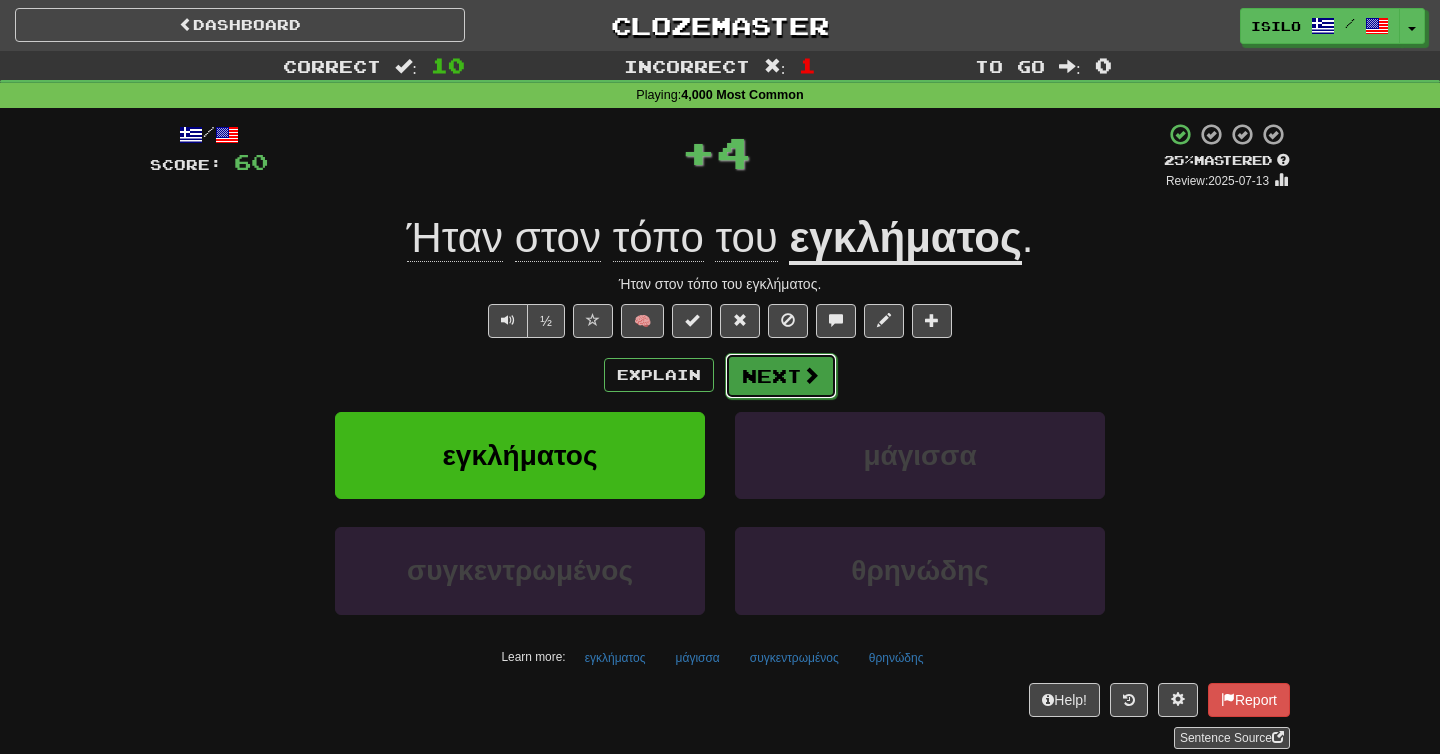 click on "Next" at bounding box center (781, 376) 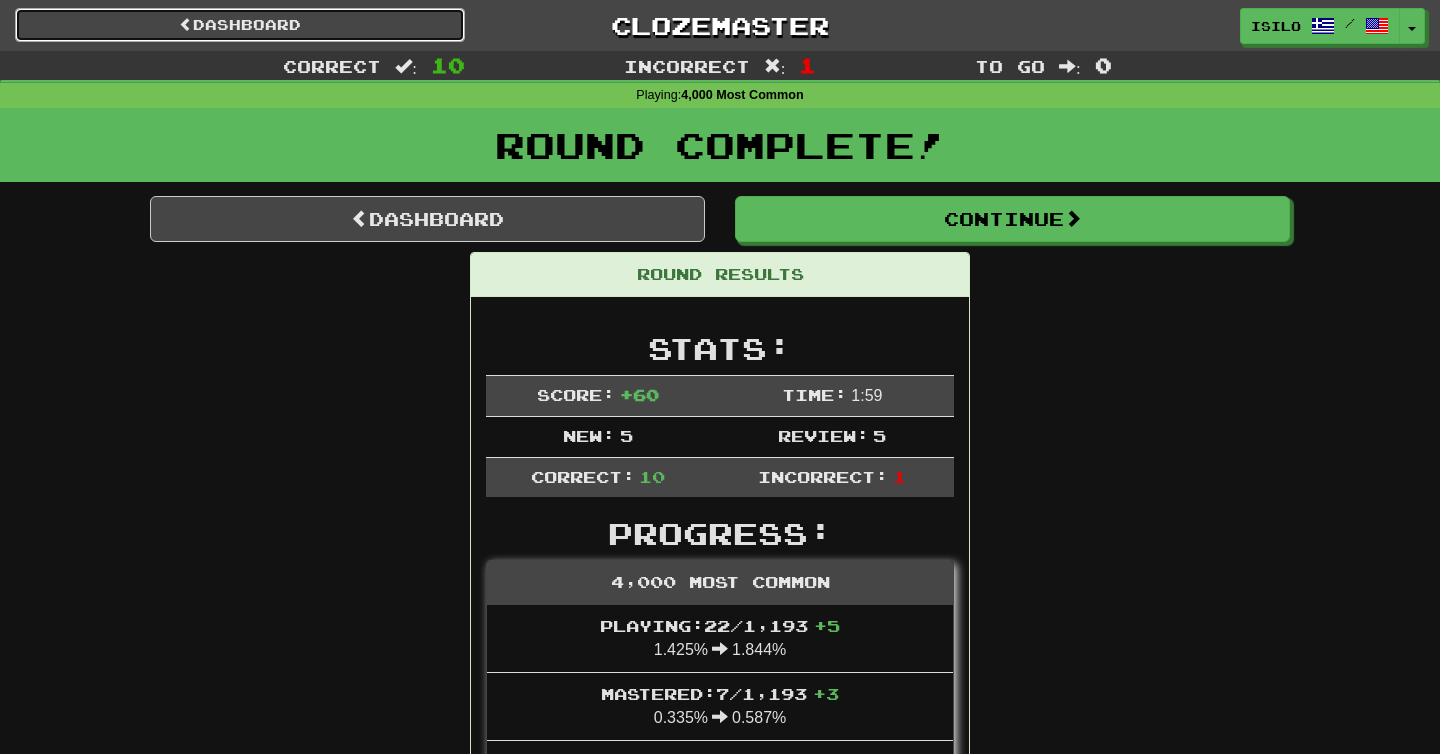 click on "Dashboard" at bounding box center [240, 25] 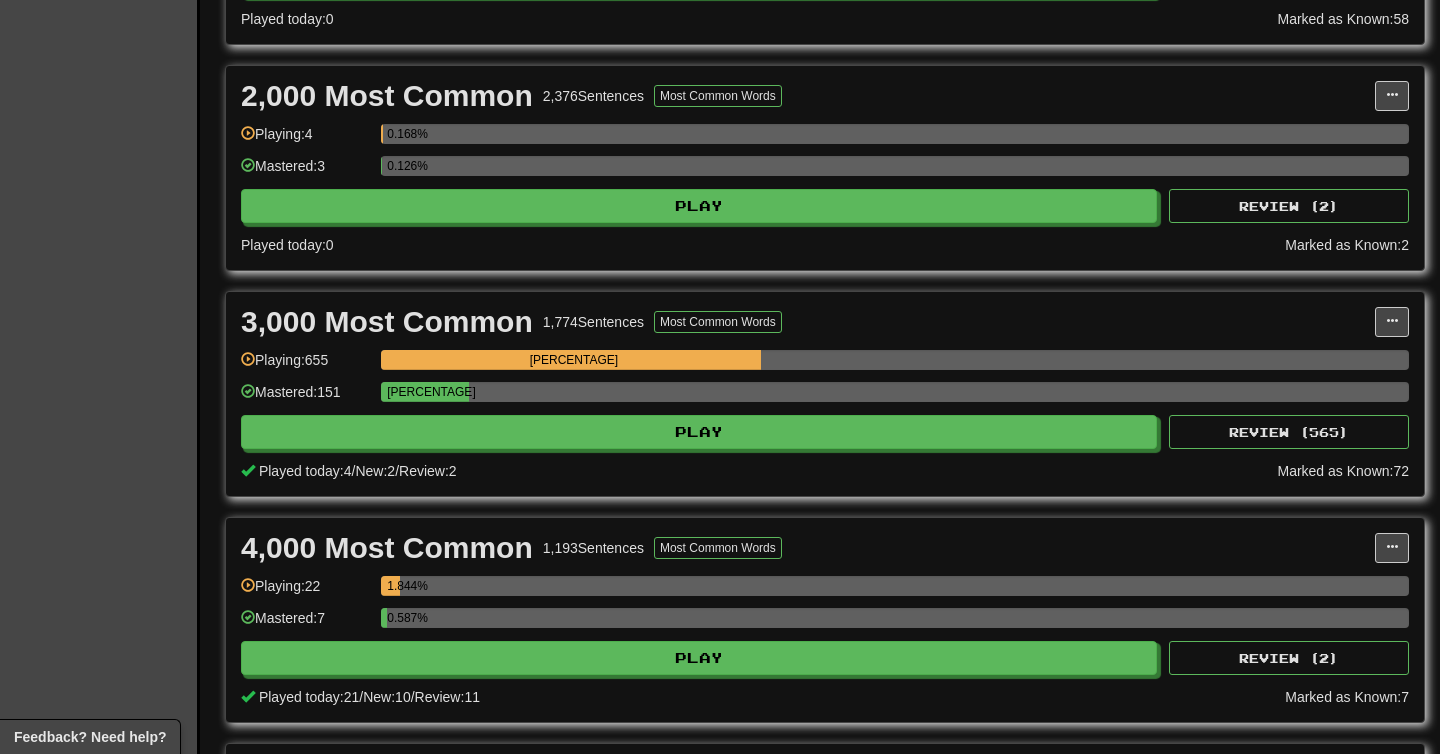 scroll, scrollTop: 623, scrollLeft: 0, axis: vertical 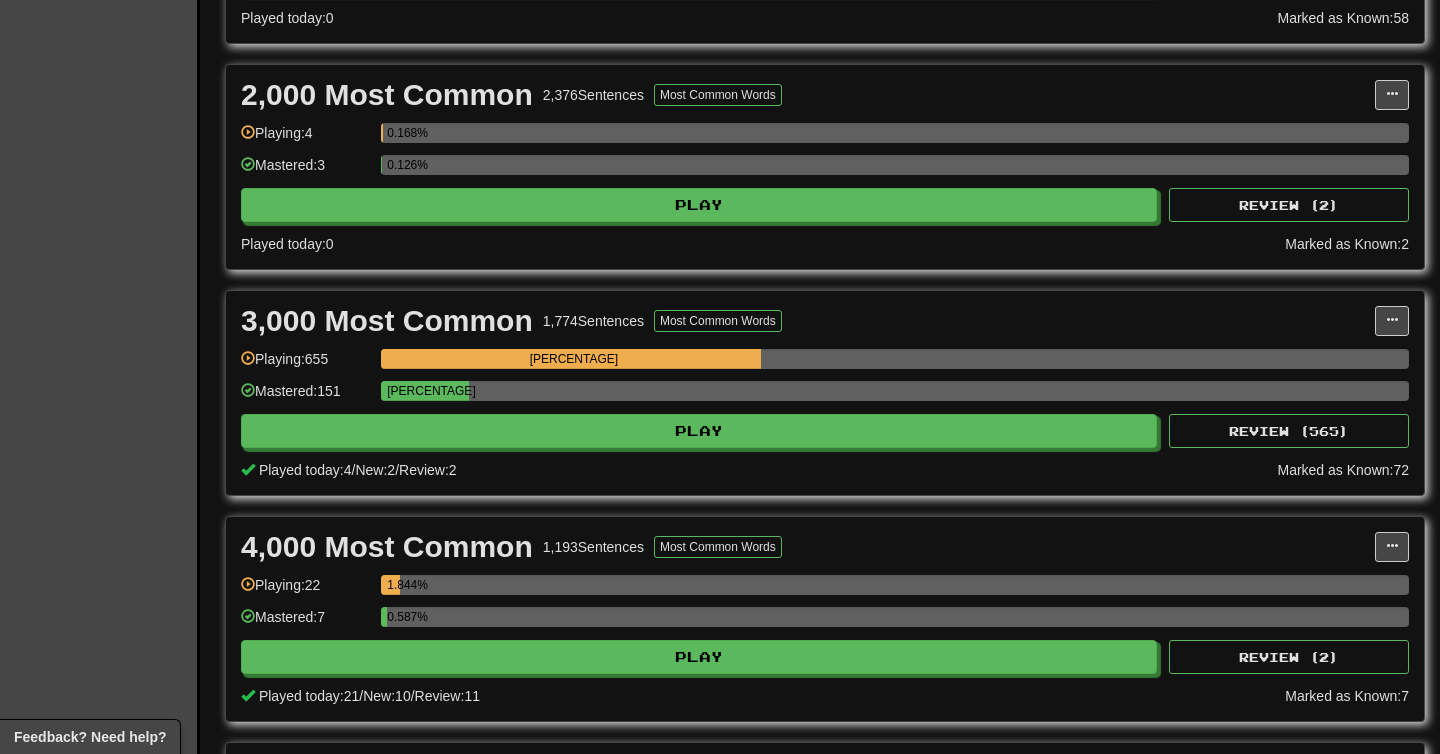 click at bounding box center (248, 358) 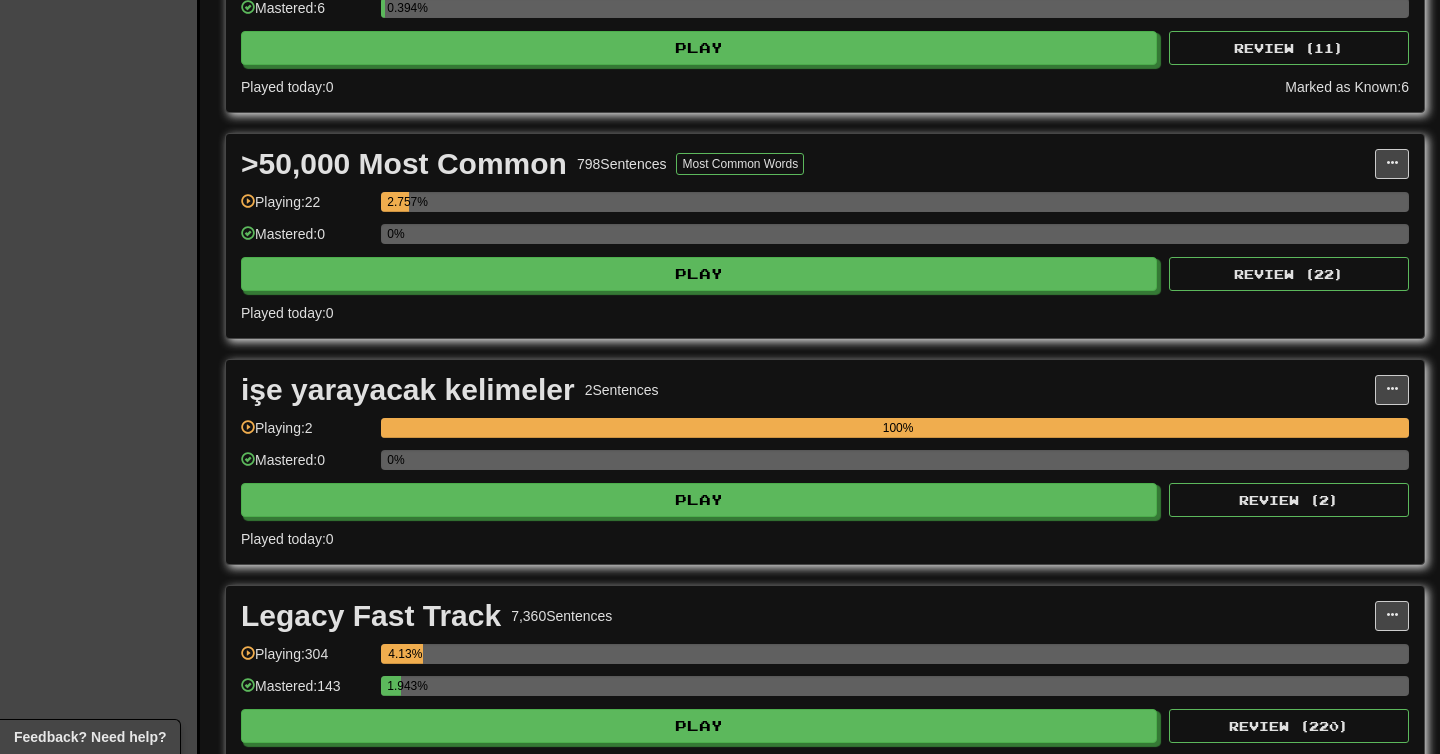 scroll, scrollTop: 1687, scrollLeft: 0, axis: vertical 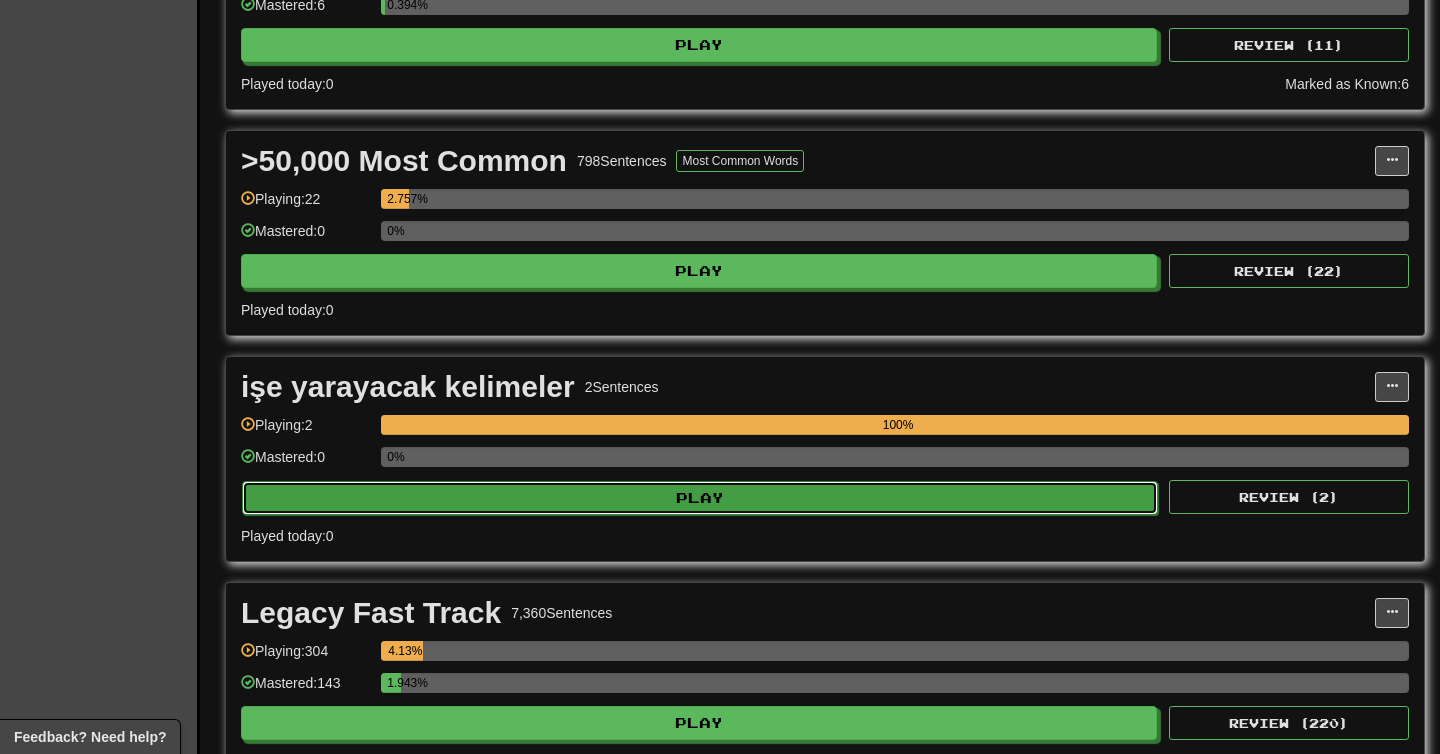 click on "Play" at bounding box center [700, 498] 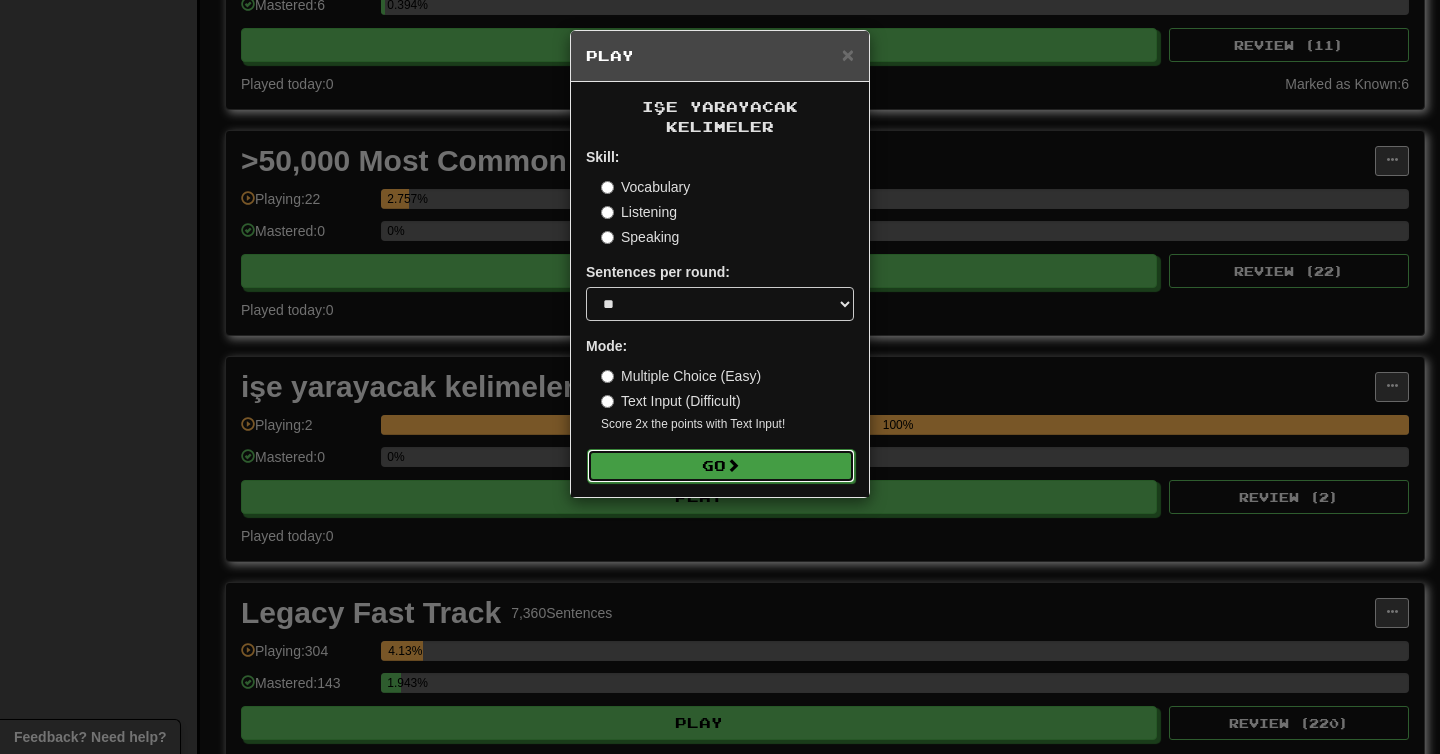 click on "Go" at bounding box center [721, 466] 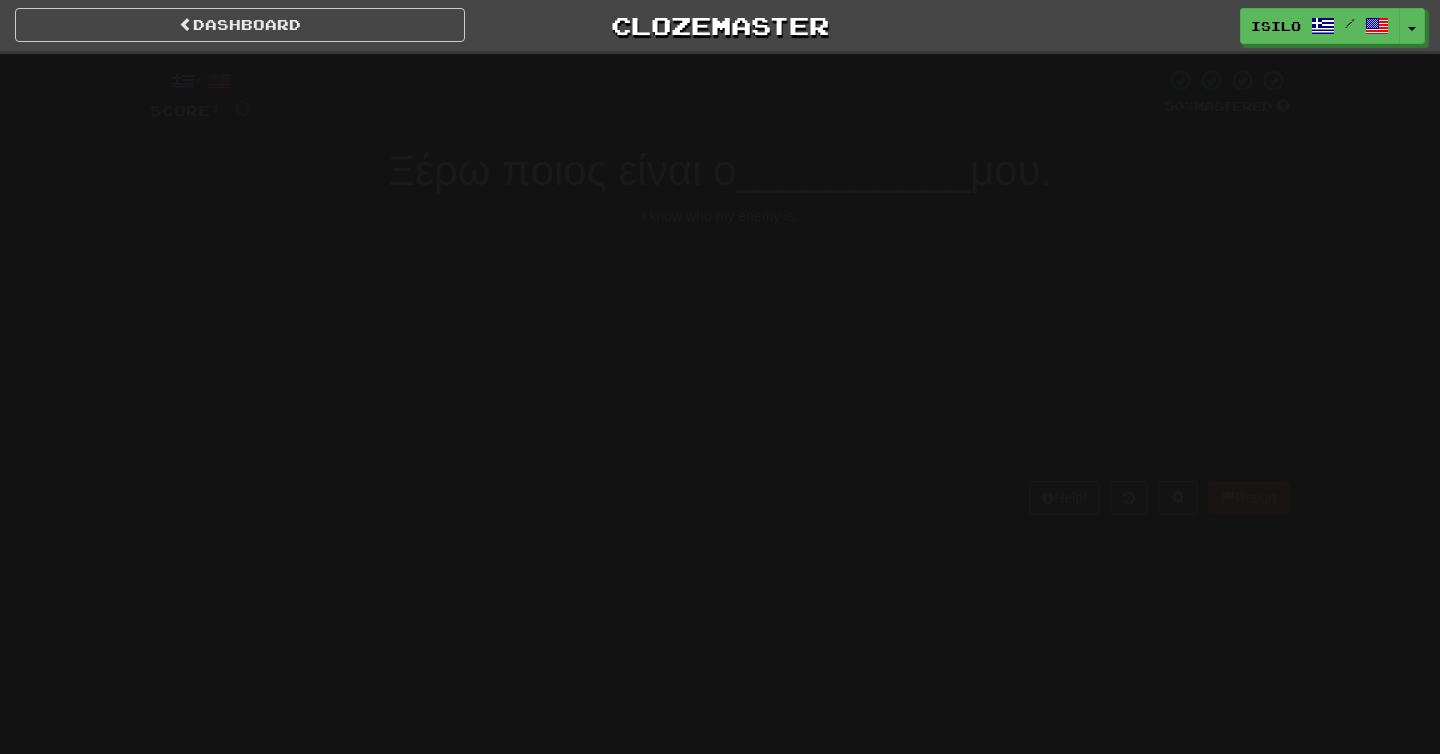scroll, scrollTop: 0, scrollLeft: 0, axis: both 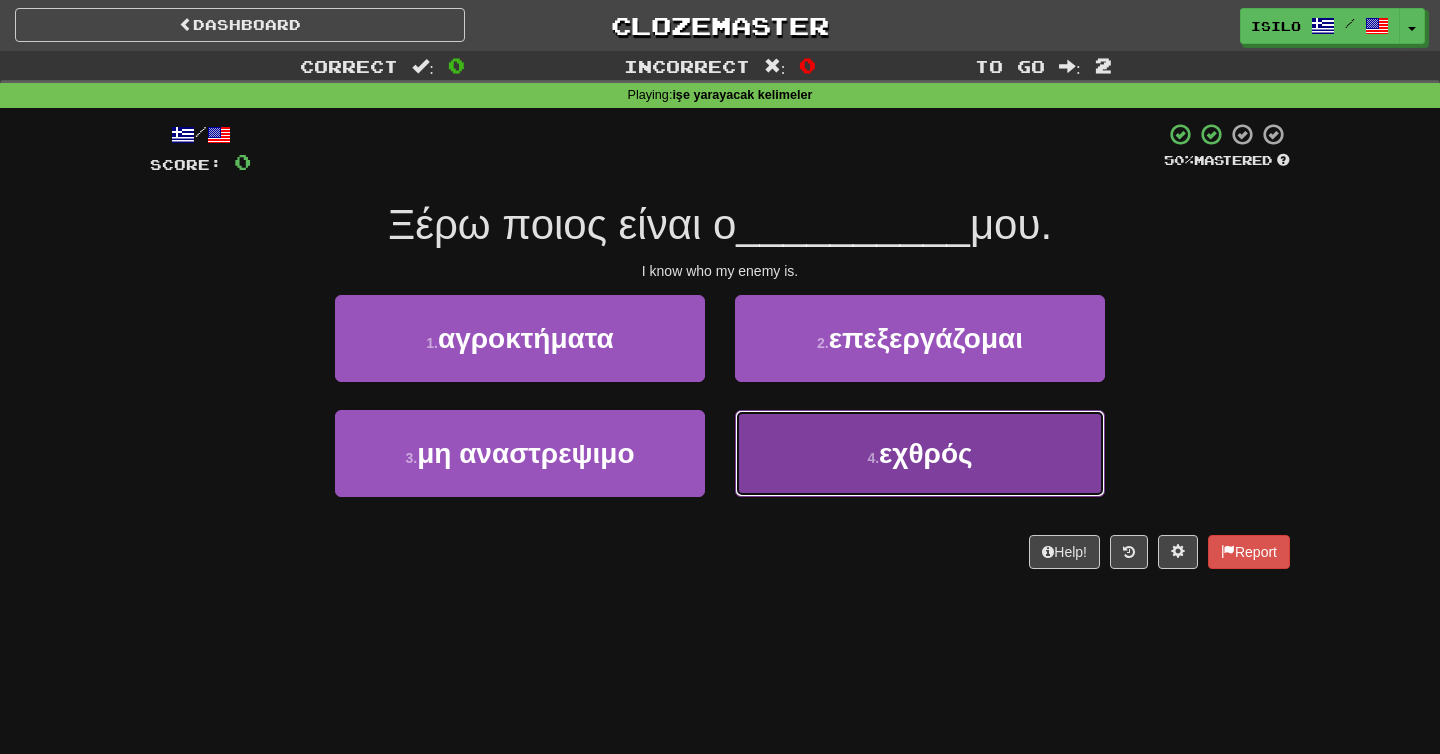 click on "4 .  εχθρός" at bounding box center (920, 453) 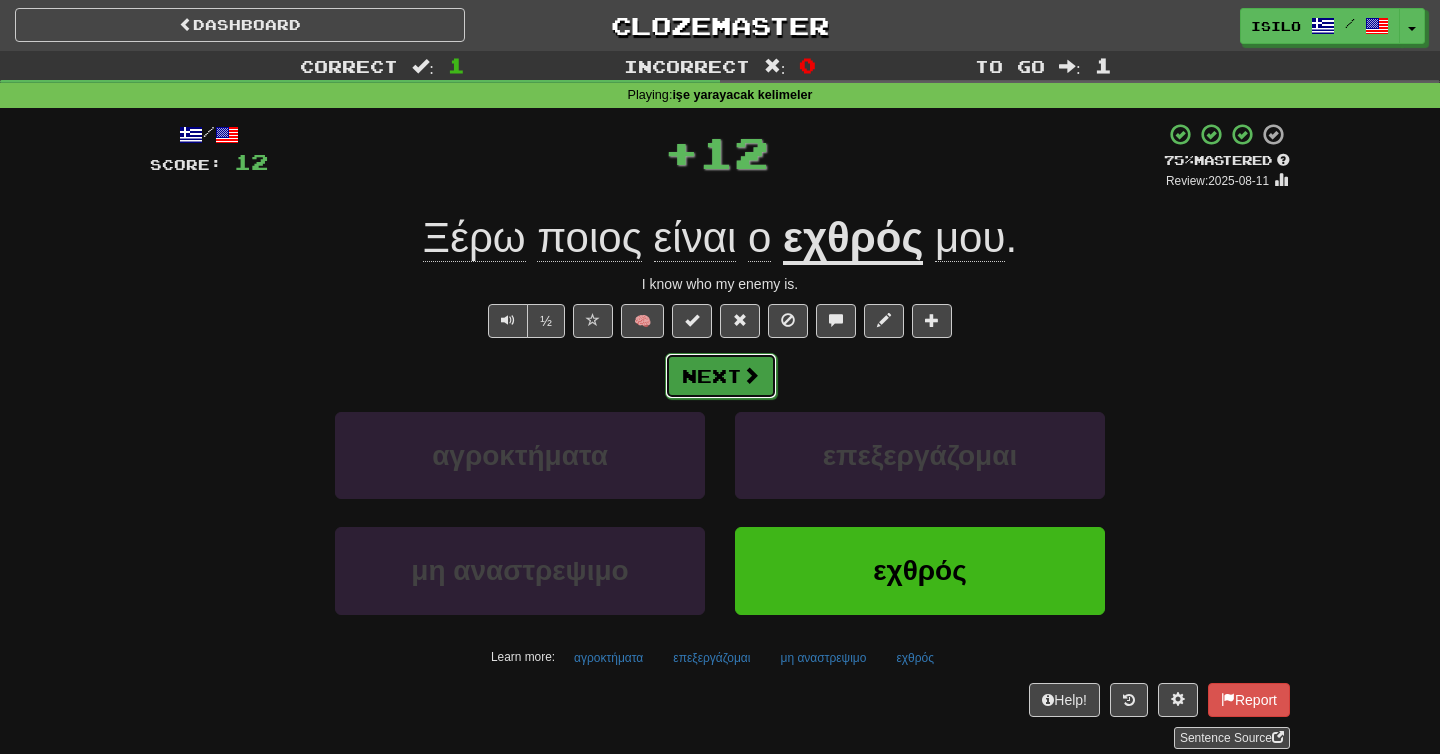 click on "Next" at bounding box center (721, 376) 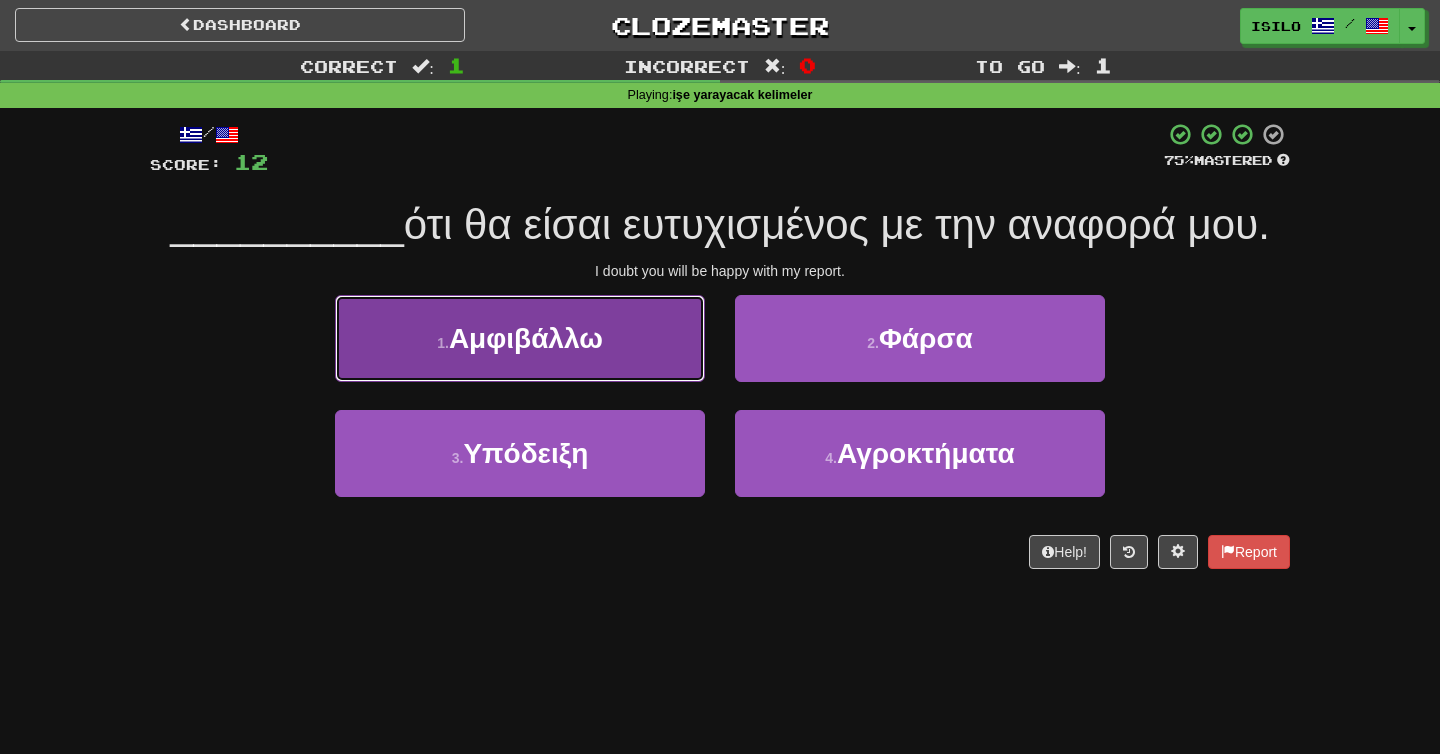 click on "Αμφιβάλλω" at bounding box center [526, 338] 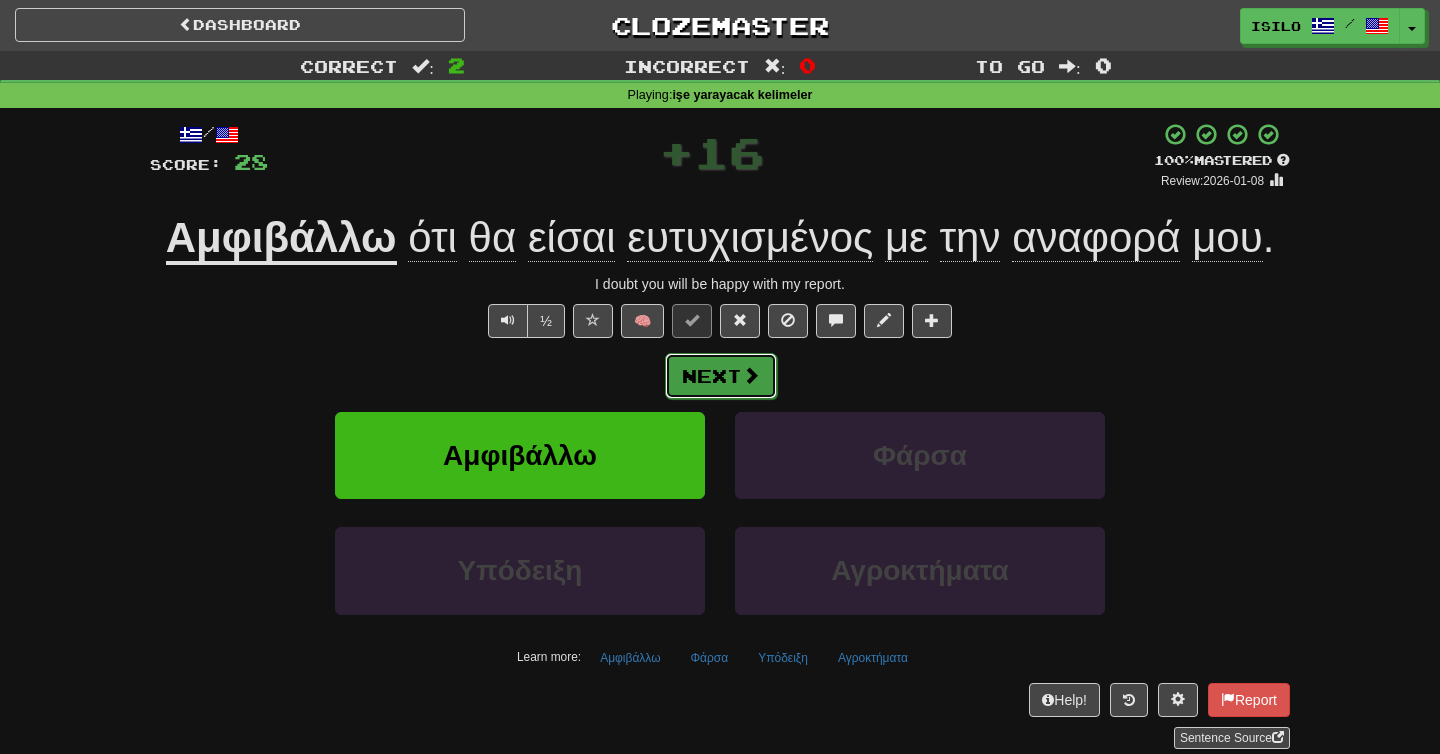click on "Next" at bounding box center (721, 376) 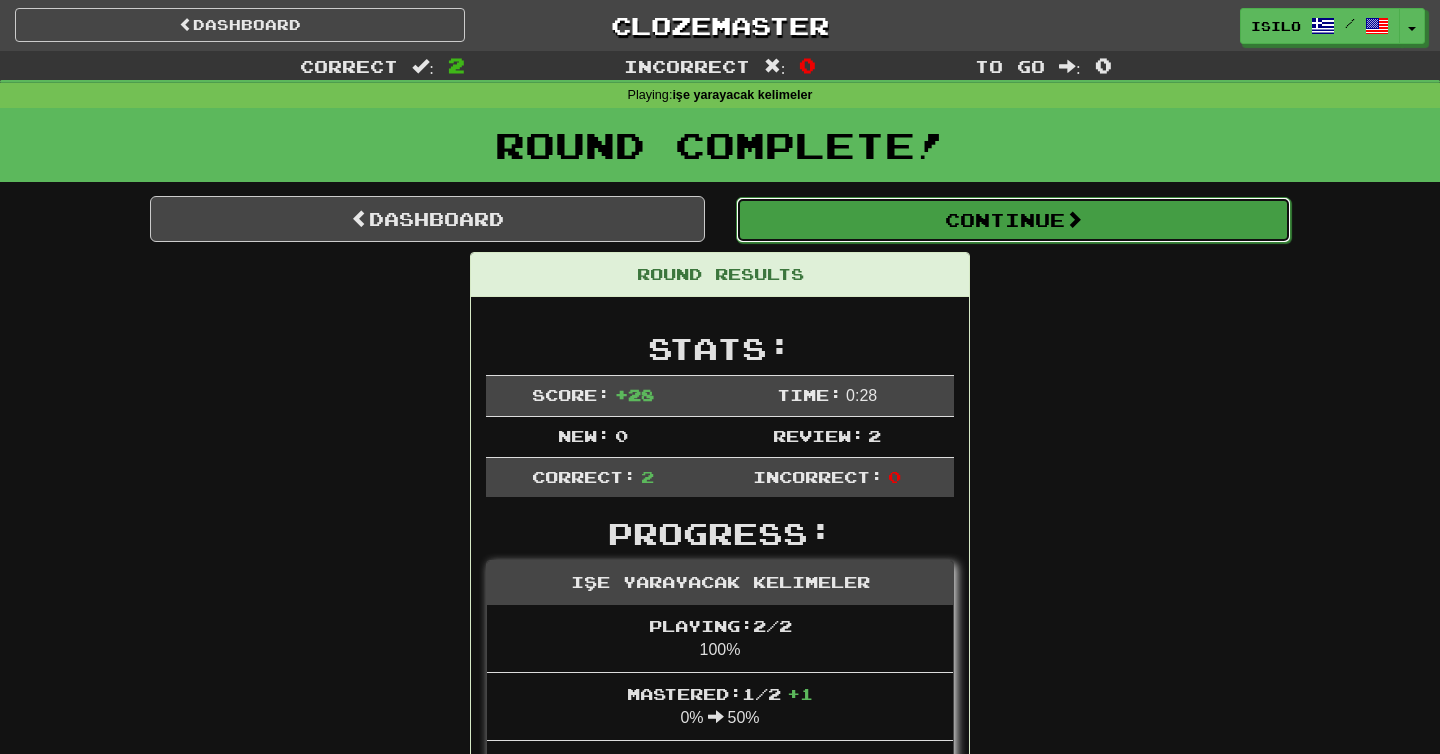 click on "Continue" at bounding box center (1013, 220) 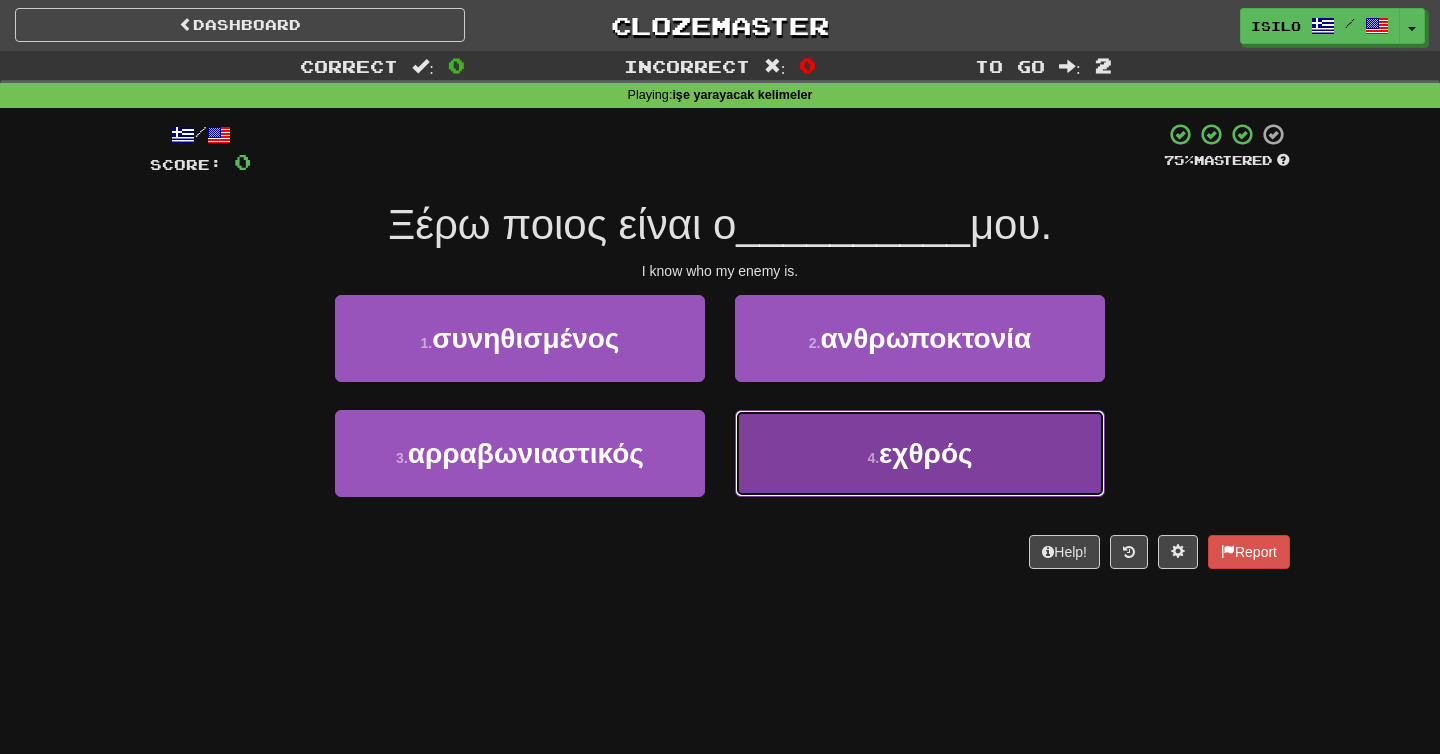click on "4 .  εχθρός" at bounding box center [920, 453] 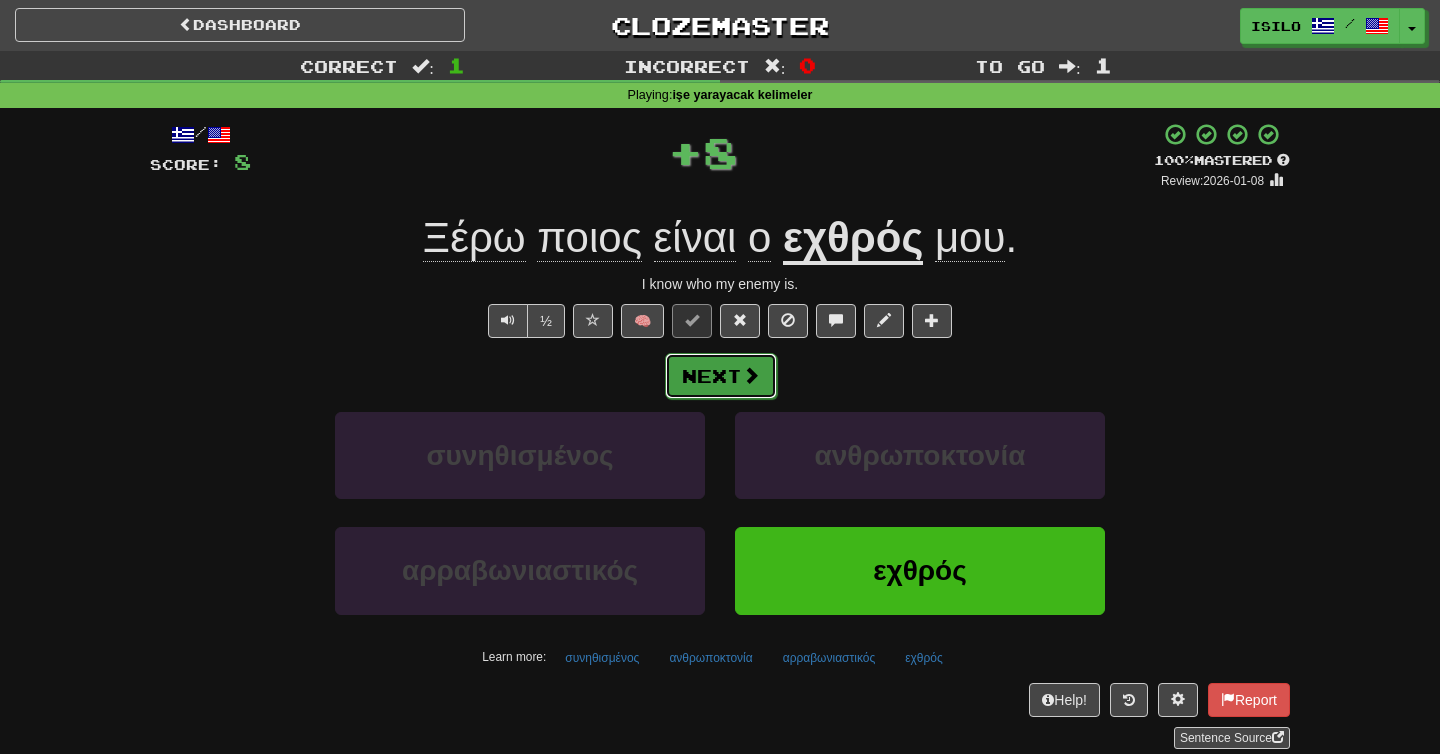 click on "Next" at bounding box center [721, 376] 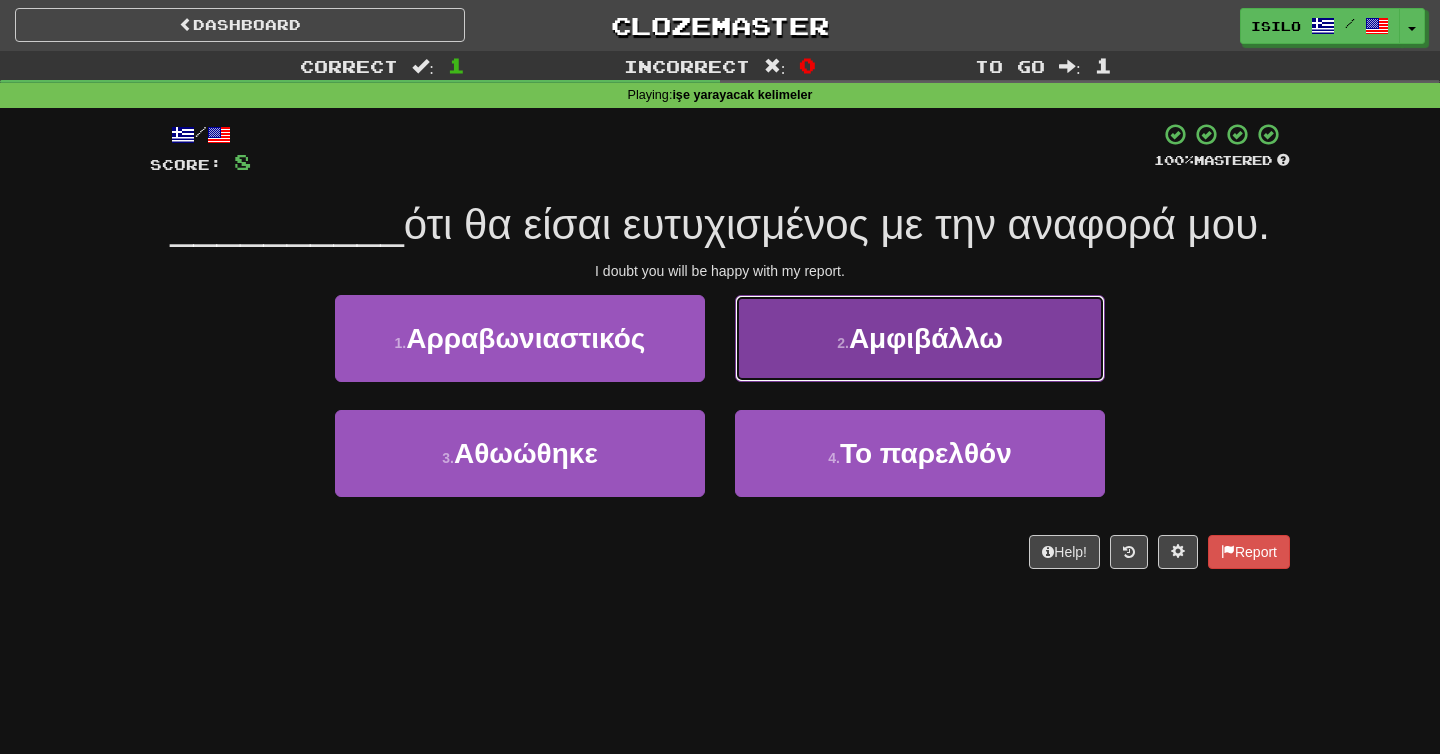 click on "Αμφιβάλλω" at bounding box center (926, 338) 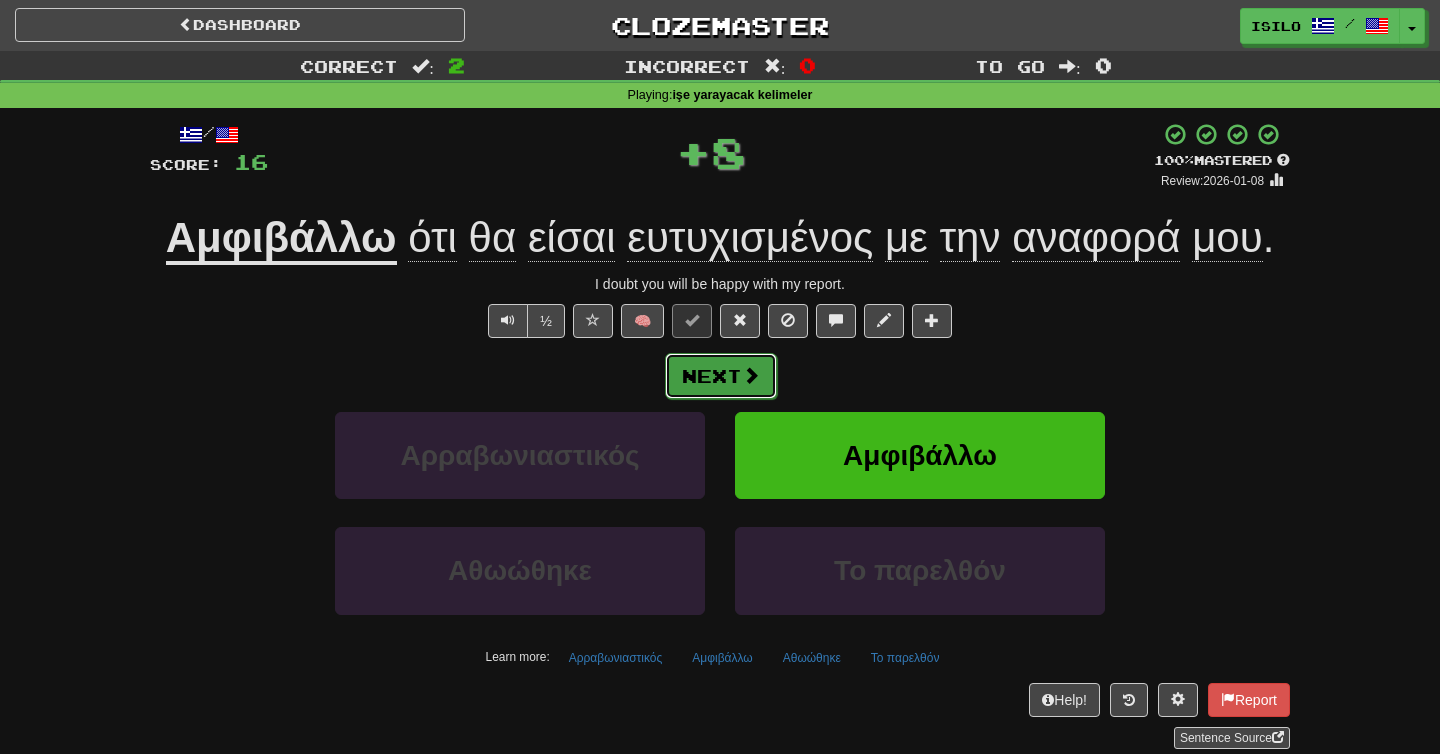 click at bounding box center [751, 375] 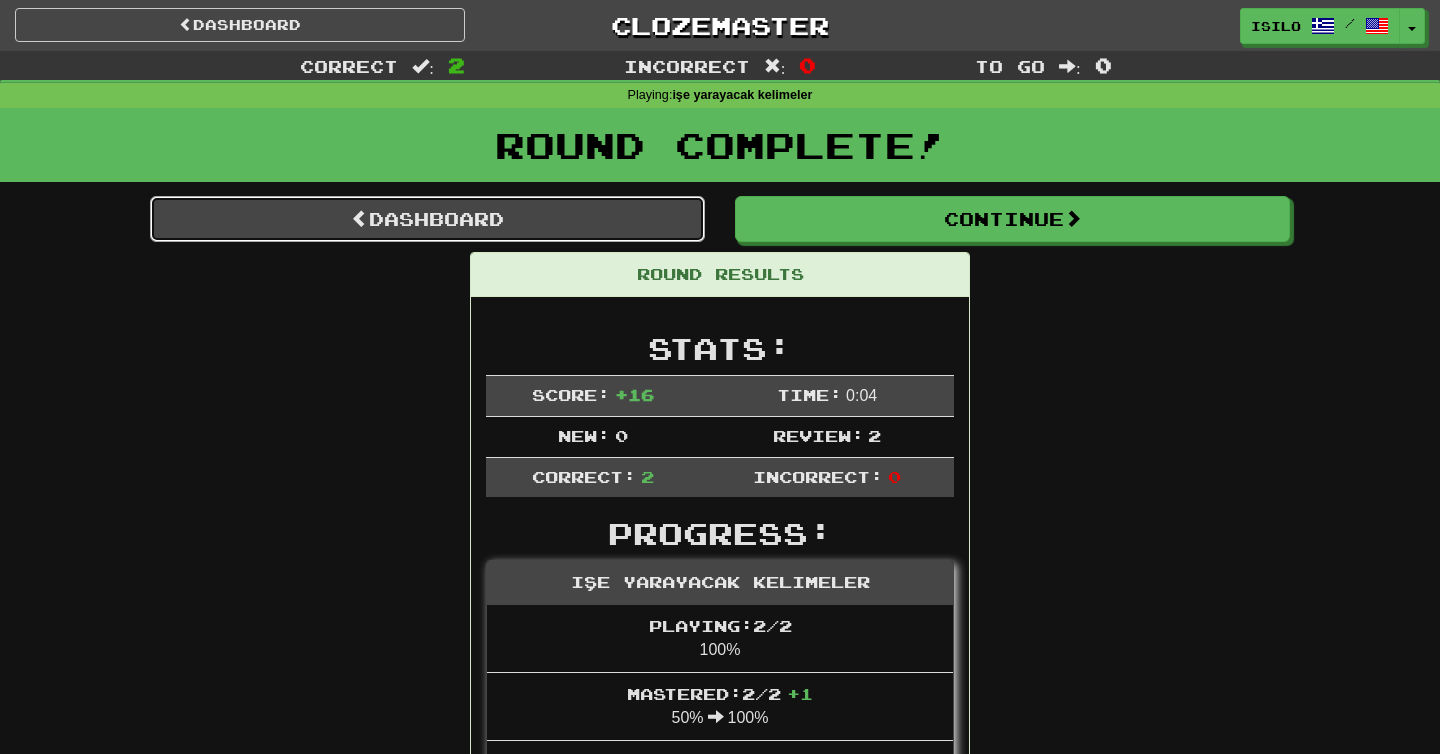 click on "Dashboard" at bounding box center [427, 219] 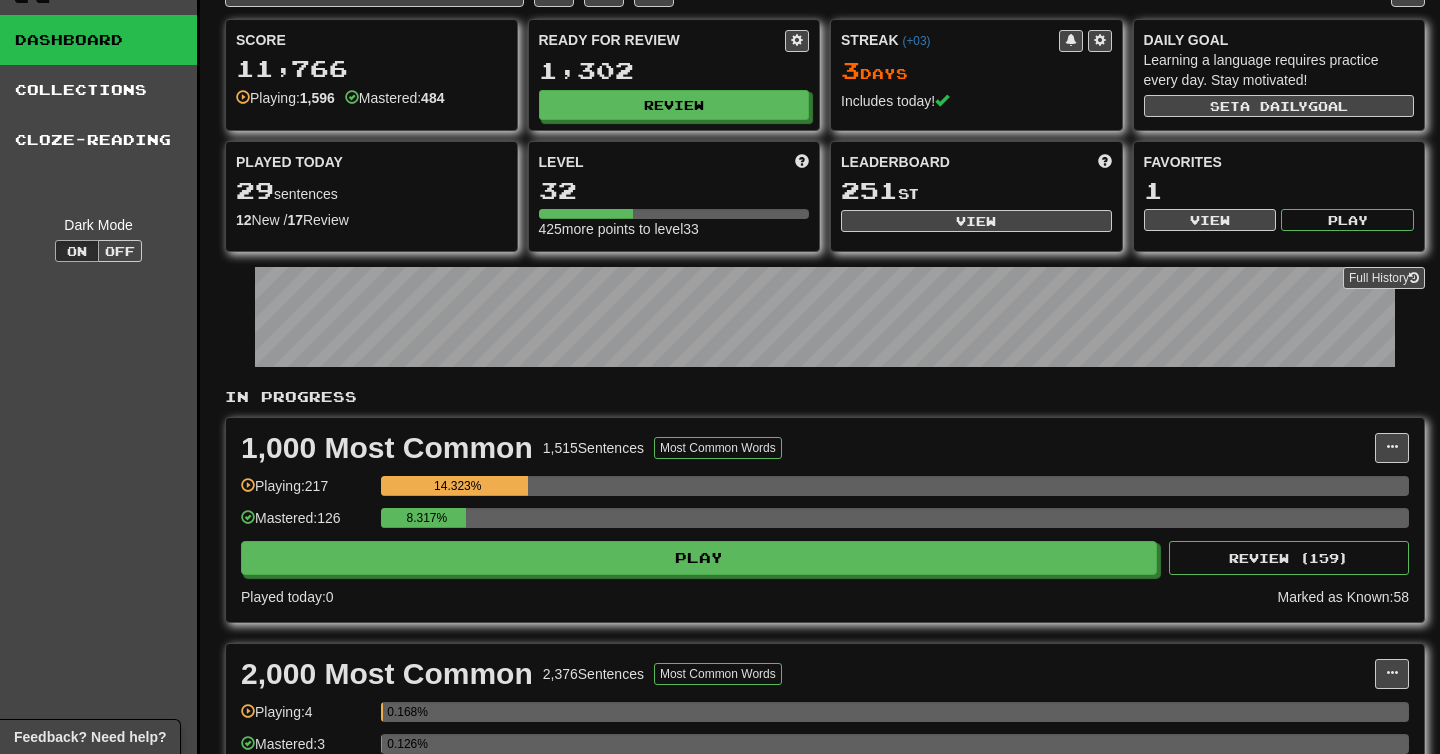 scroll, scrollTop: 46, scrollLeft: 0, axis: vertical 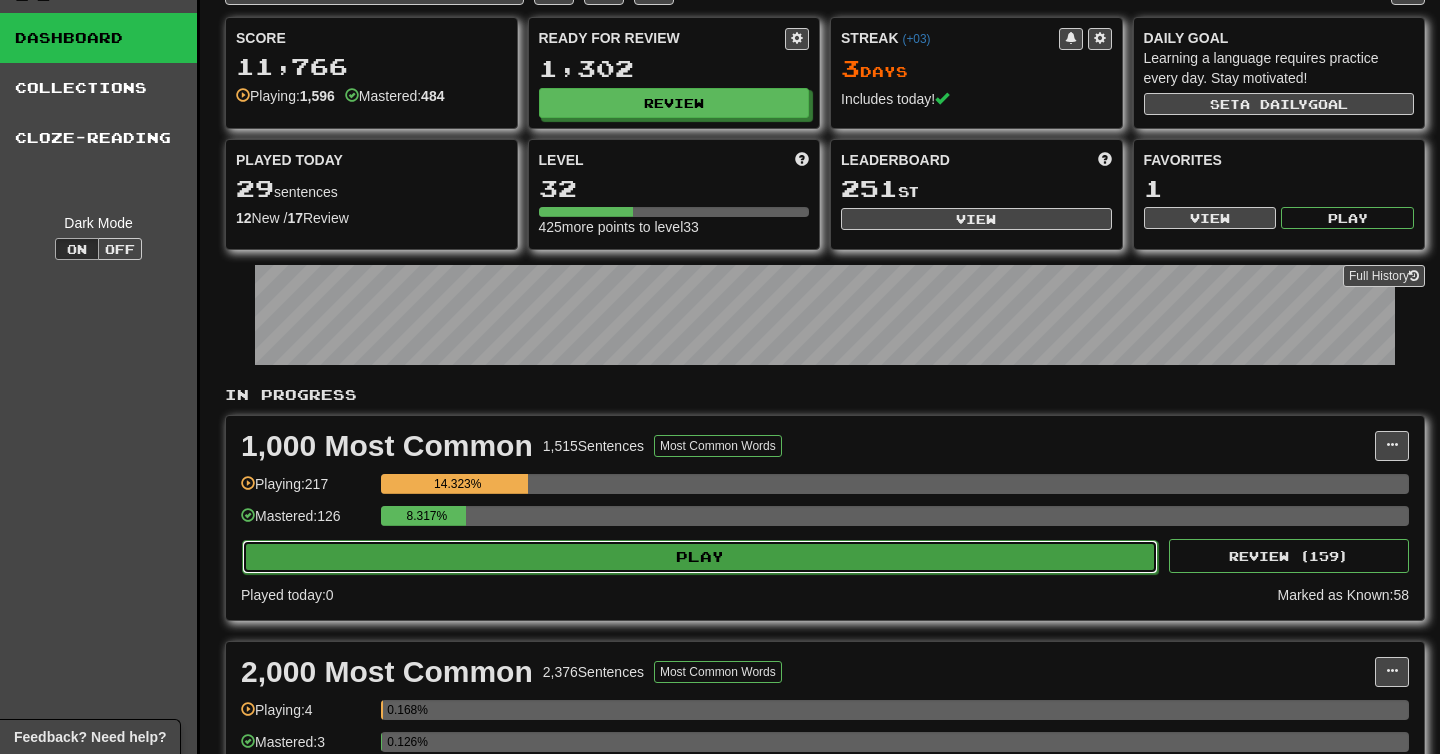click on "Play" at bounding box center (700, 557) 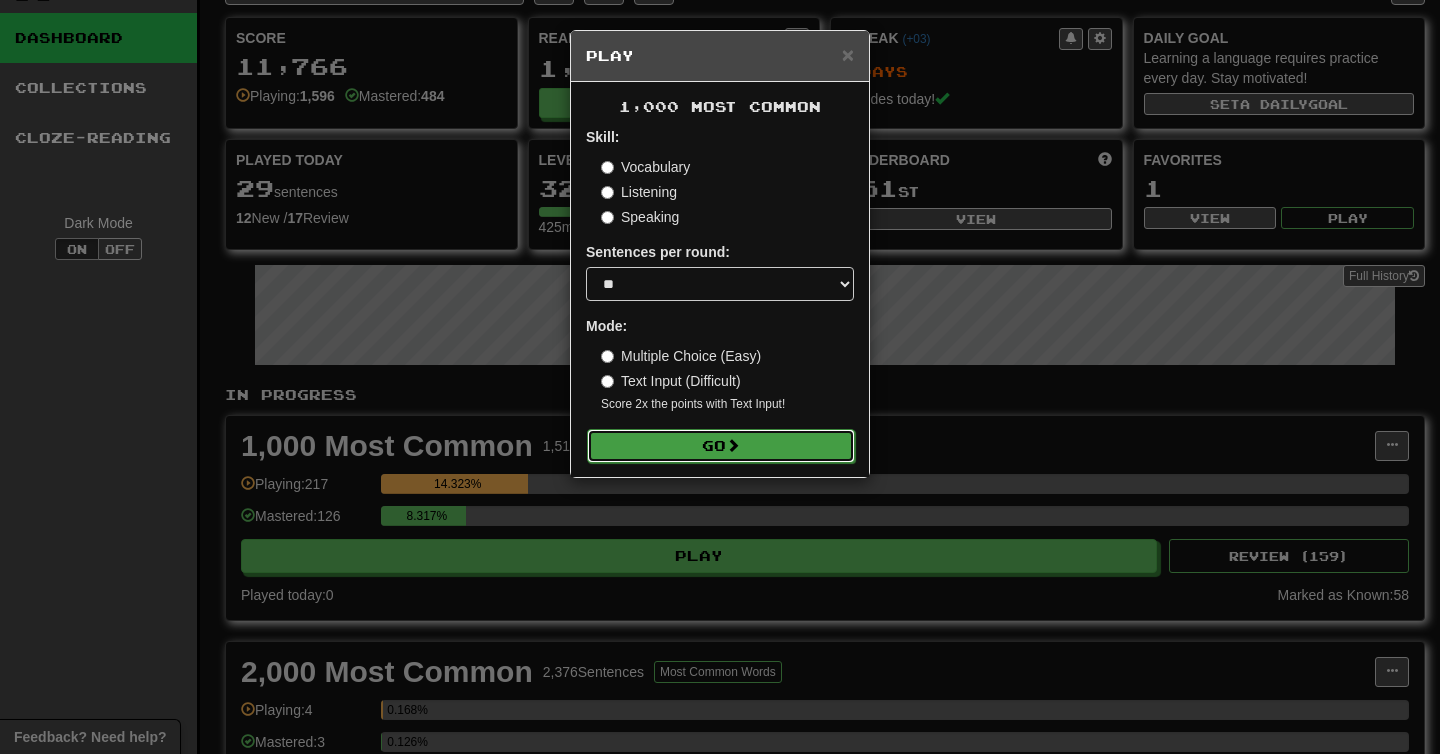 click on "Go" at bounding box center [721, 446] 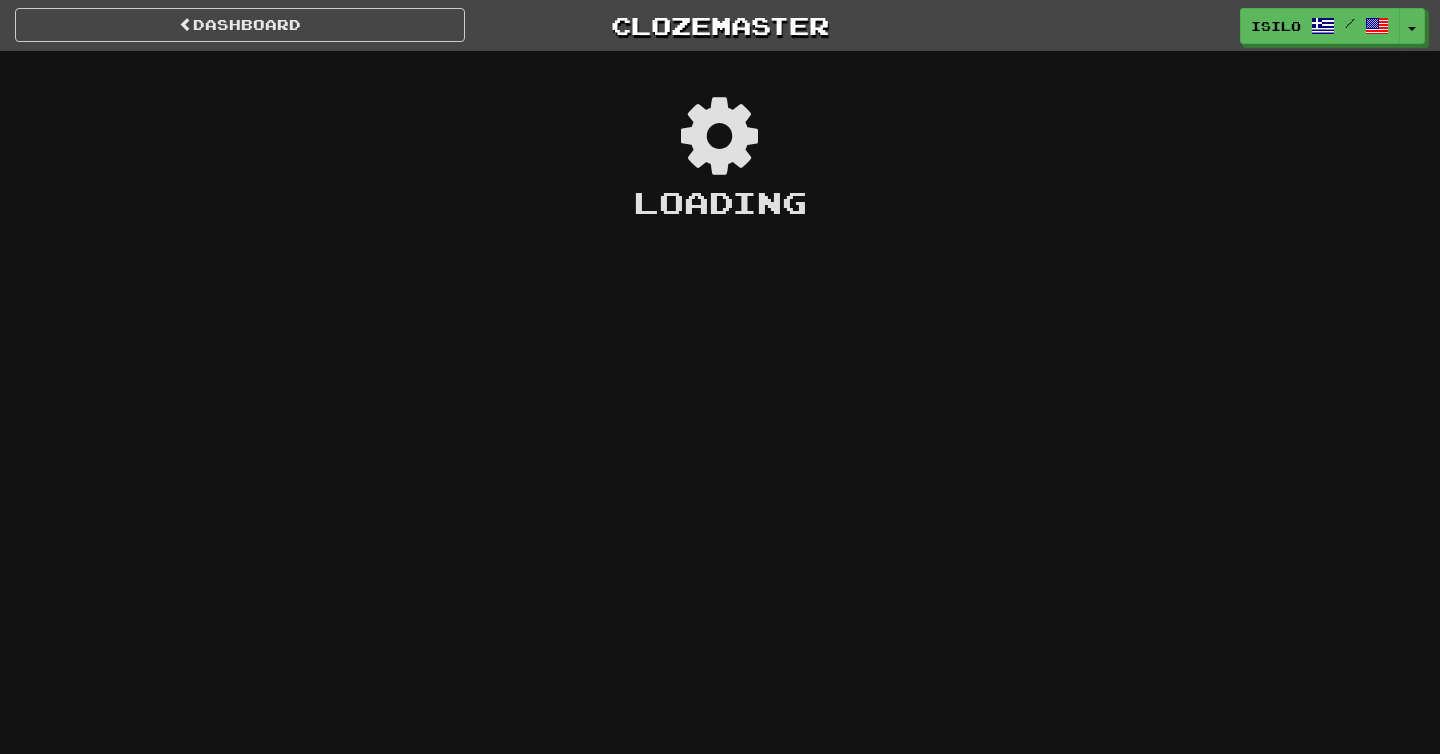 scroll, scrollTop: 0, scrollLeft: 0, axis: both 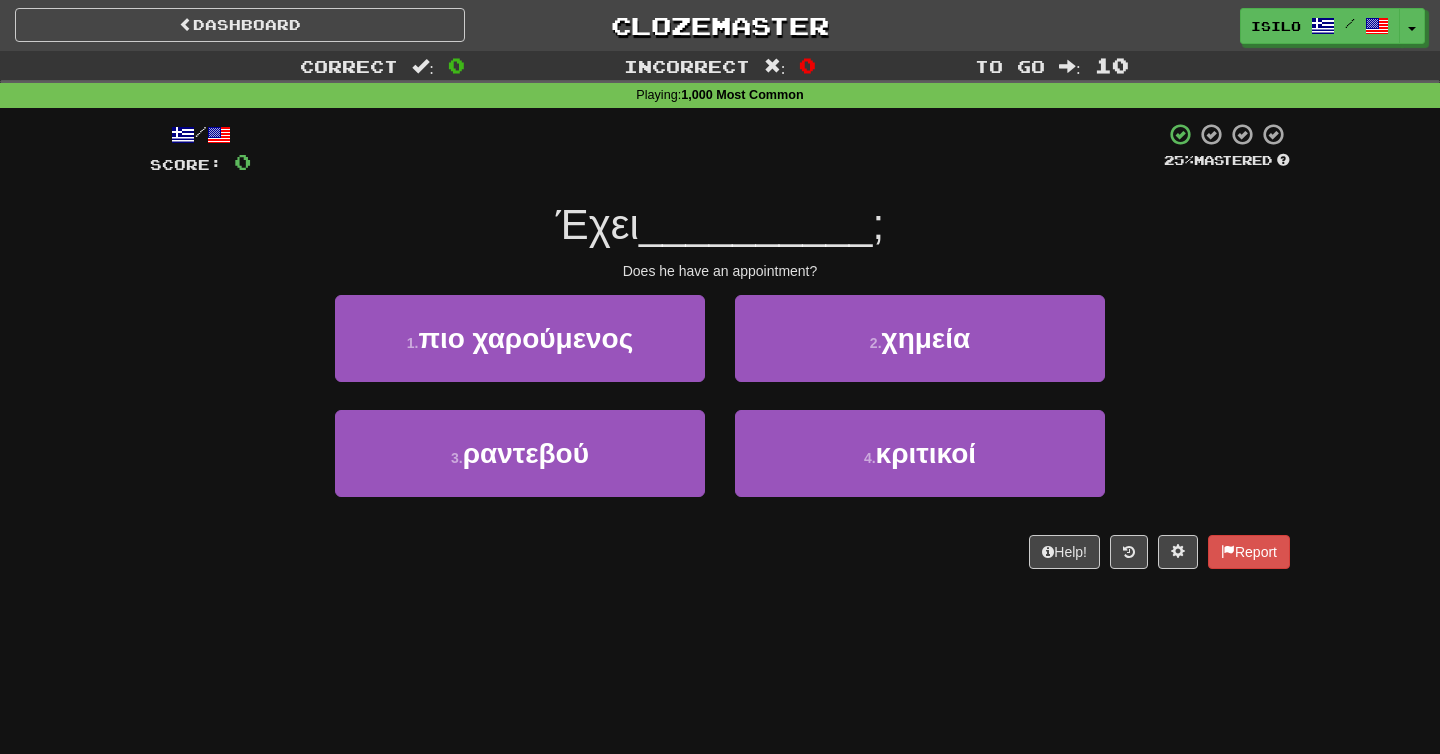 click on "Does he have an appointment?" at bounding box center (720, 271) 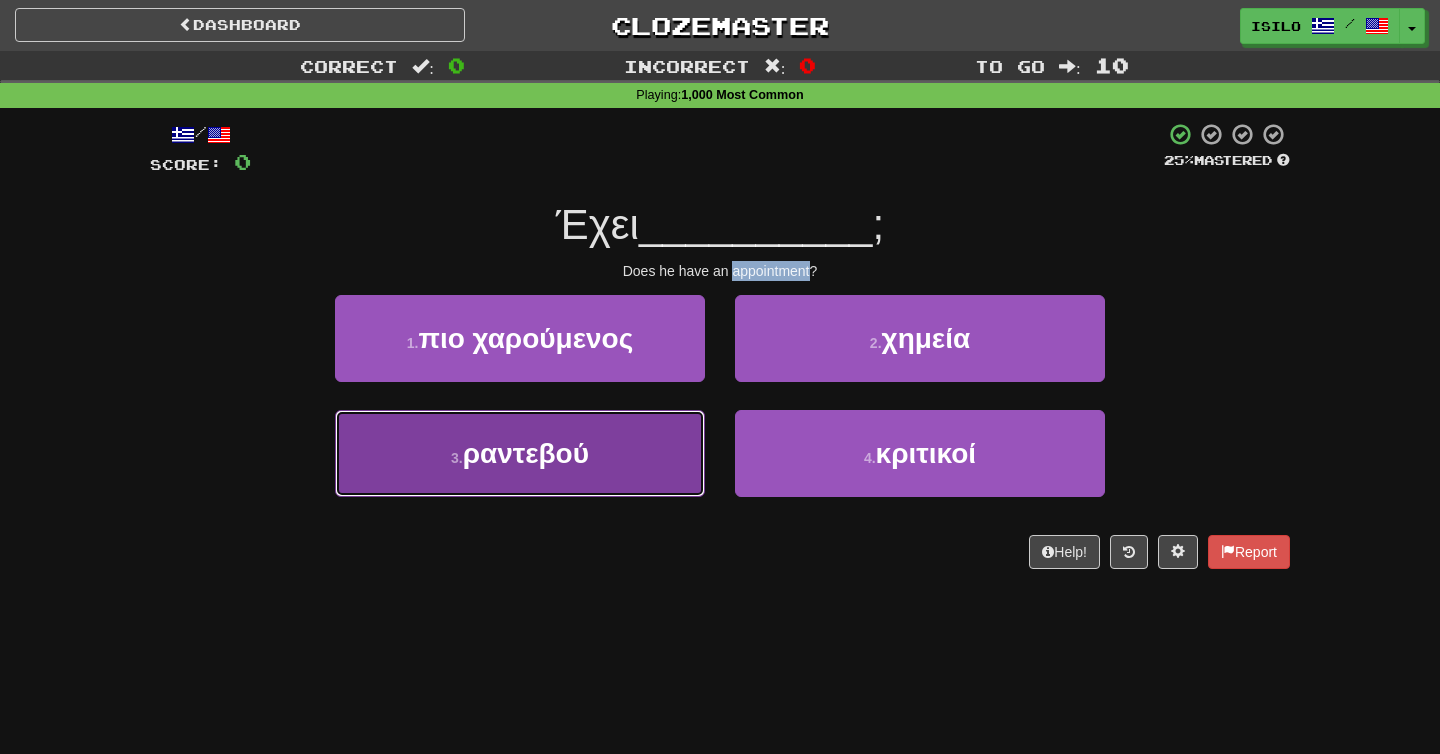 click on "ραντεβού" at bounding box center [526, 453] 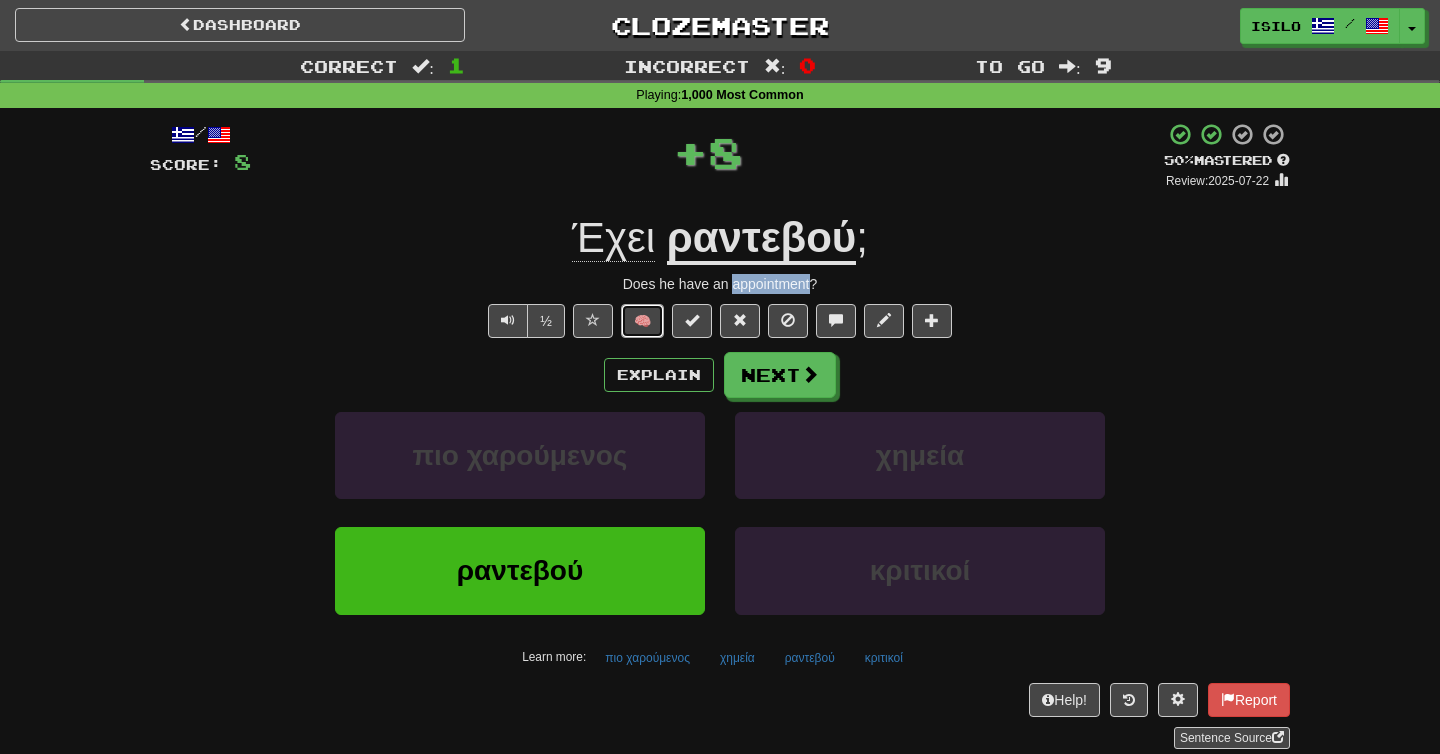 click on "🧠" at bounding box center (642, 321) 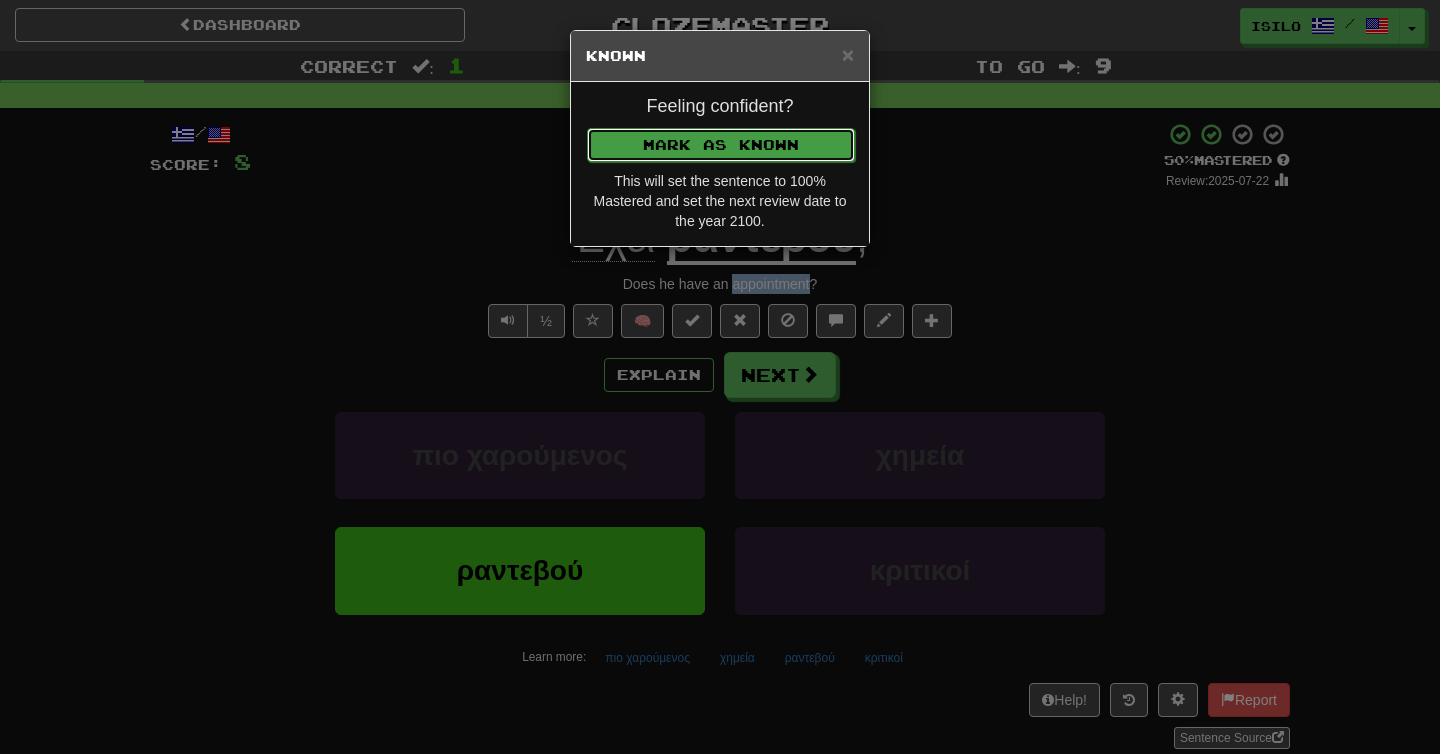 click on "Mark as Known" at bounding box center (721, 145) 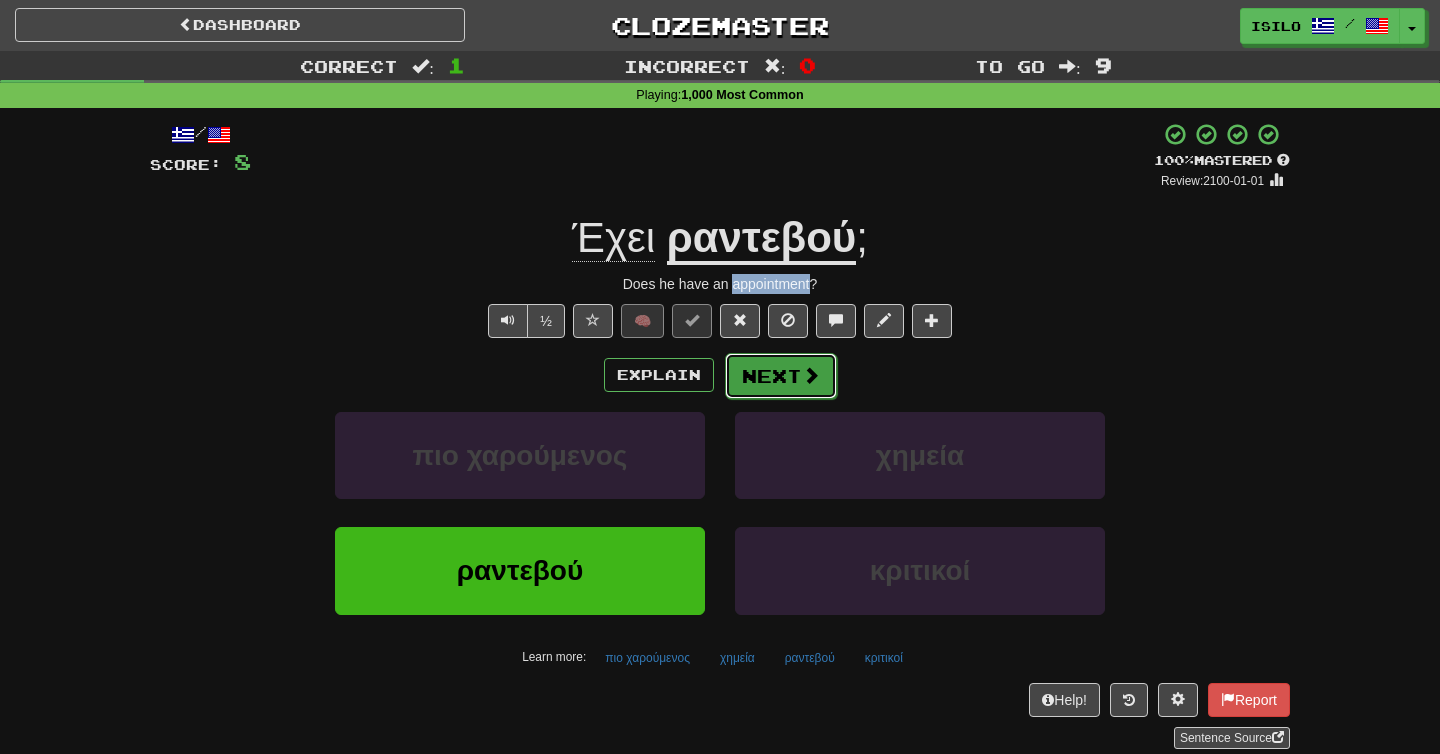 click on "Next" at bounding box center [781, 376] 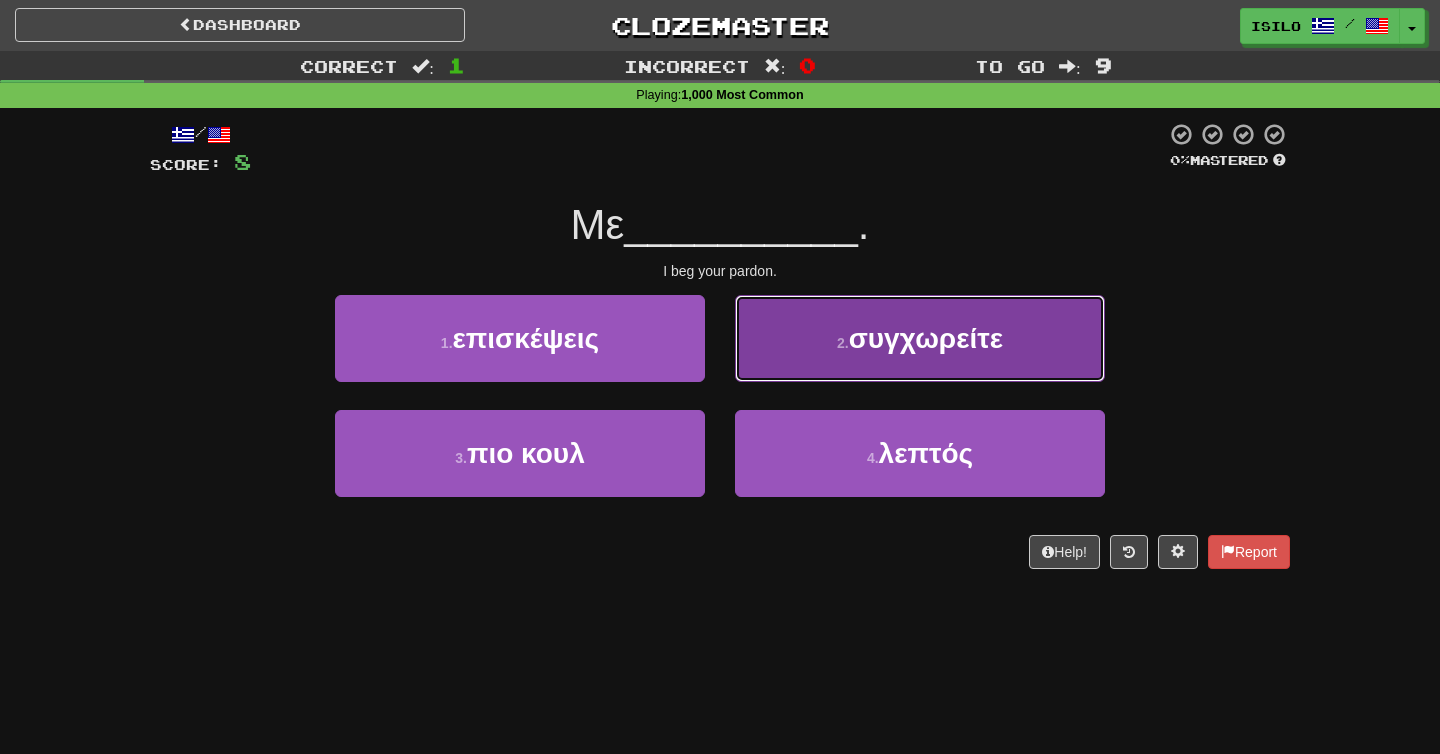 click on "συγχωρείτε" at bounding box center (926, 338) 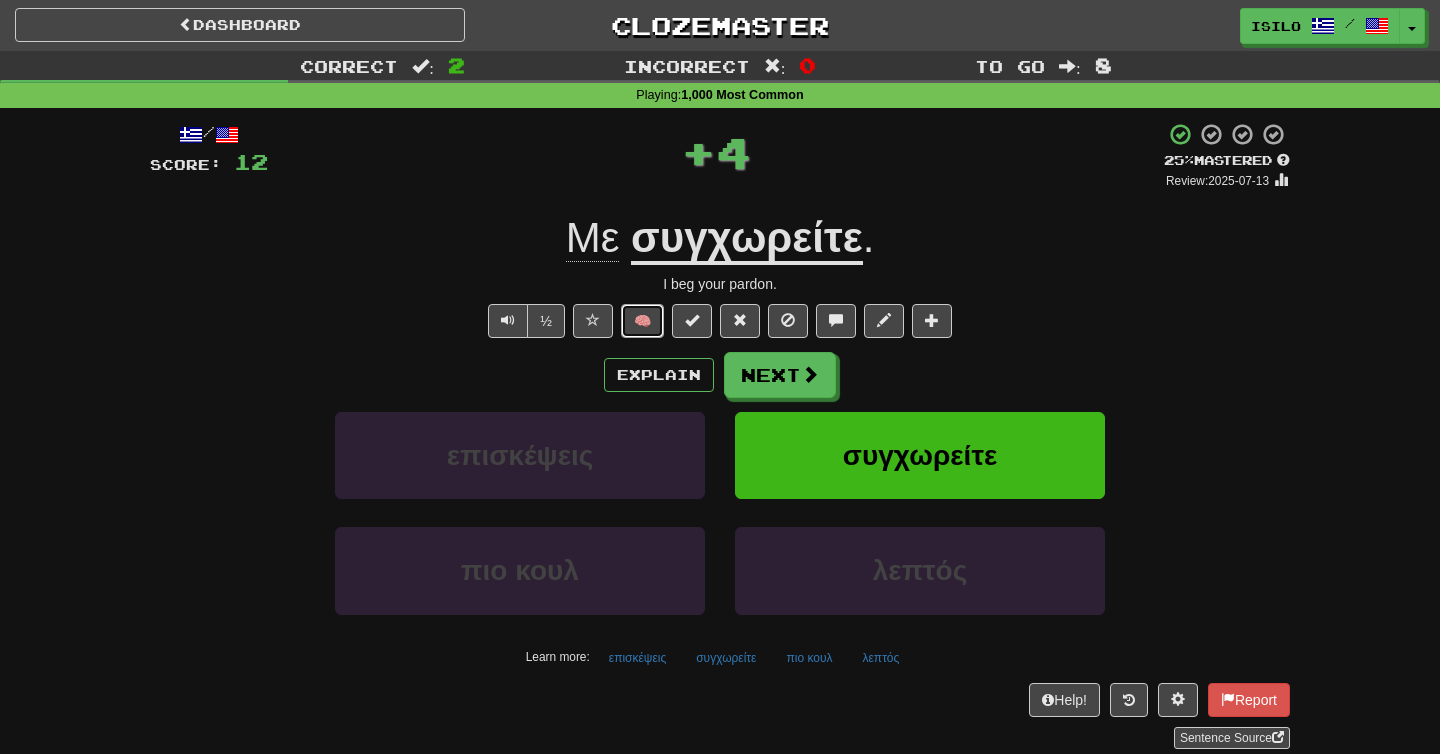 click on "🧠" at bounding box center [642, 321] 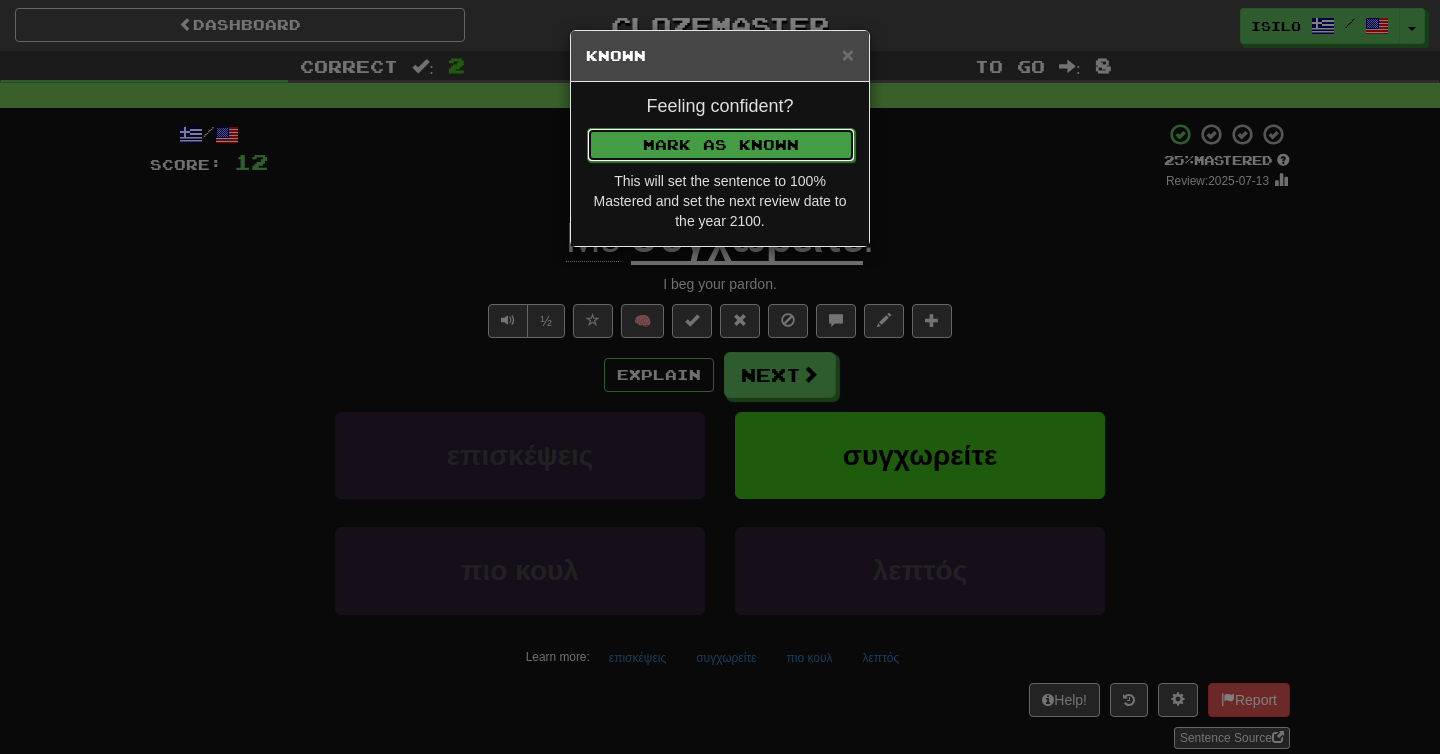 click on "Mark as Known" at bounding box center [721, 145] 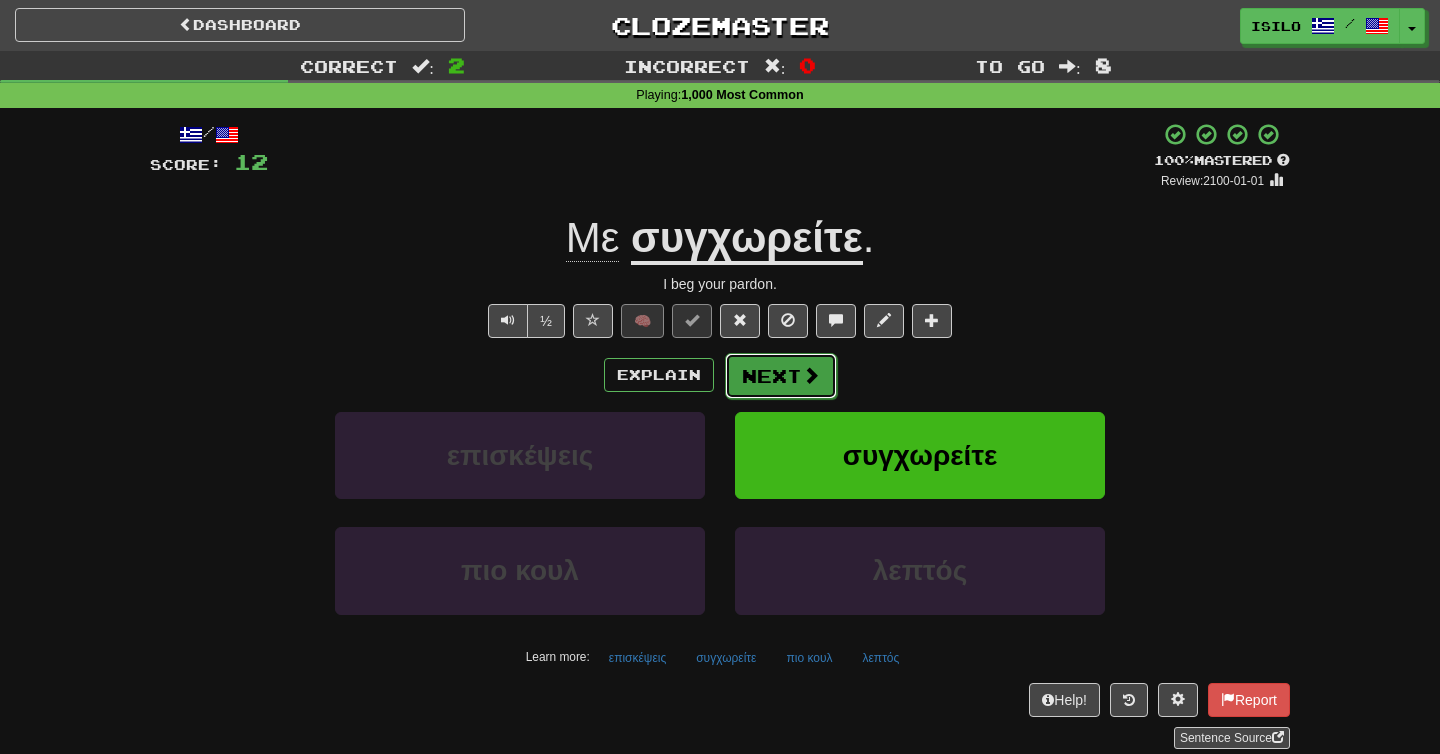 click on "Next" at bounding box center [781, 376] 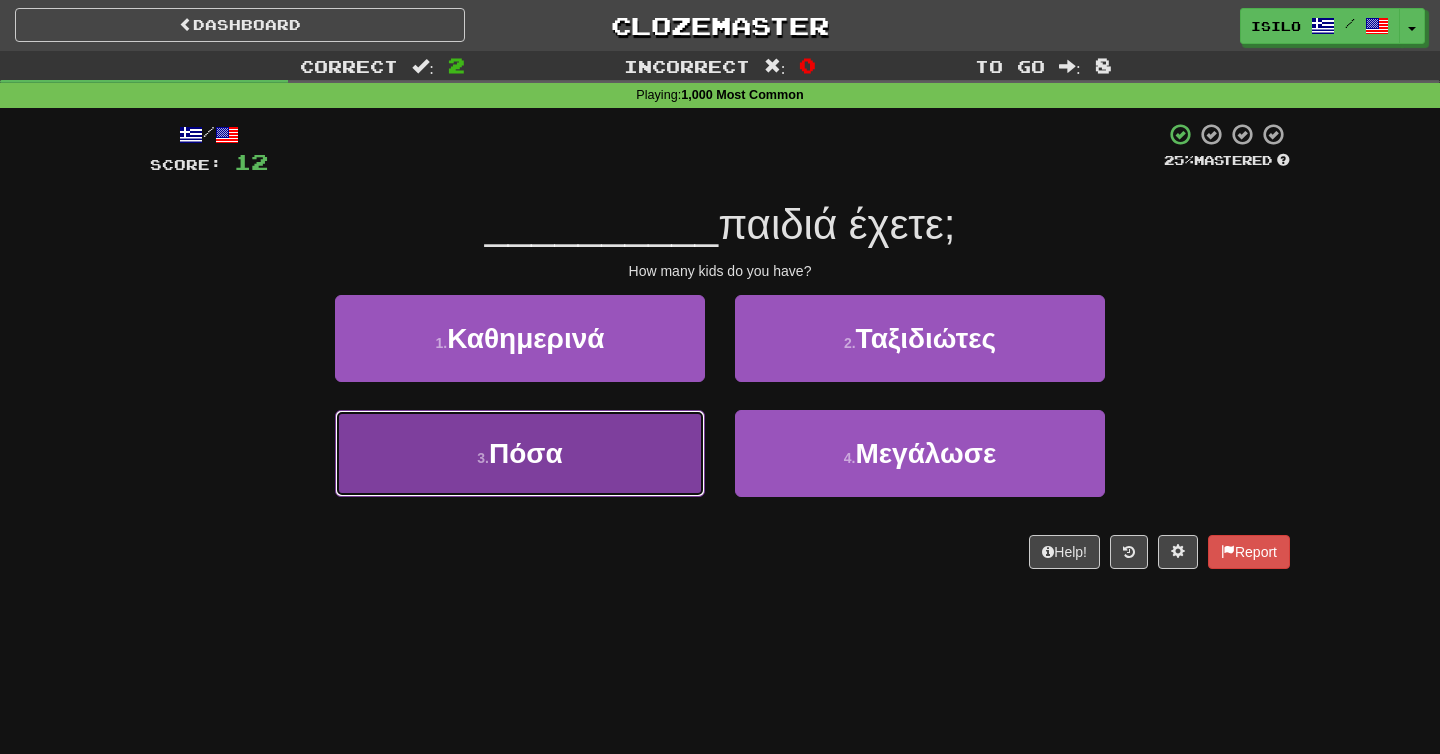 click on "3 .  Πόσα" at bounding box center (520, 453) 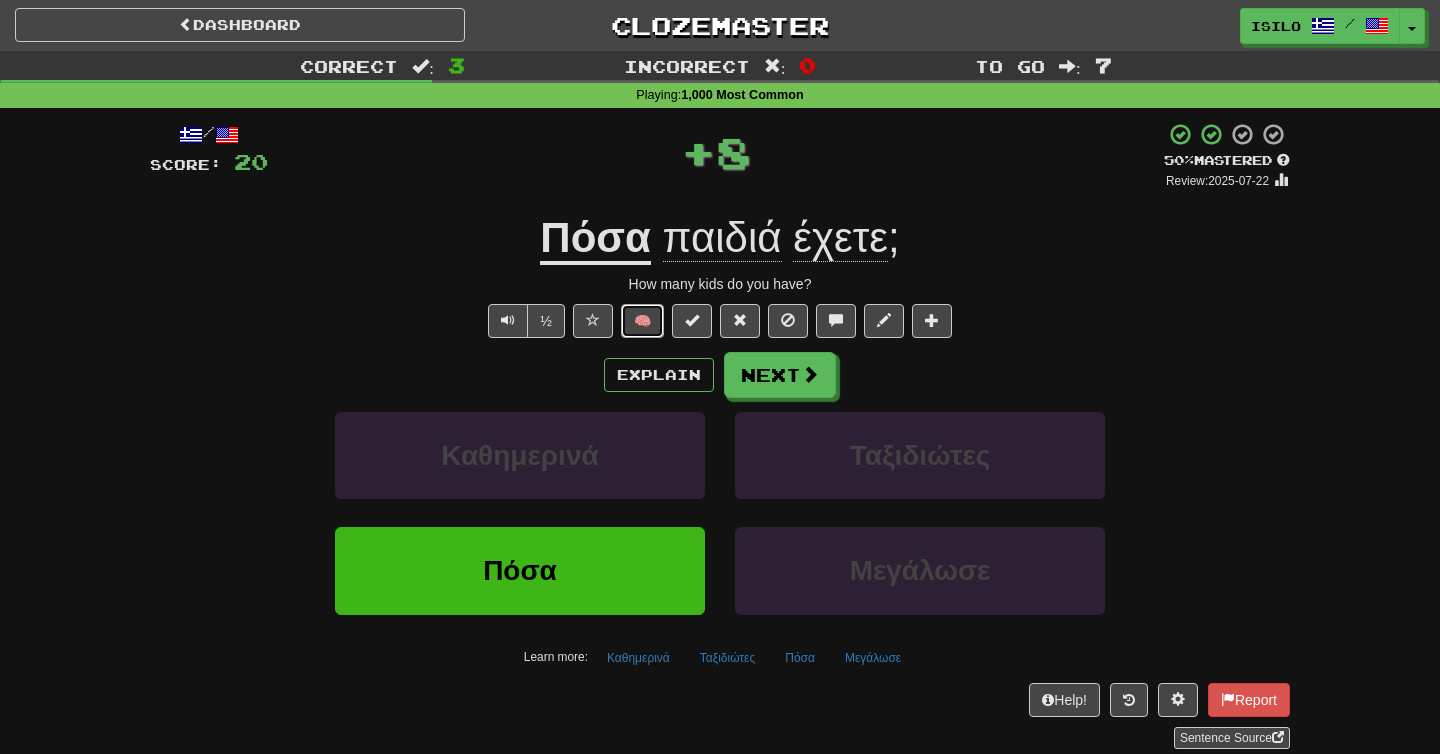 click on "🧠" at bounding box center (642, 321) 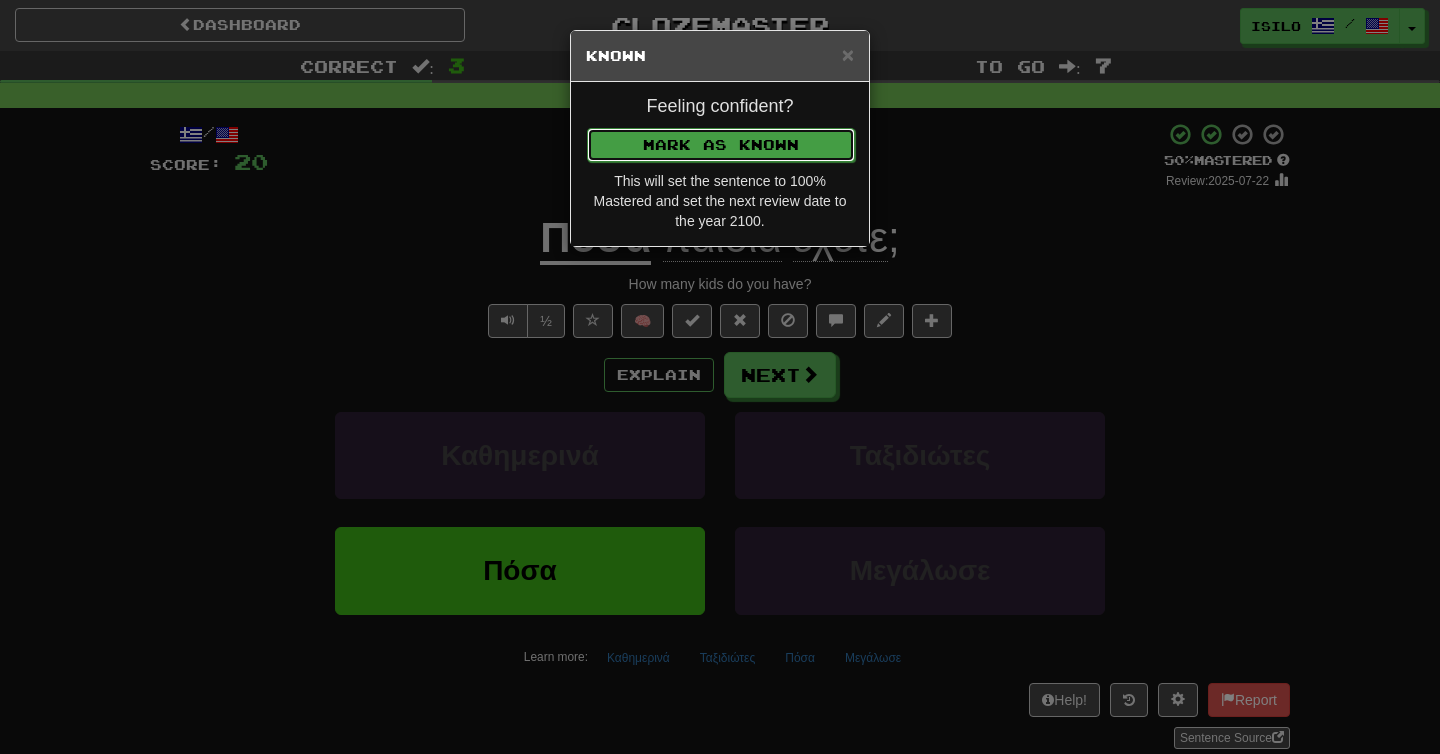 click on "Mark as Known" at bounding box center (721, 145) 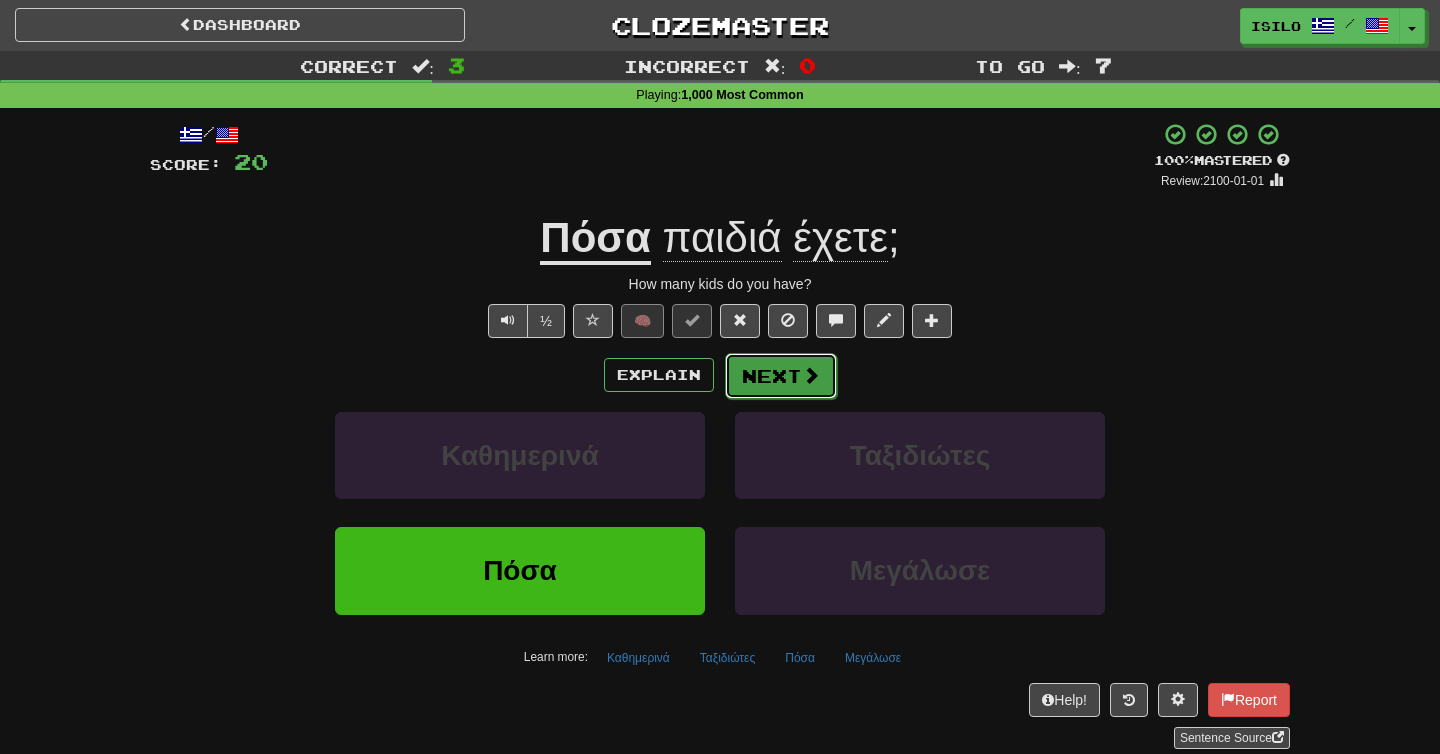 click on "Next" at bounding box center (781, 376) 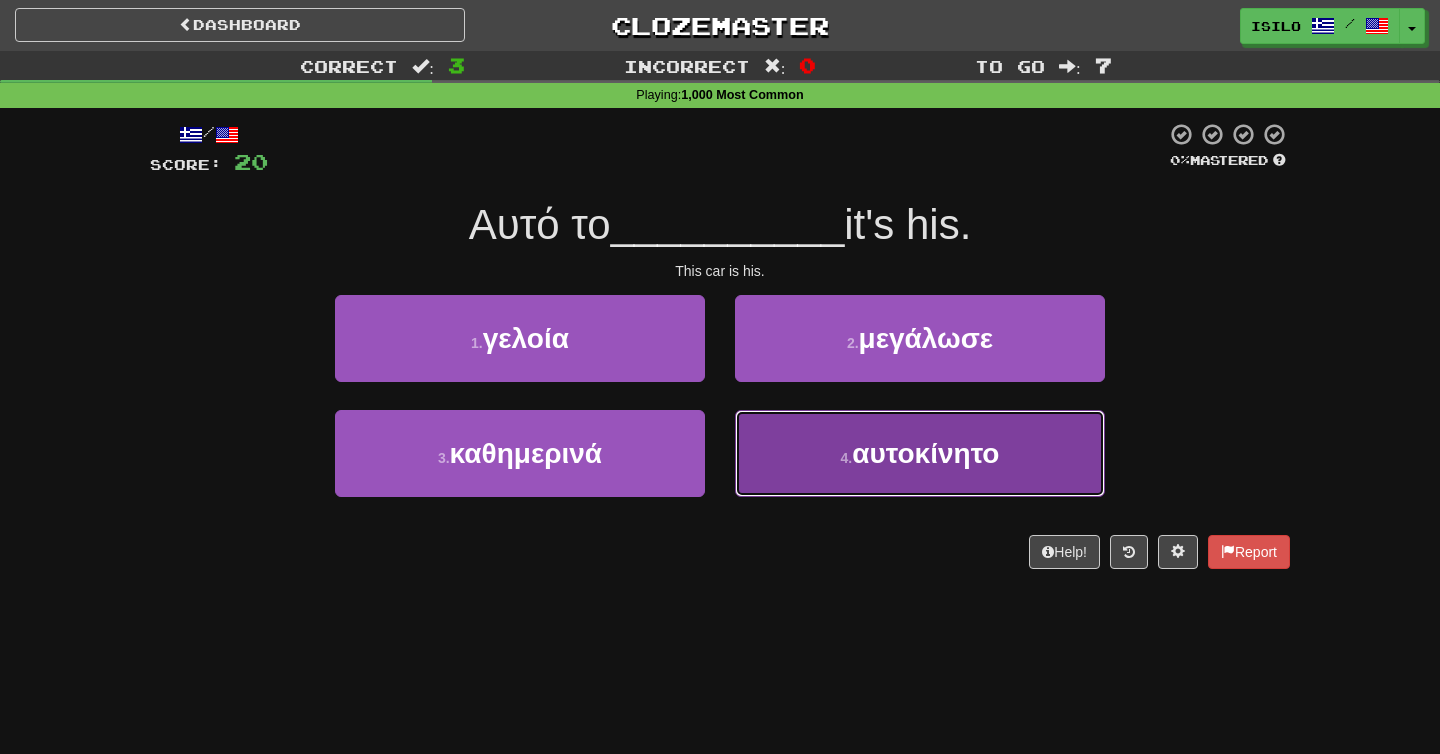 click on "4 .  αυτοκίνητο" at bounding box center [920, 453] 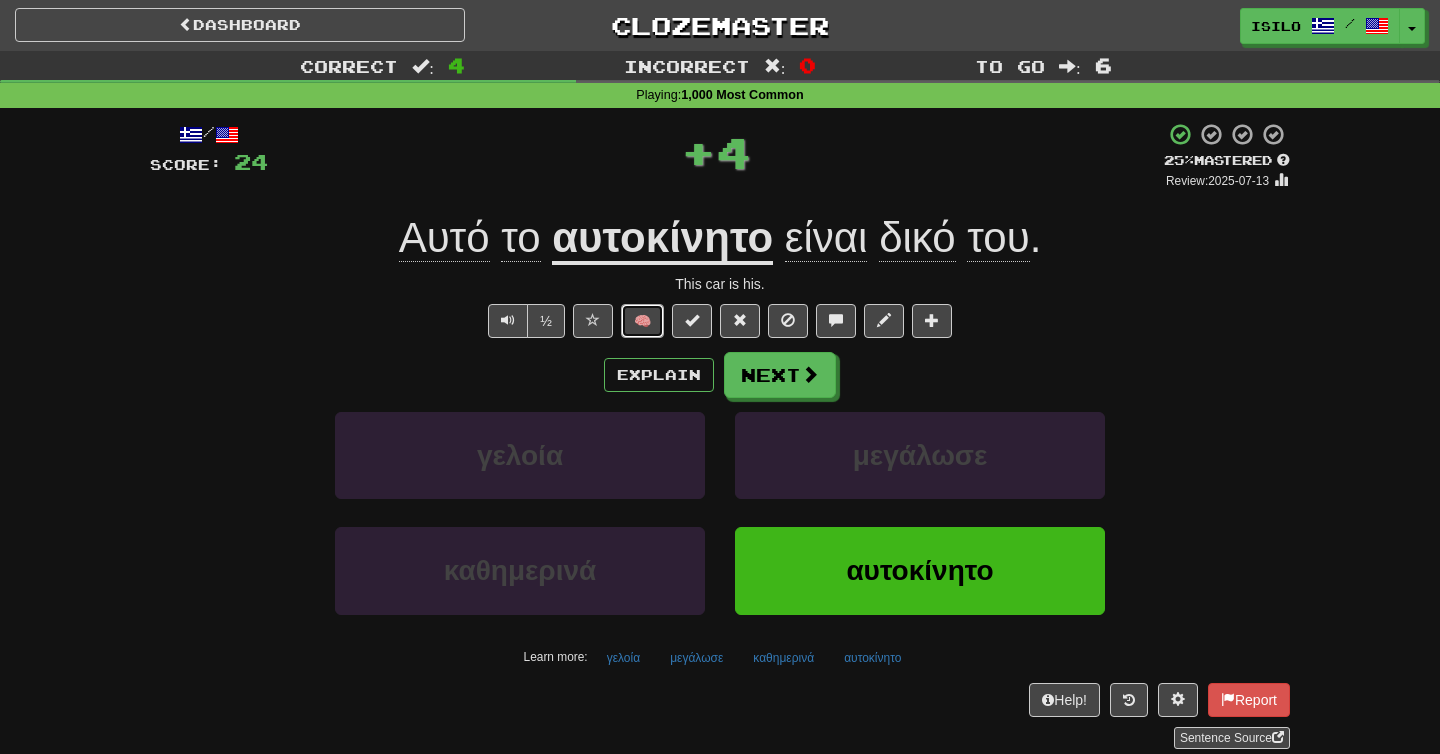 click on "🧠" at bounding box center (642, 321) 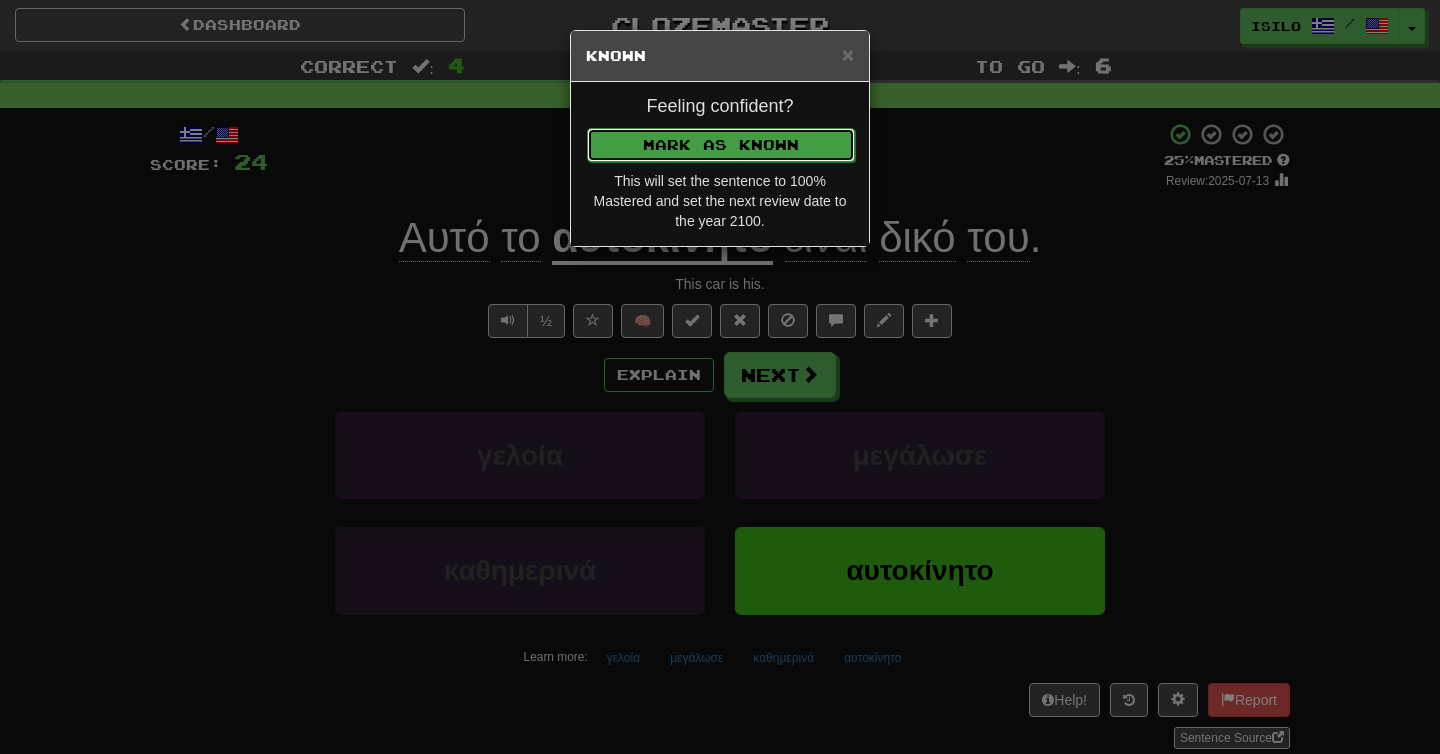 click on "Mark as Known" at bounding box center (721, 145) 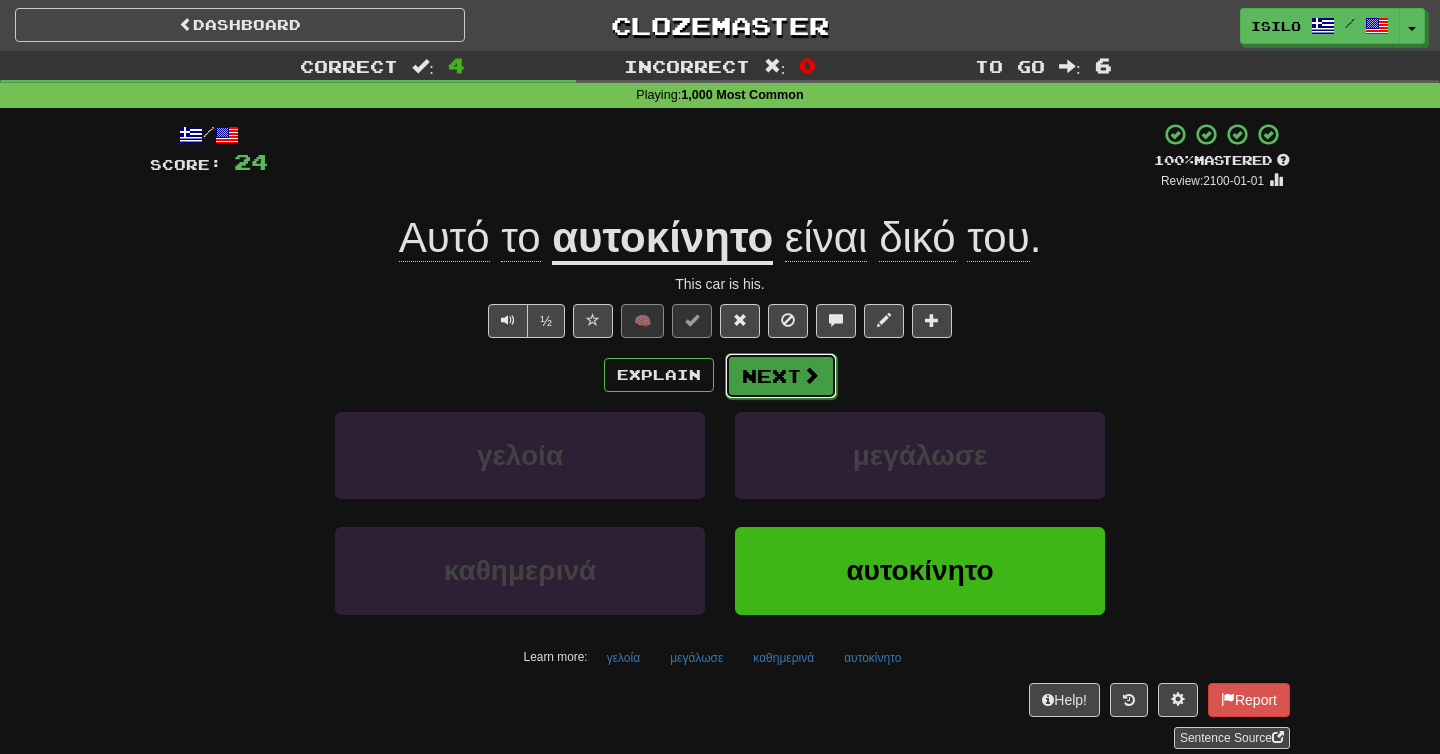 click on "Next" at bounding box center [781, 376] 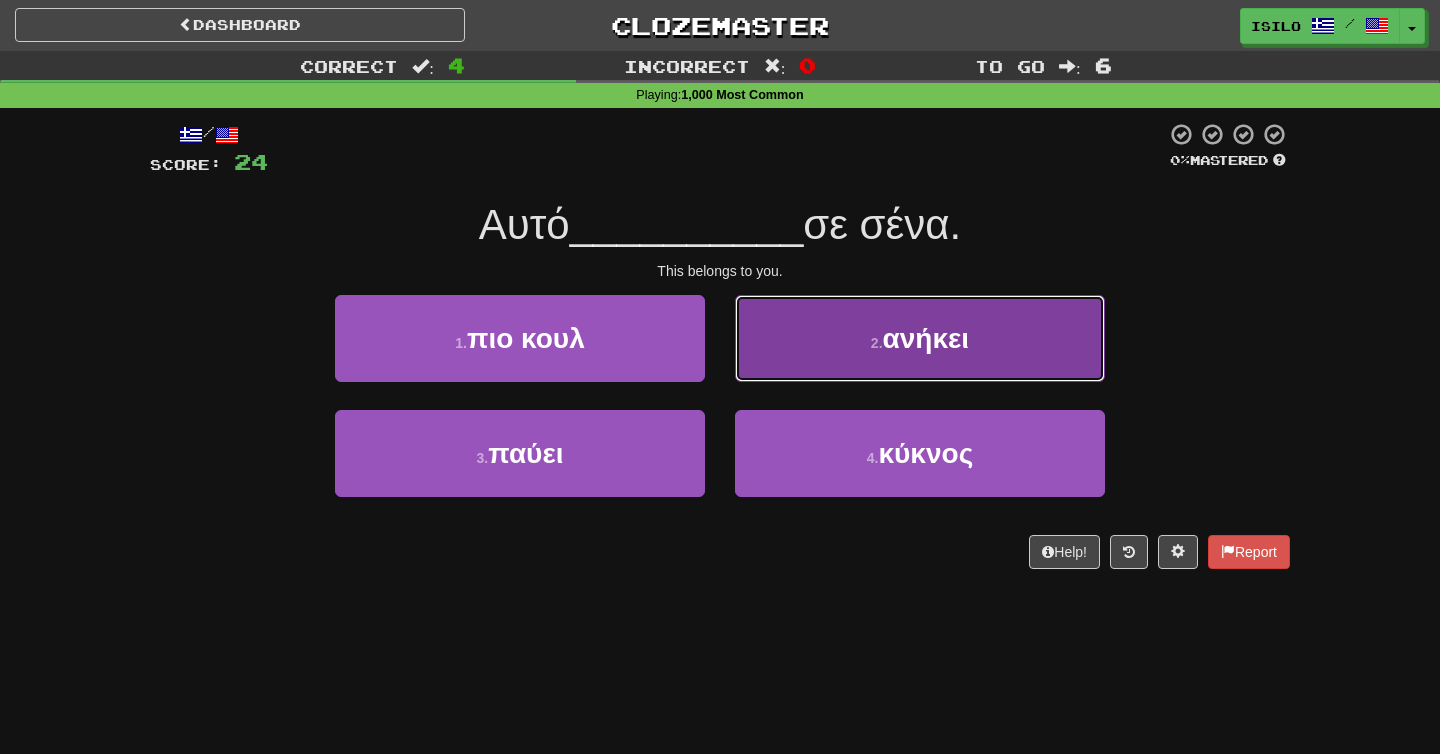 click on "ανήκει" at bounding box center (926, 338) 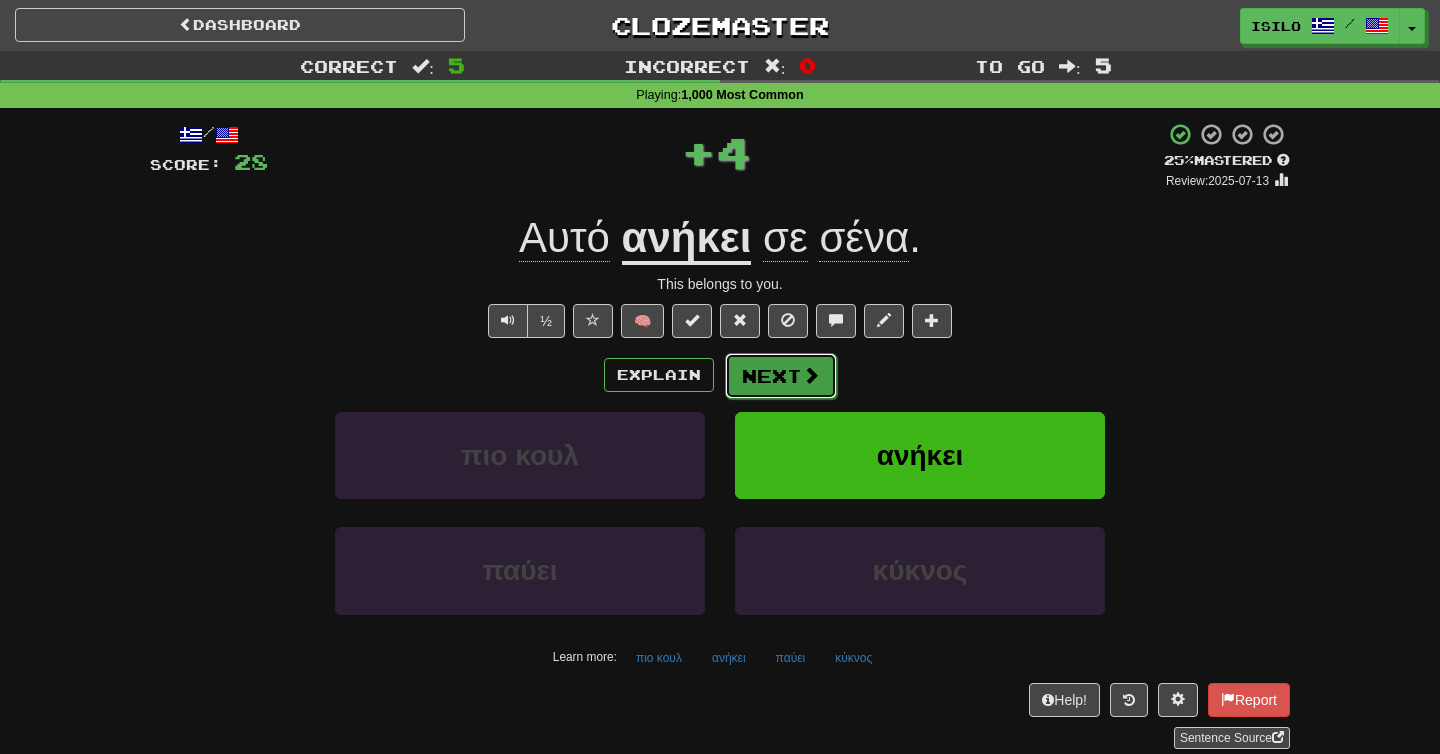 click on "Next" at bounding box center [781, 376] 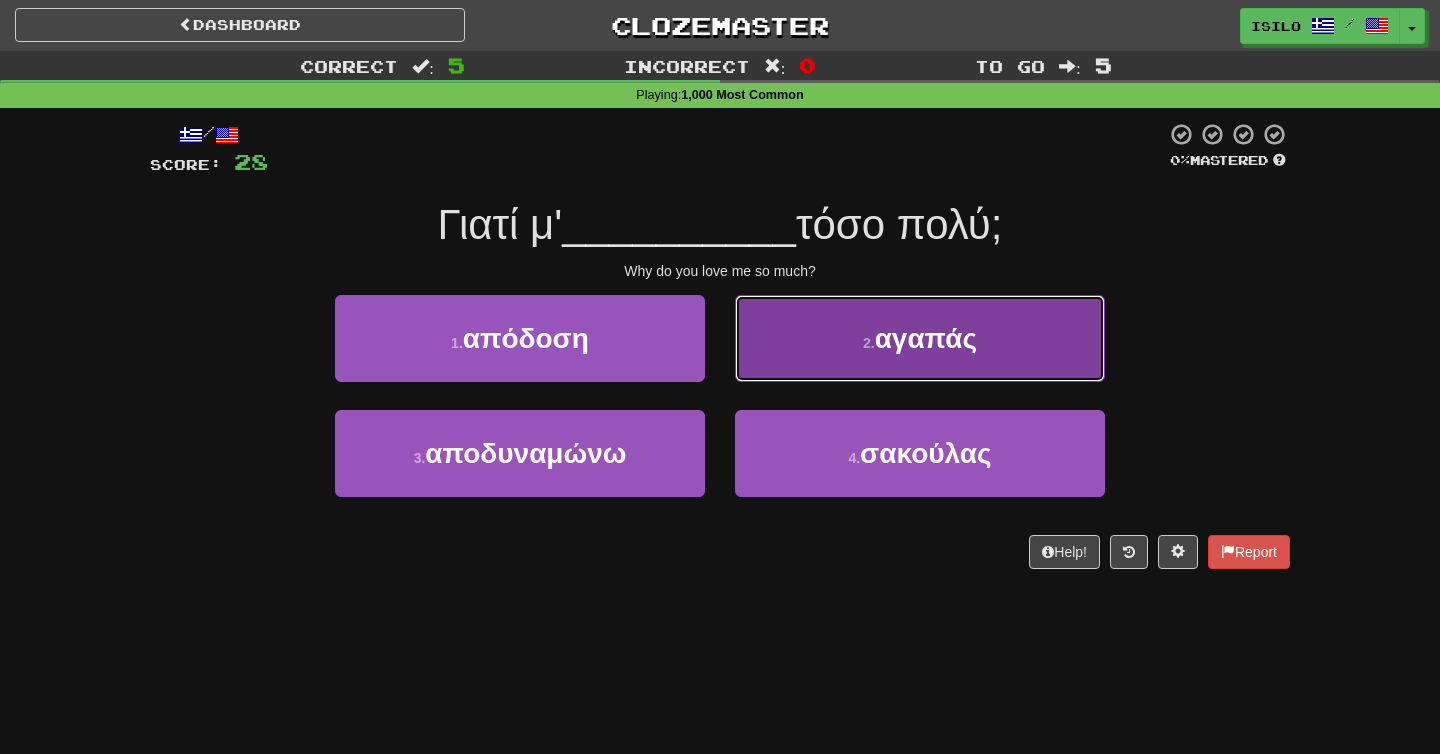 click on "2 .  αγαπάς" at bounding box center (920, 338) 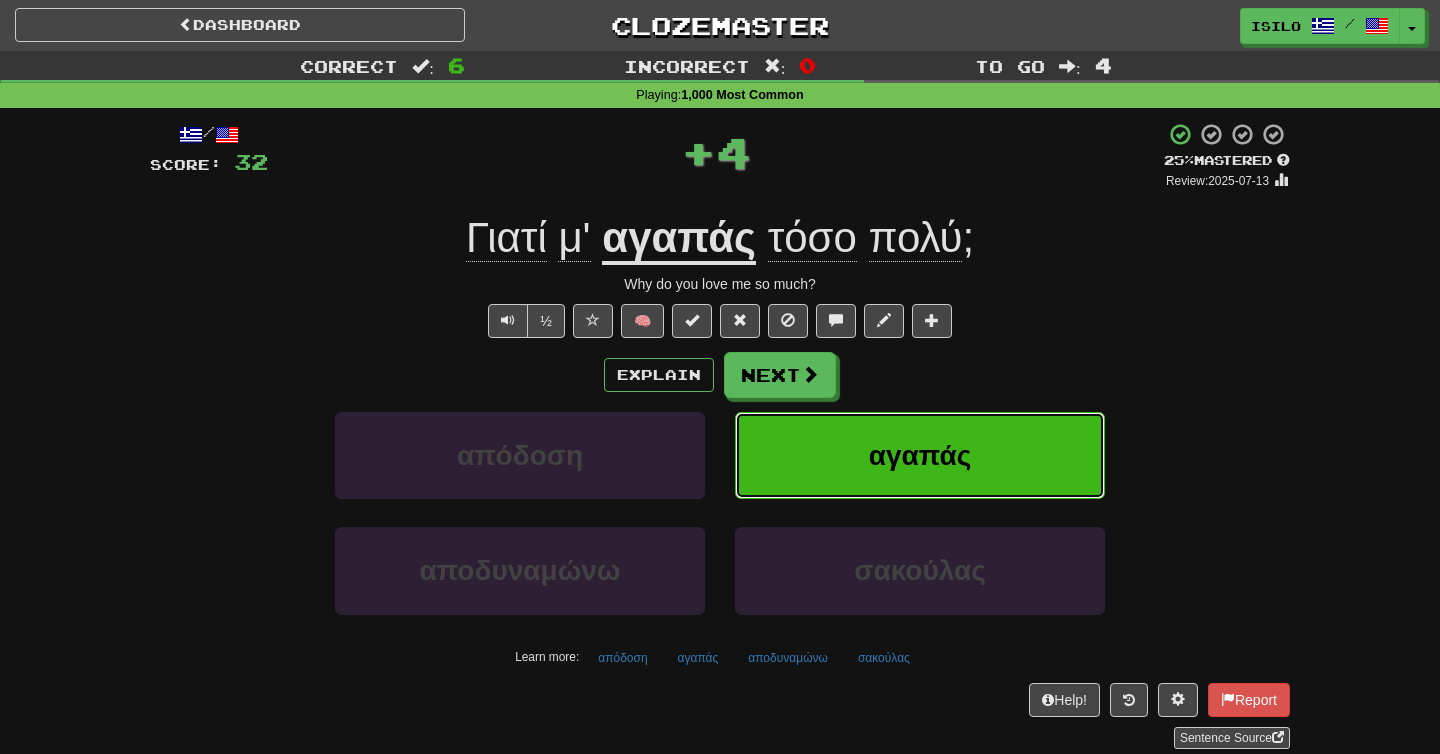 click on "αγαπάς" at bounding box center [920, 455] 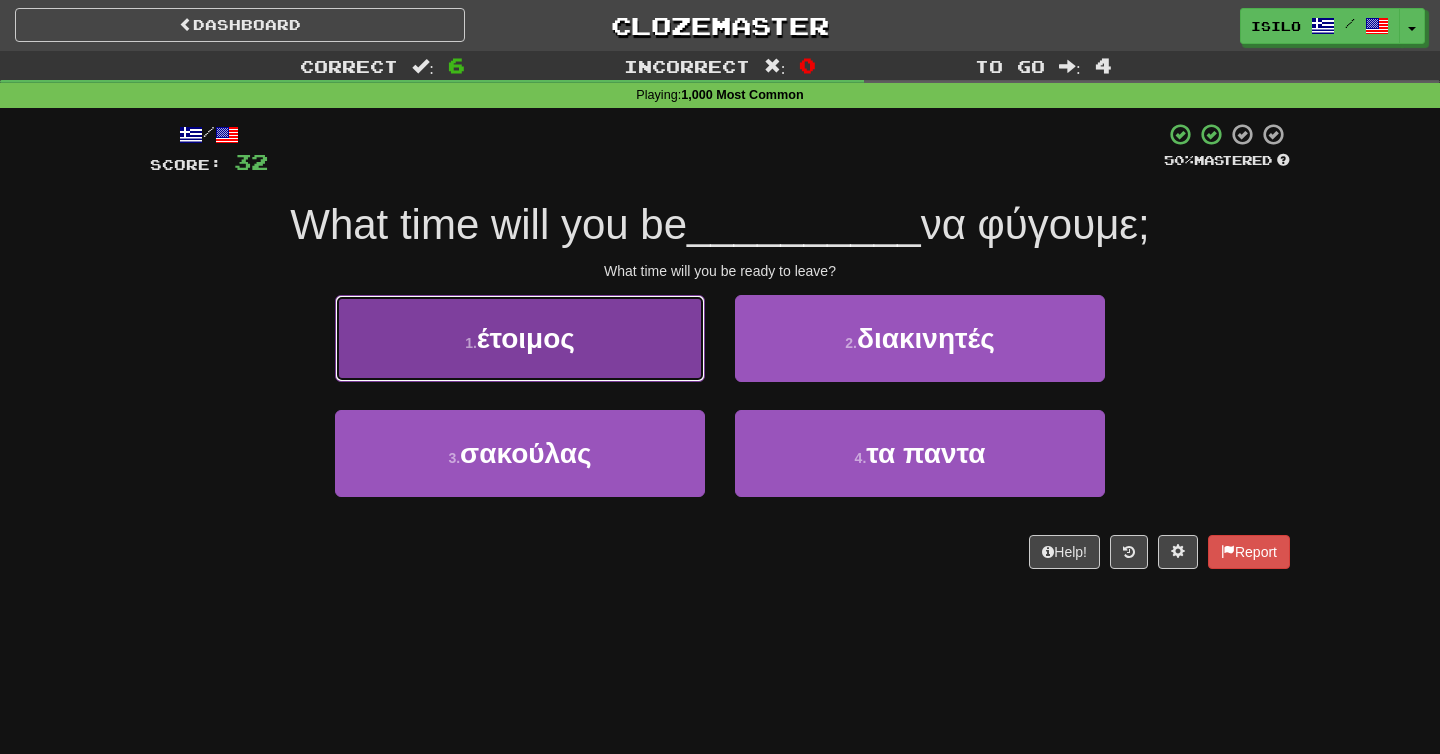 click on "έτοιμος" at bounding box center (526, 338) 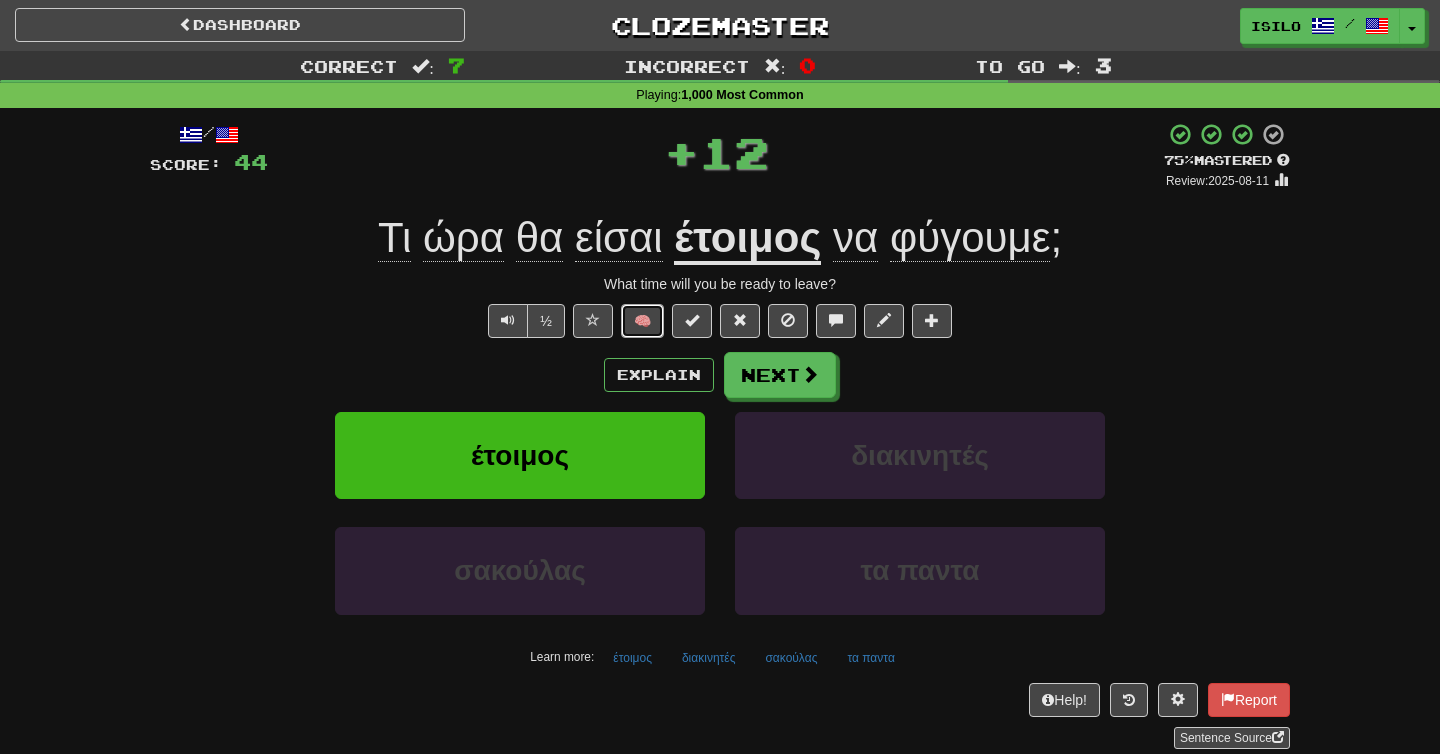 click on "🧠" at bounding box center (642, 321) 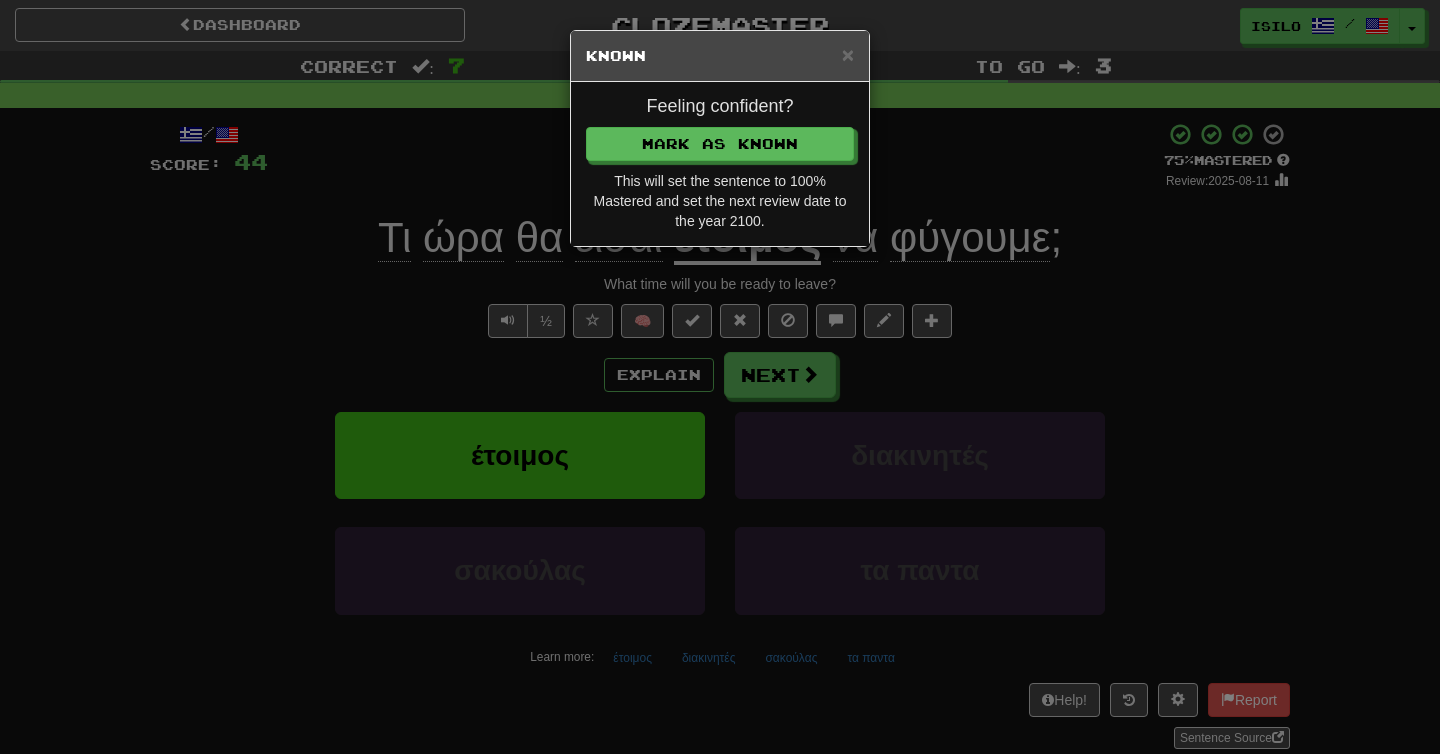 click on "Feeling confident? Mark as Known This will set the sentence to 100% Mastered and set the next review date to the year 2100." at bounding box center [720, 164] 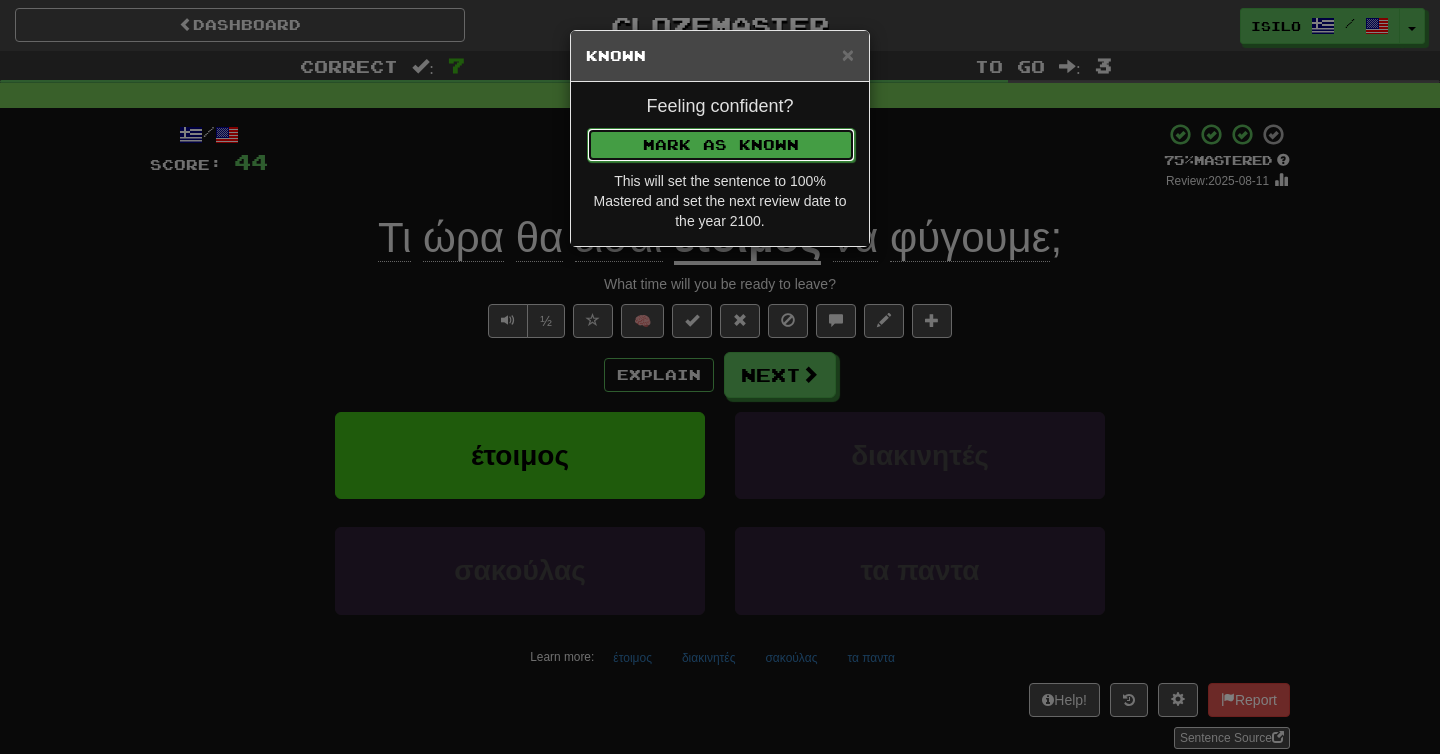 click on "Mark as Known" at bounding box center [721, 145] 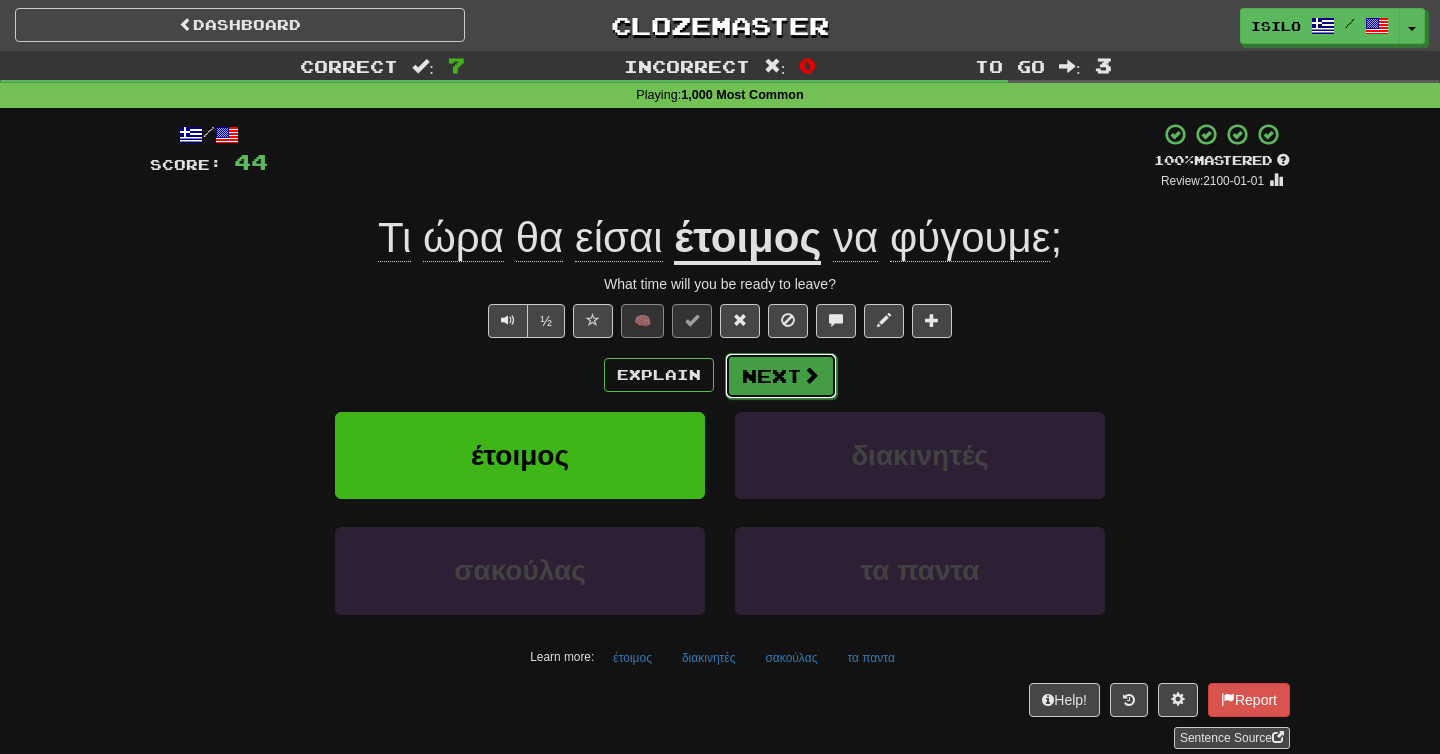 click on "Next" at bounding box center (781, 376) 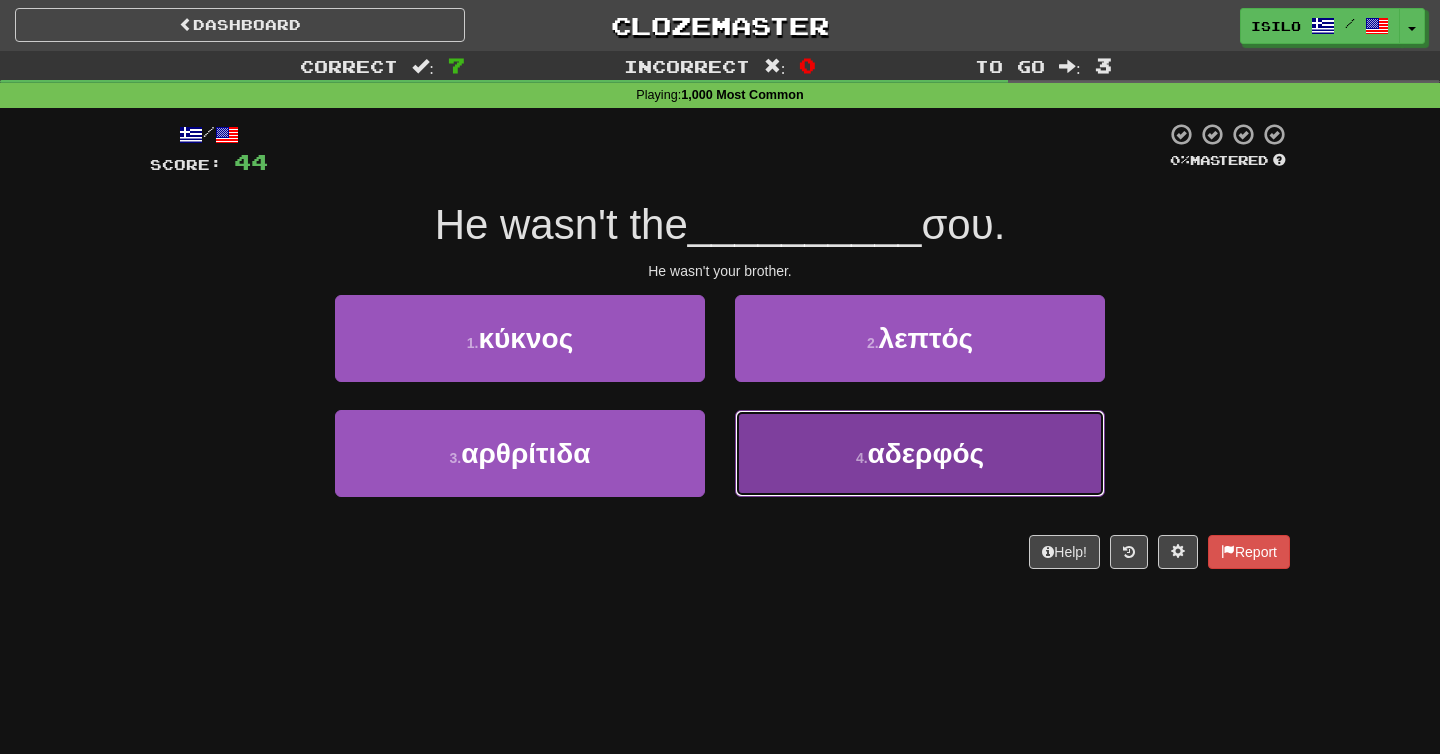 click on "4 .  αδερφός" at bounding box center [920, 453] 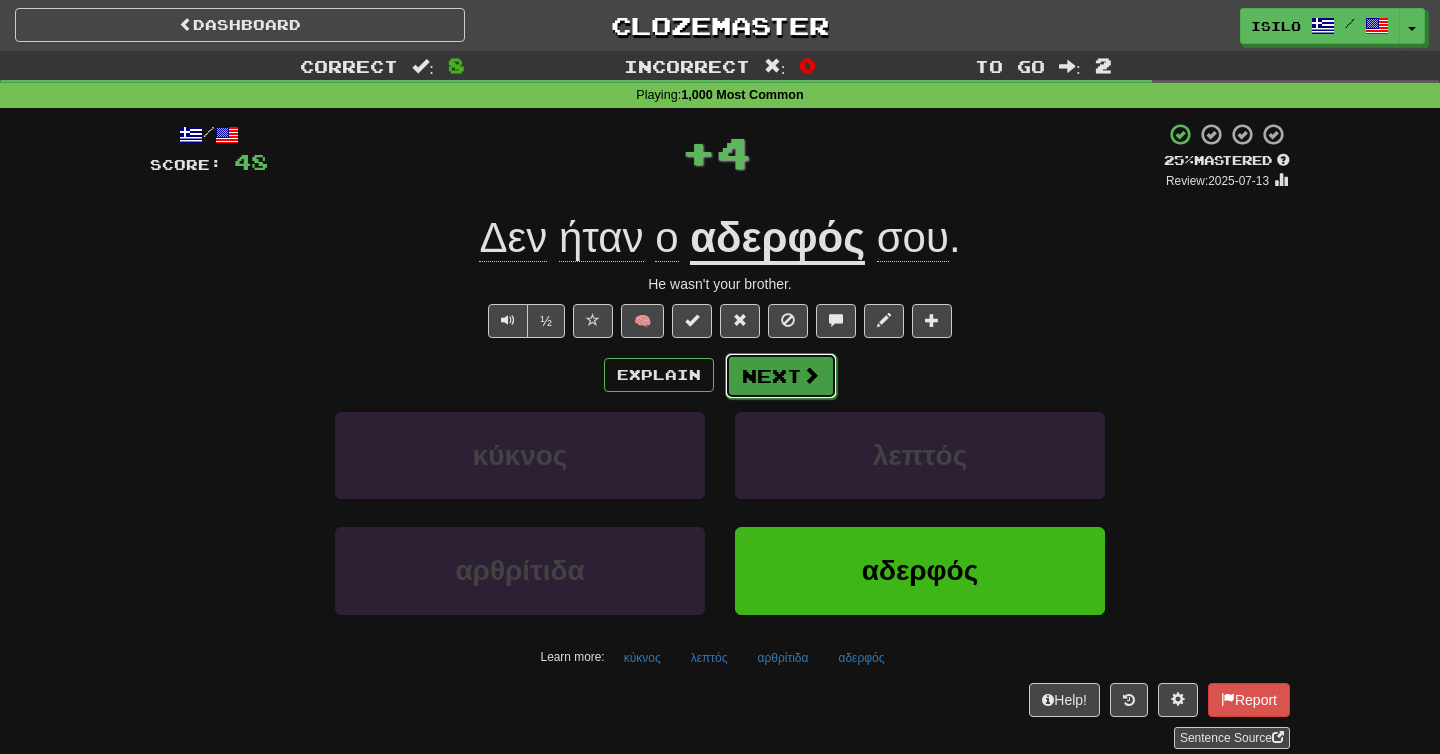 click at bounding box center (811, 375) 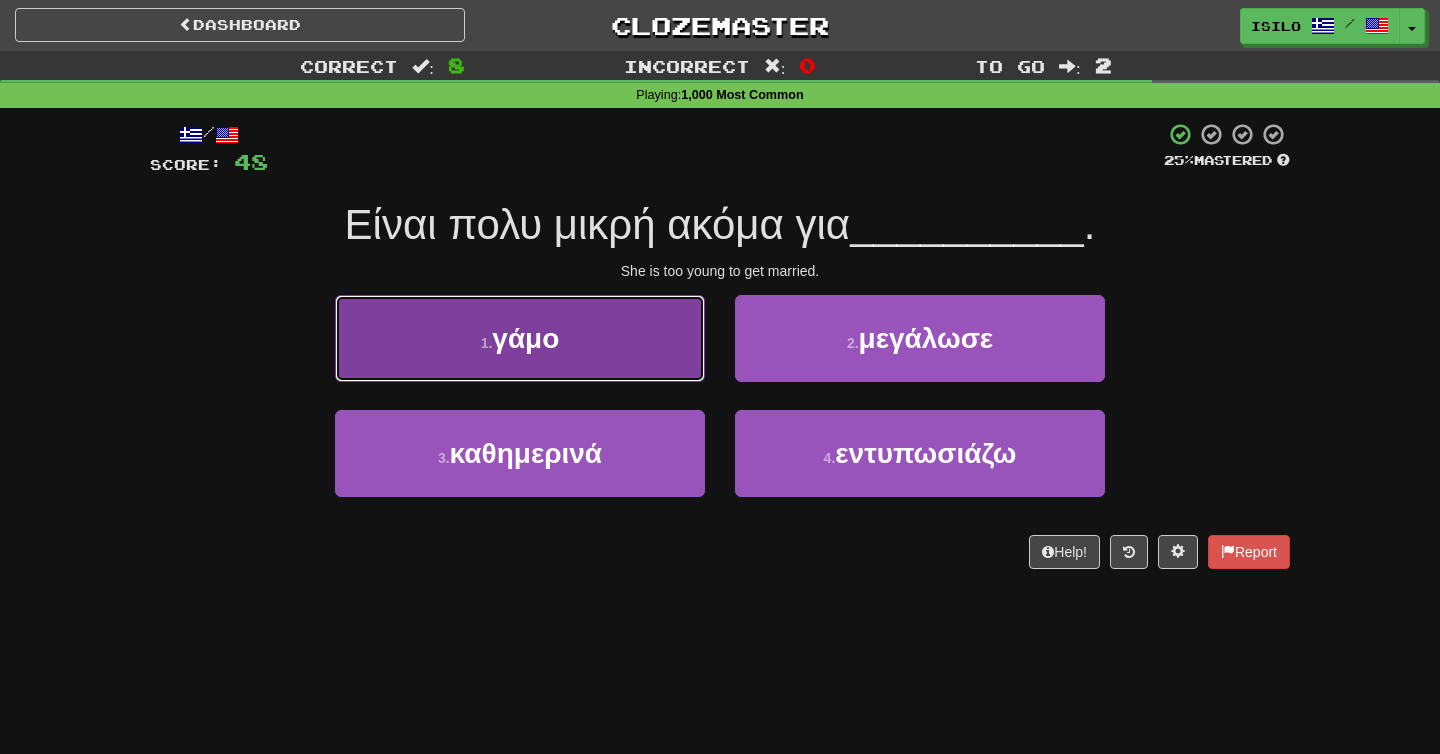 click on "1 .  γάμο" at bounding box center [520, 338] 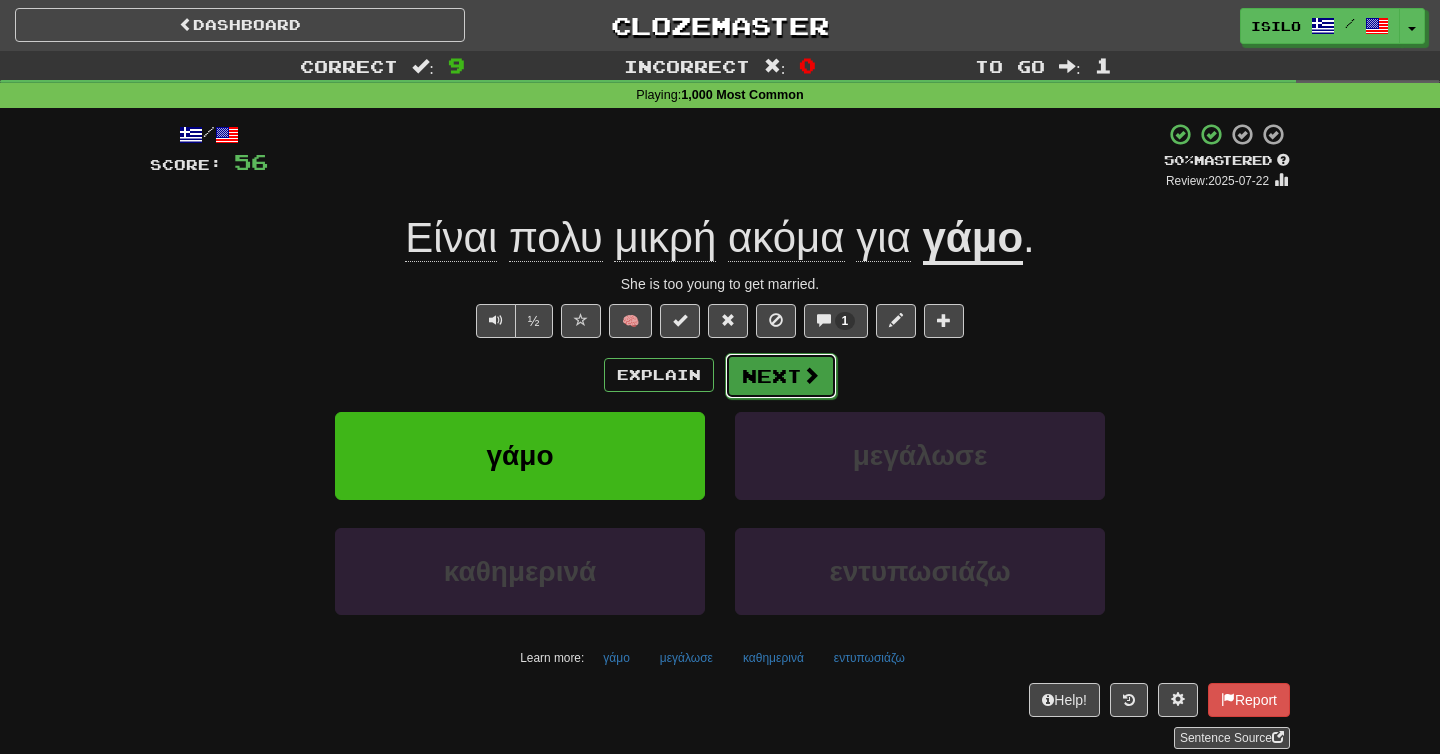 click on "Next" at bounding box center (781, 376) 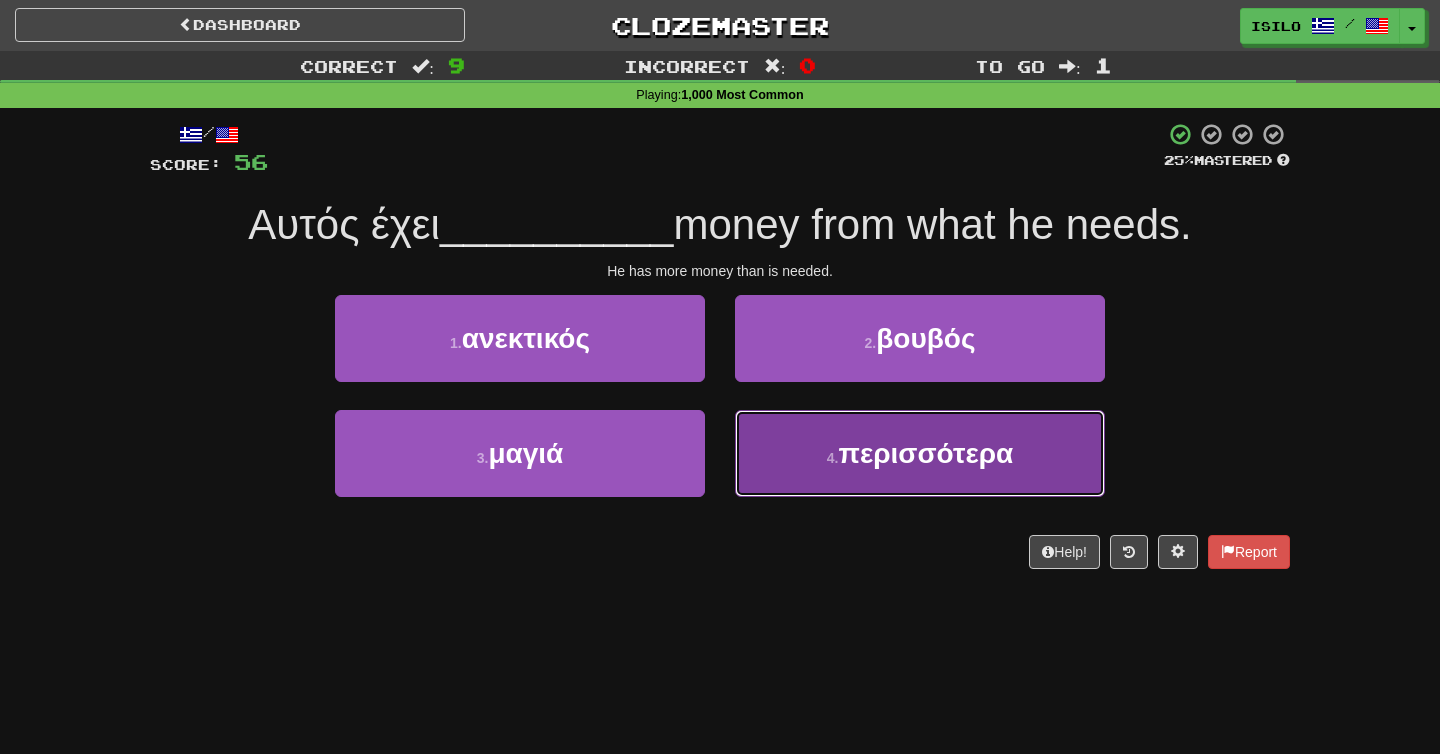 click on "περισσότερα" at bounding box center (925, 453) 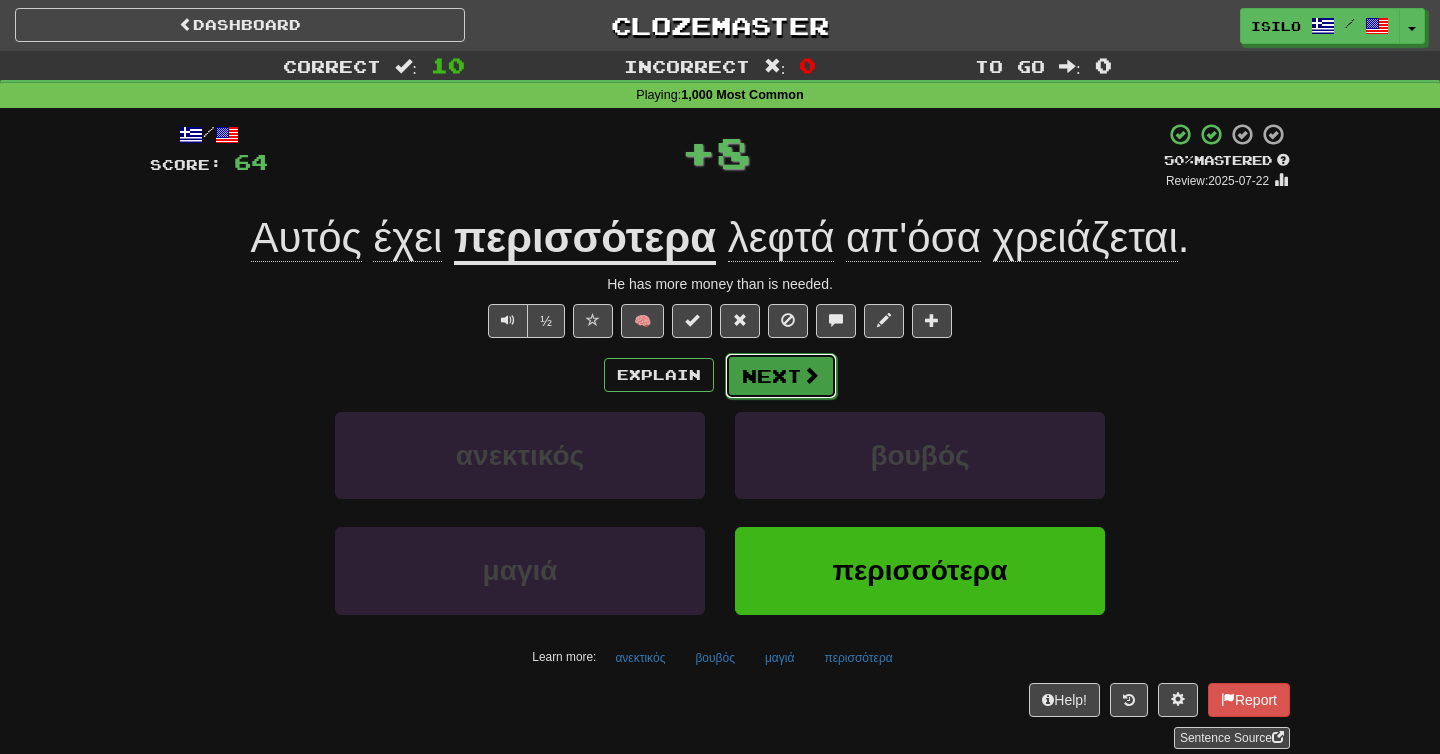 click on "Next" at bounding box center (781, 376) 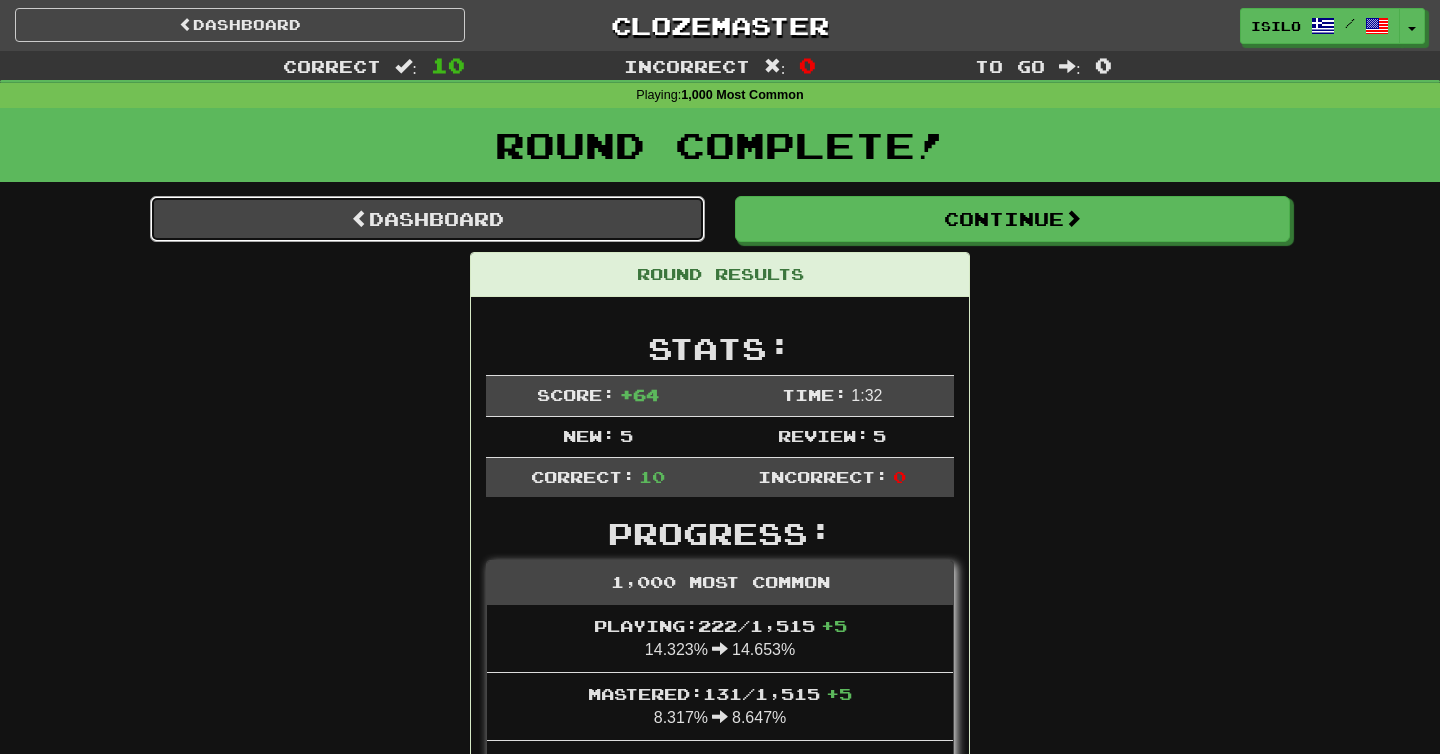 click on "Dashboard" at bounding box center [427, 219] 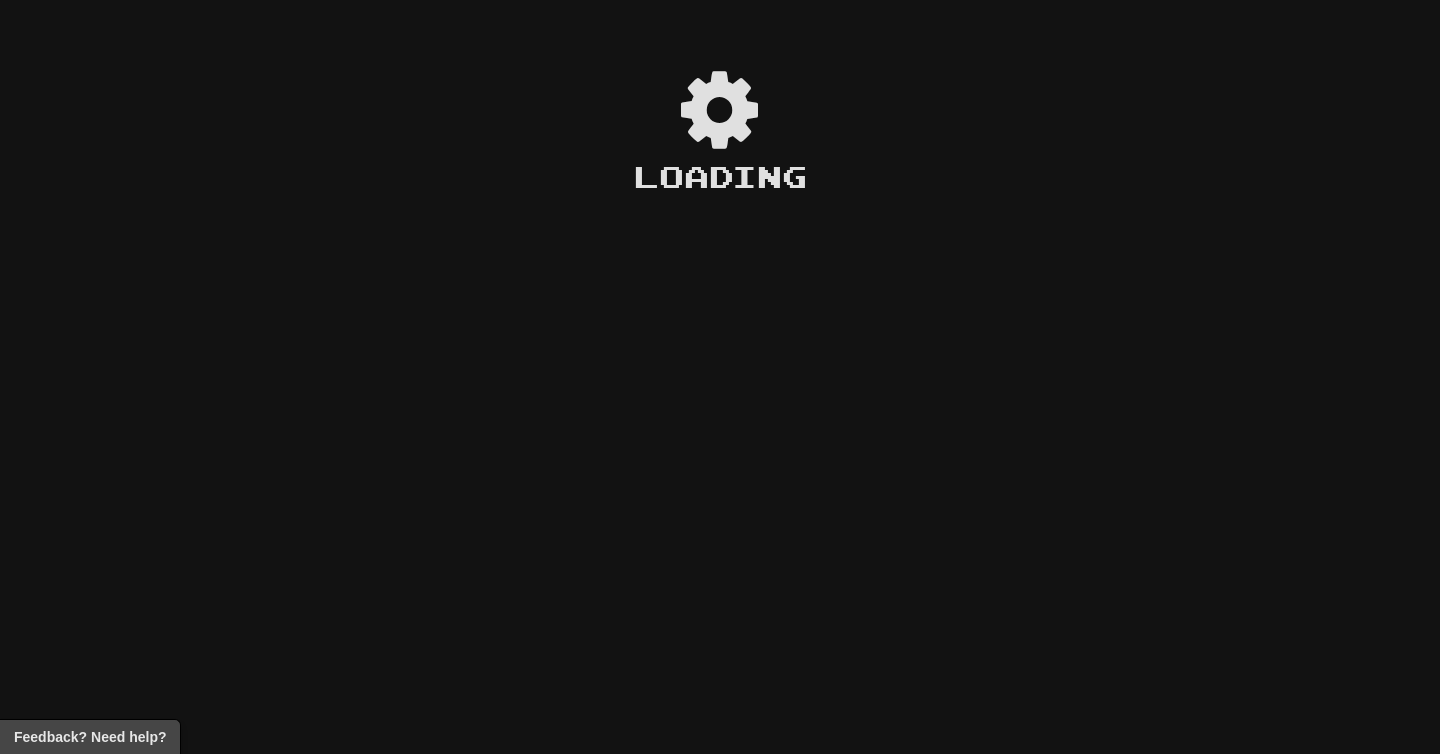 scroll, scrollTop: 0, scrollLeft: 0, axis: both 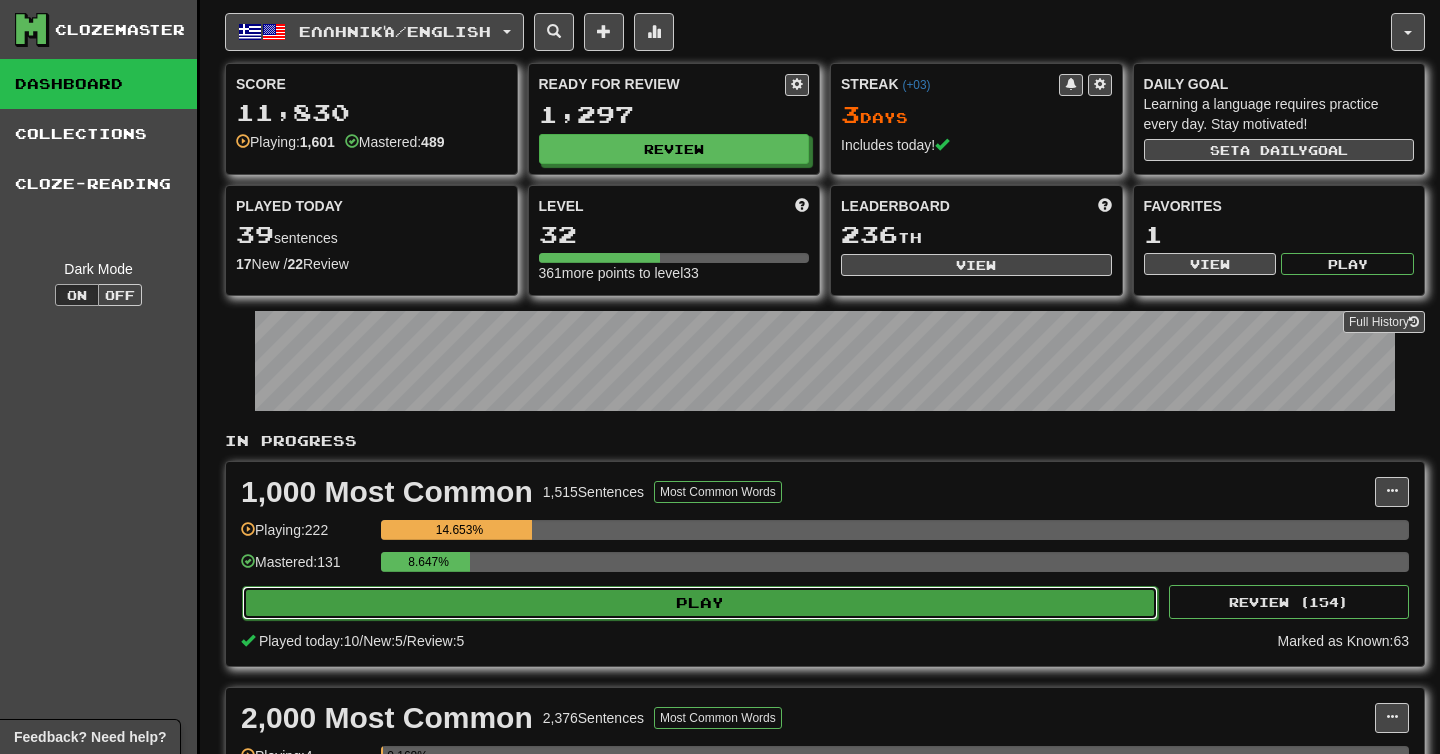 click on "Play" at bounding box center [700, 603] 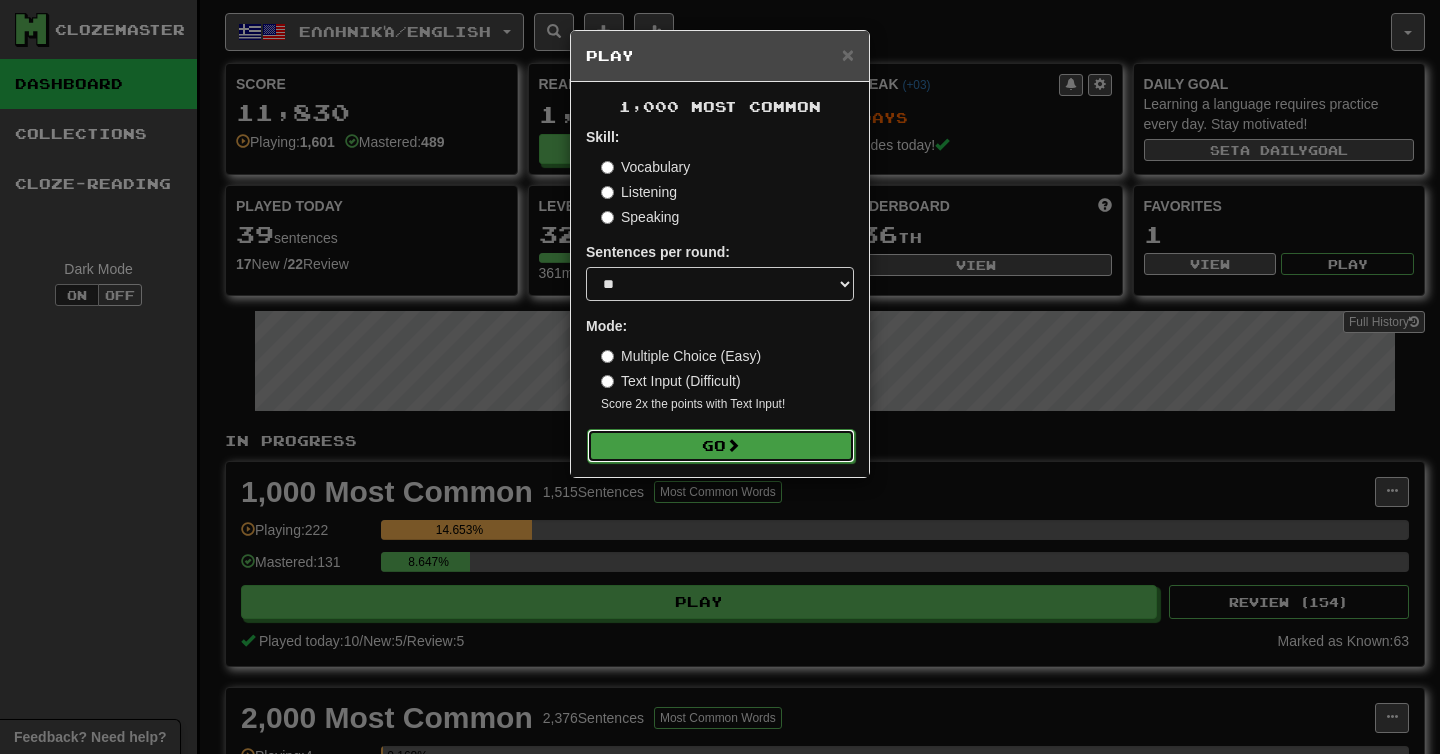 click on "Go" at bounding box center (721, 446) 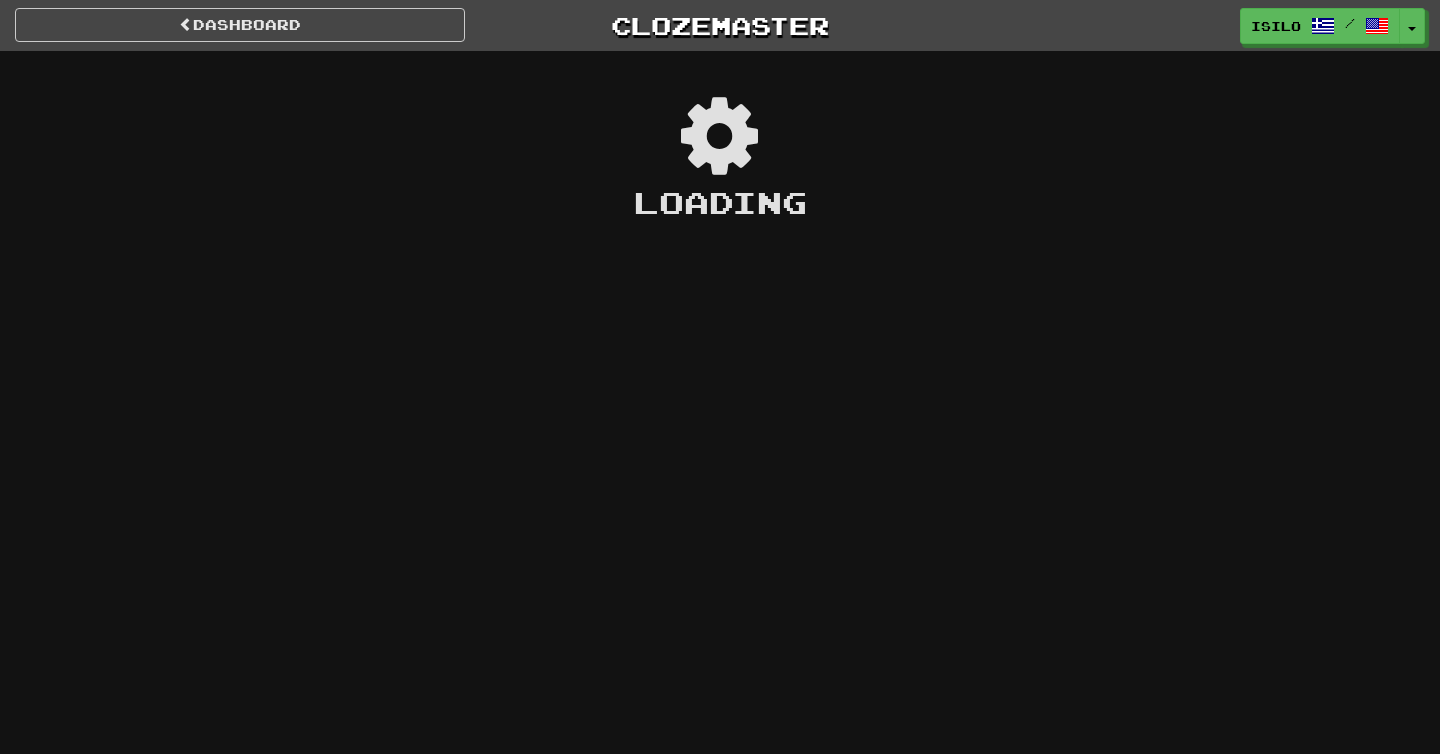 scroll, scrollTop: 0, scrollLeft: 0, axis: both 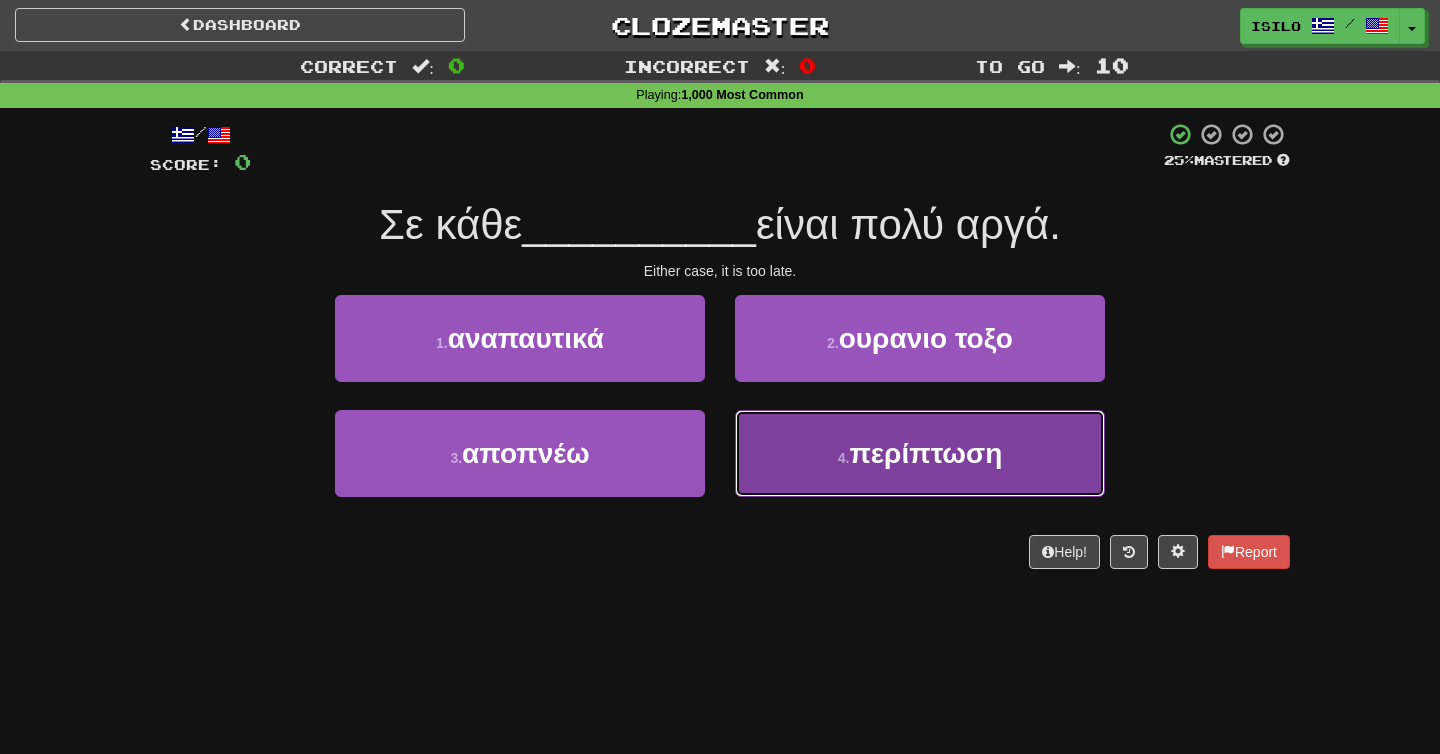 click on "4 .  περίπτωση" at bounding box center (920, 453) 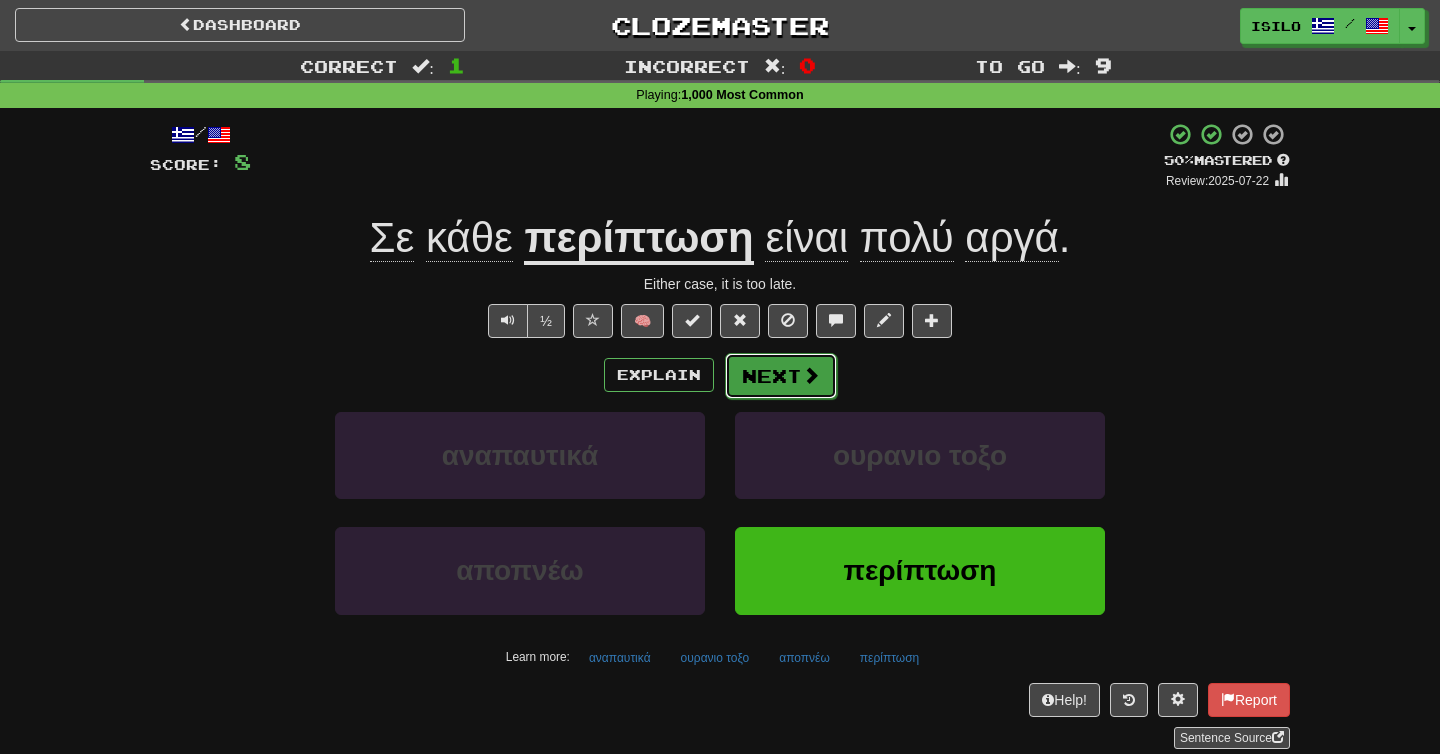 click on "Next" at bounding box center [781, 376] 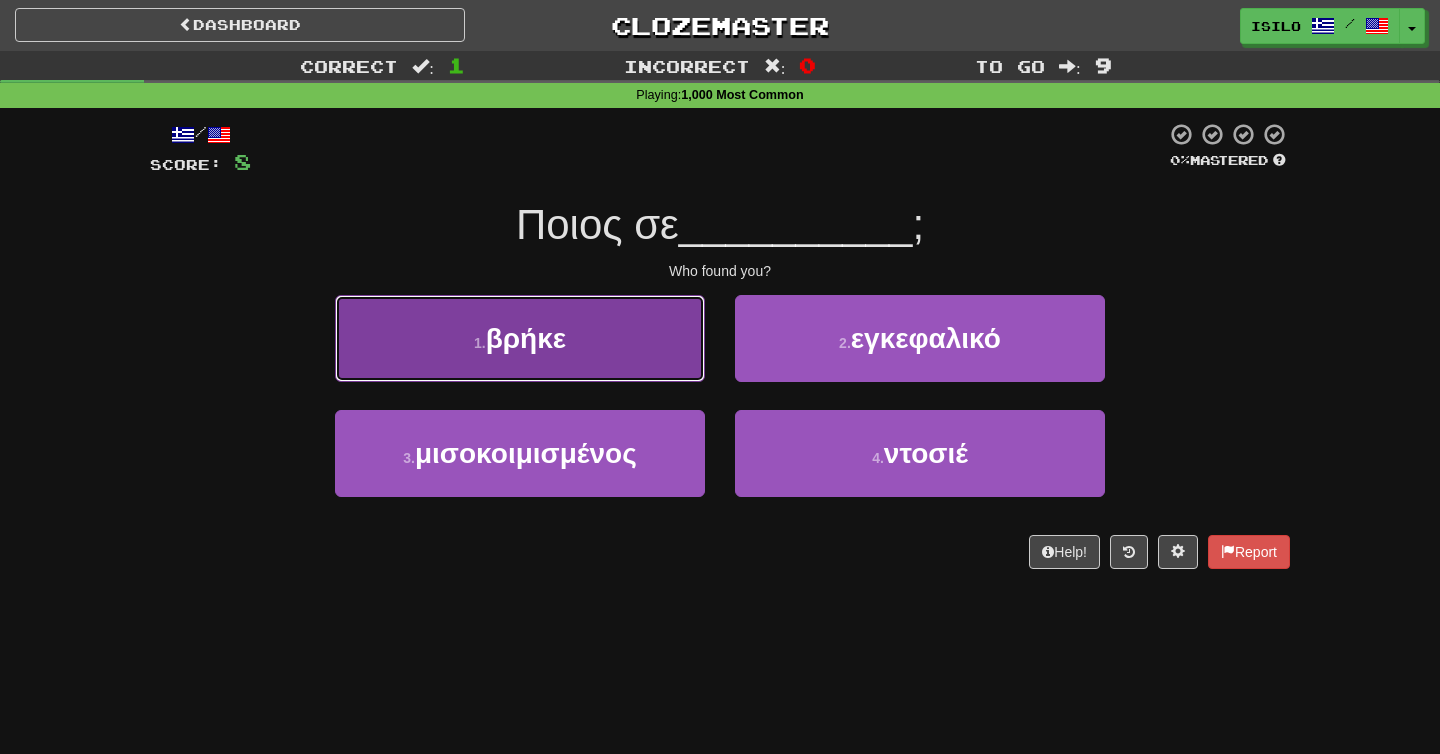 click on "1 .  βρήκε" at bounding box center [520, 338] 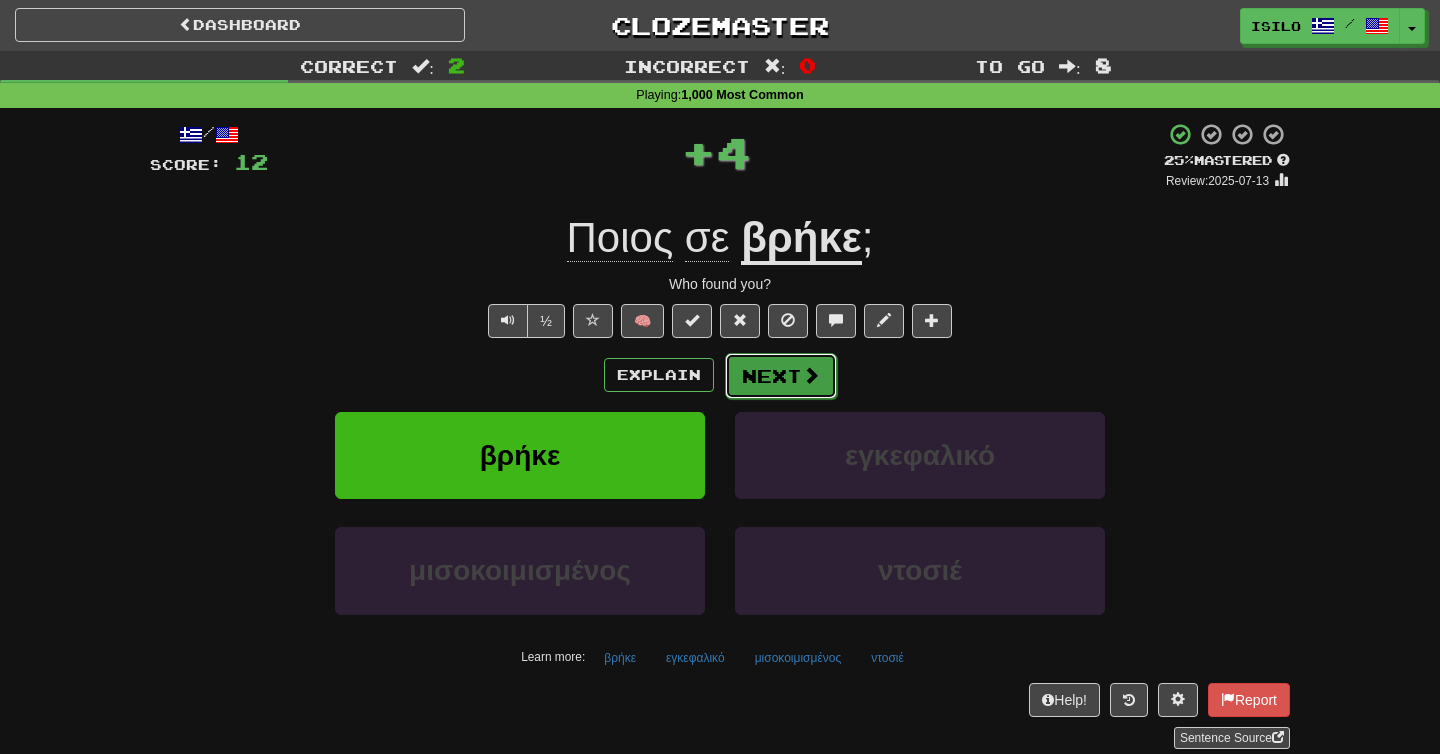 click on "Next" at bounding box center [781, 376] 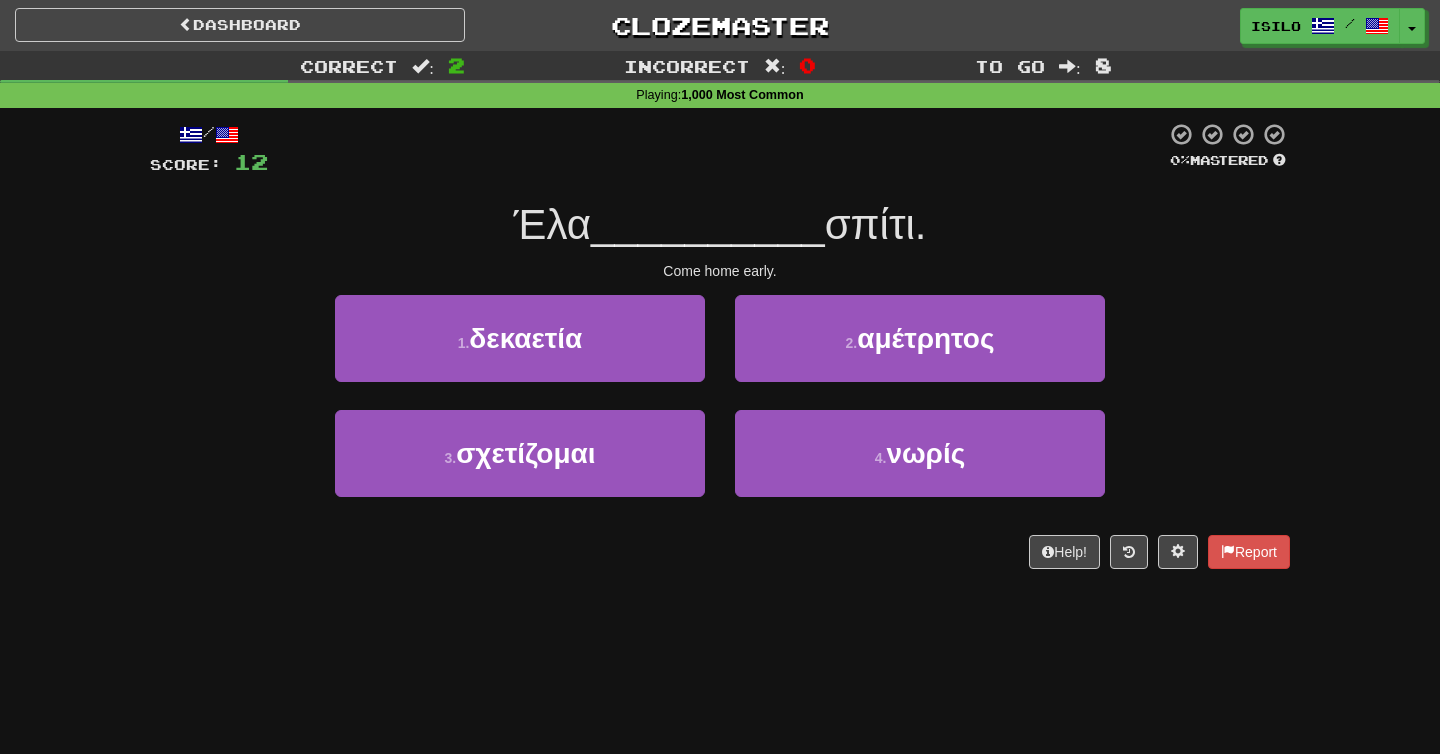 click on "Come home early." at bounding box center [720, 271] 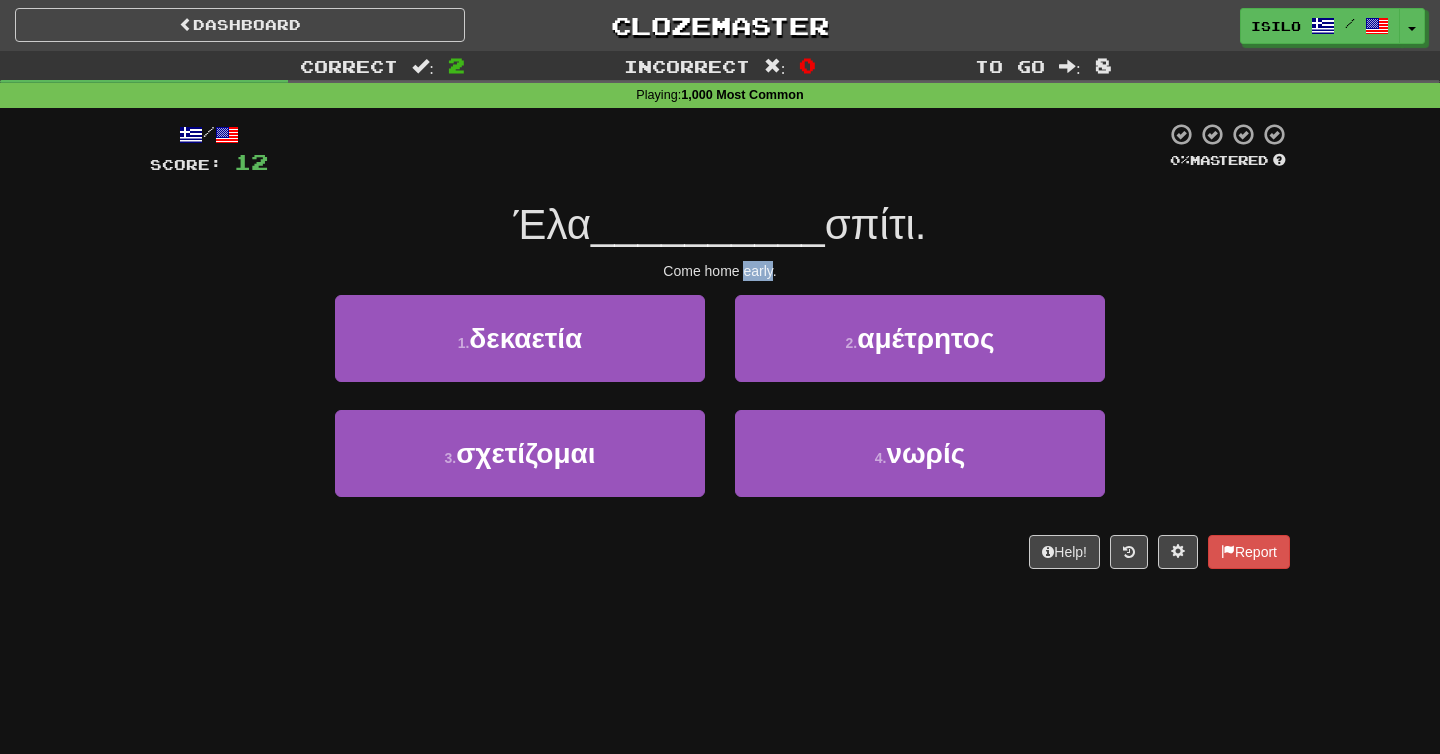 click on "Come home early." at bounding box center (720, 271) 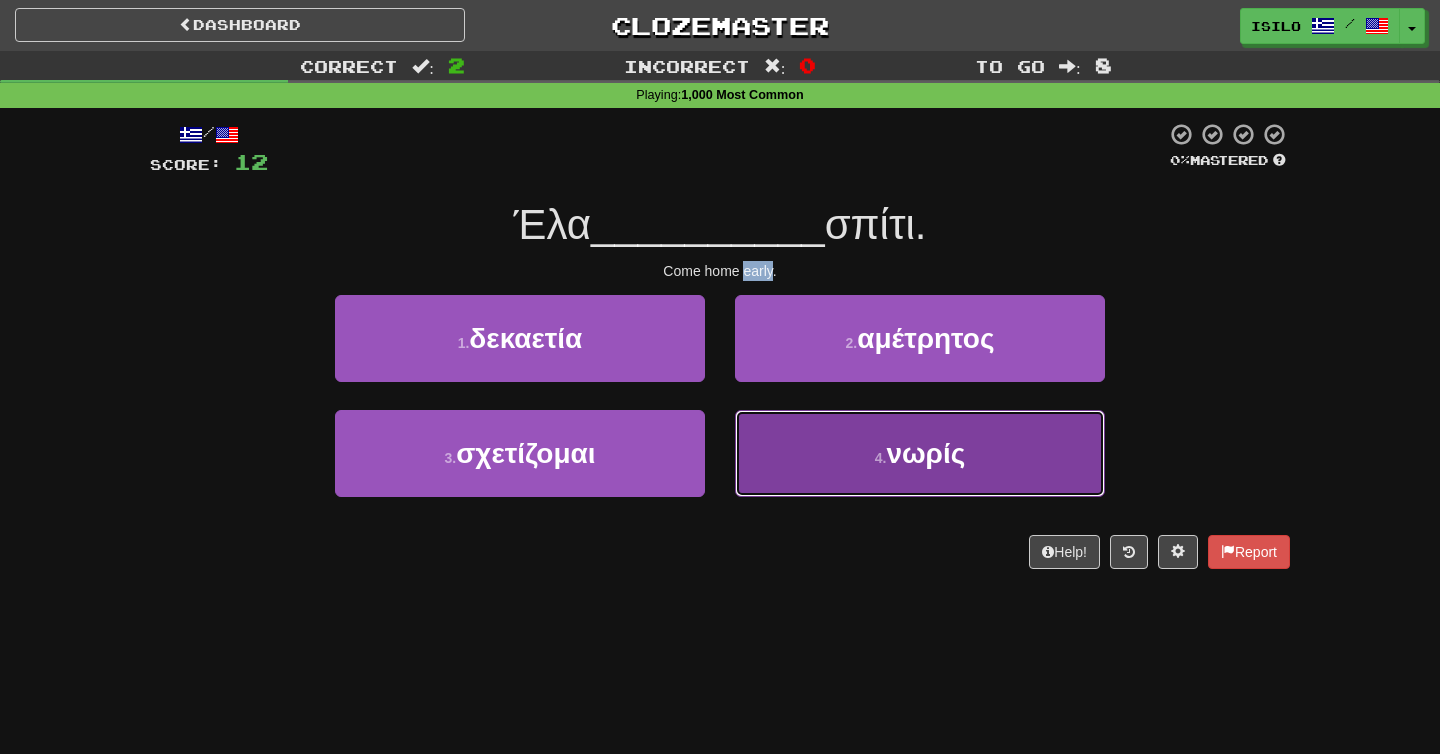 click on "4 .  νωρίς" at bounding box center (920, 453) 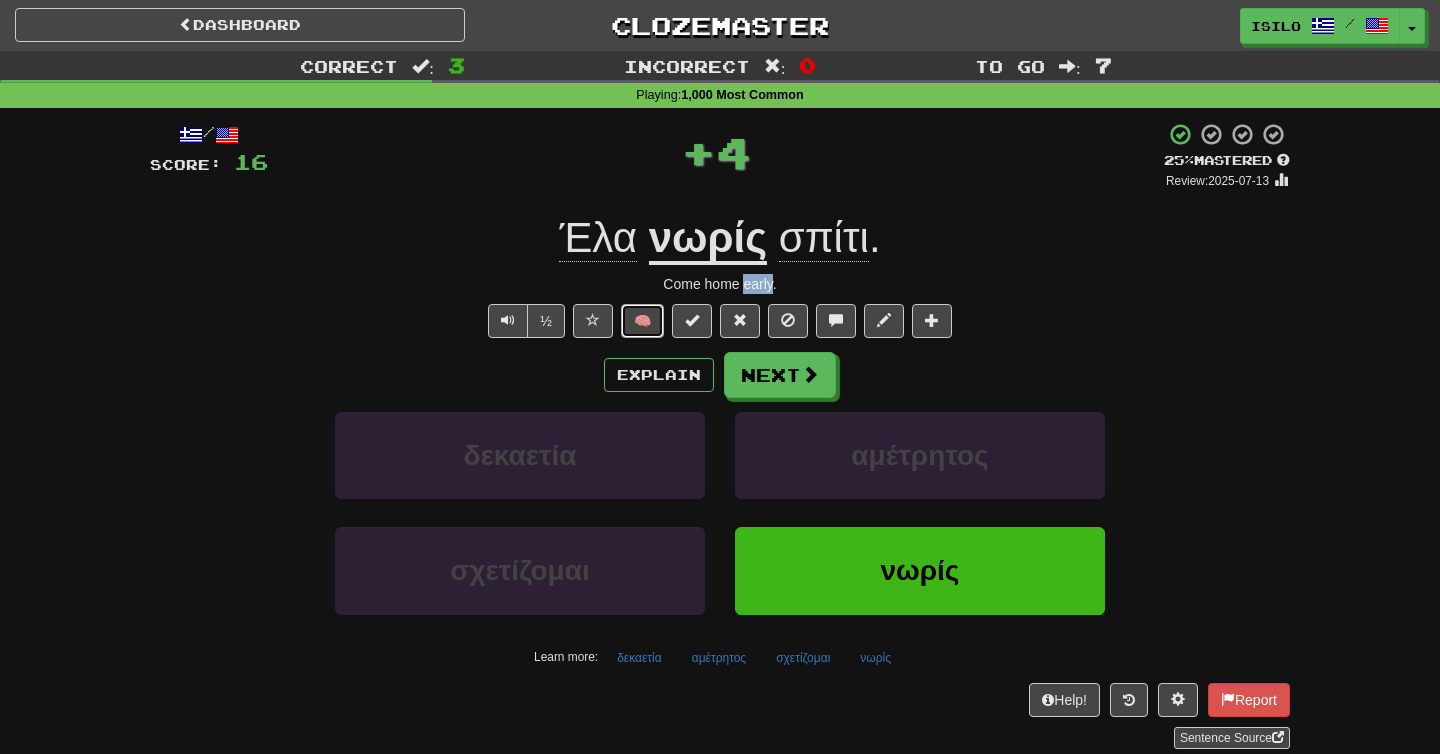 click on "🧠" at bounding box center (642, 321) 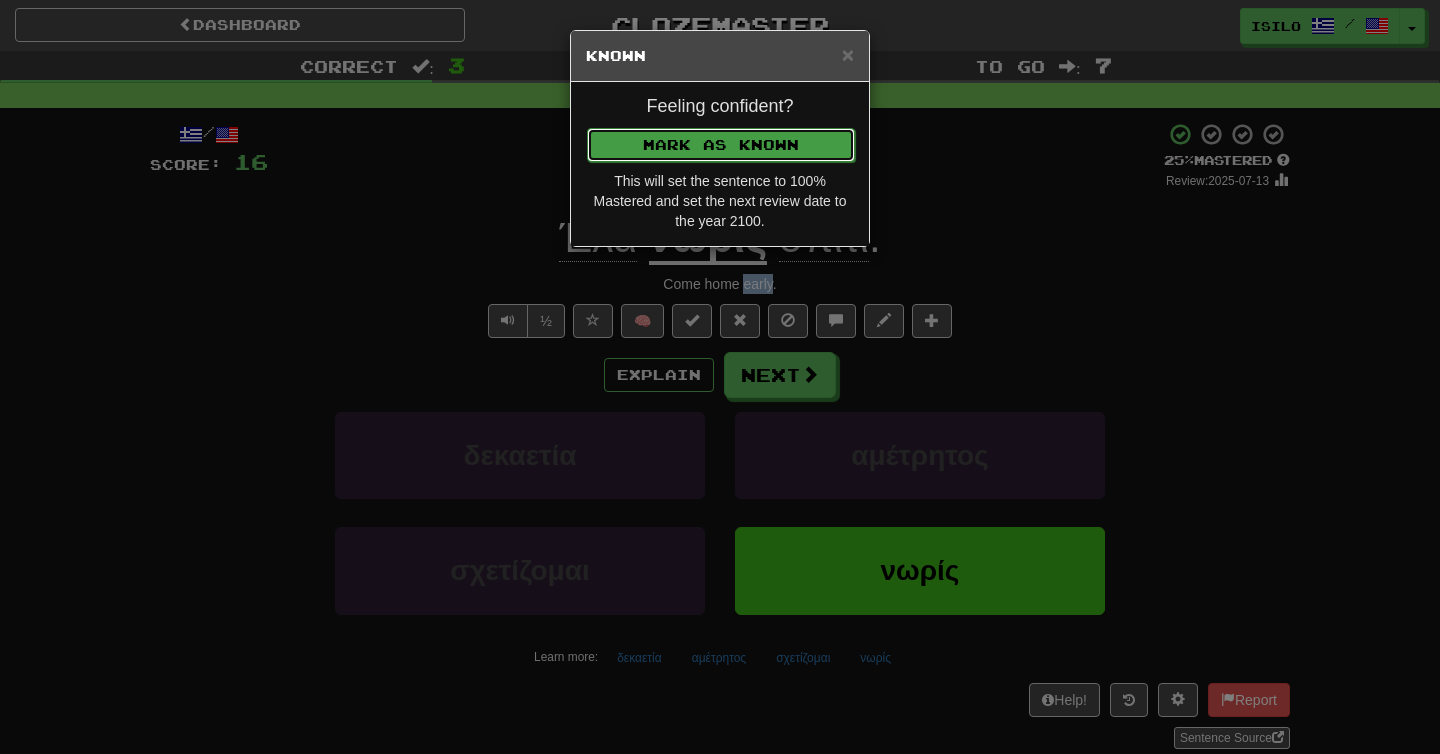 click on "Mark as Known" at bounding box center (721, 145) 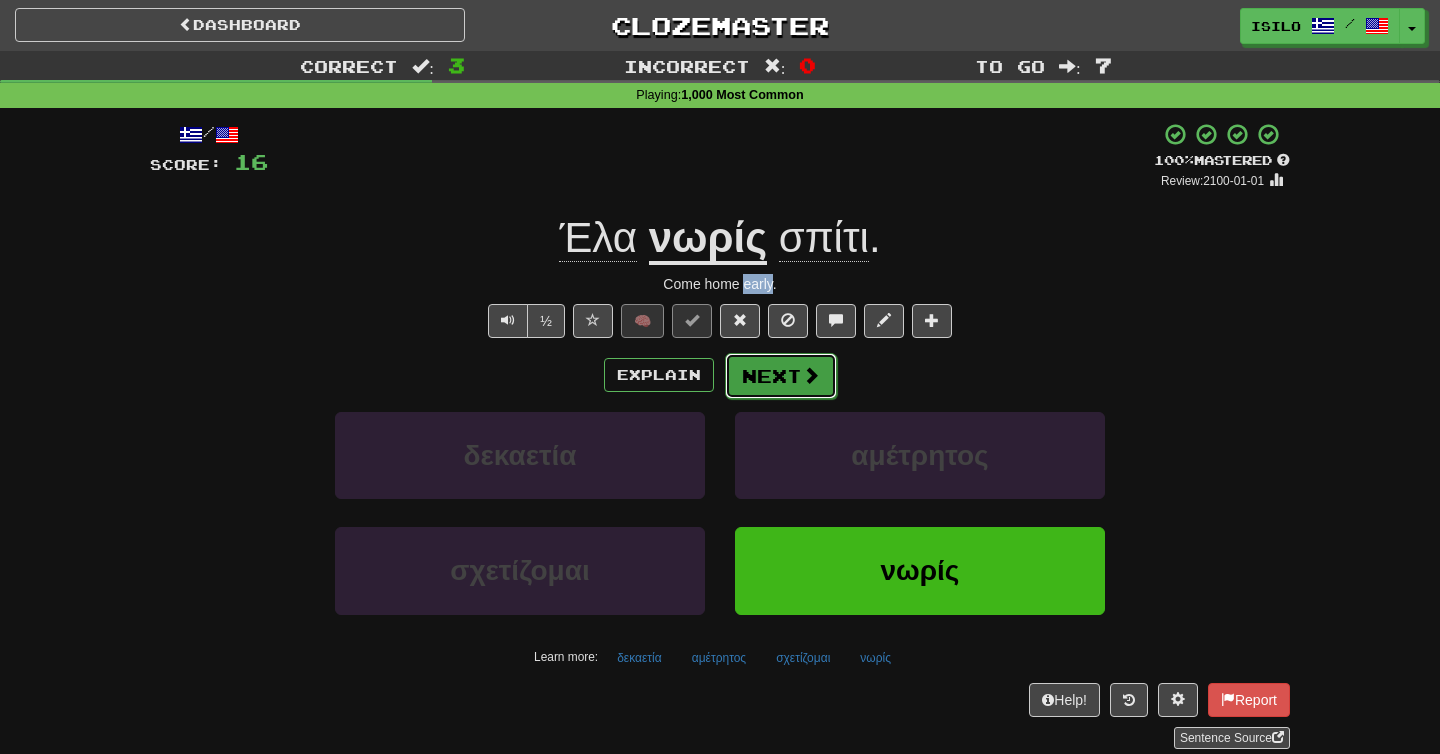 click on "Next" at bounding box center (781, 376) 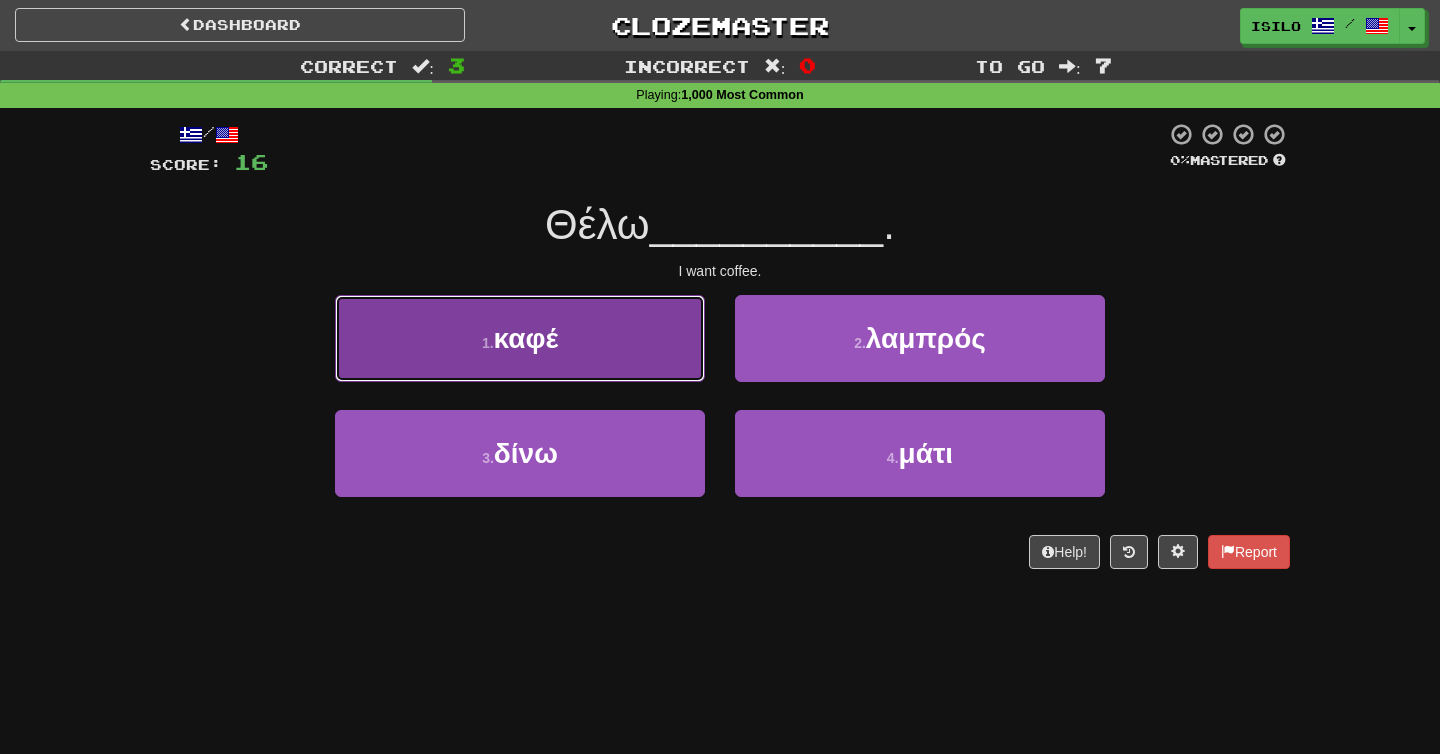 click on "1 .  καφέ" at bounding box center (520, 338) 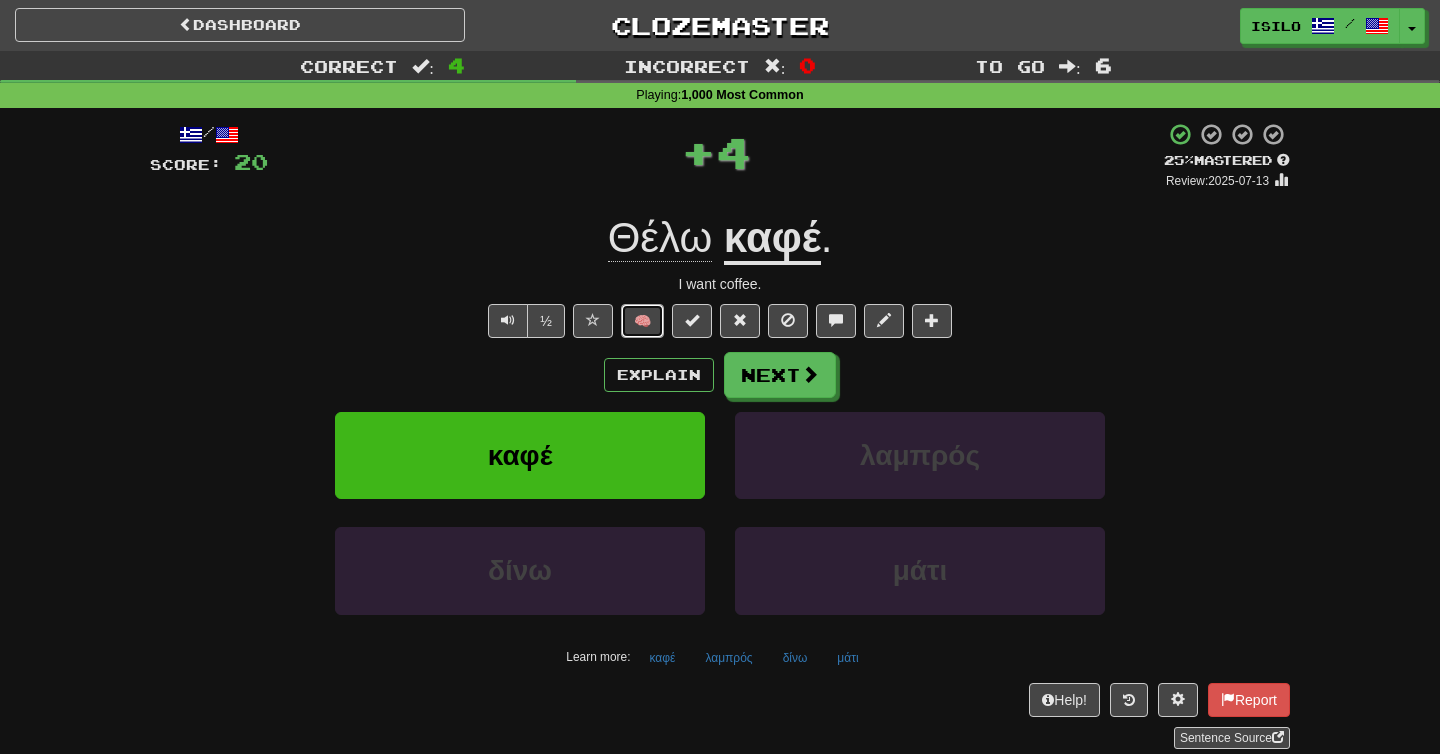 click on "🧠" at bounding box center [642, 321] 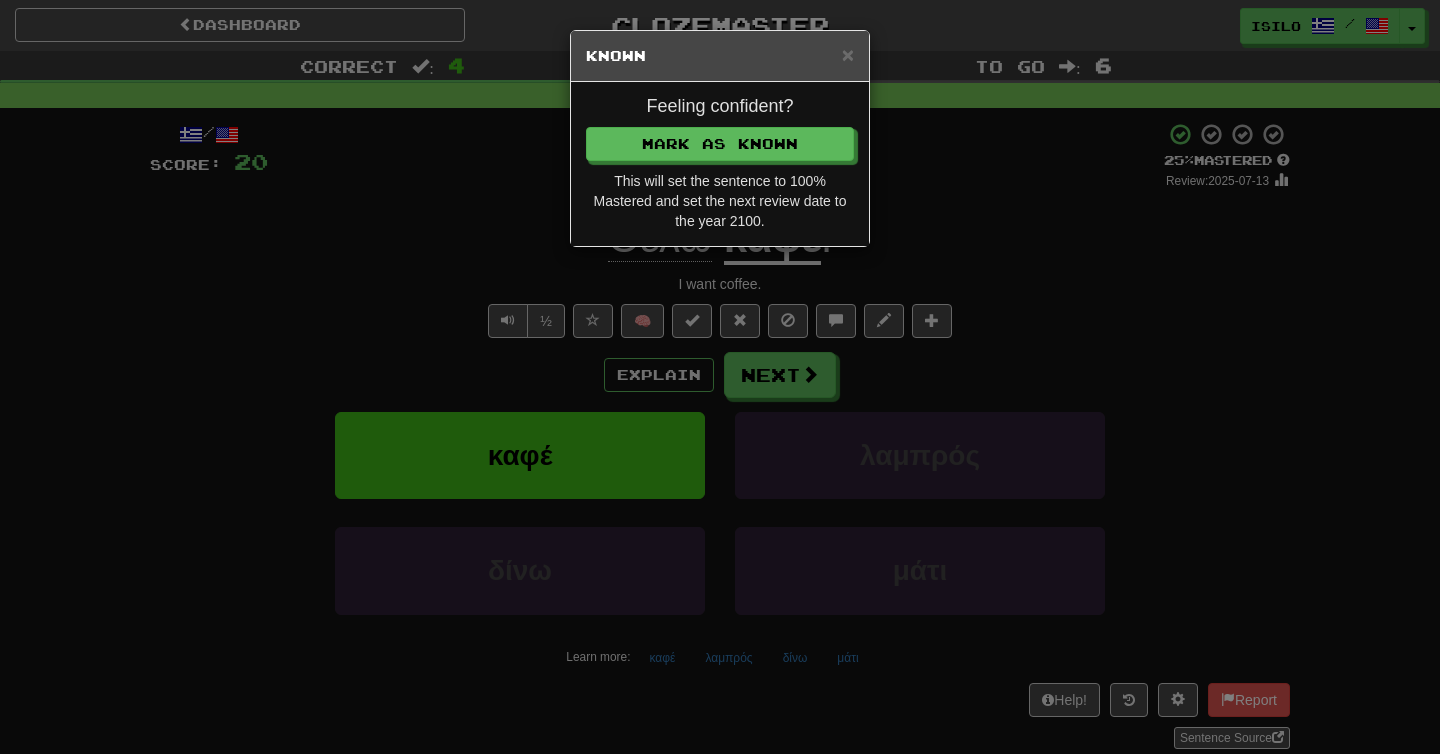 click on "Feeling confident? Mark as Known This will set the sentence to 100% Mastered and set the next review date to the year 2100." at bounding box center (720, 164) 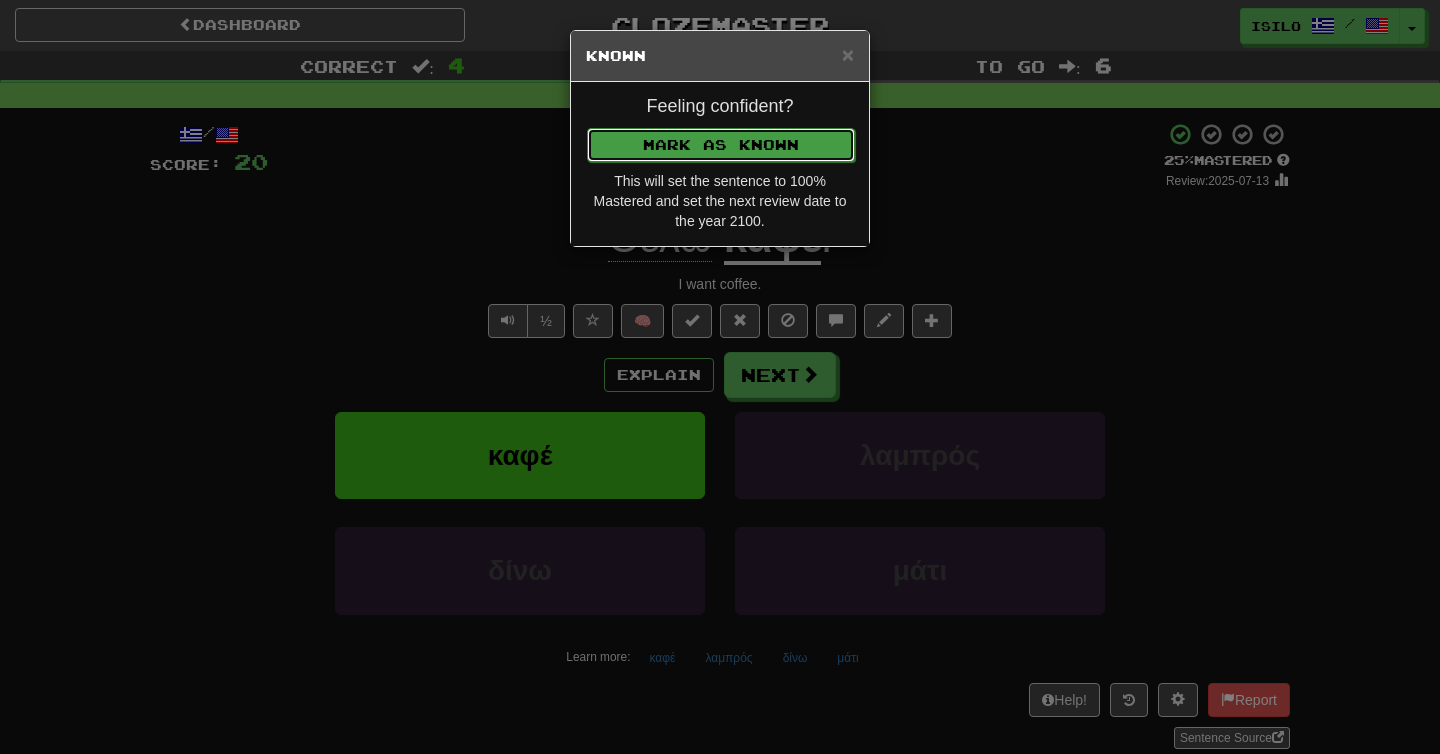 click on "Mark as Known" at bounding box center [721, 145] 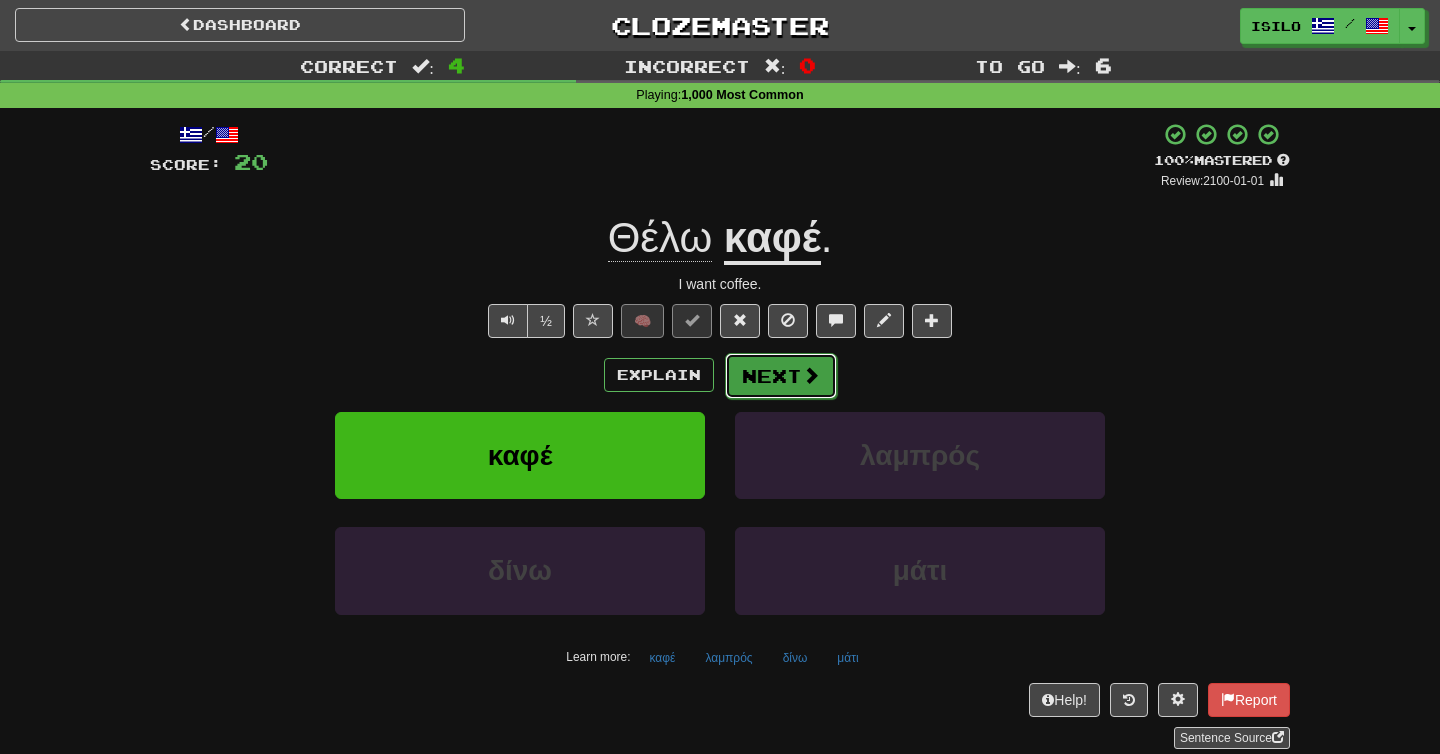 click on "Next" at bounding box center [781, 376] 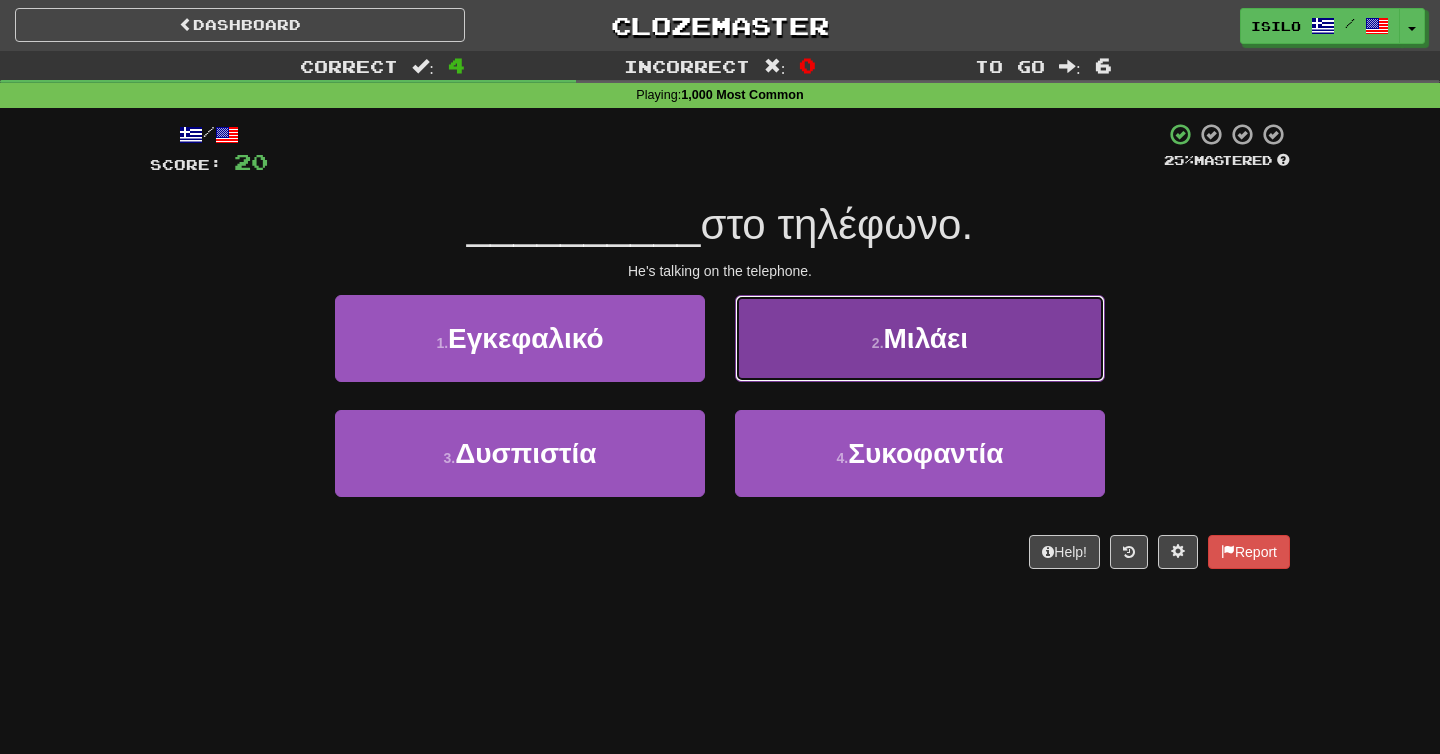click on "Μιλάει" at bounding box center (926, 338) 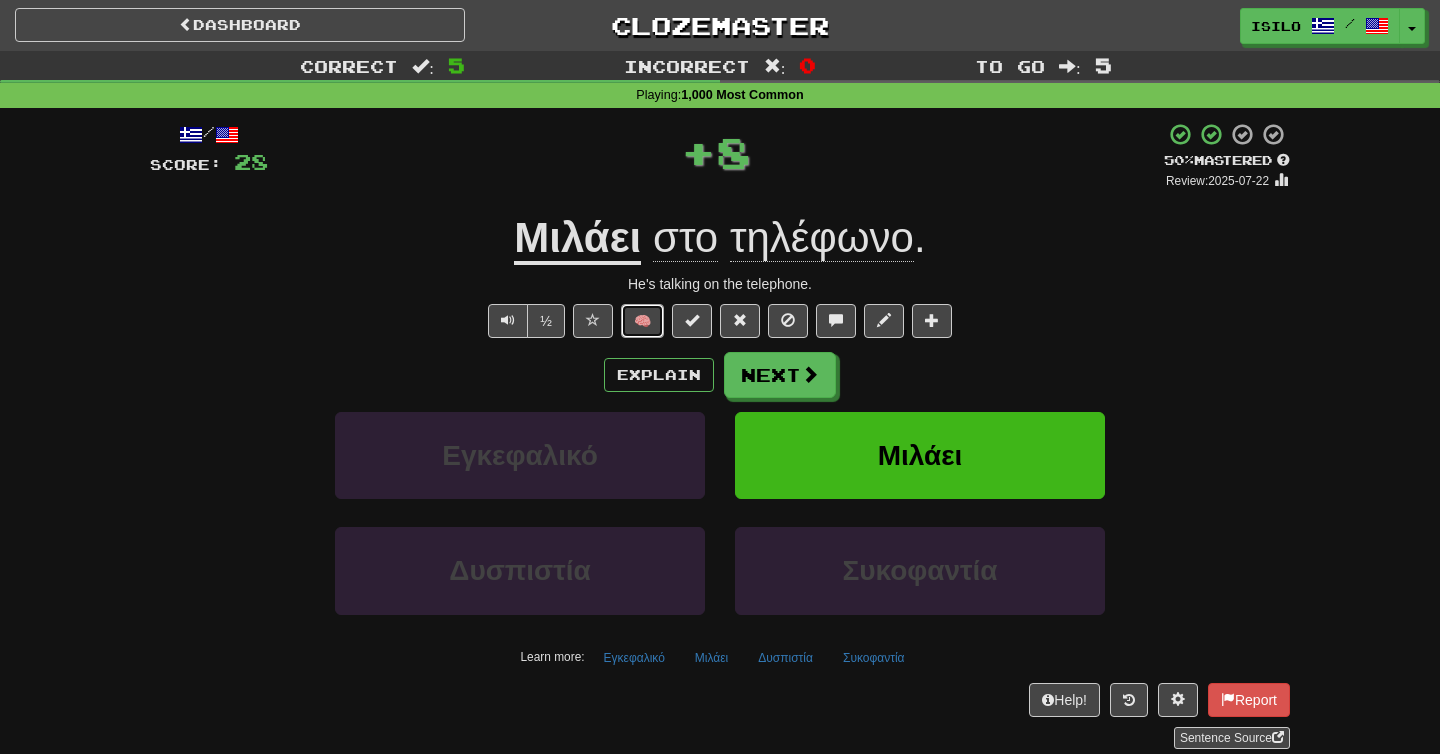 click on "🧠" at bounding box center [642, 321] 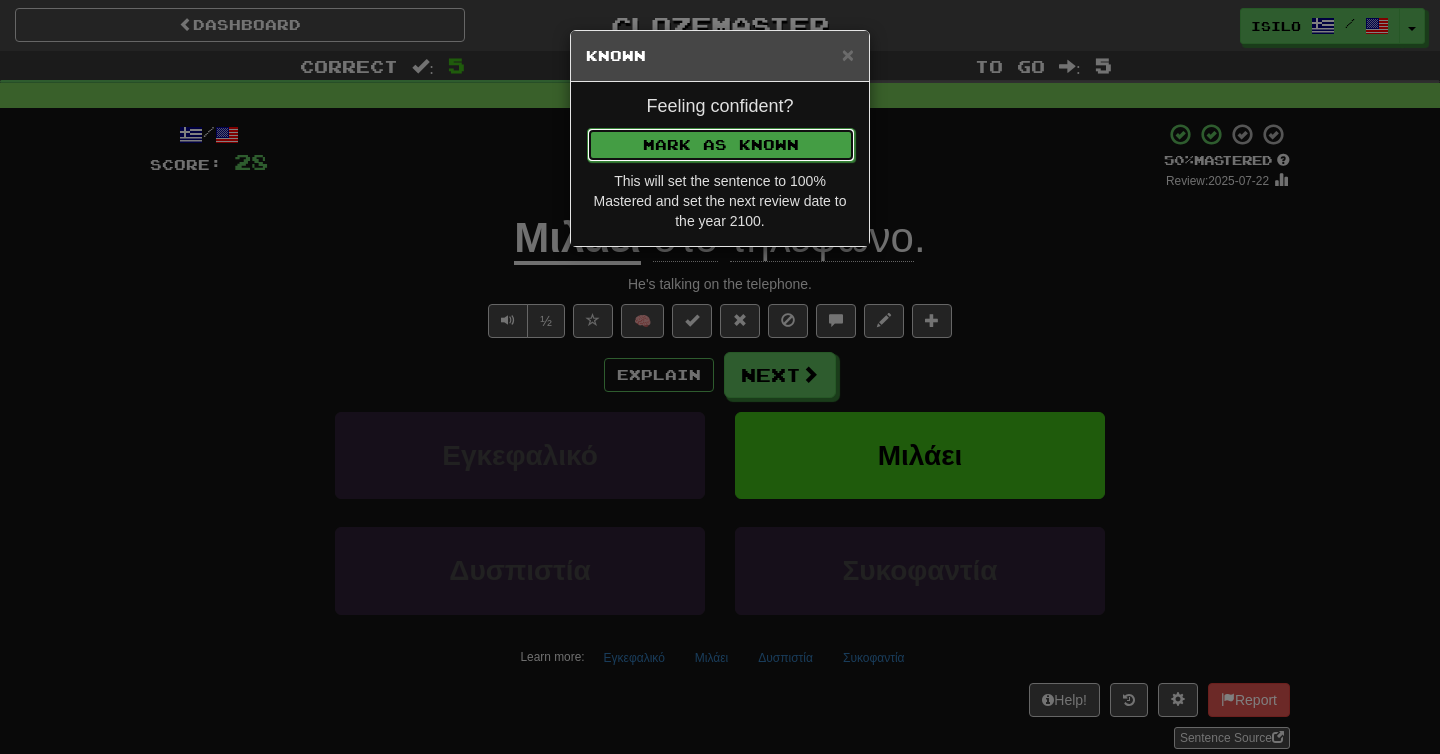 click on "Mark as Known" at bounding box center [721, 145] 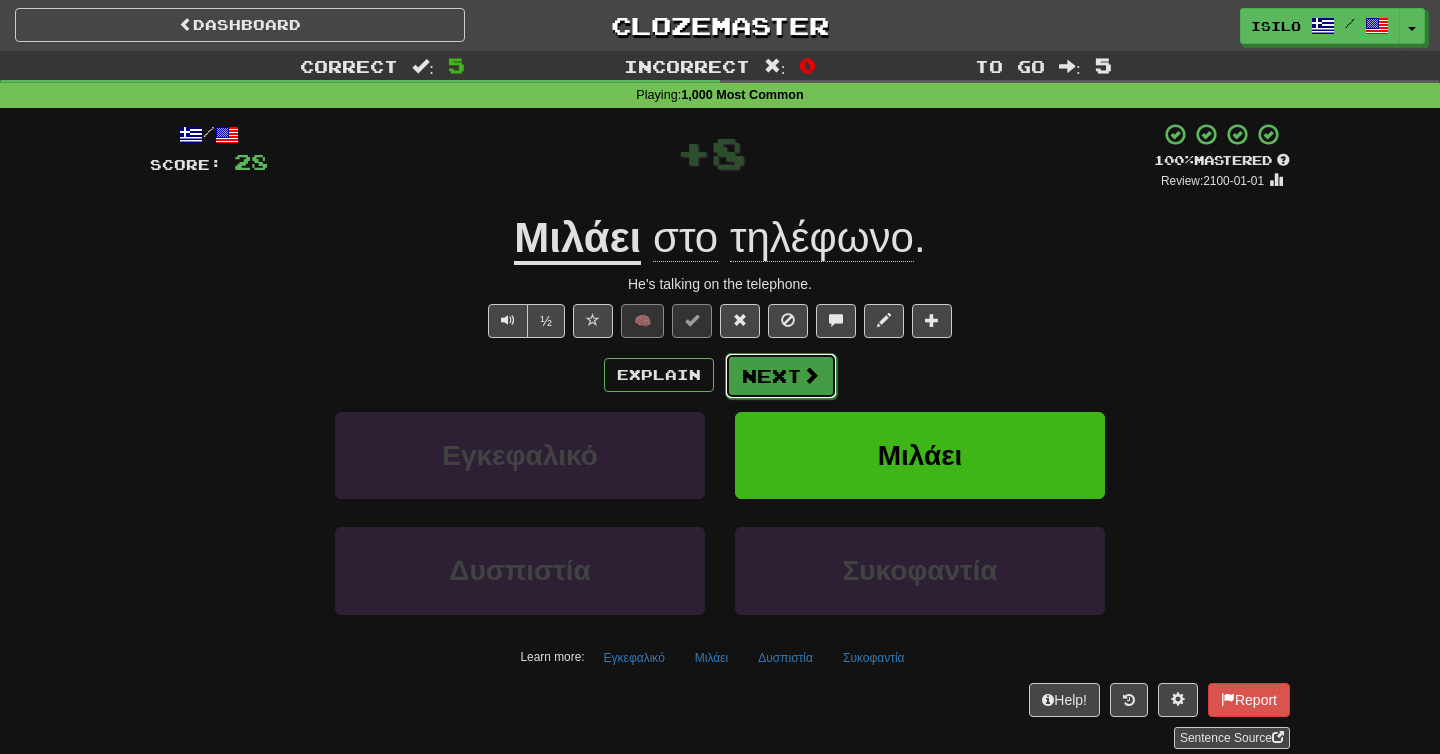 click on "Next" at bounding box center (781, 376) 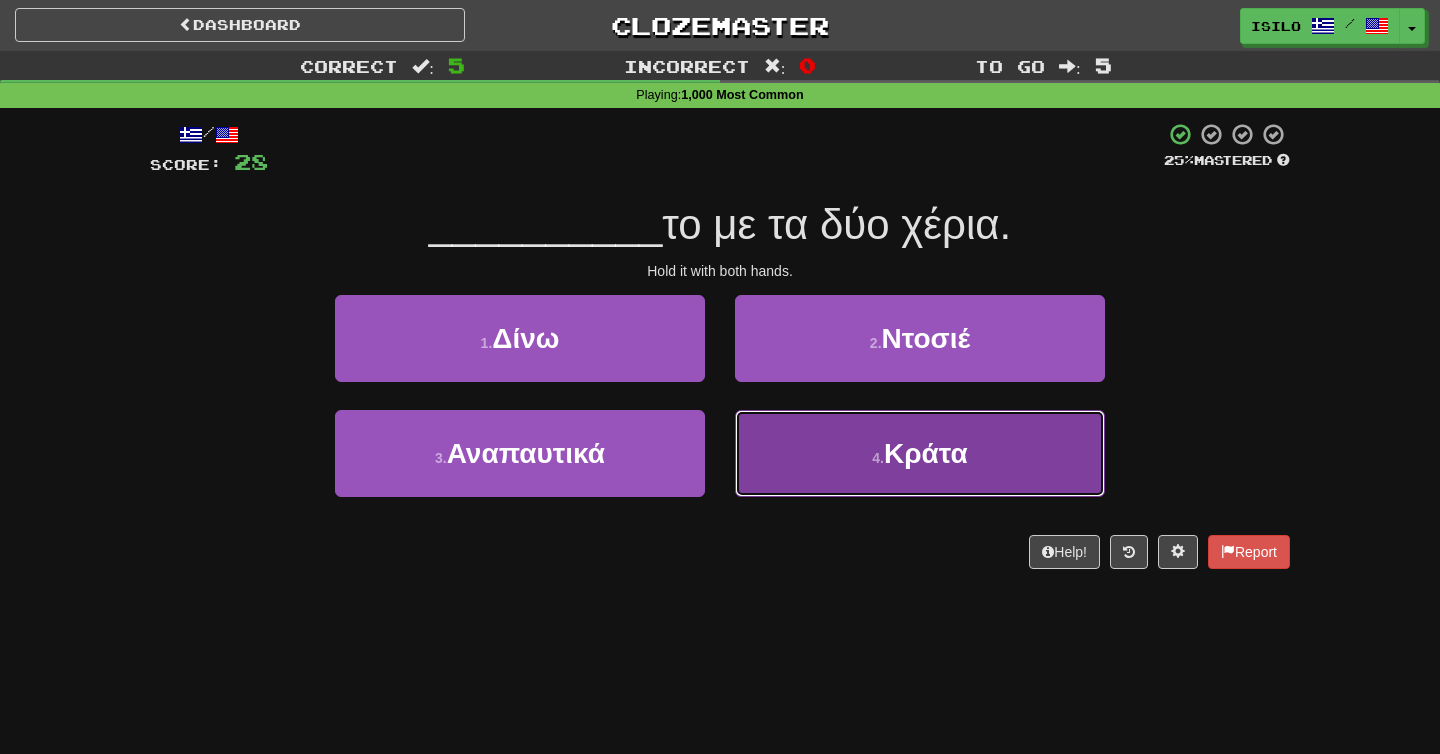 click on "Κράτα" at bounding box center (926, 453) 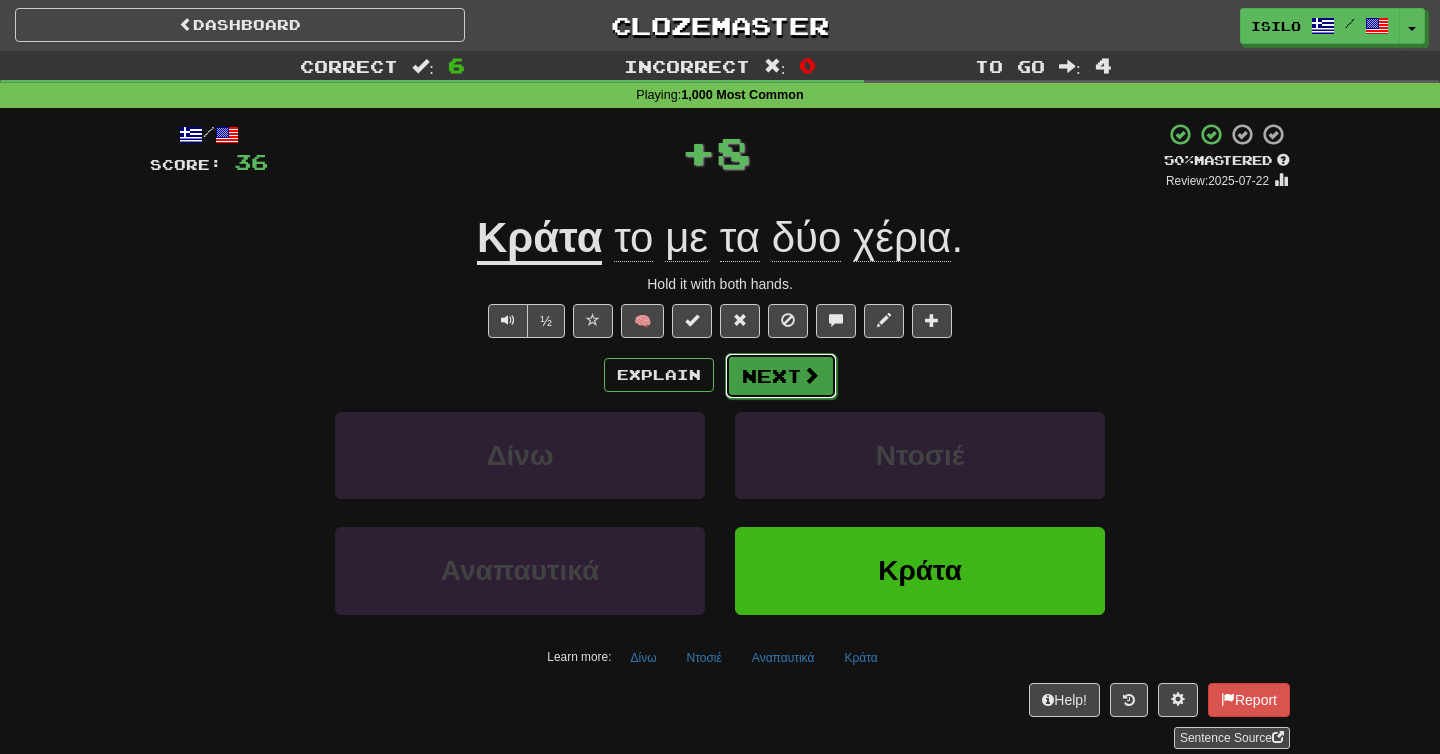 click at bounding box center [811, 375] 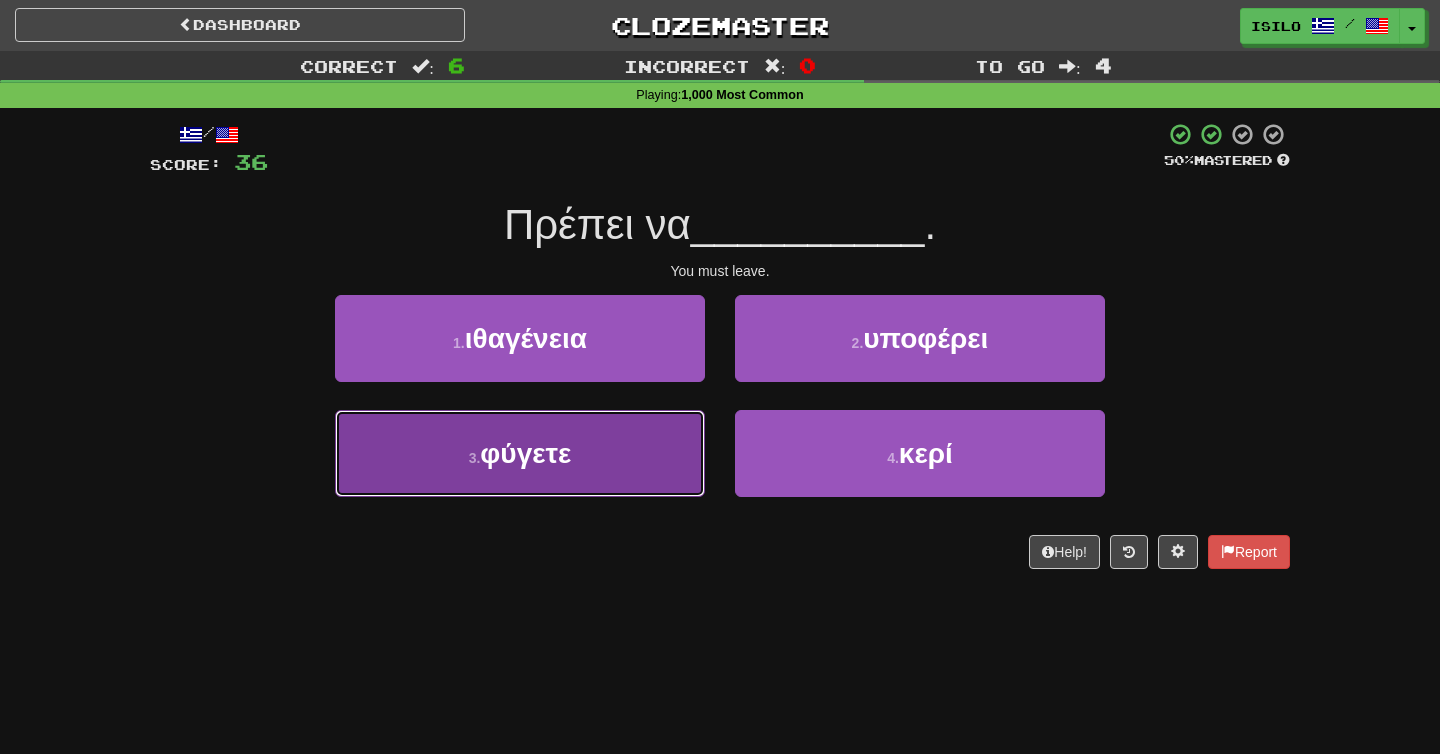 click on "φύγετε" at bounding box center [525, 453] 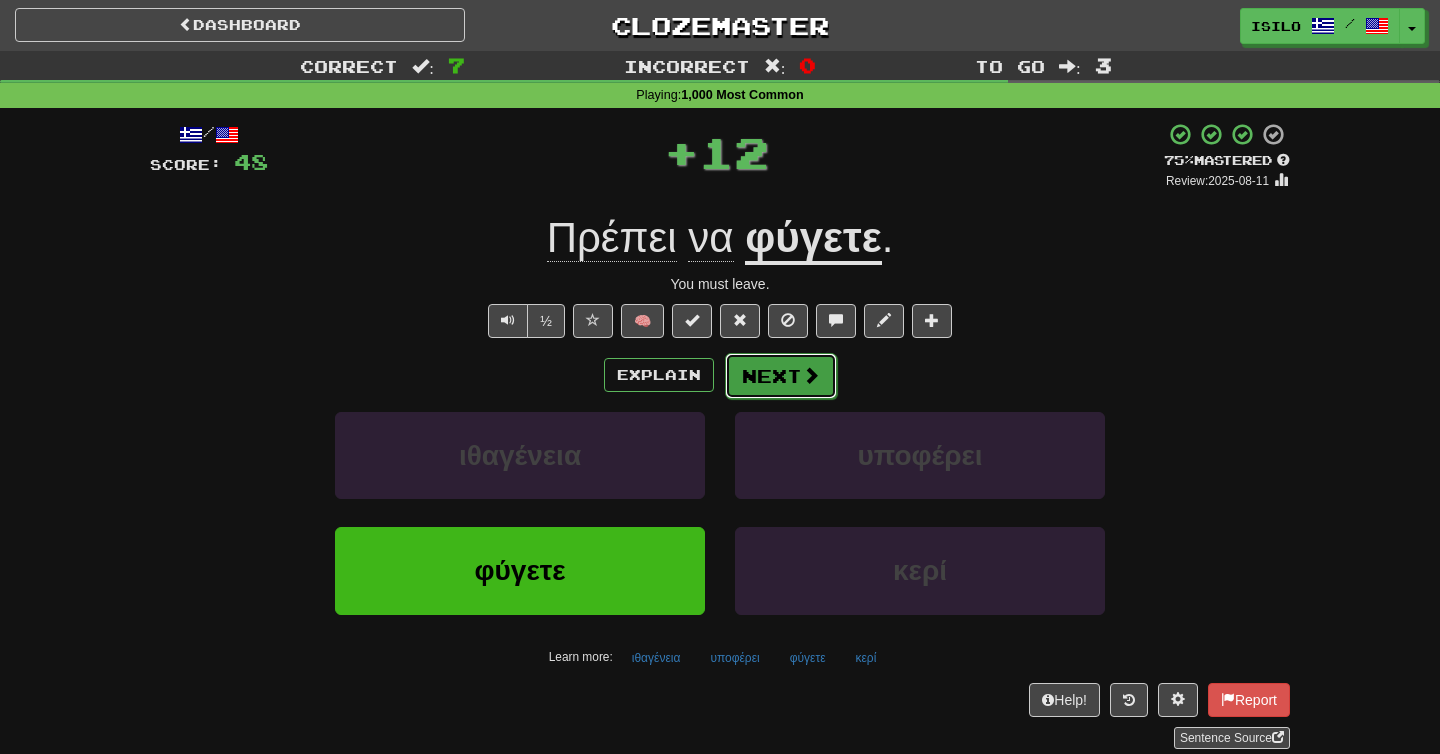 click at bounding box center [811, 375] 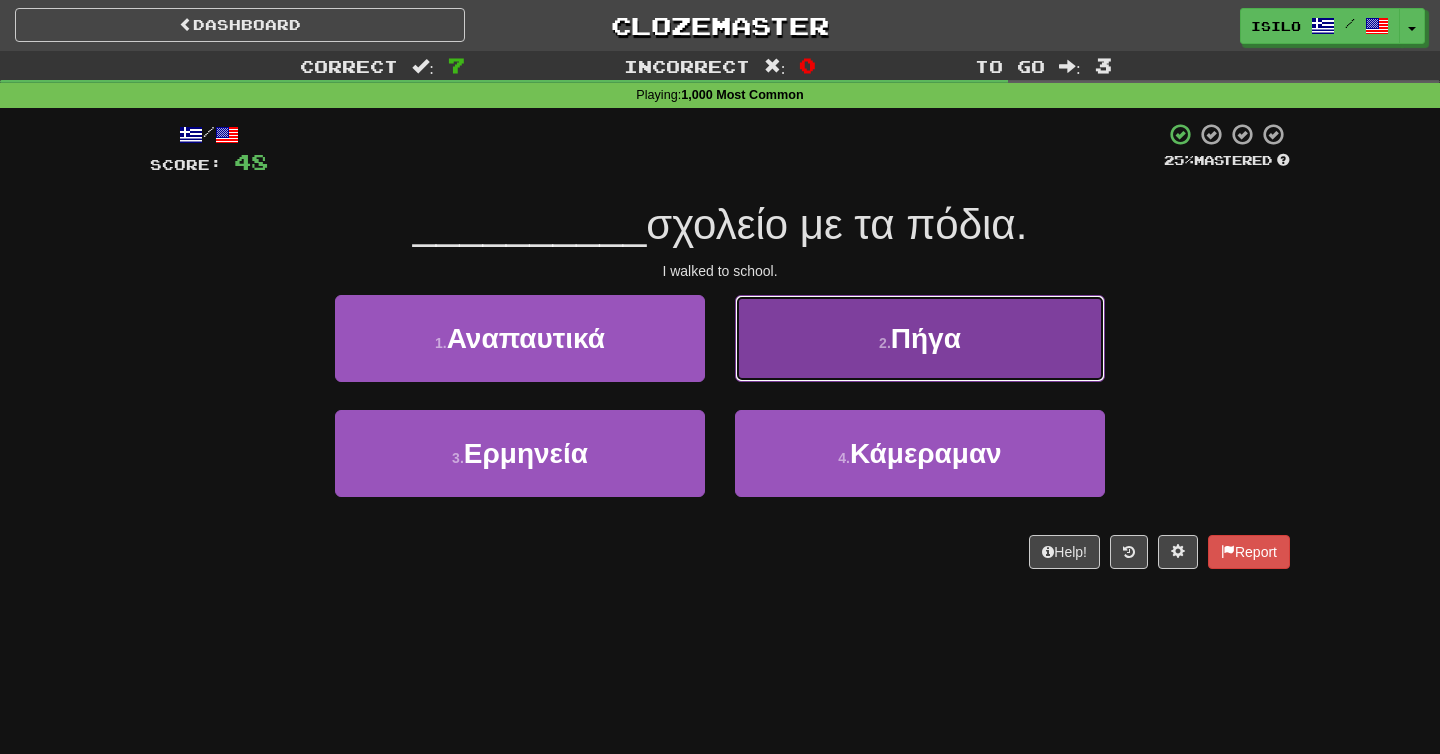 click on "Πήγα" at bounding box center (926, 338) 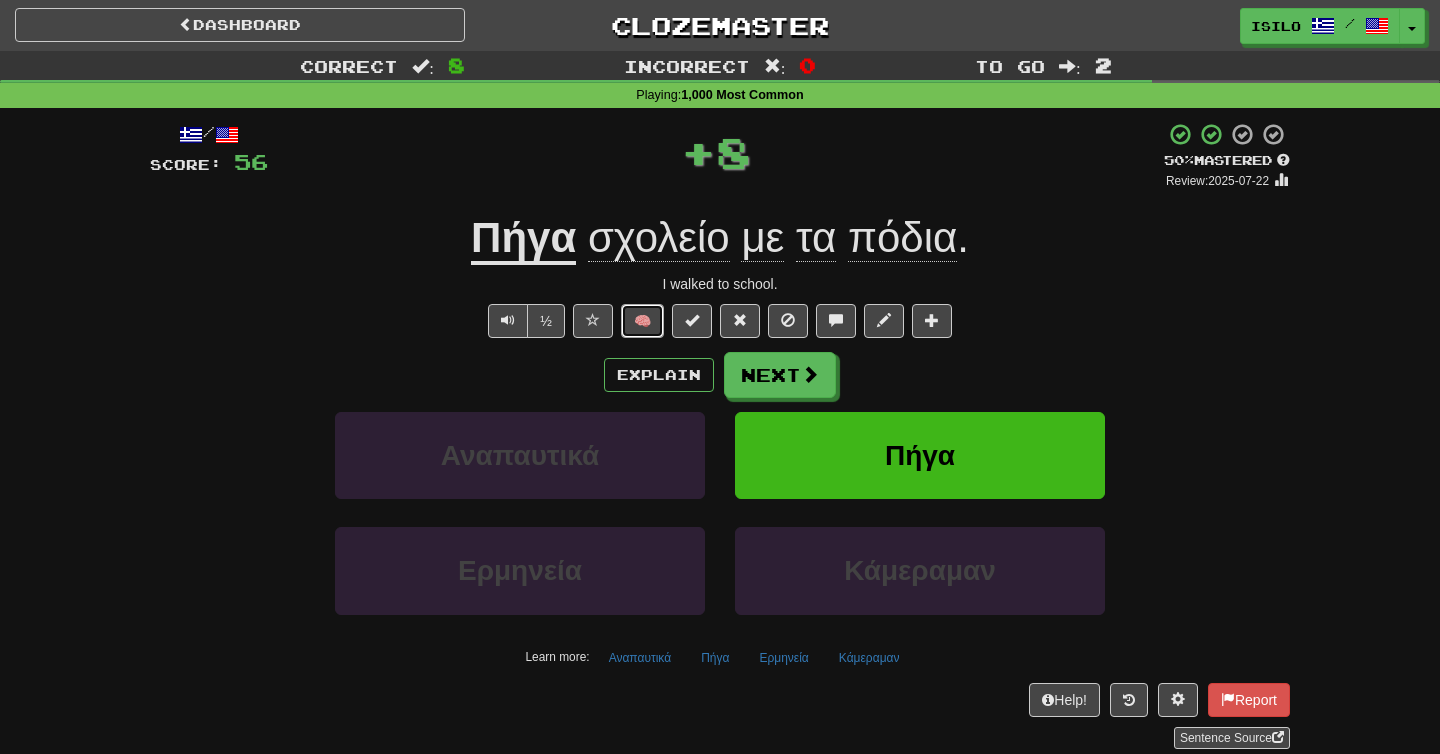 click on "🧠" at bounding box center [642, 321] 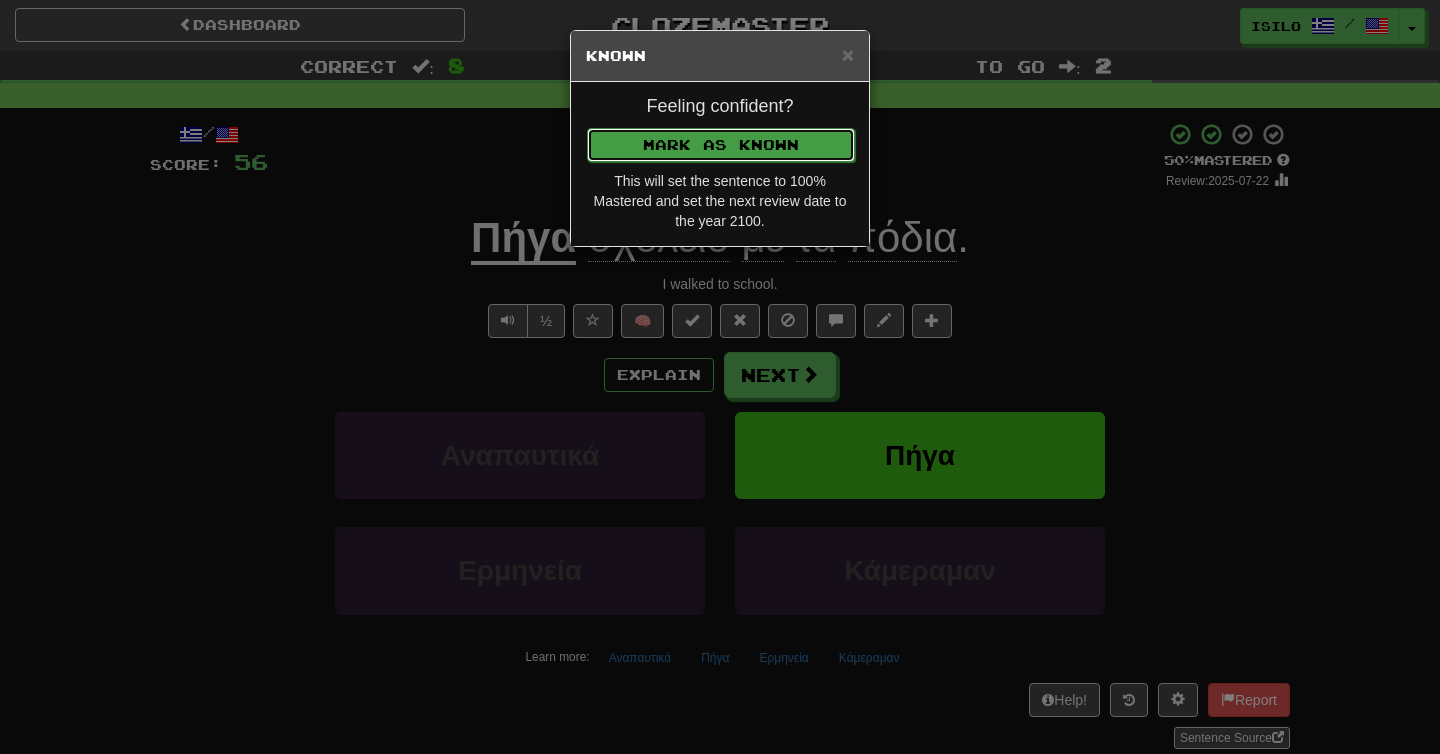 click on "Mark as Known" at bounding box center (721, 145) 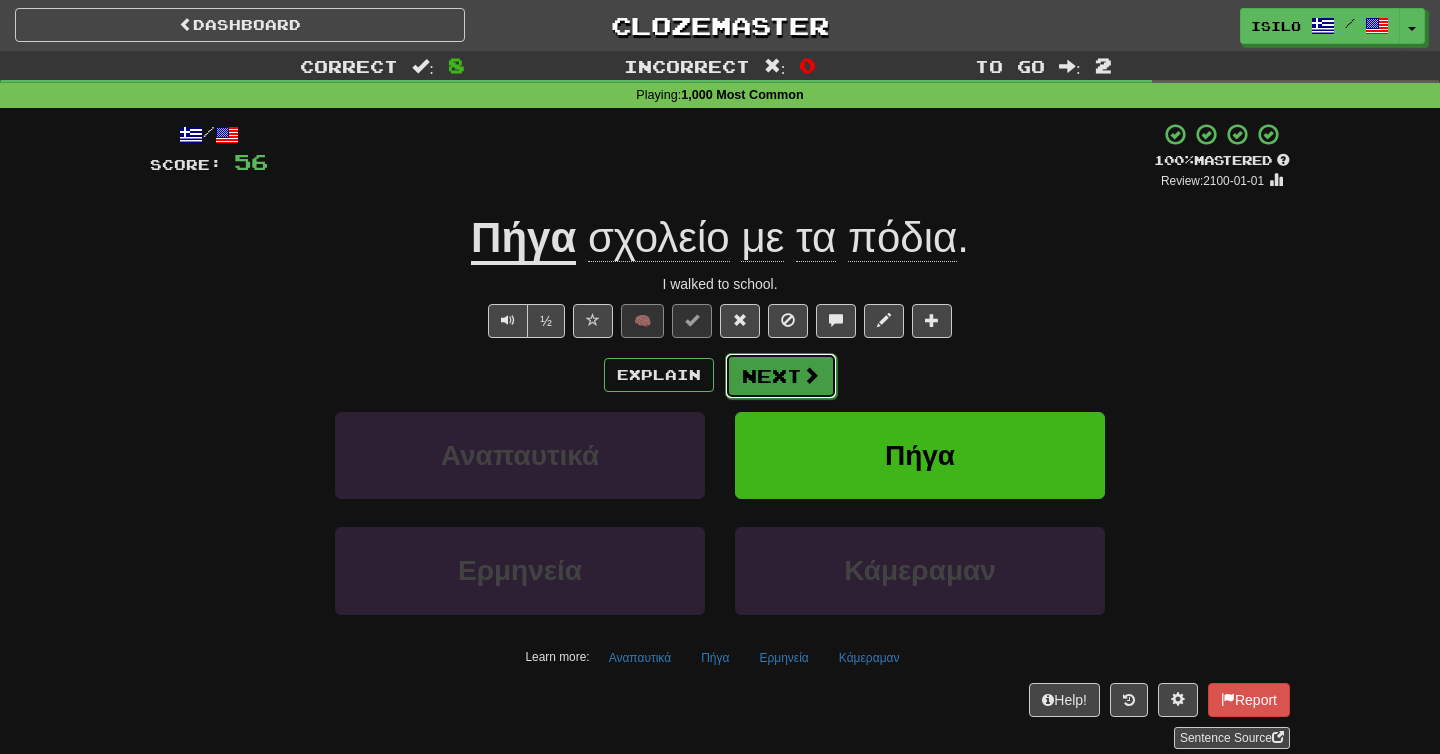 click on "Next" at bounding box center [781, 376] 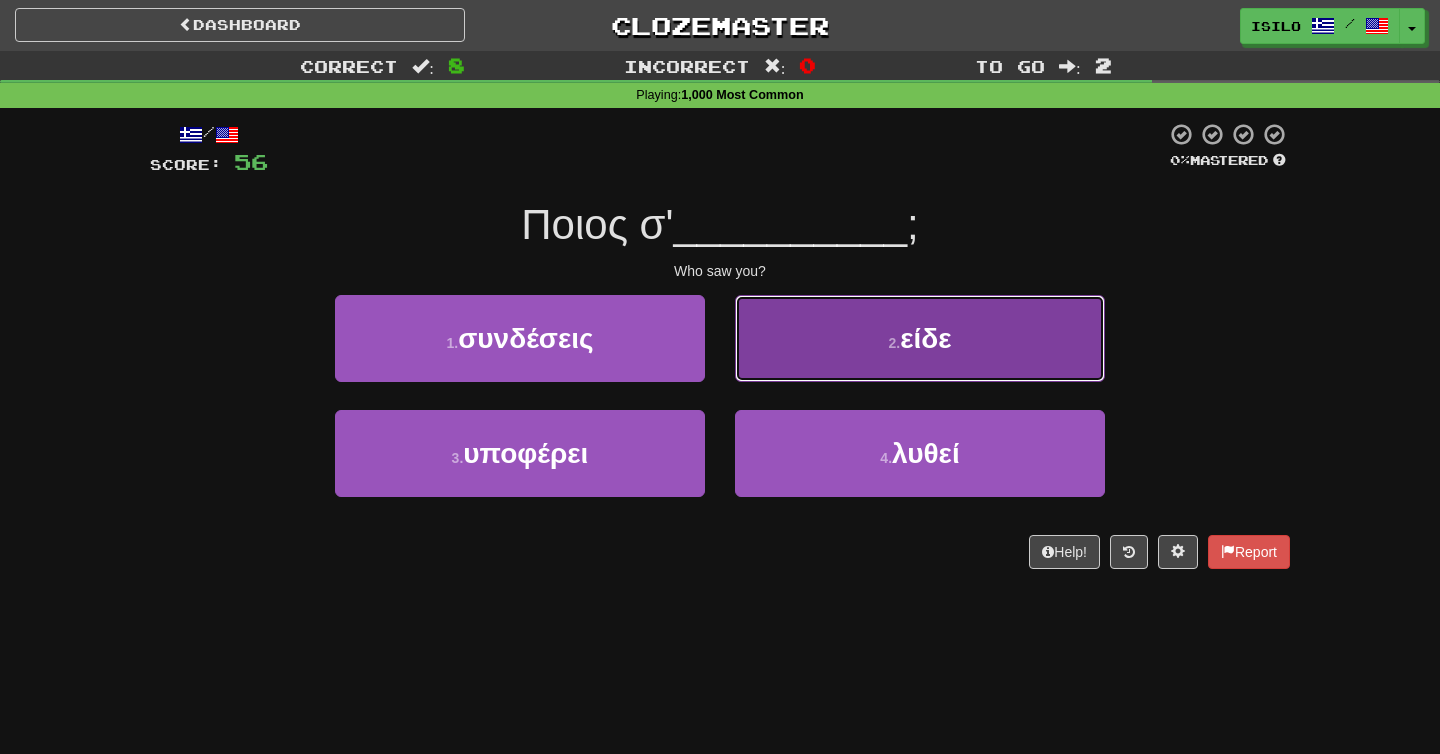 click on "2 .  είδε" at bounding box center [920, 338] 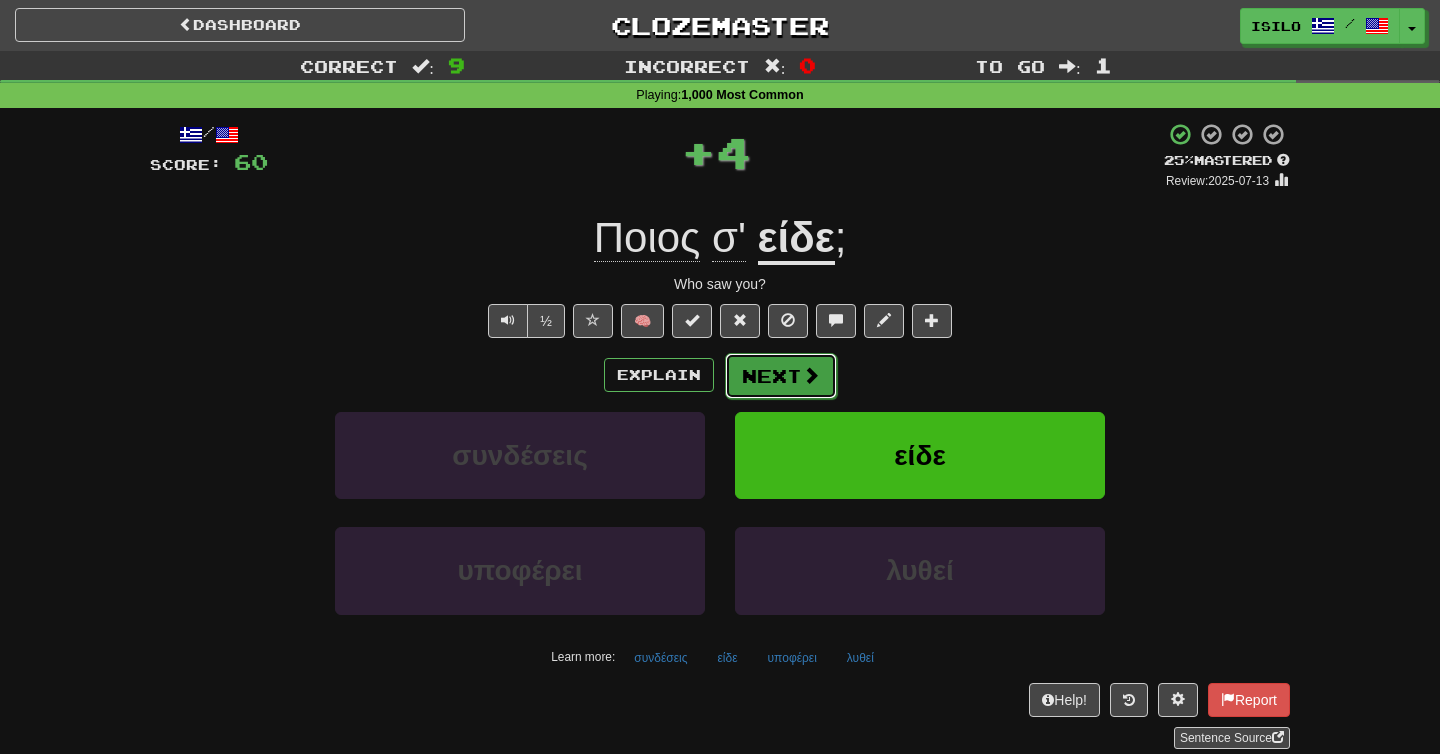 click on "Next" at bounding box center (781, 376) 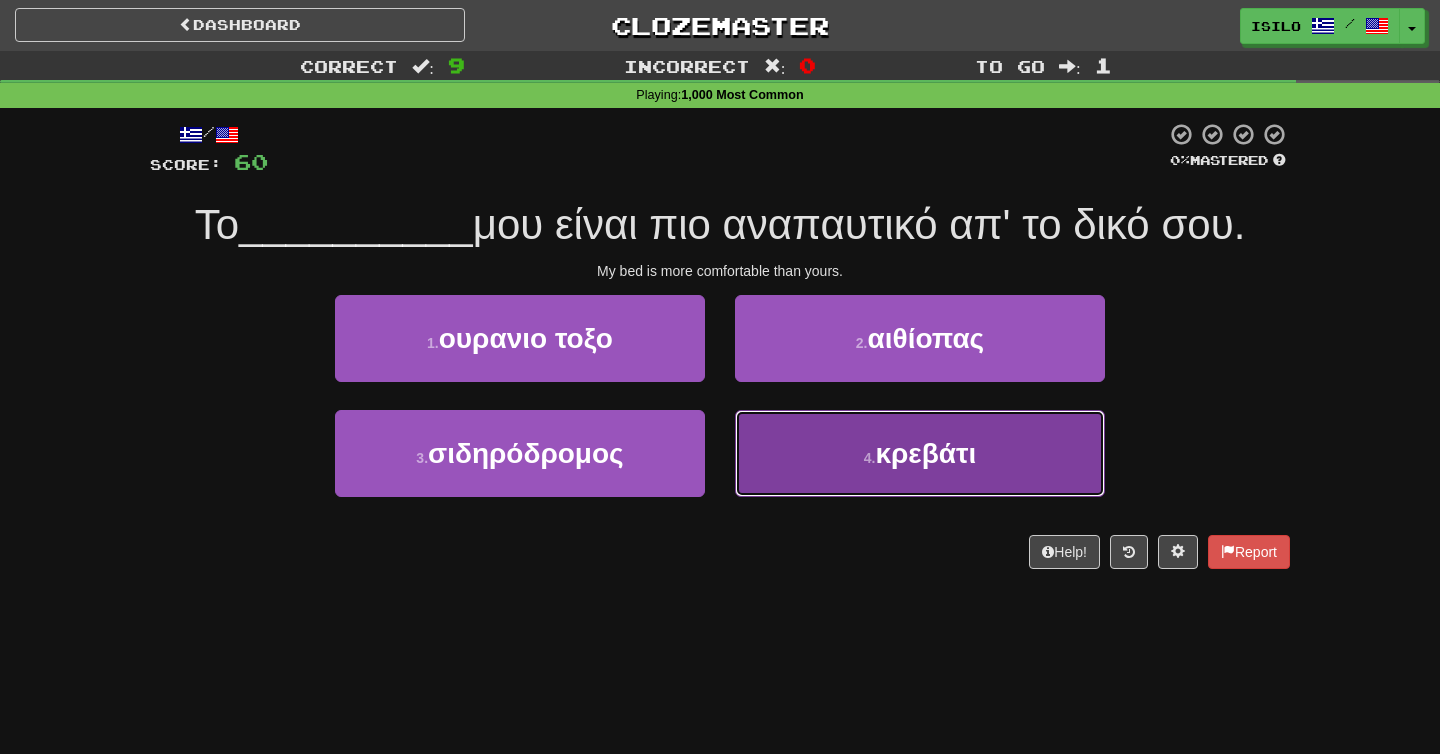 click on "4 .  κρεβάτι" at bounding box center [920, 453] 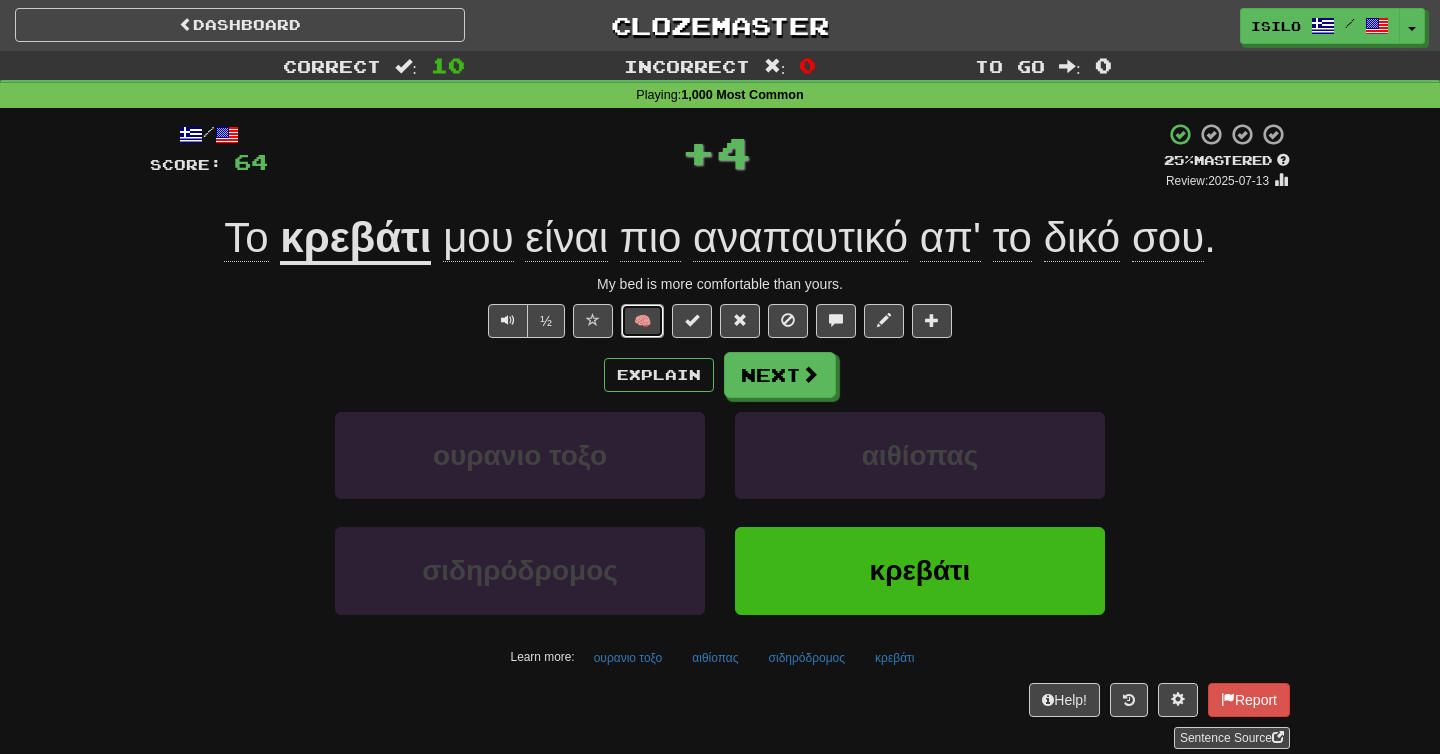 click on "🧠" at bounding box center [642, 321] 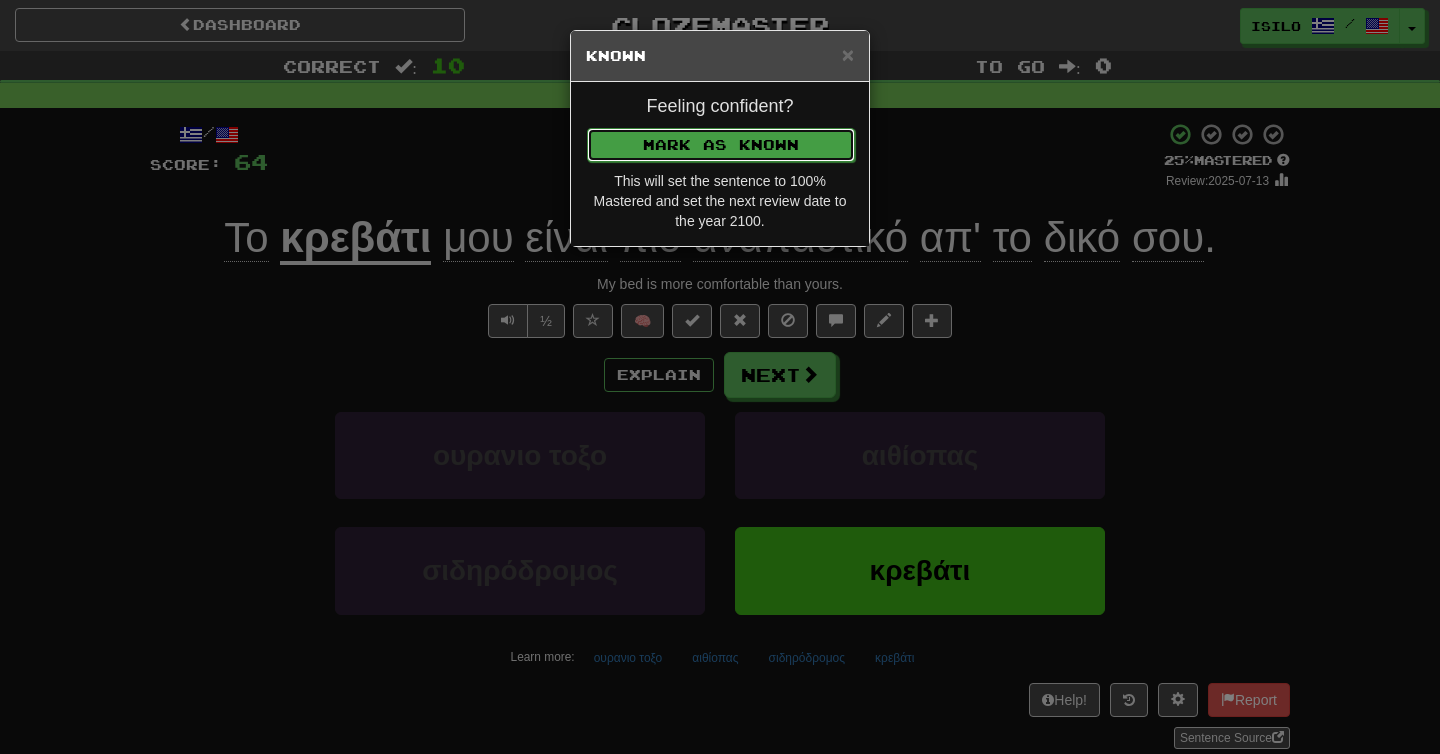 click on "Mark as Known" at bounding box center (721, 145) 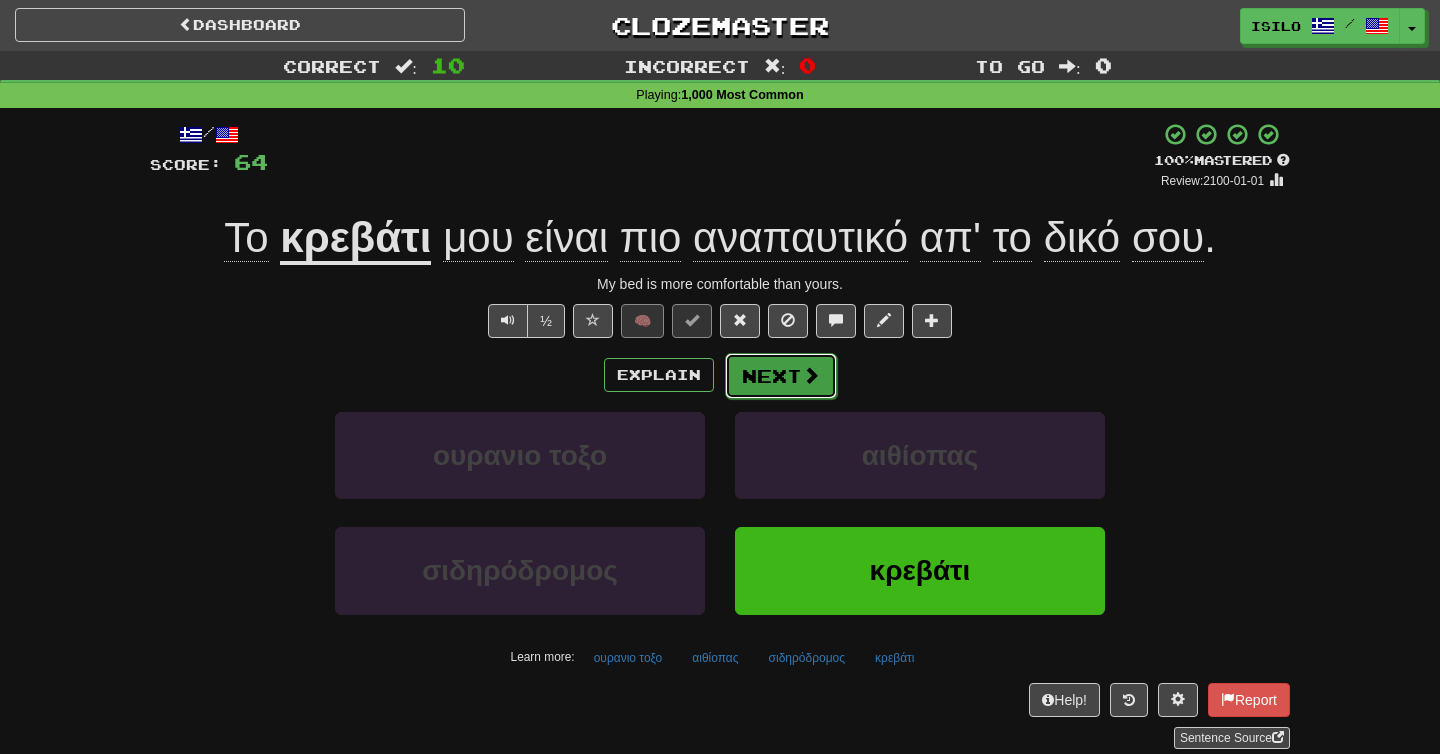 click on "Next" at bounding box center (781, 376) 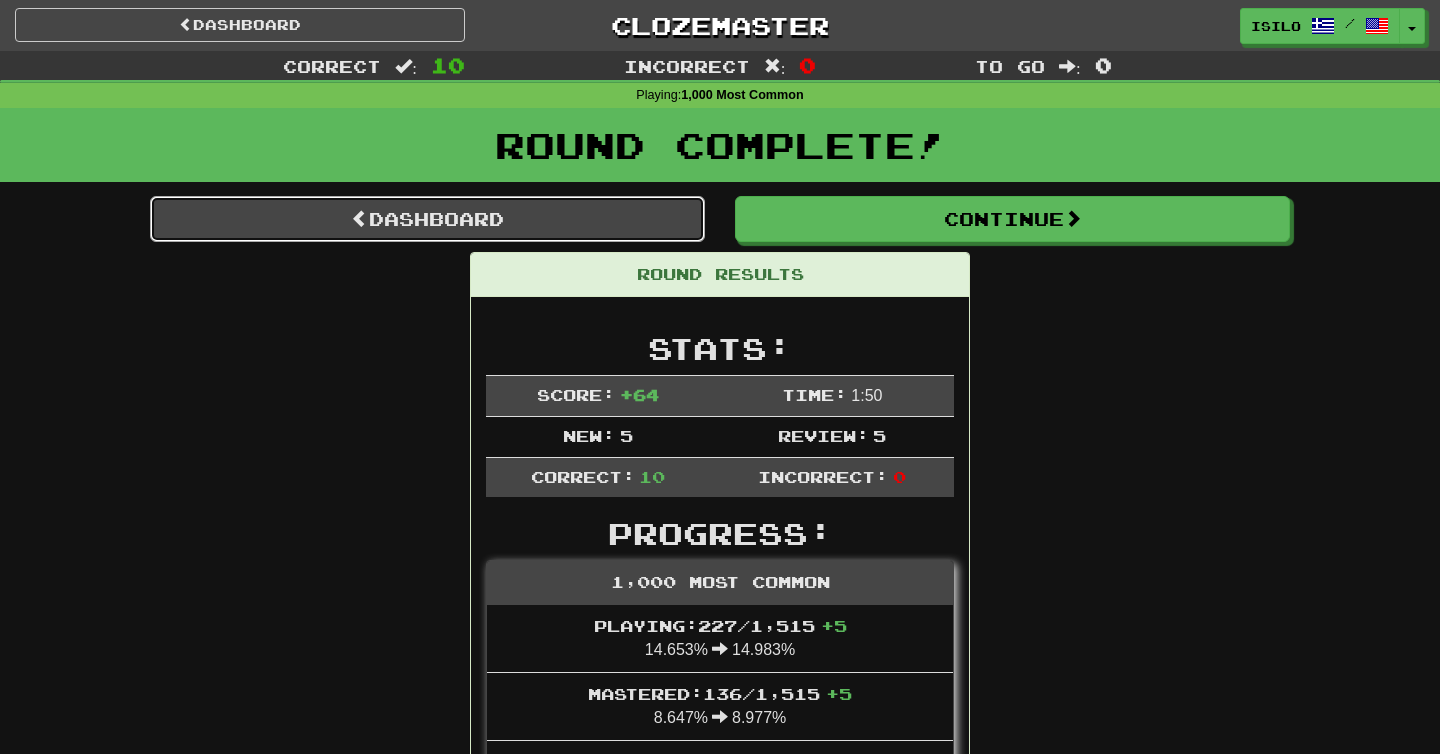 click on "Dashboard" at bounding box center (427, 219) 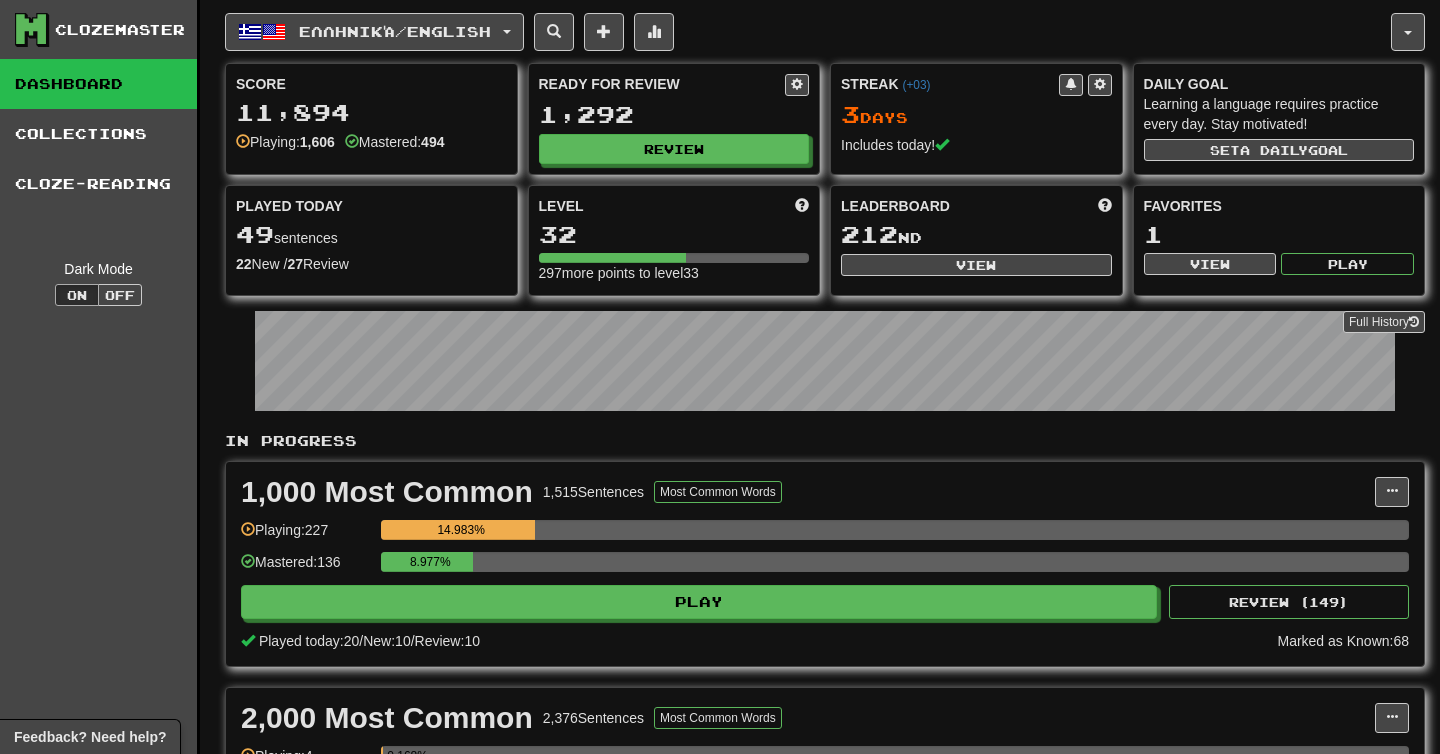 scroll, scrollTop: 0, scrollLeft: 0, axis: both 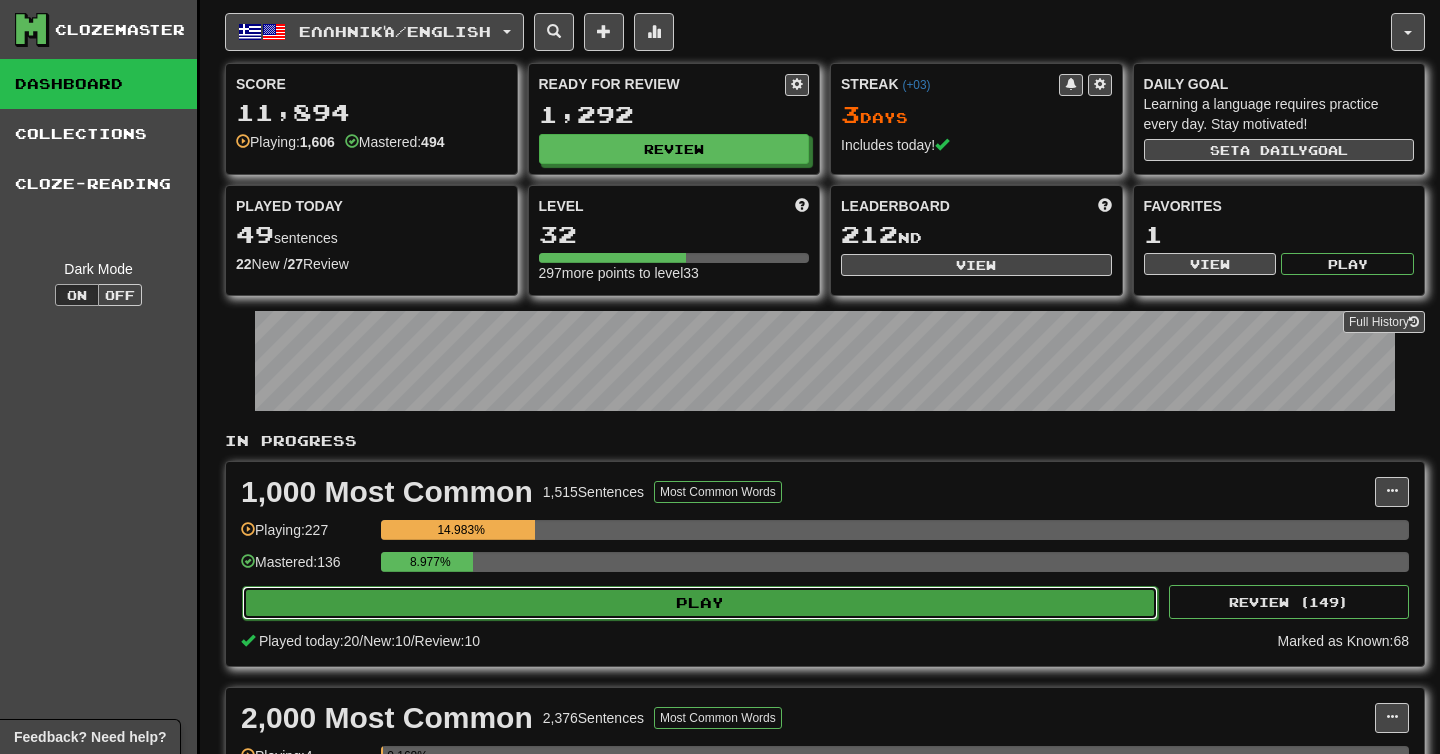 click on "Play" at bounding box center [700, 603] 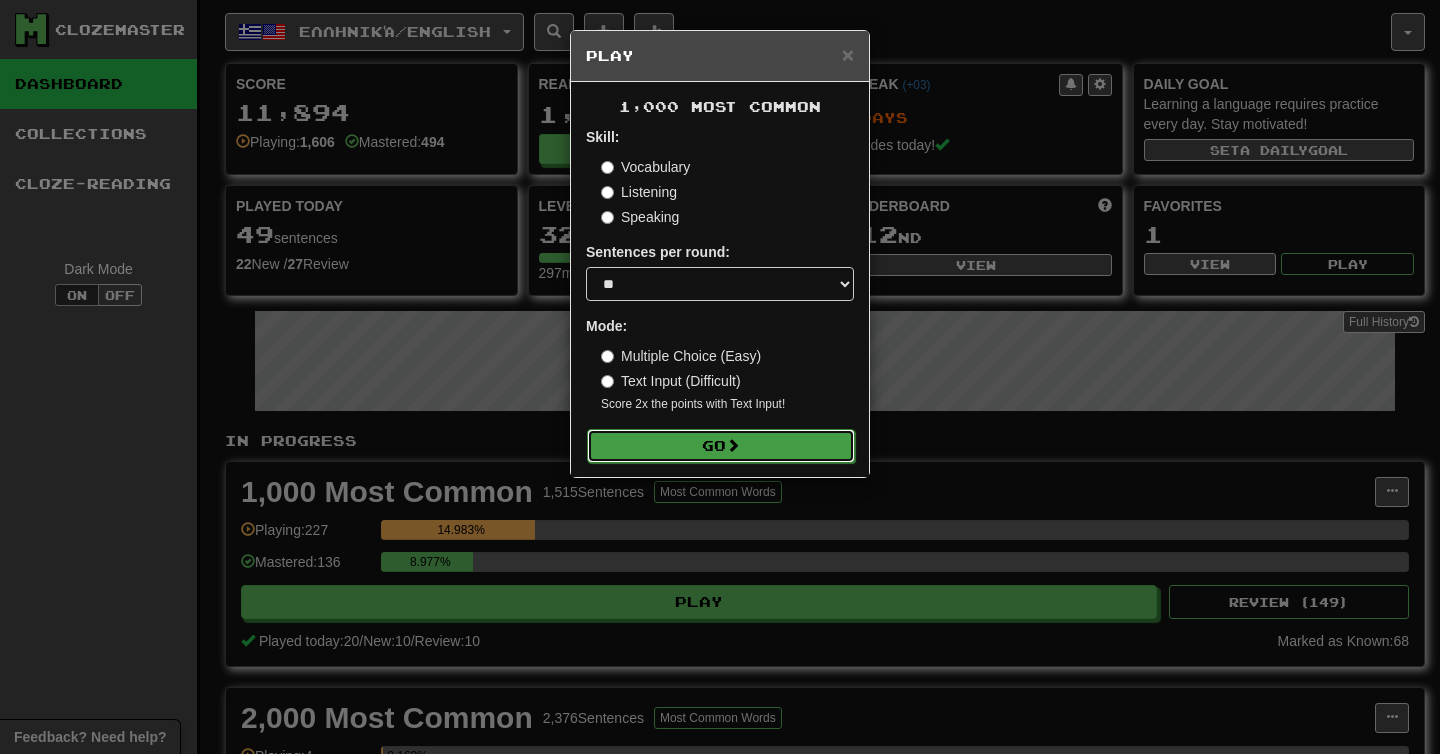 click on "Go" at bounding box center [721, 446] 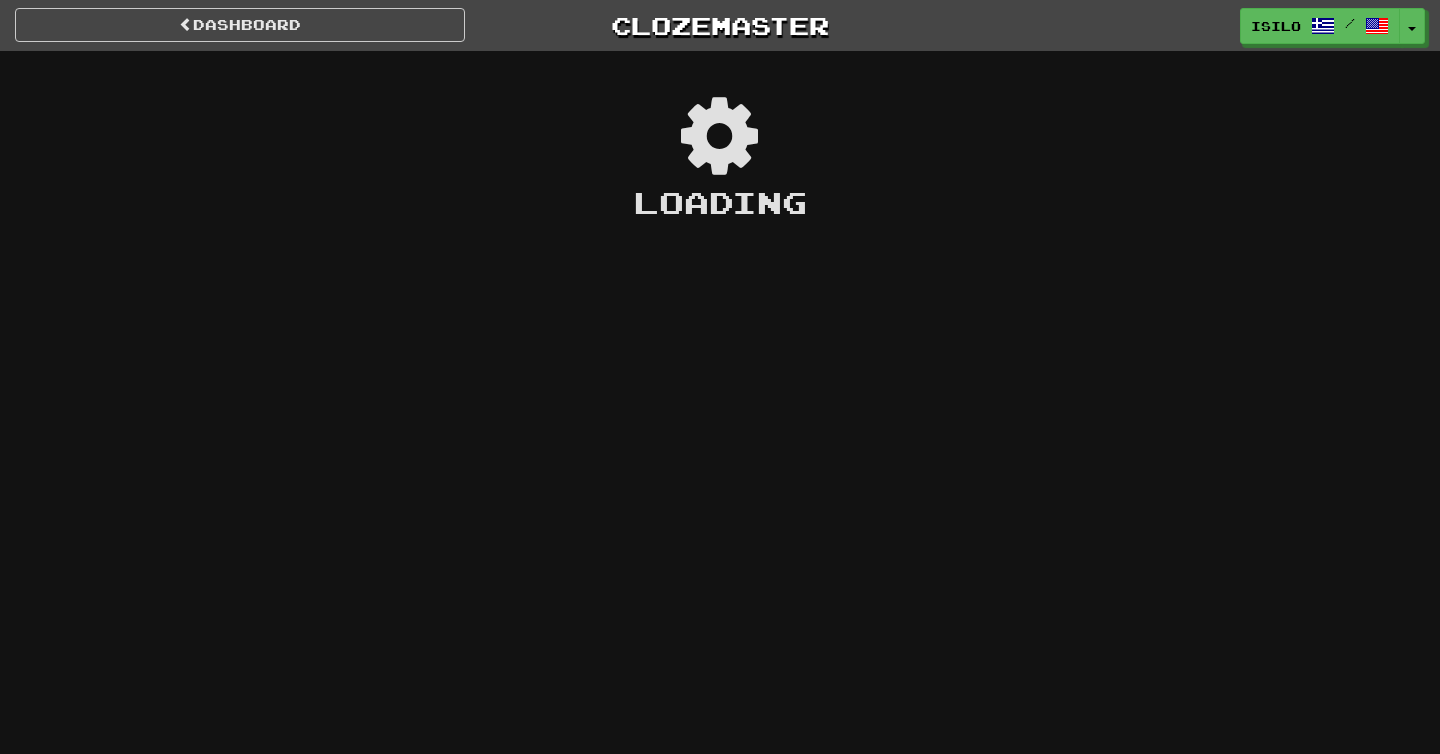 scroll, scrollTop: 0, scrollLeft: 0, axis: both 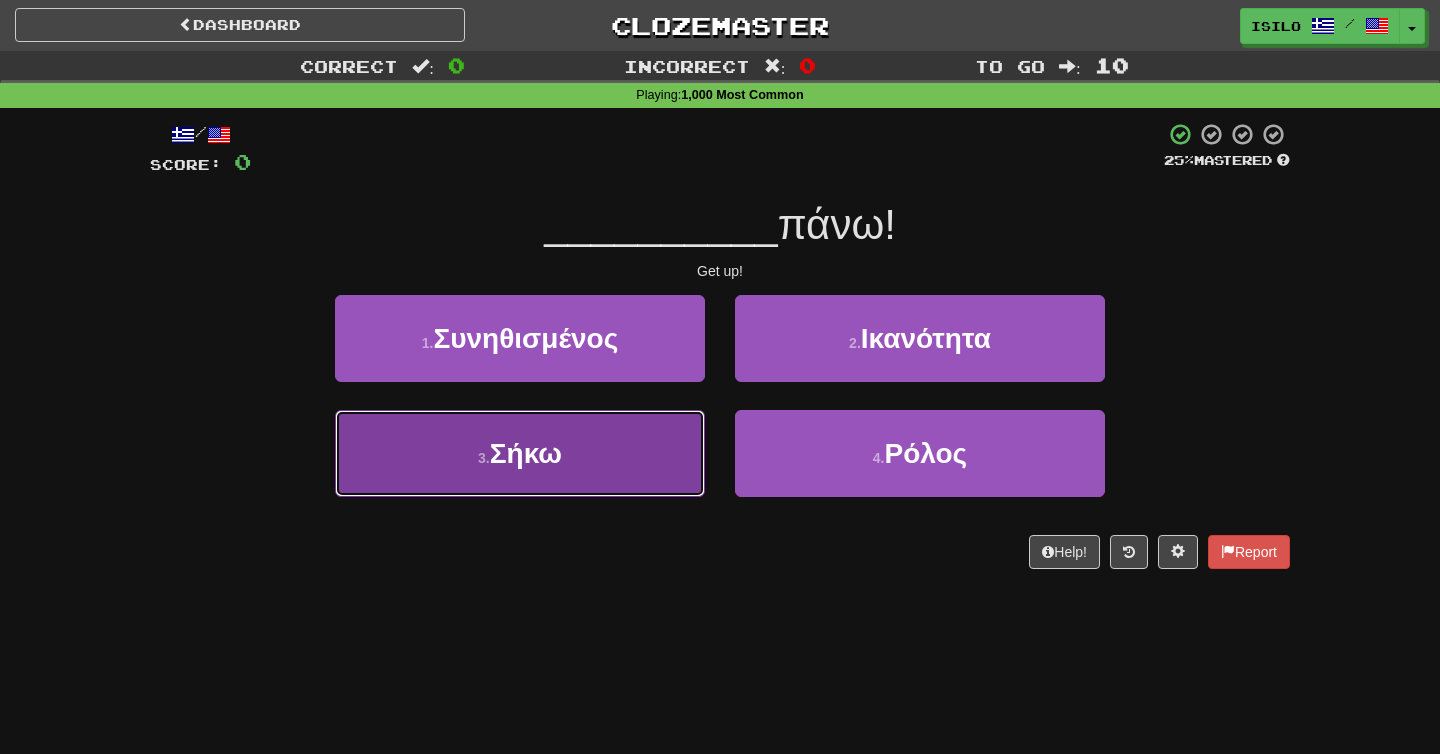click on "3 .  Σήκω" at bounding box center [520, 453] 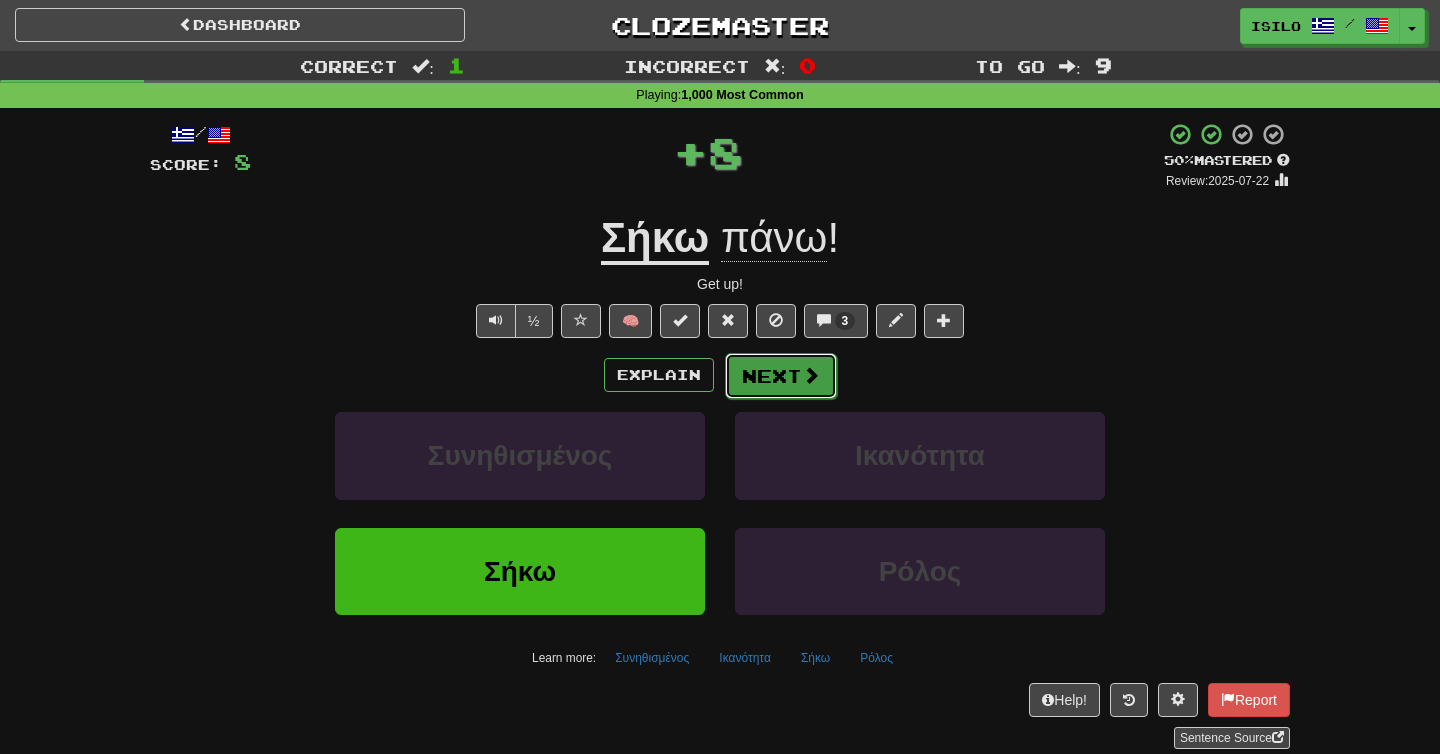 click on "Next" at bounding box center (781, 376) 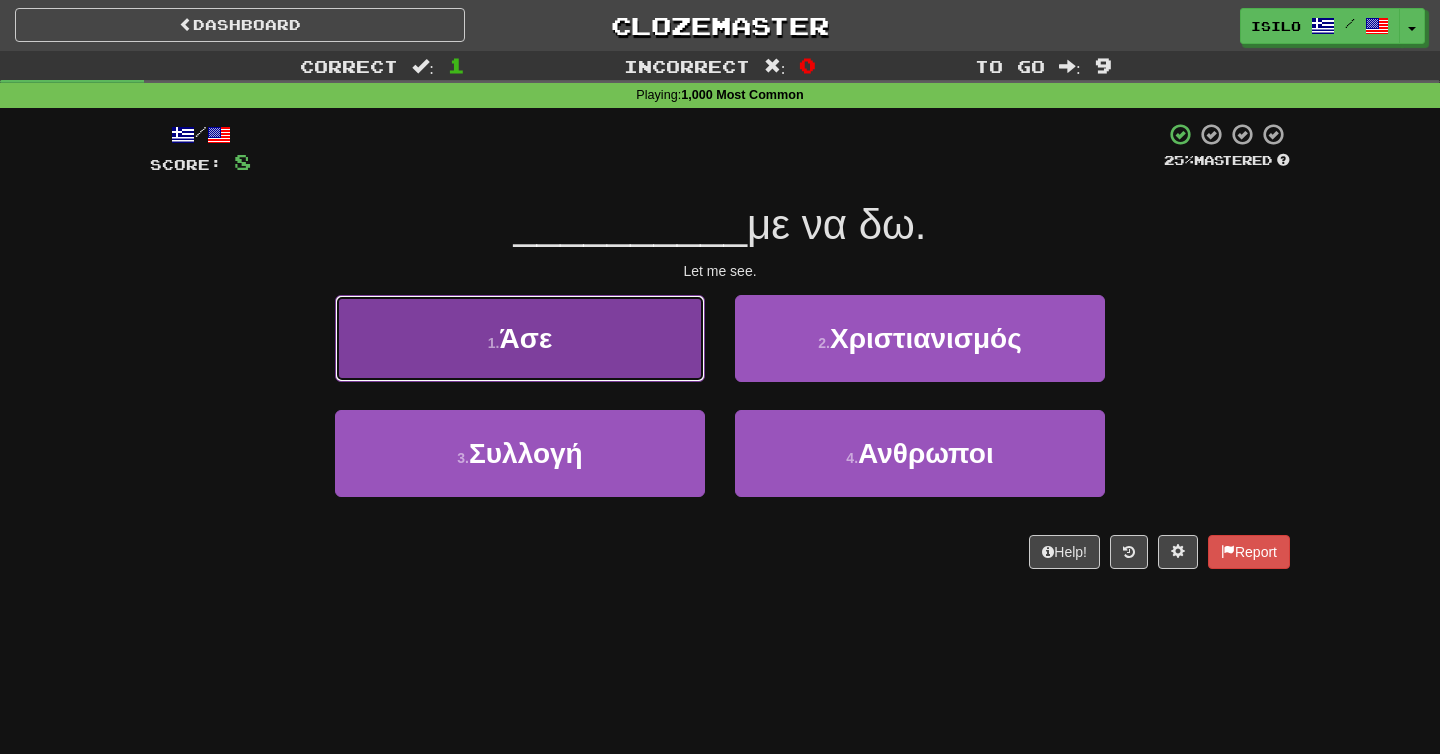 click on "1 .  Άσε" at bounding box center (520, 338) 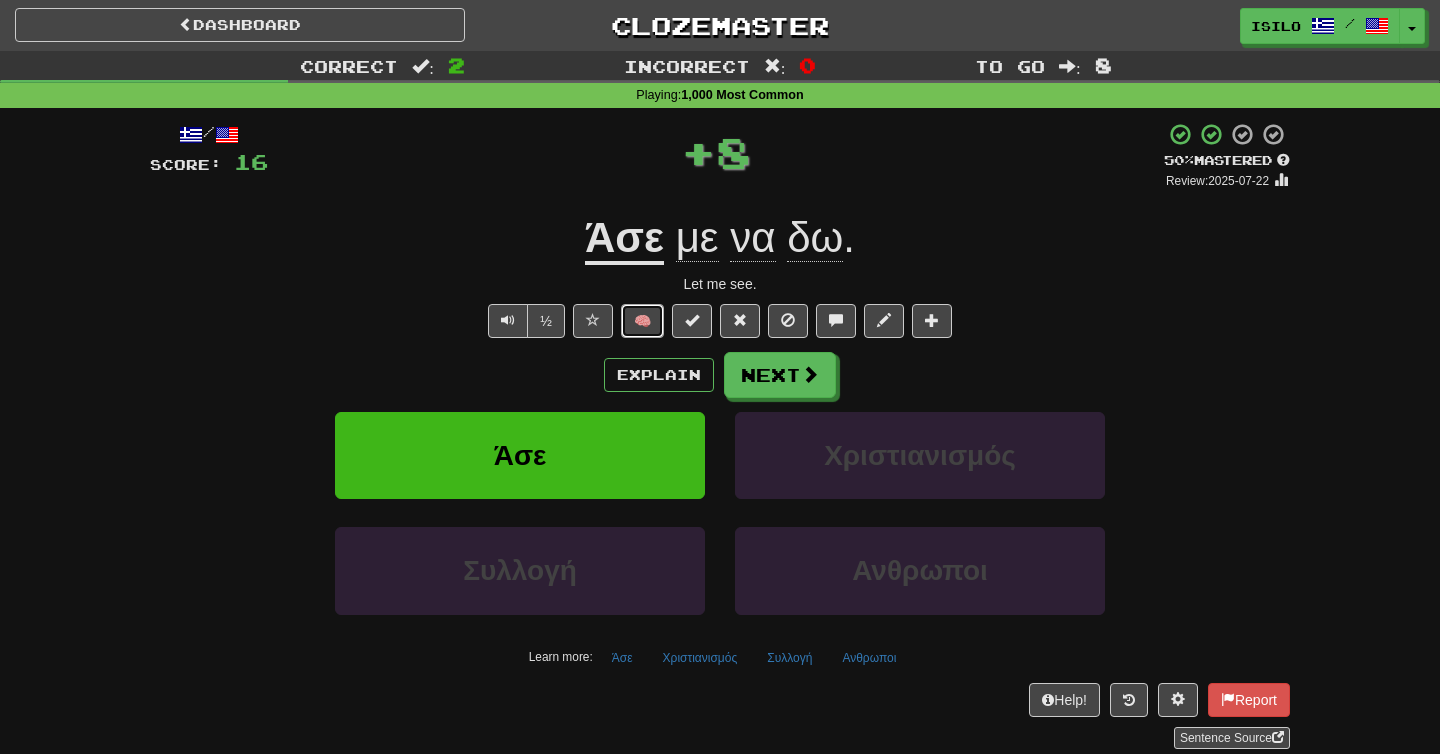 click on "🧠" at bounding box center (642, 321) 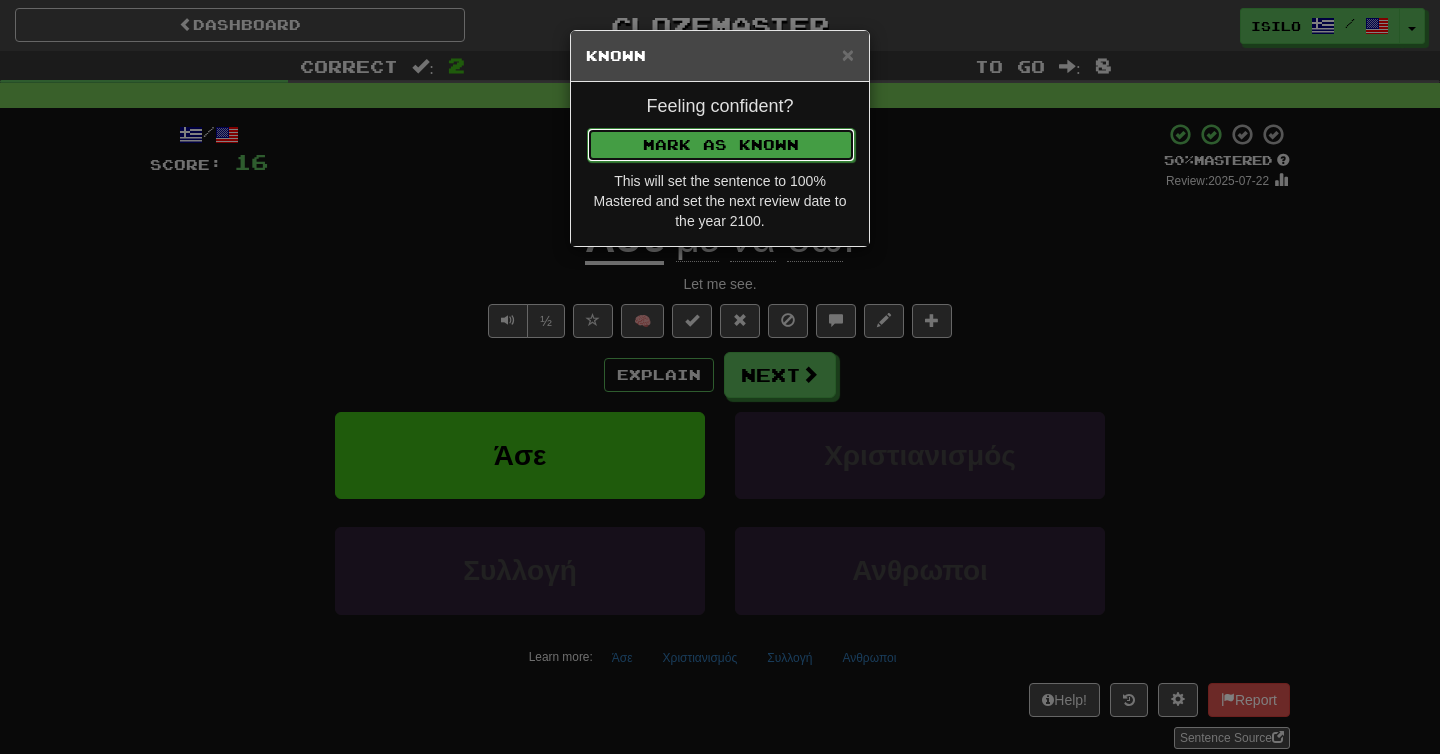 click on "Mark as Known" at bounding box center (721, 145) 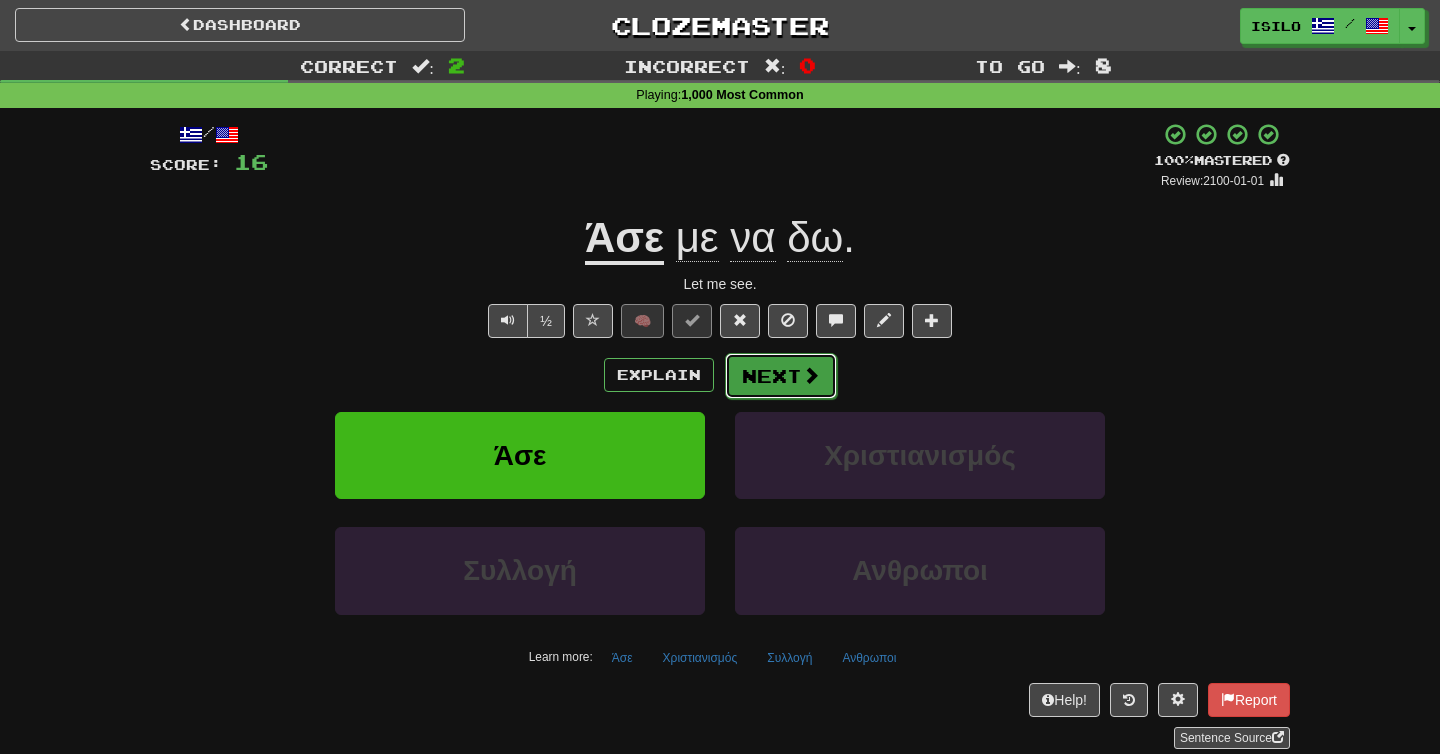 click on "Next" at bounding box center (781, 376) 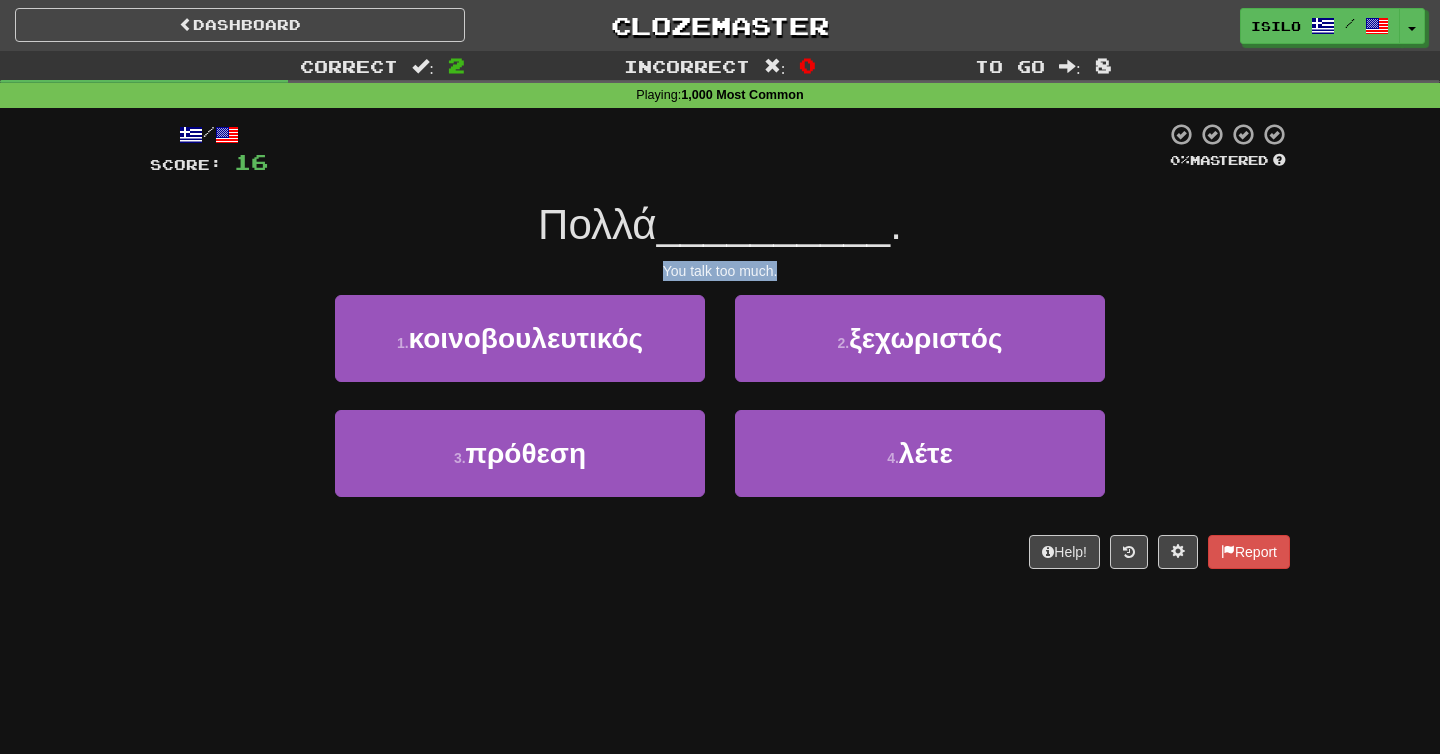 drag, startPoint x: 657, startPoint y: 272, endPoint x: 783, endPoint y: 272, distance: 126 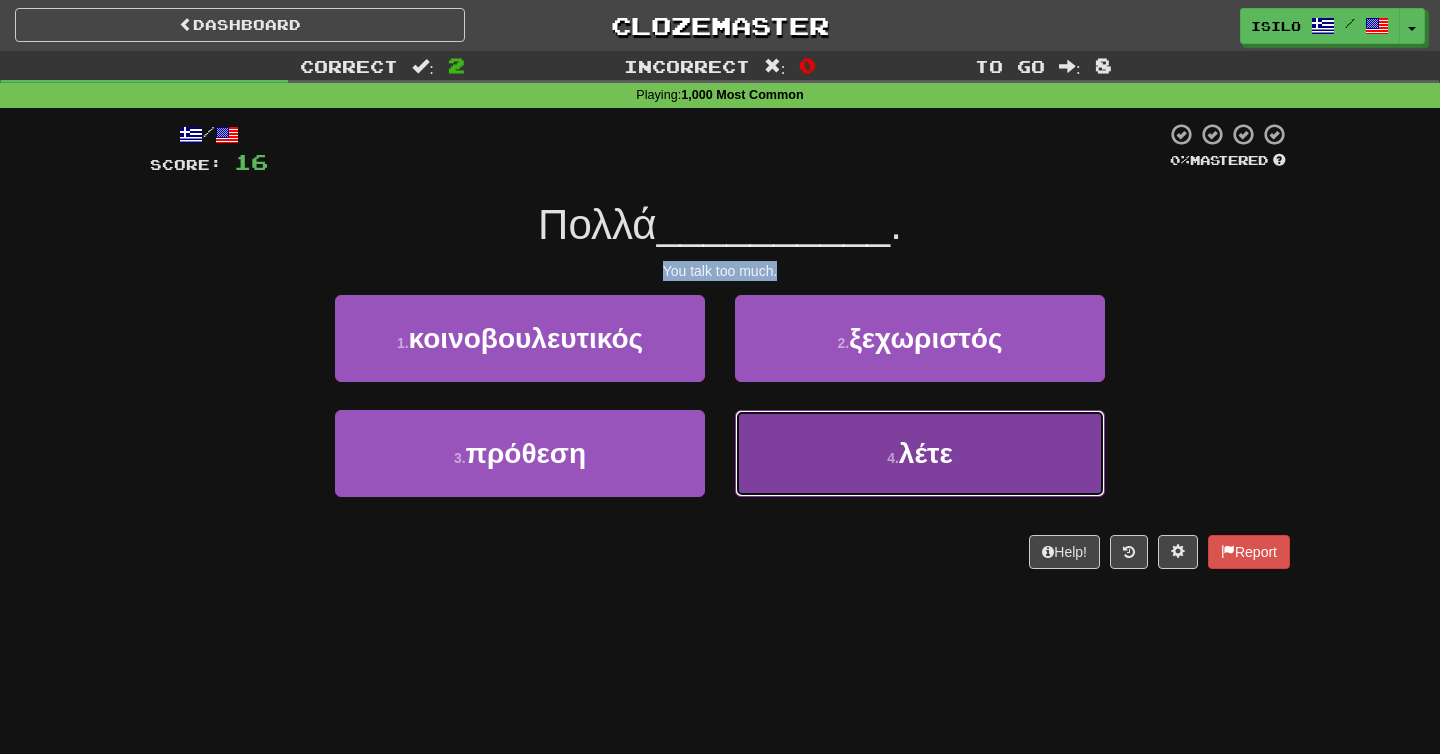 click on "4 .  λέτε" at bounding box center [920, 453] 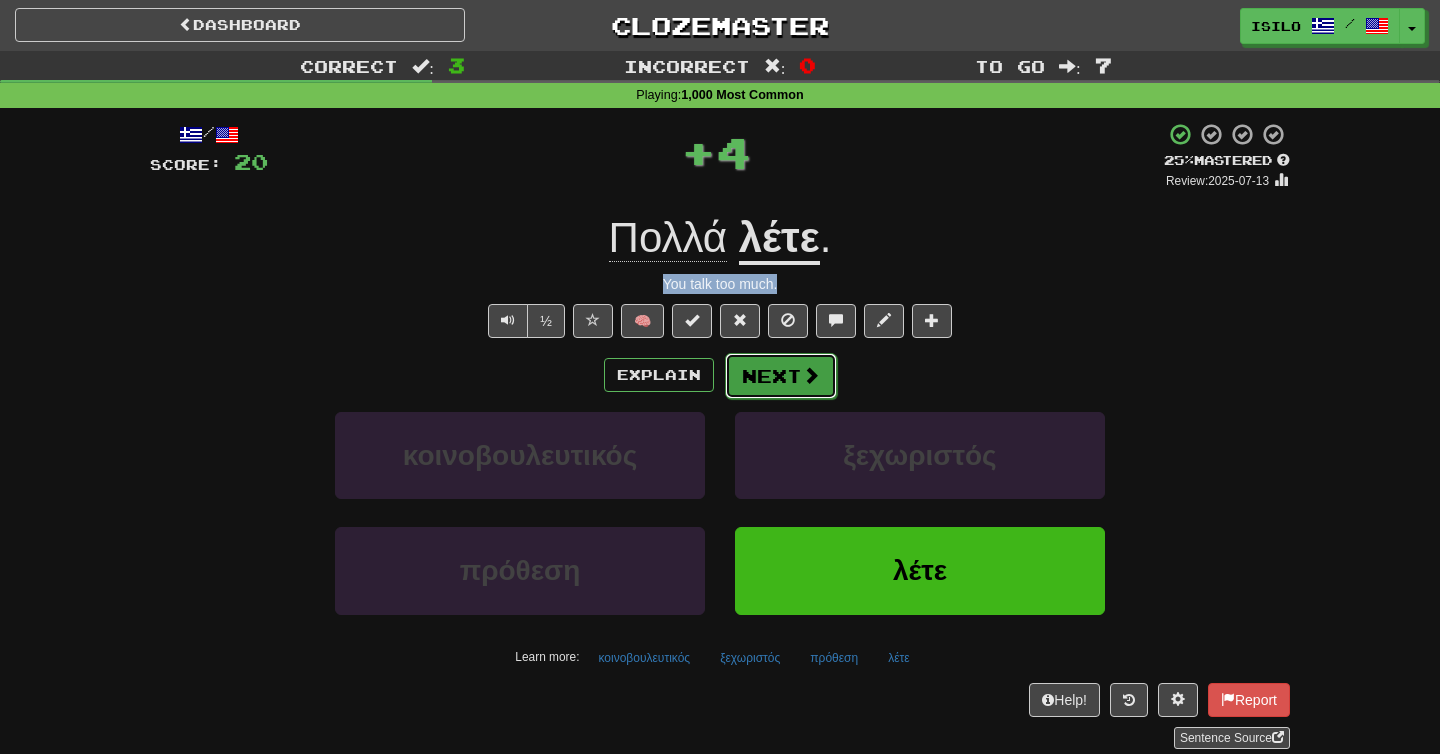 click on "Next" at bounding box center (781, 376) 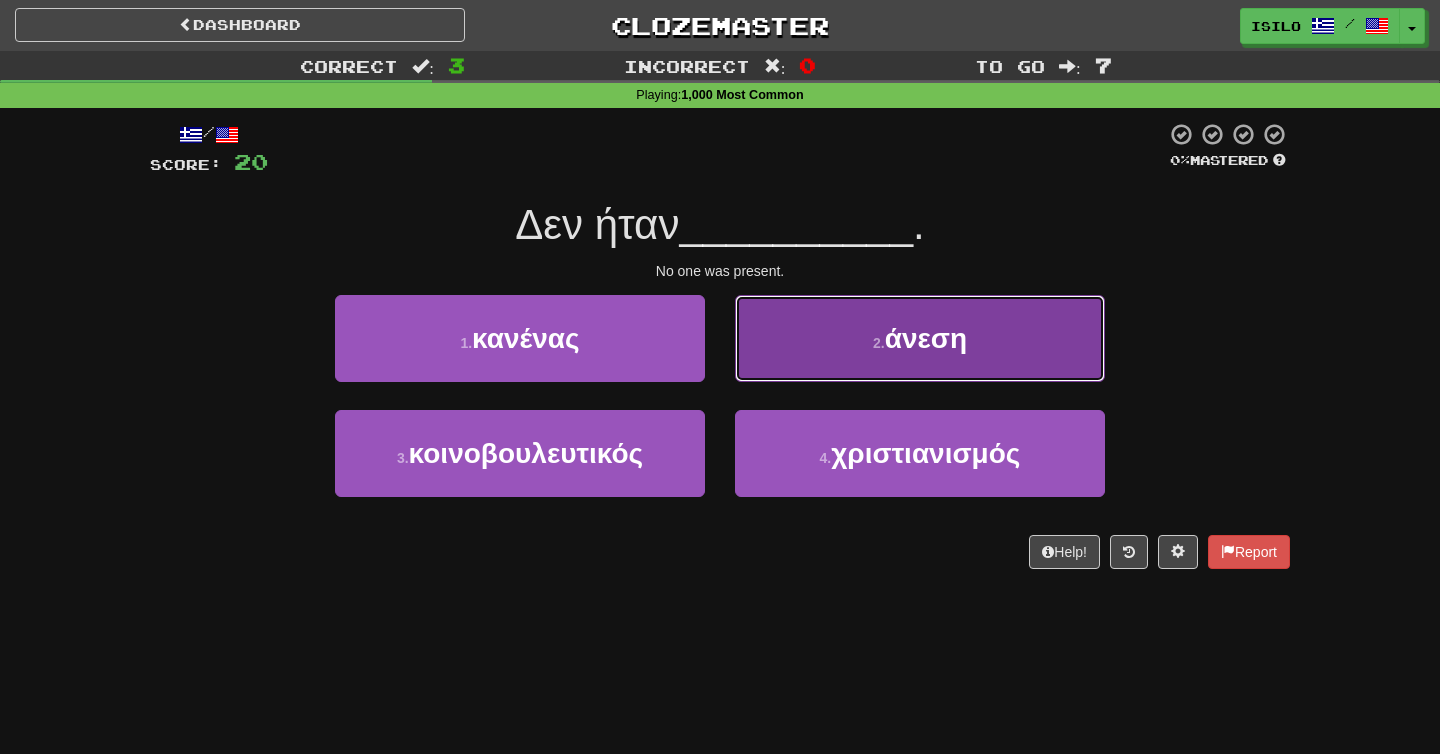 click on "2 .  άνεση" at bounding box center (920, 338) 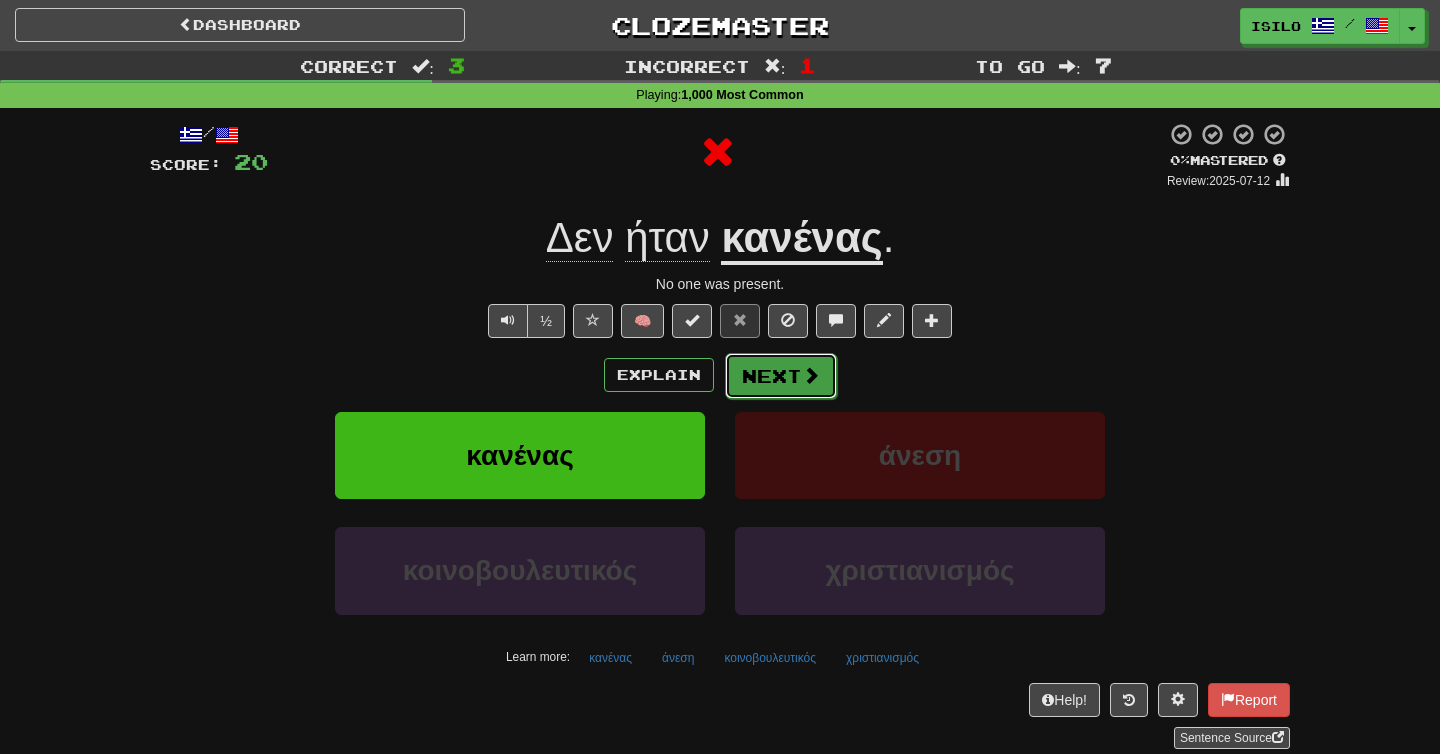 click on "Next" at bounding box center [781, 376] 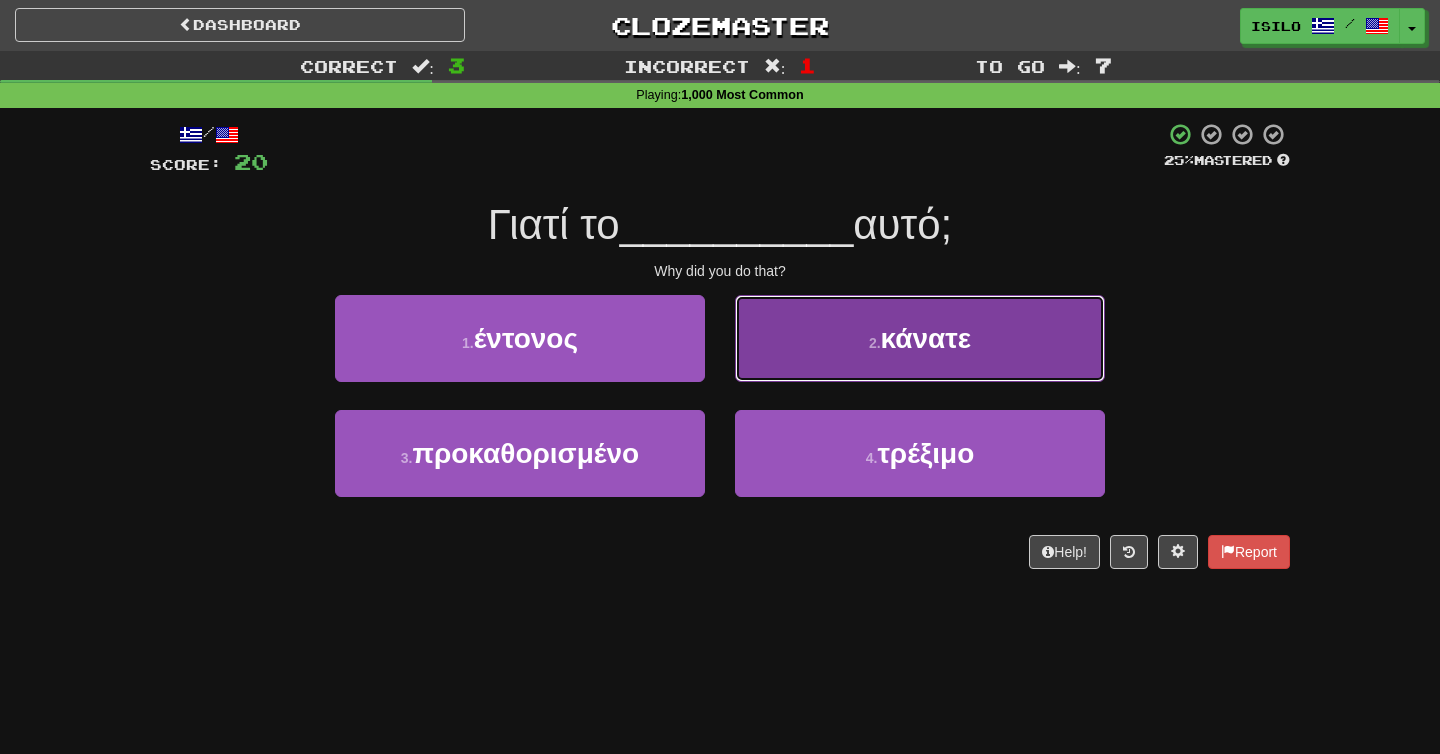 click on "2 .  κάνατε" at bounding box center (920, 338) 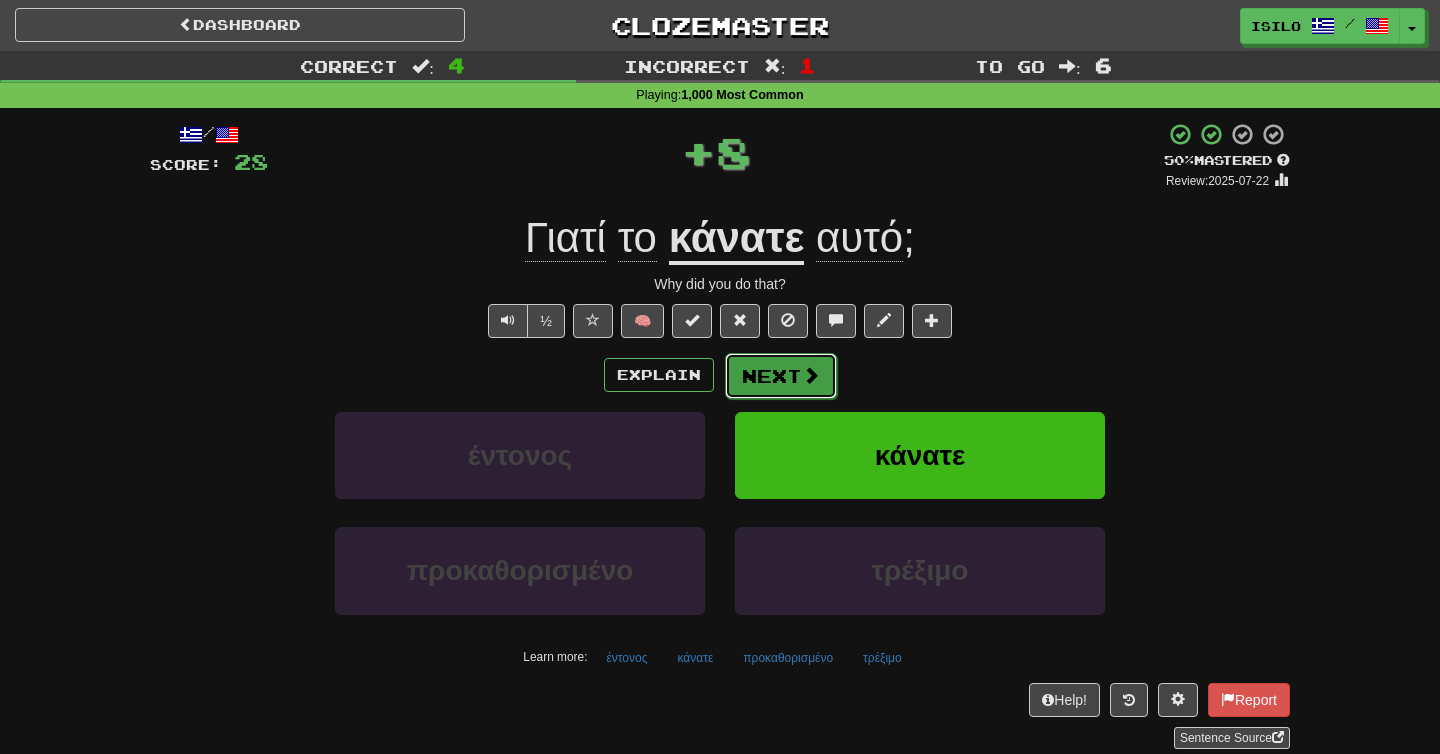 click on "Next" at bounding box center (781, 376) 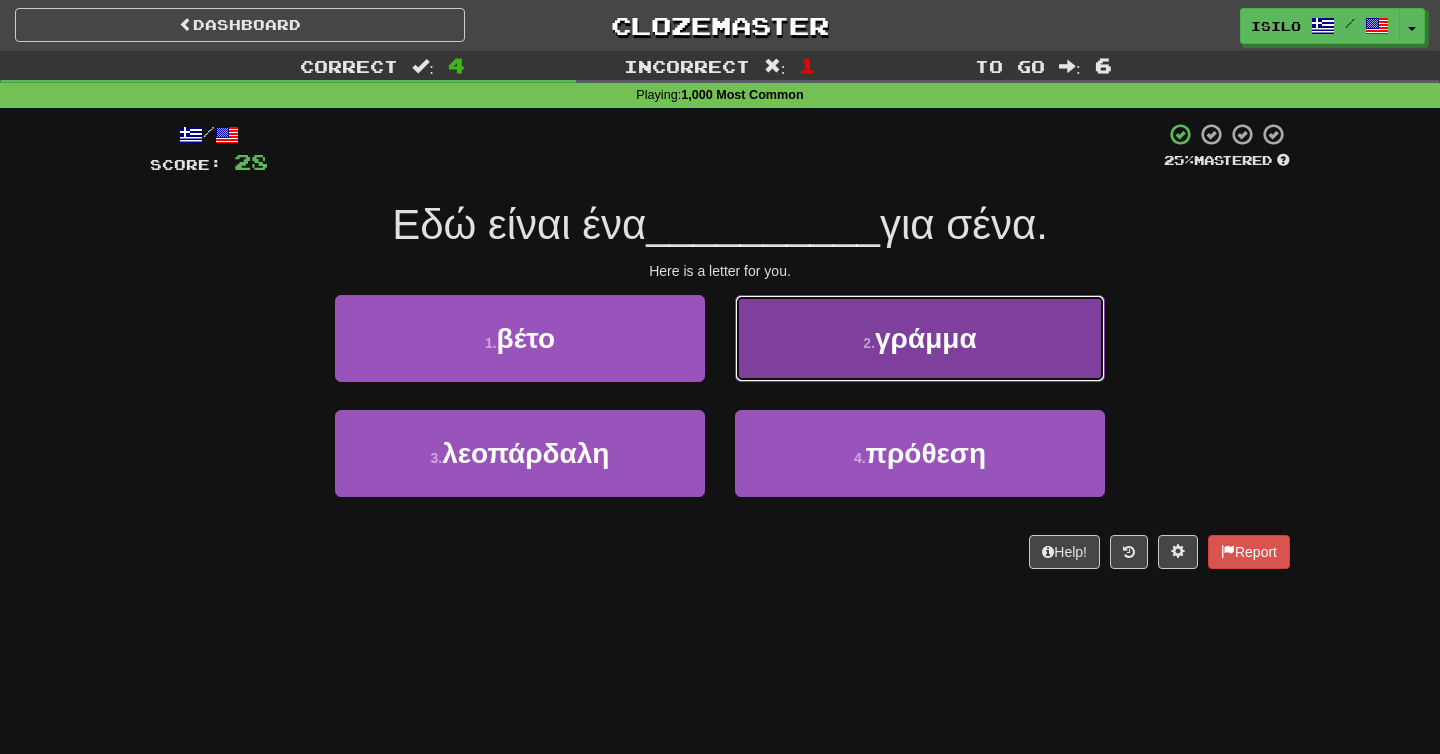 click on "γράμμα" at bounding box center [926, 338] 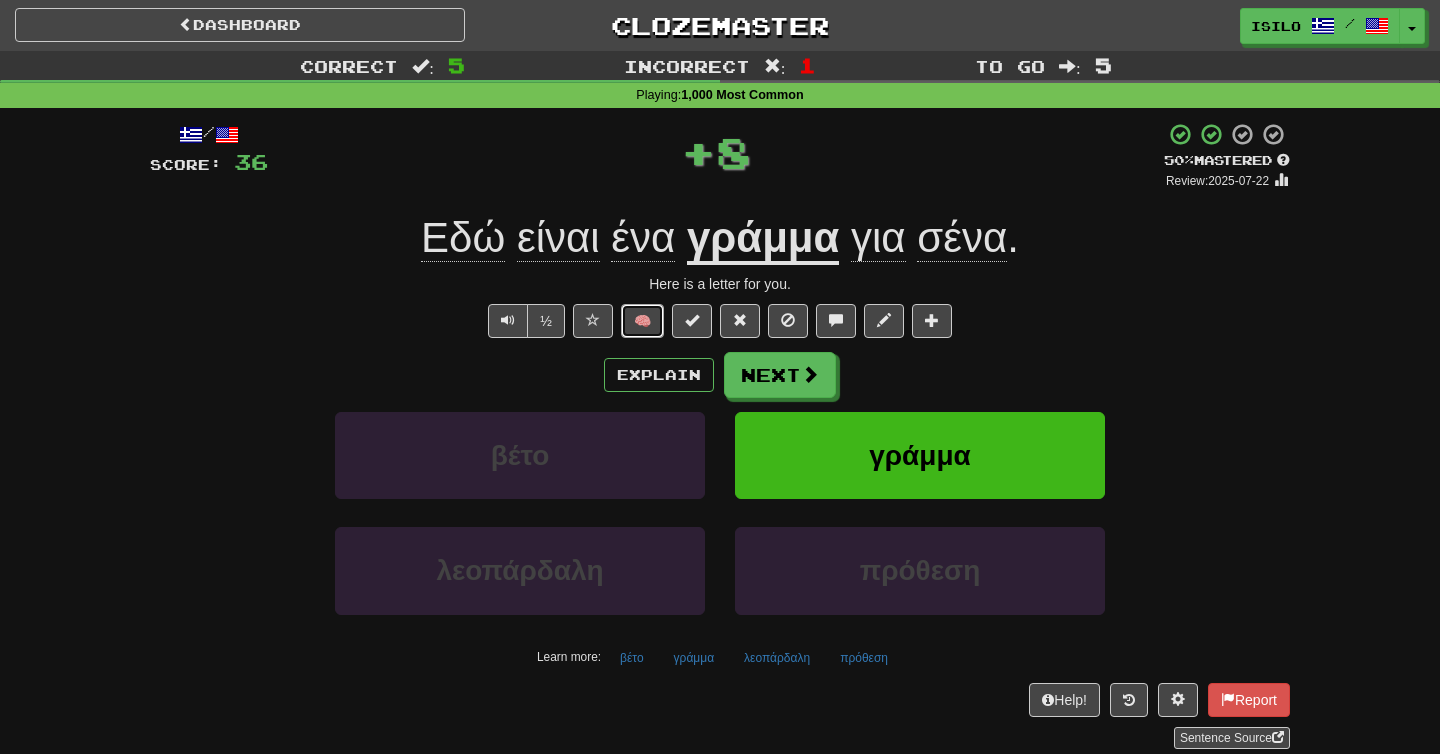 click on "🧠" at bounding box center (642, 321) 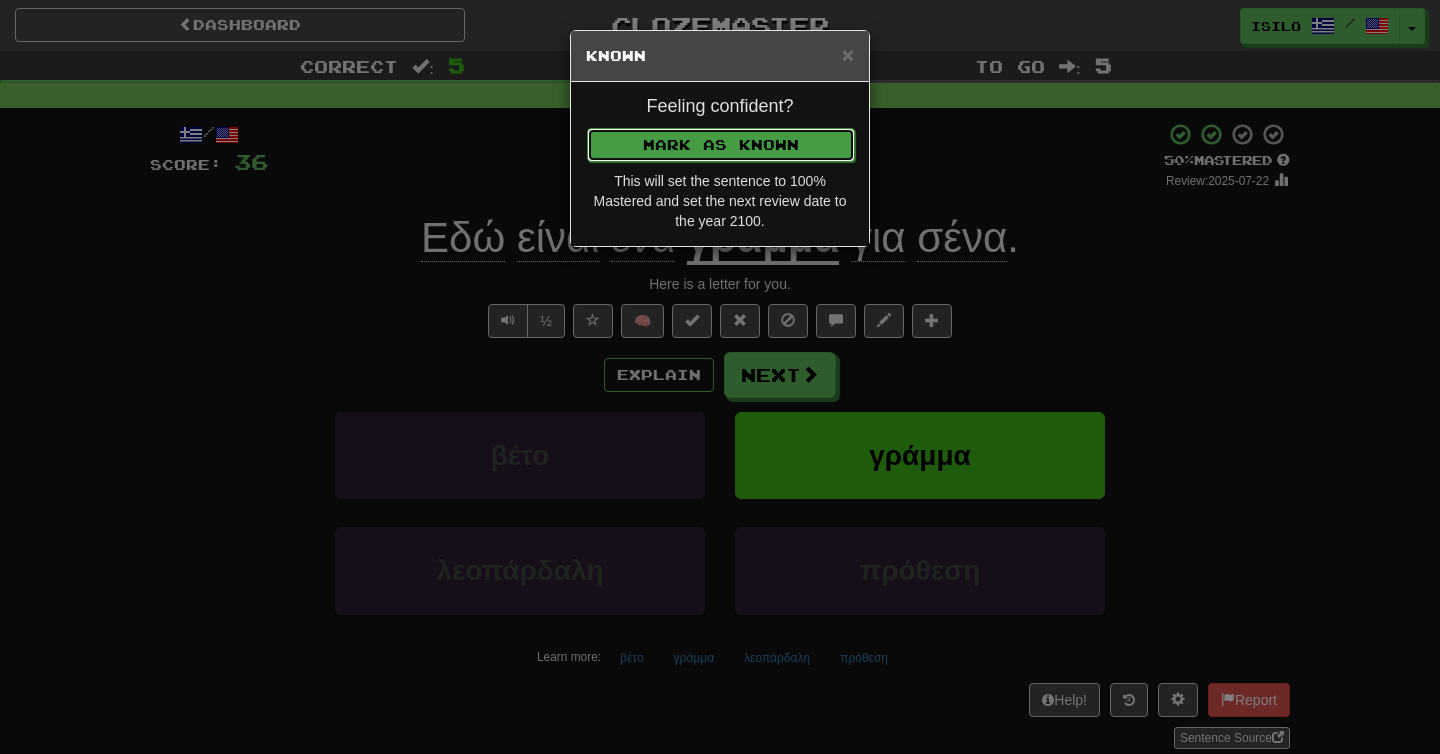 click on "Mark as Known" at bounding box center [721, 145] 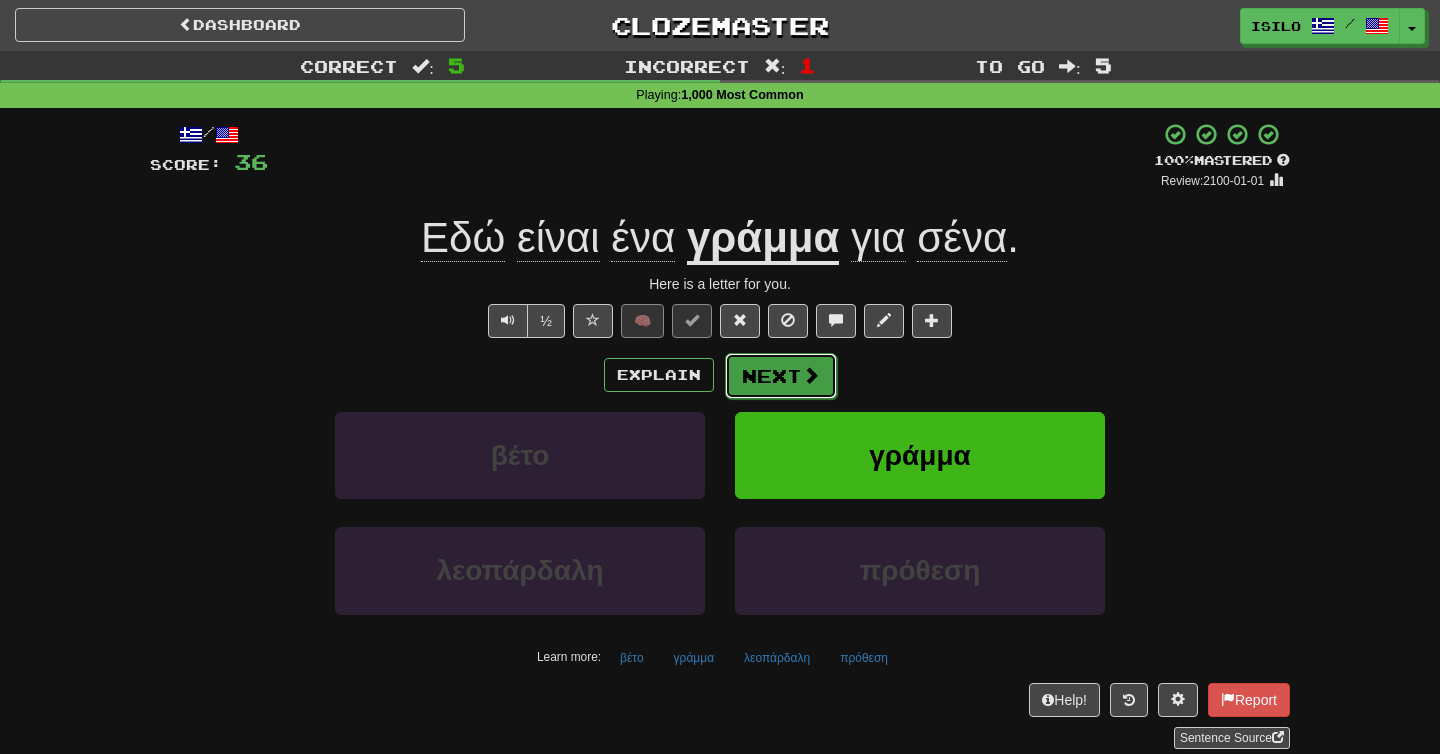 click at bounding box center [811, 375] 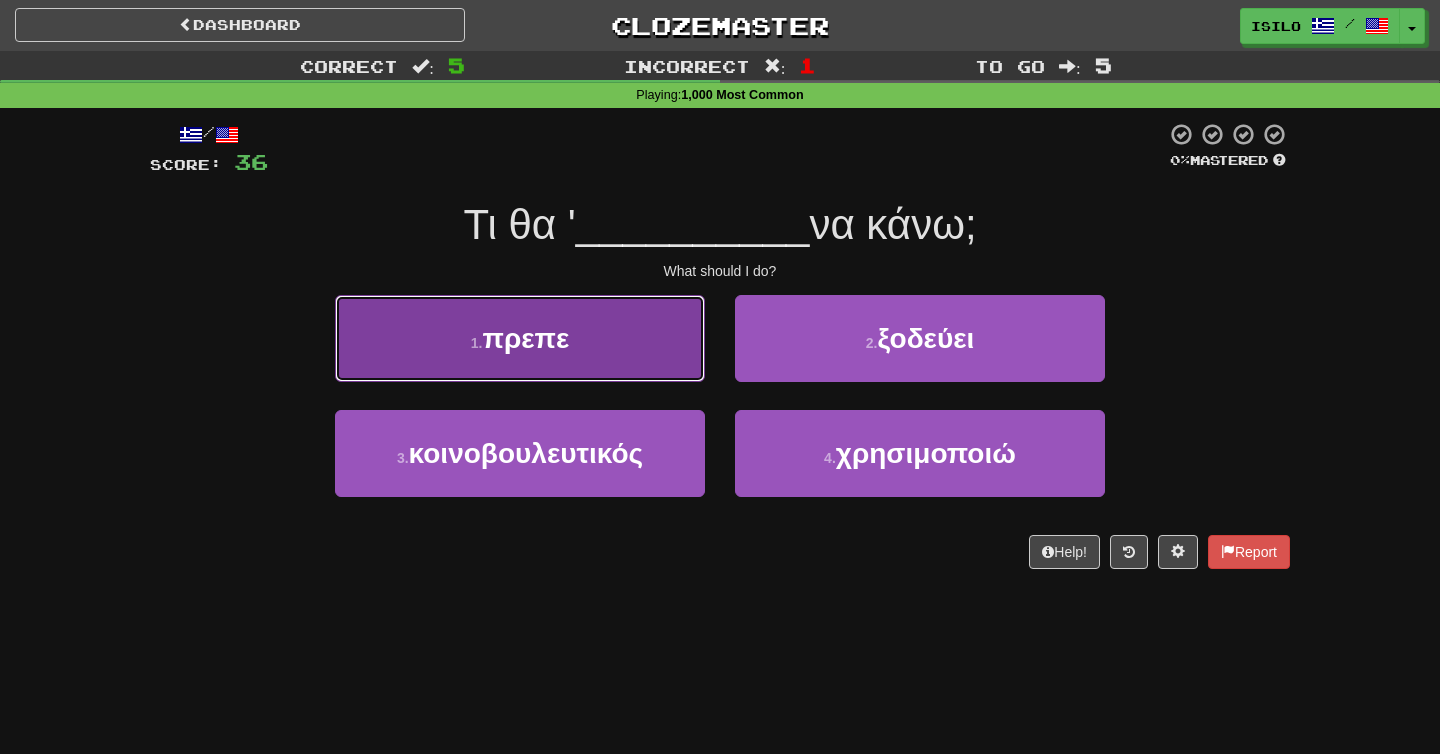 click on "πρεπε" at bounding box center [525, 338] 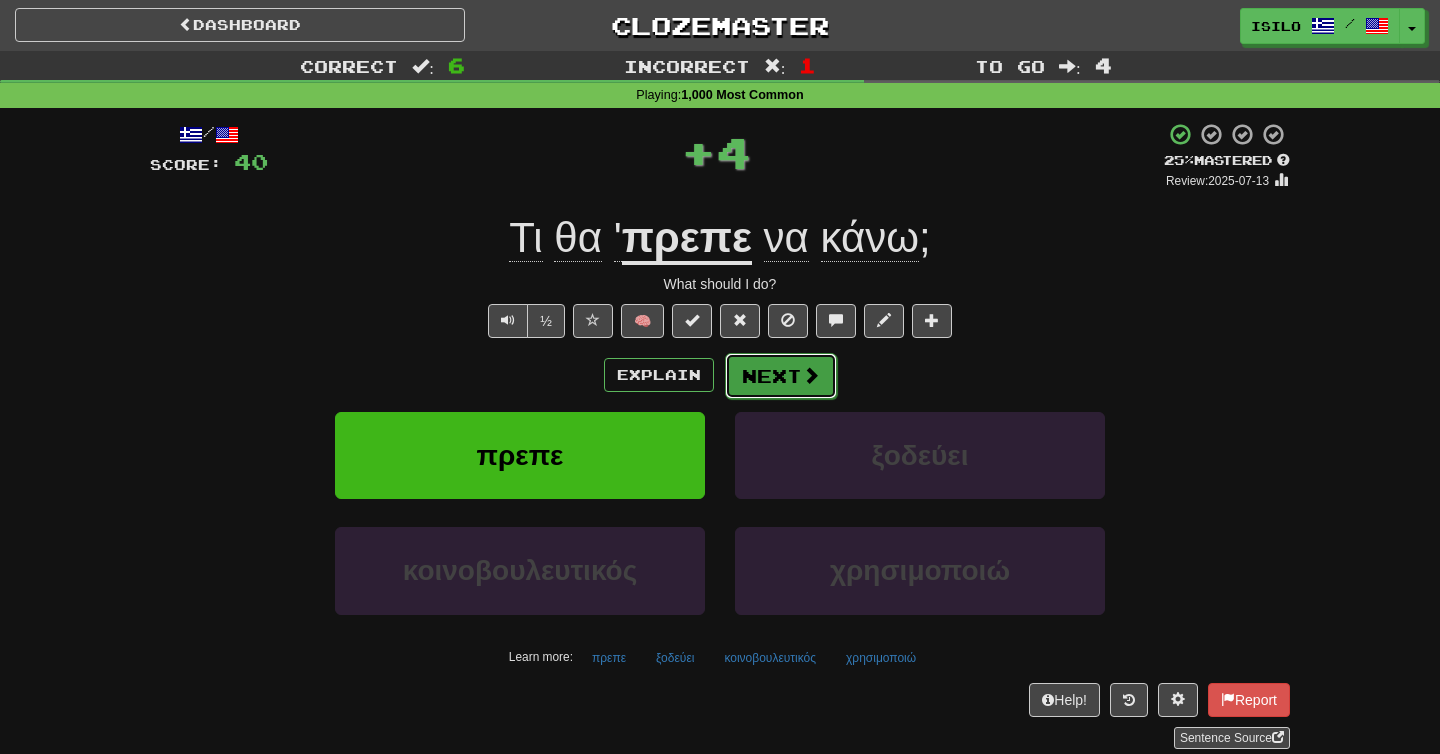 click at bounding box center (811, 375) 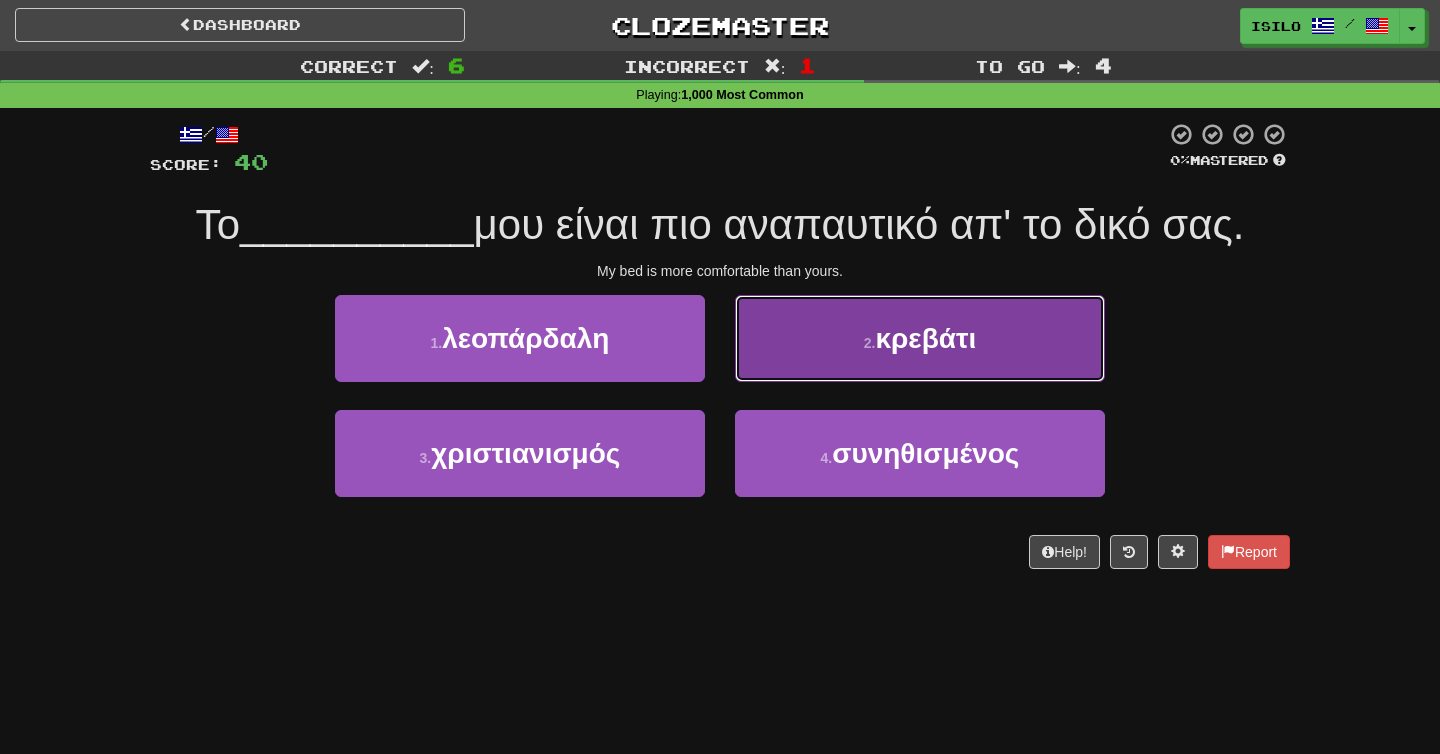 click on "κρεβάτι" at bounding box center (925, 338) 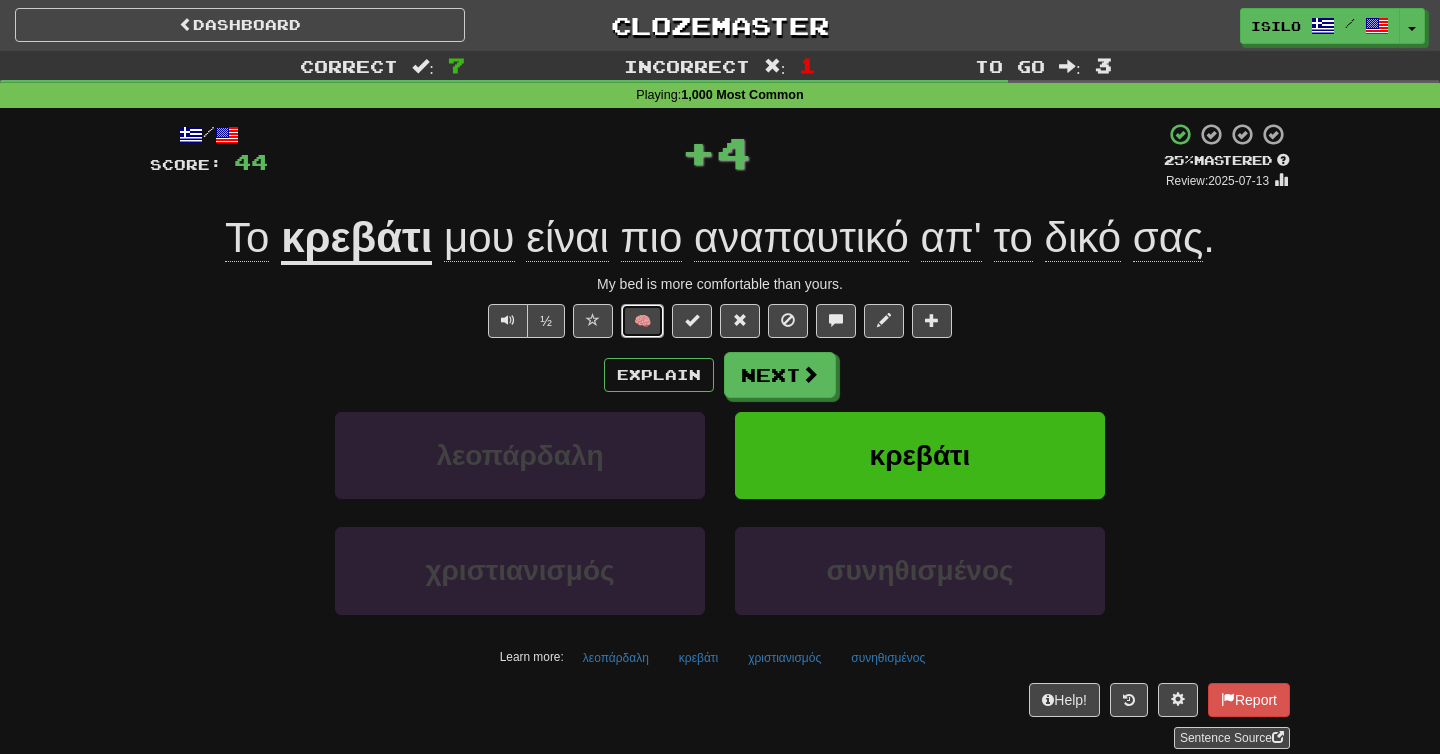 click on "🧠" at bounding box center (642, 321) 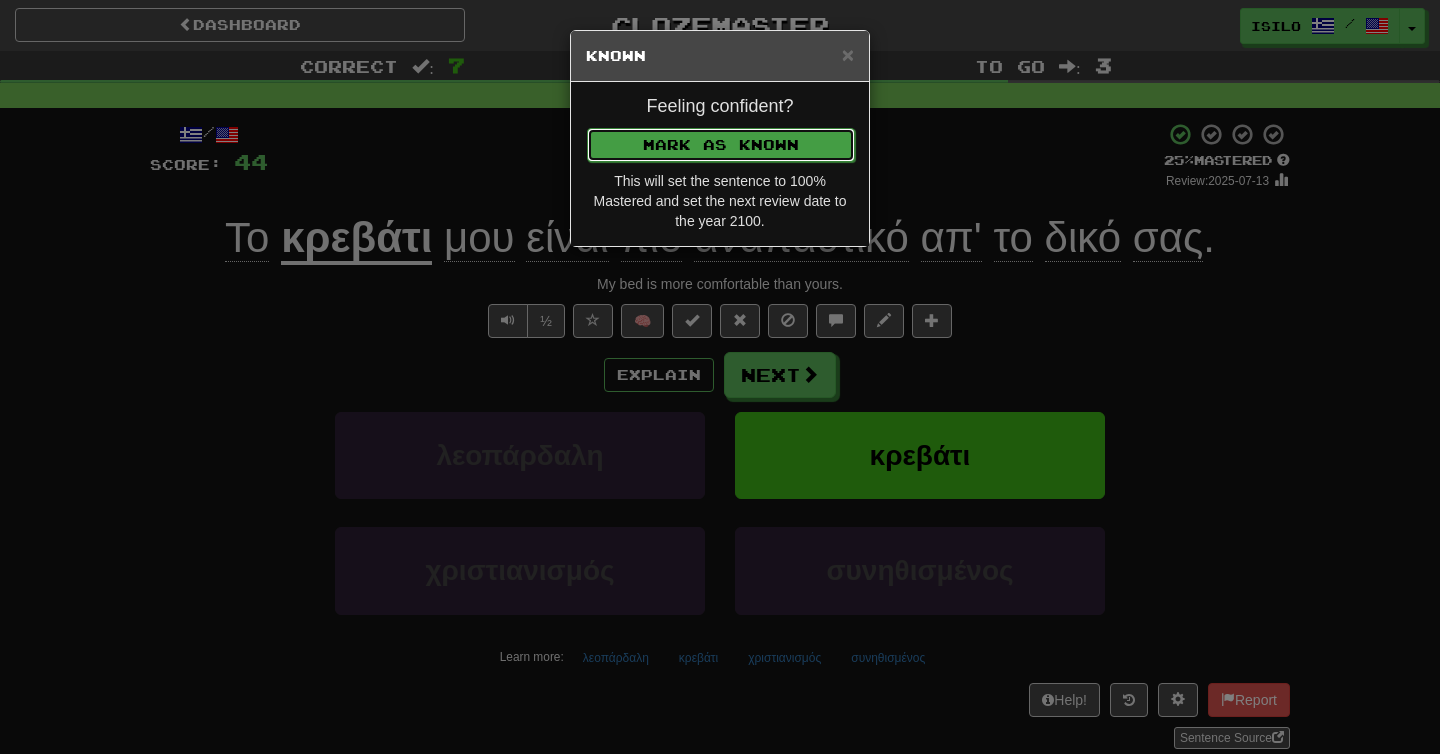 click on "Mark as Known" at bounding box center (721, 145) 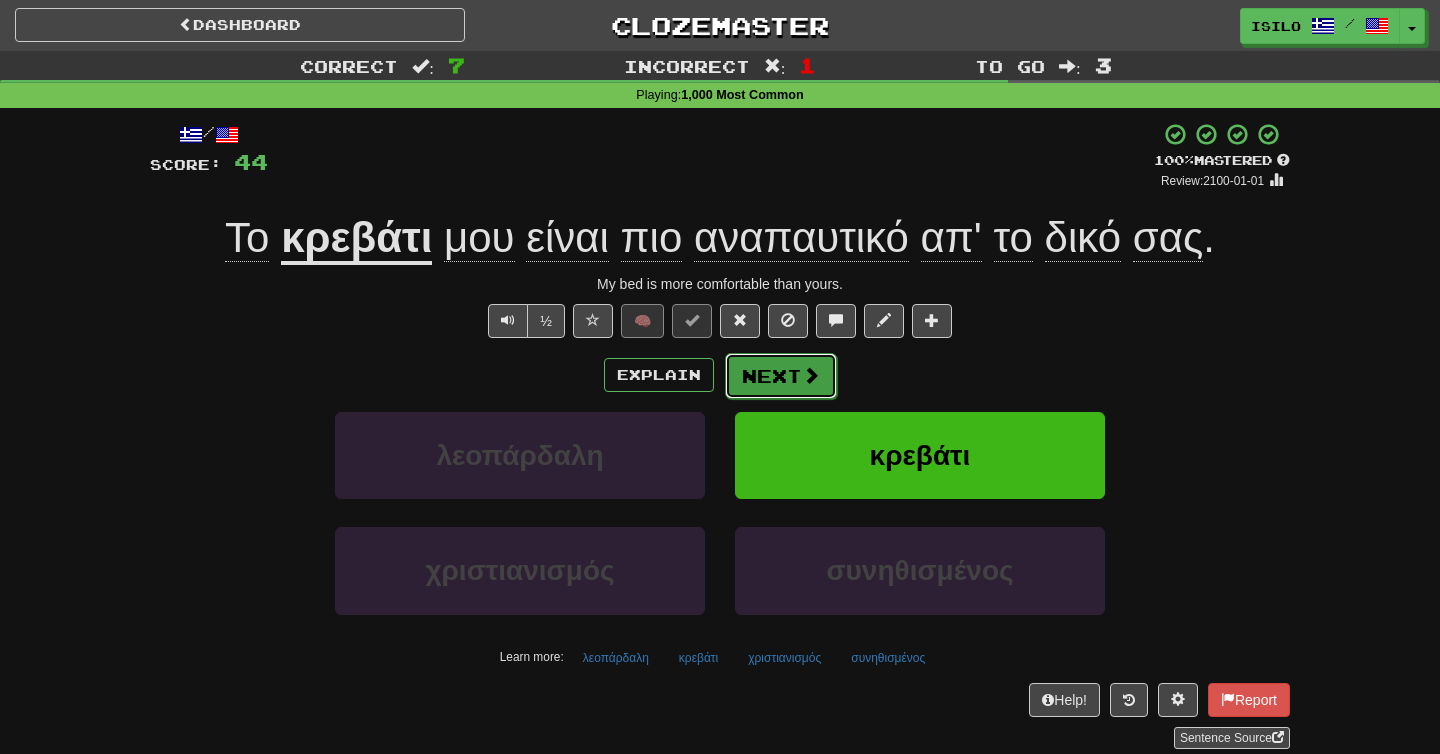 click on "Next" at bounding box center (781, 376) 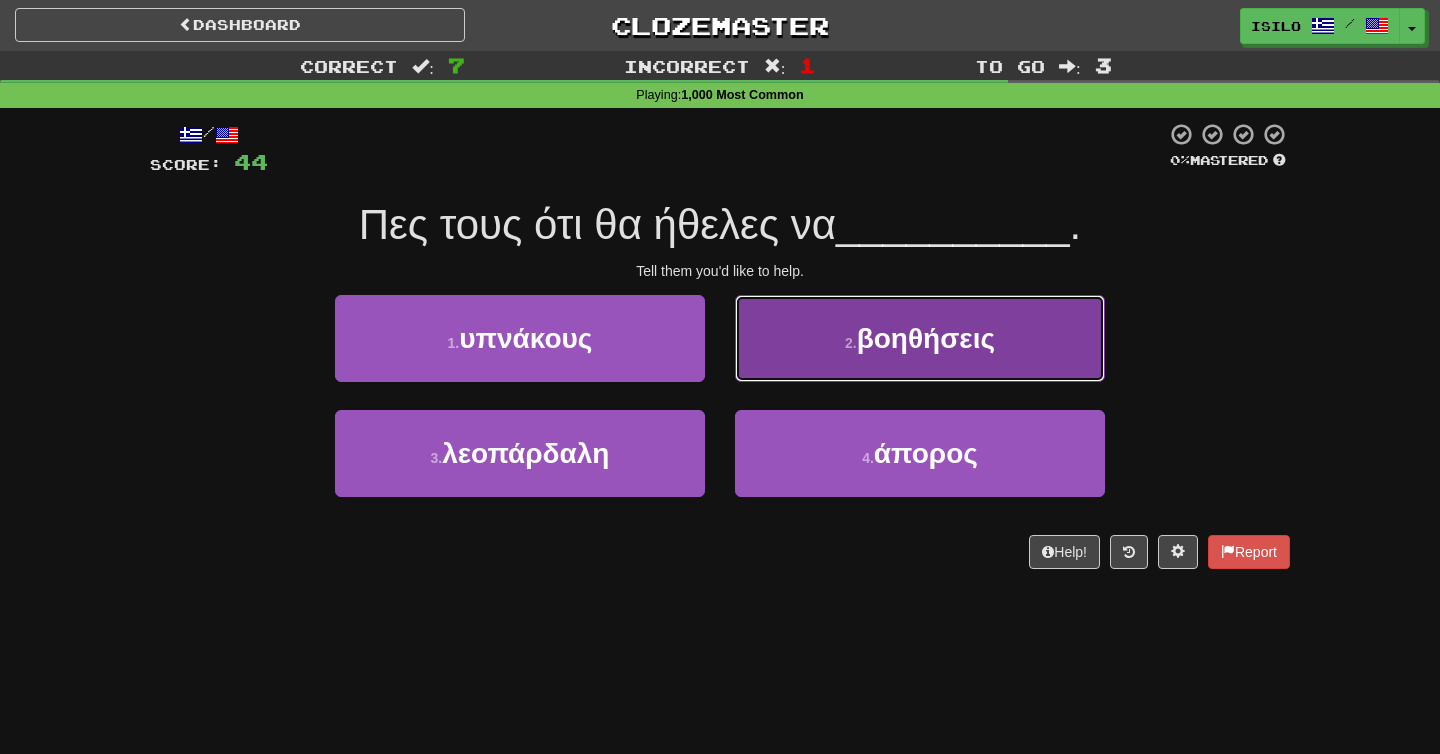 click on "βοηθήσεις" at bounding box center (926, 338) 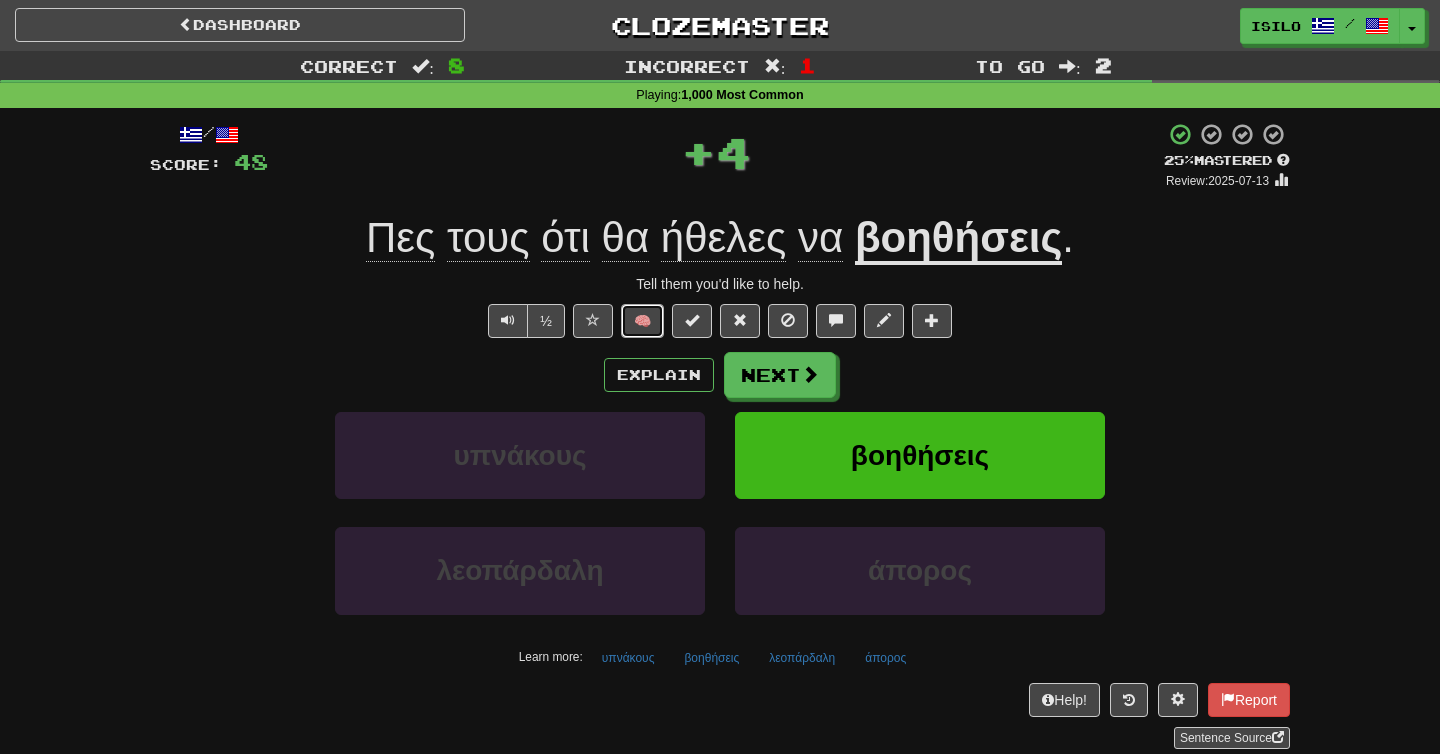 click on "🧠" at bounding box center [642, 321] 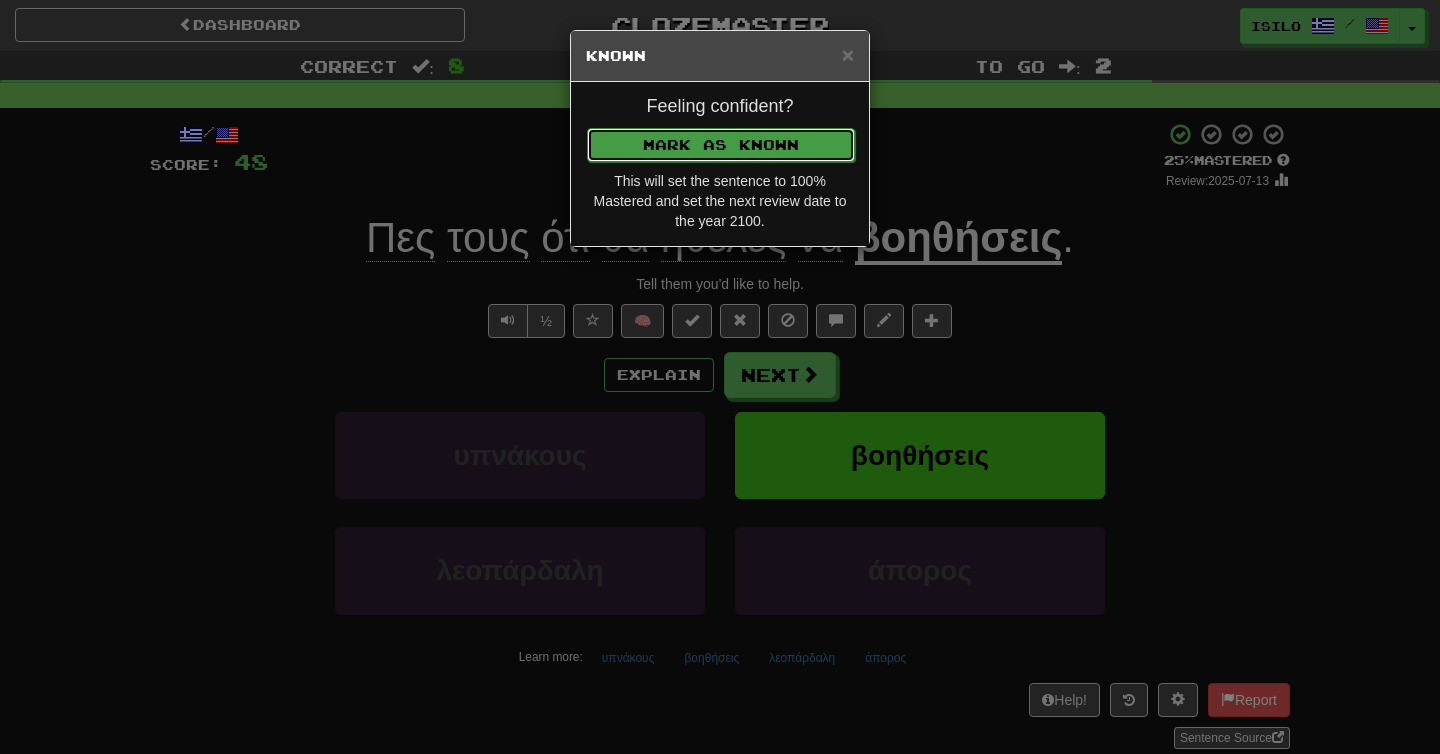 click on "Mark as Known" at bounding box center (721, 145) 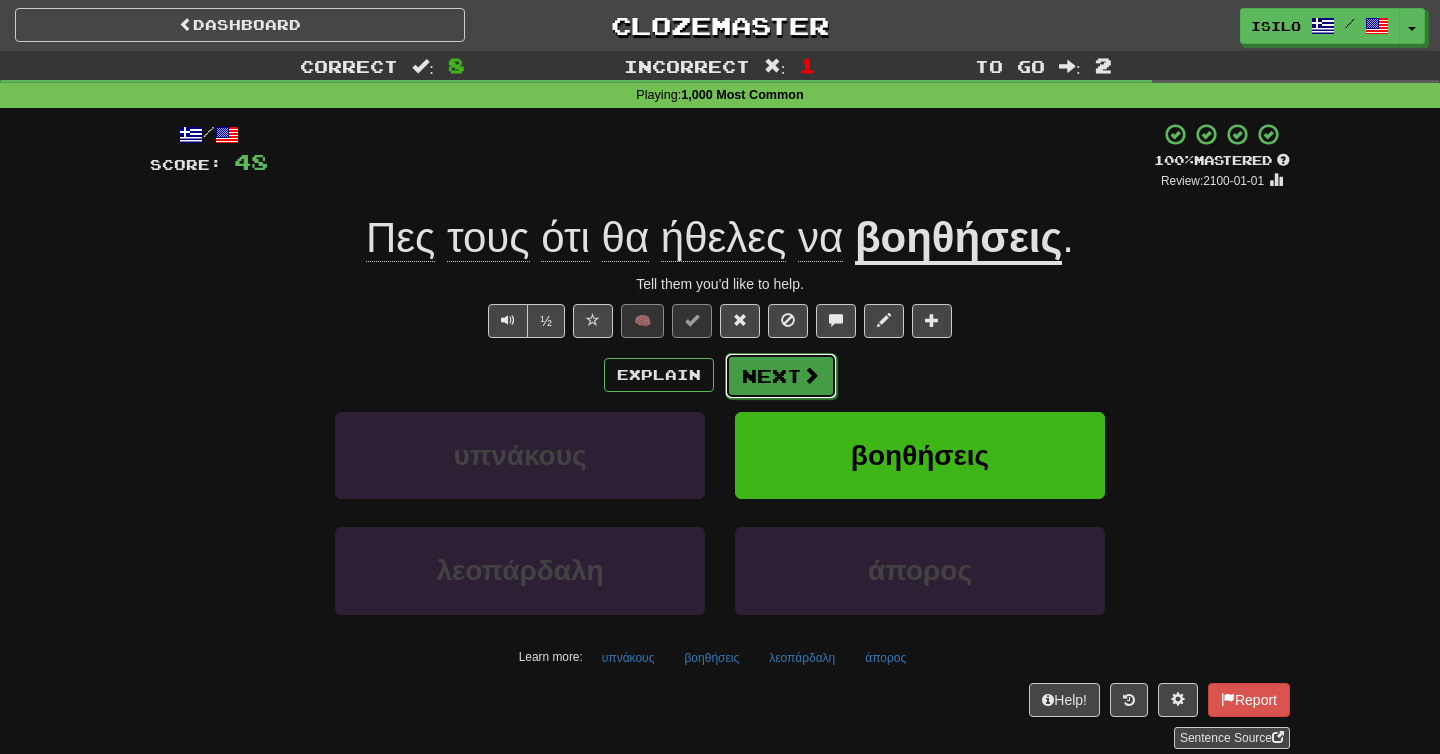 click on "Next" at bounding box center (781, 376) 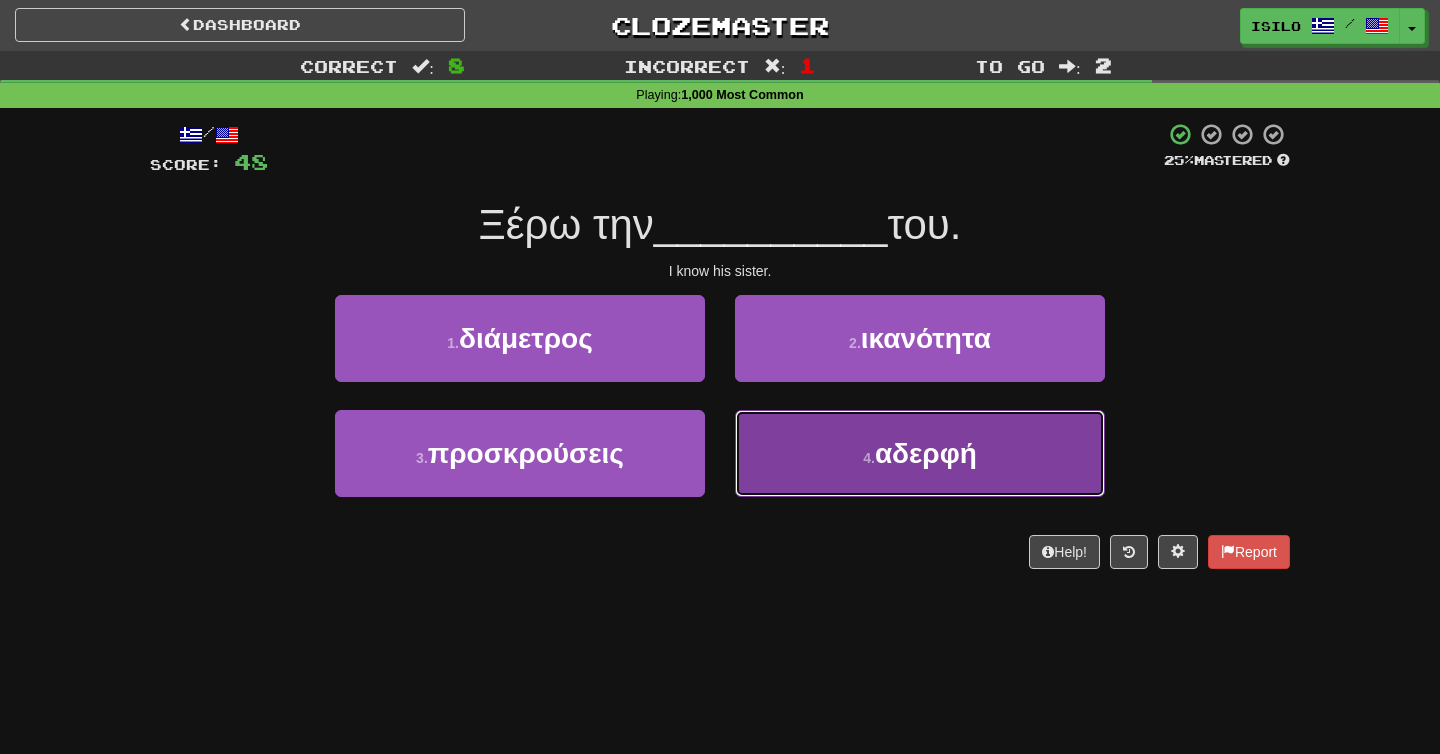 click on "αδερφή" at bounding box center [926, 453] 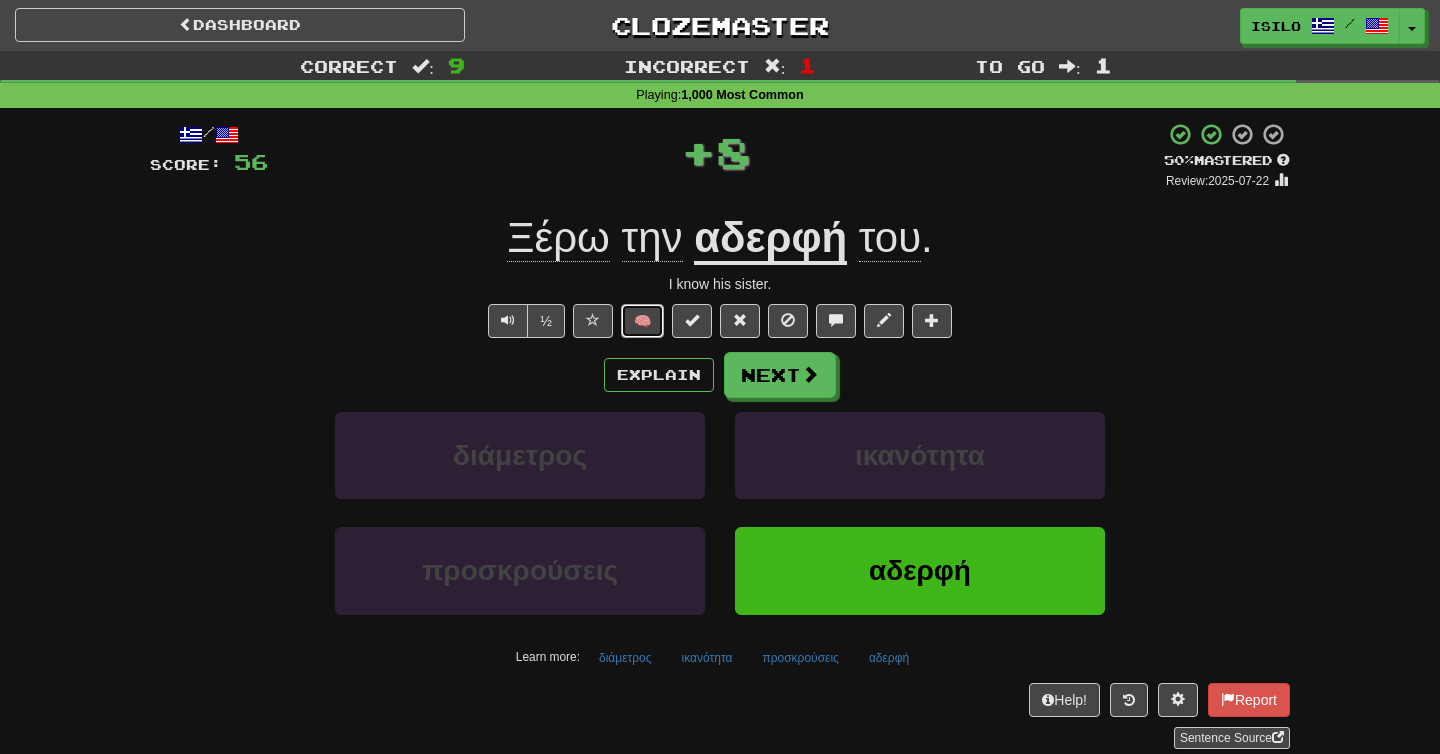 click on "🧠" at bounding box center (642, 321) 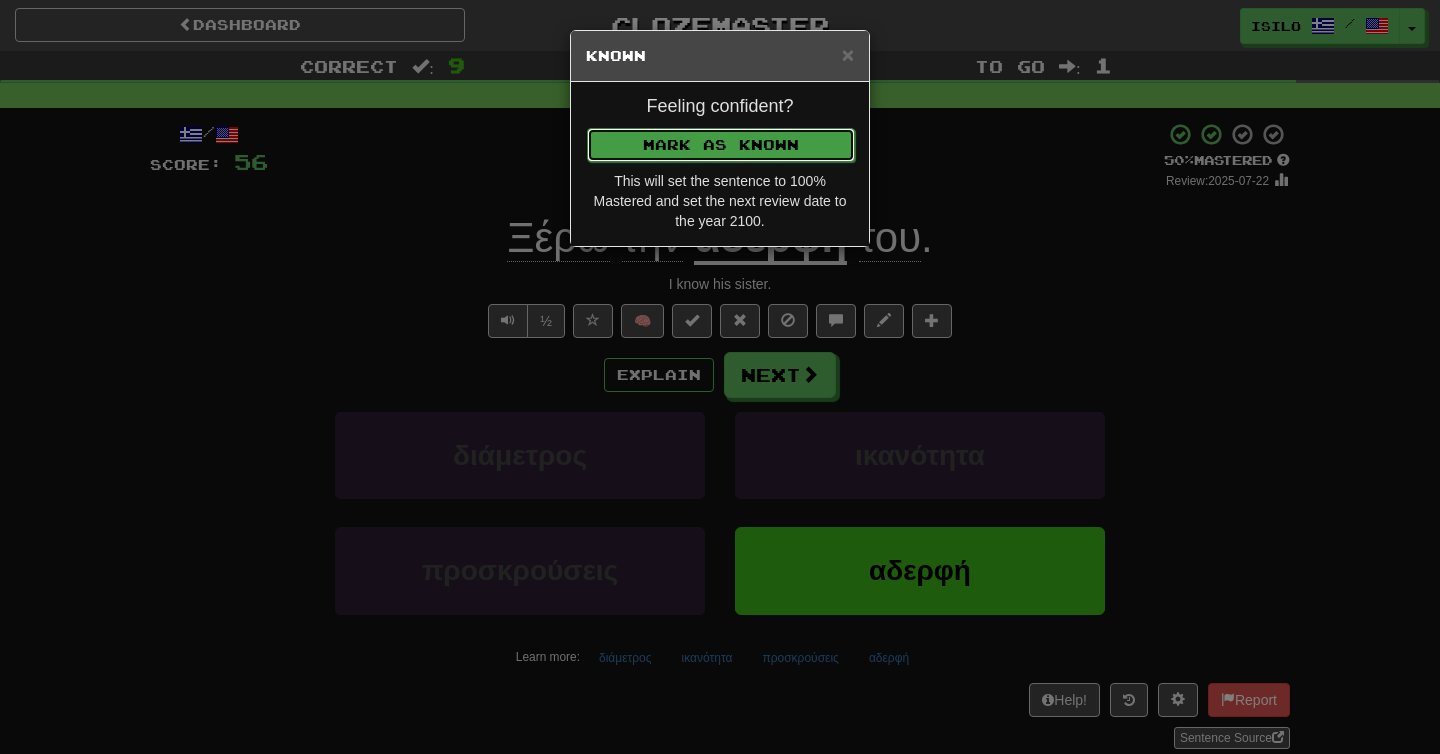 click on "Mark as Known" at bounding box center [721, 145] 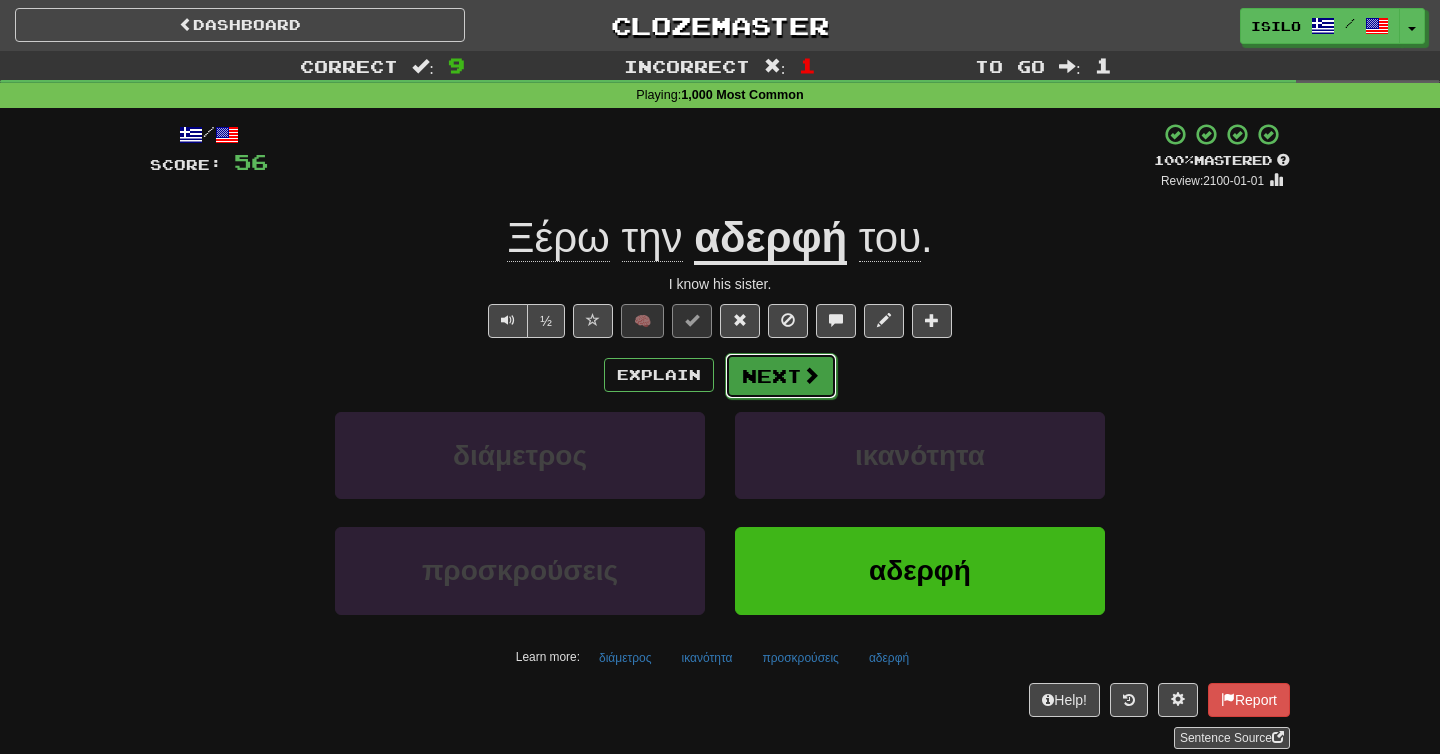 click on "Next" at bounding box center (781, 376) 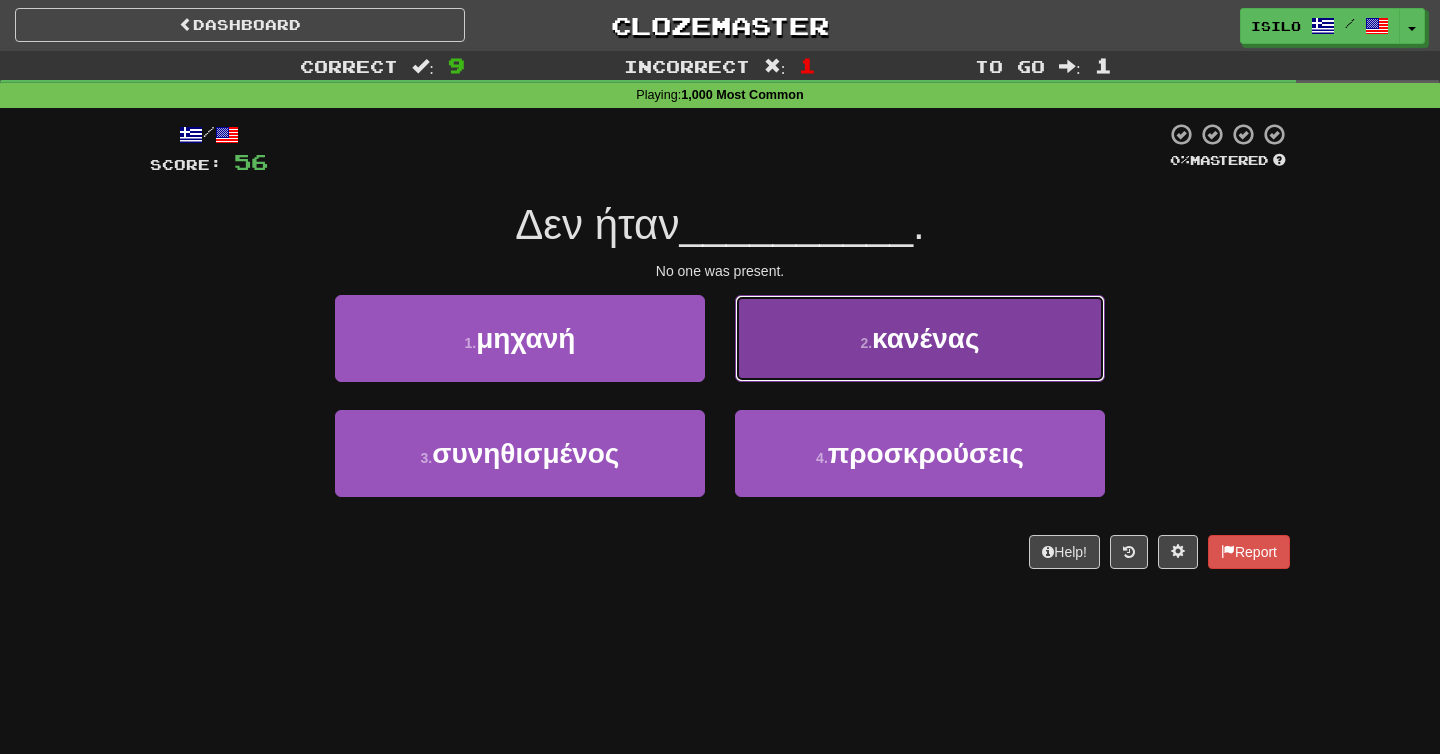 click on "κανένας" at bounding box center (925, 338) 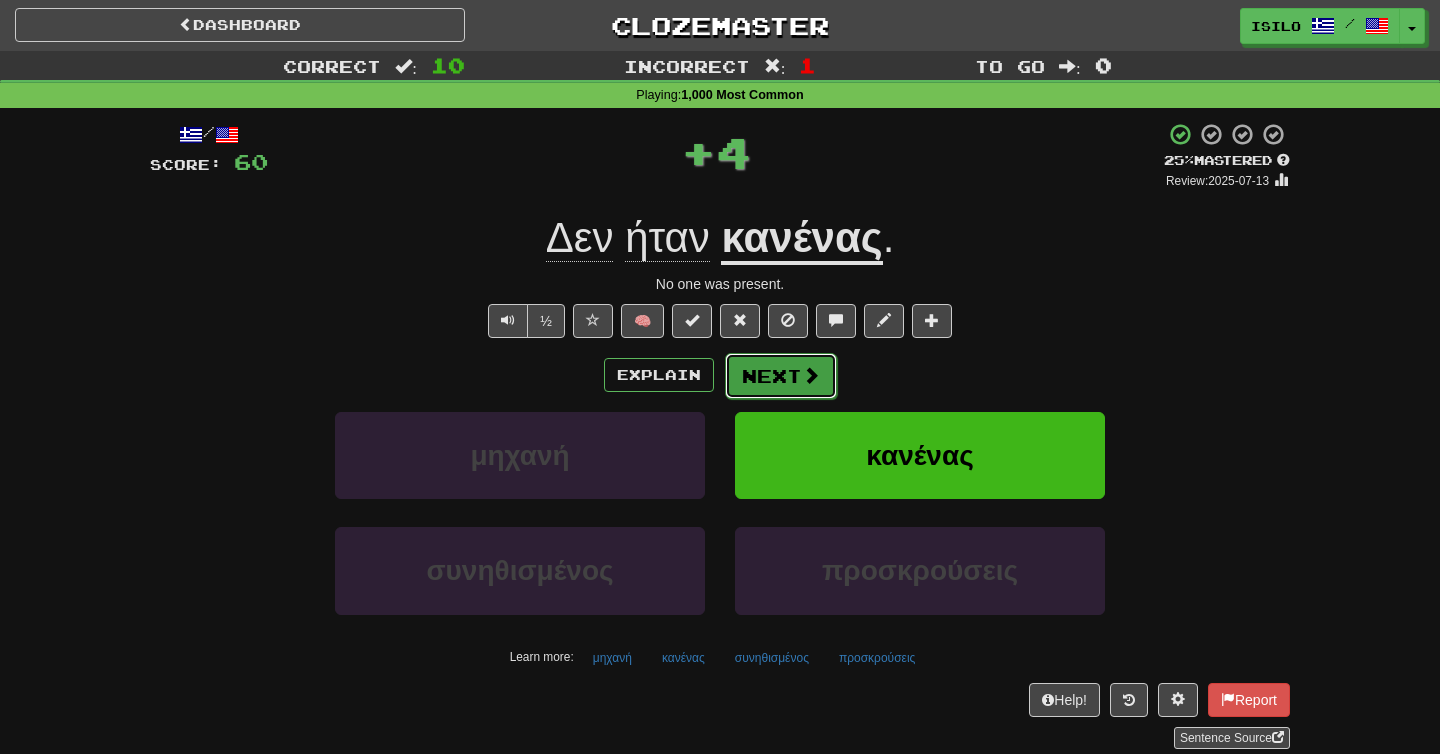 click on "Next" at bounding box center [781, 376] 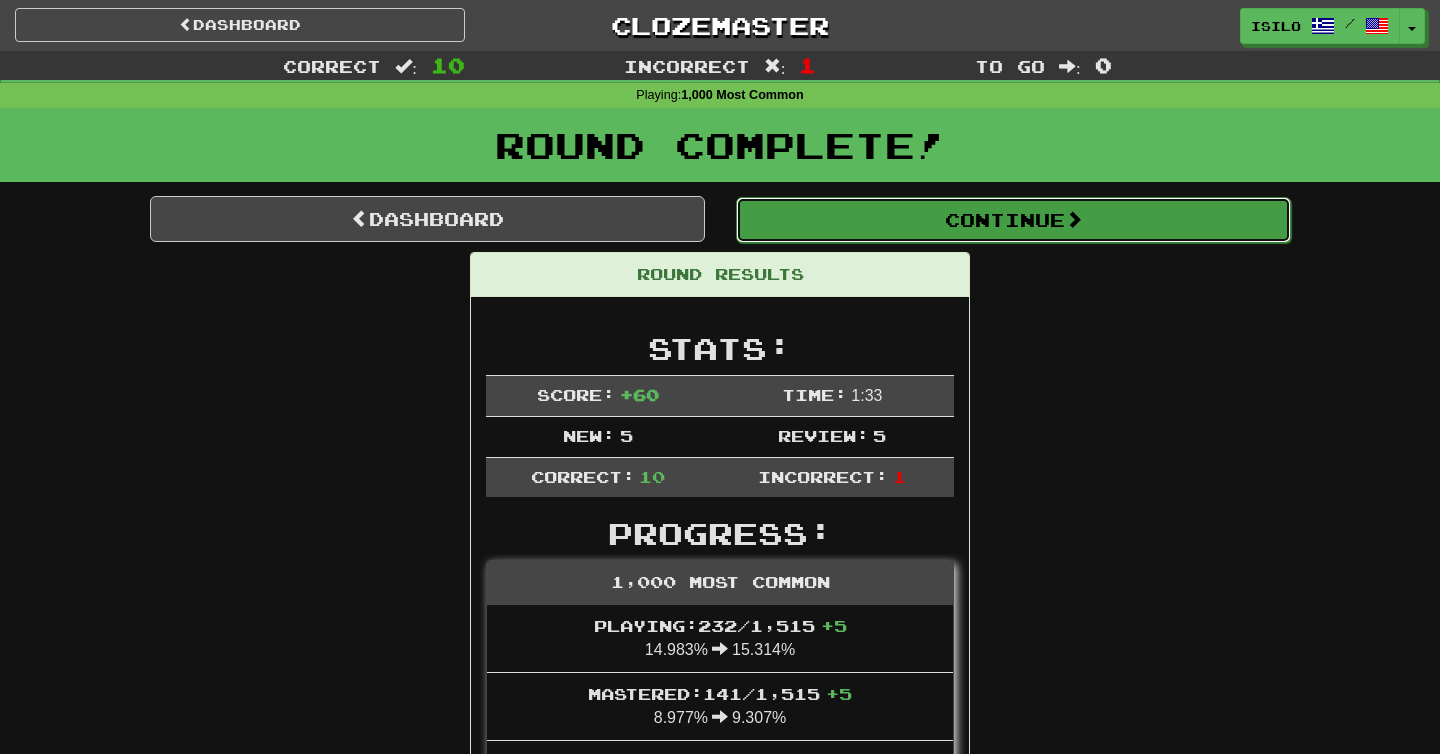 click on "Continue" at bounding box center [1013, 220] 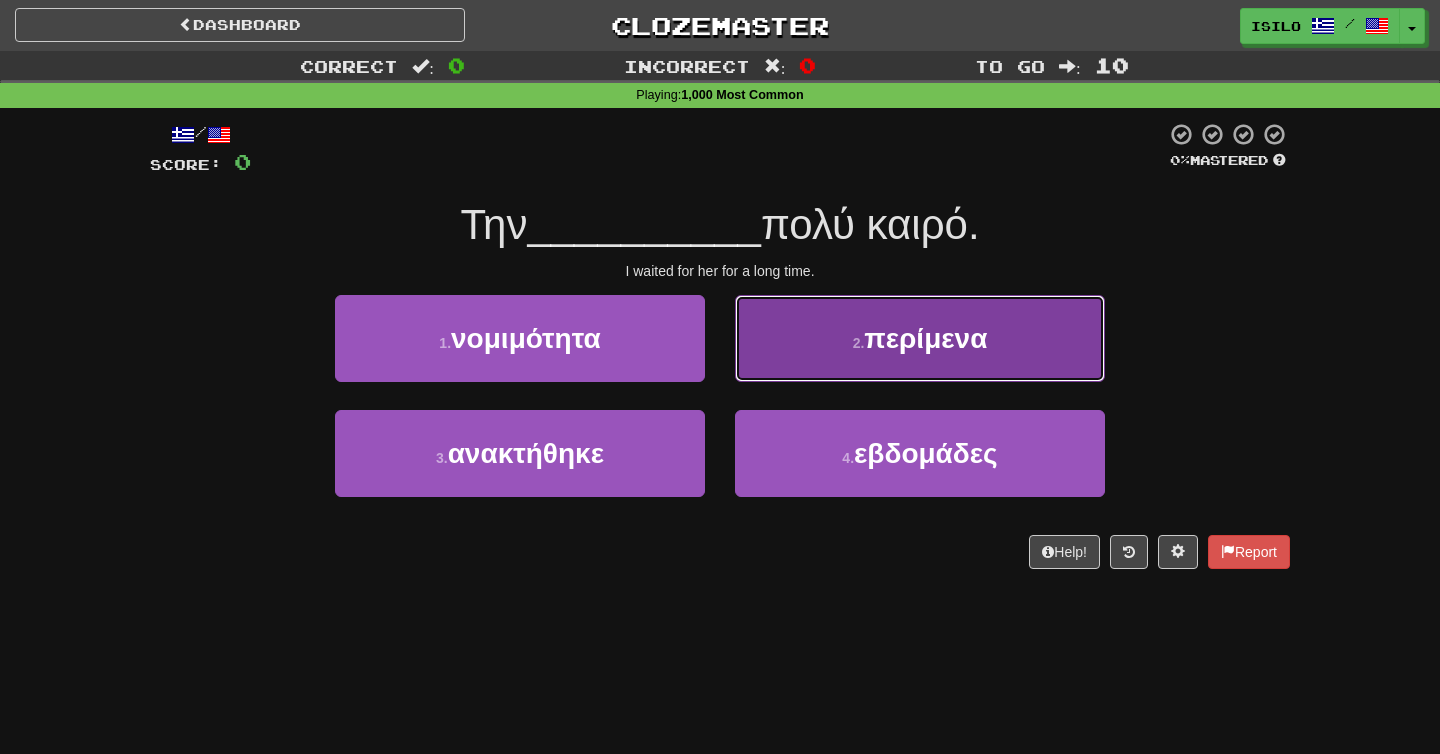 click on "2 .  περίμενα" at bounding box center (920, 338) 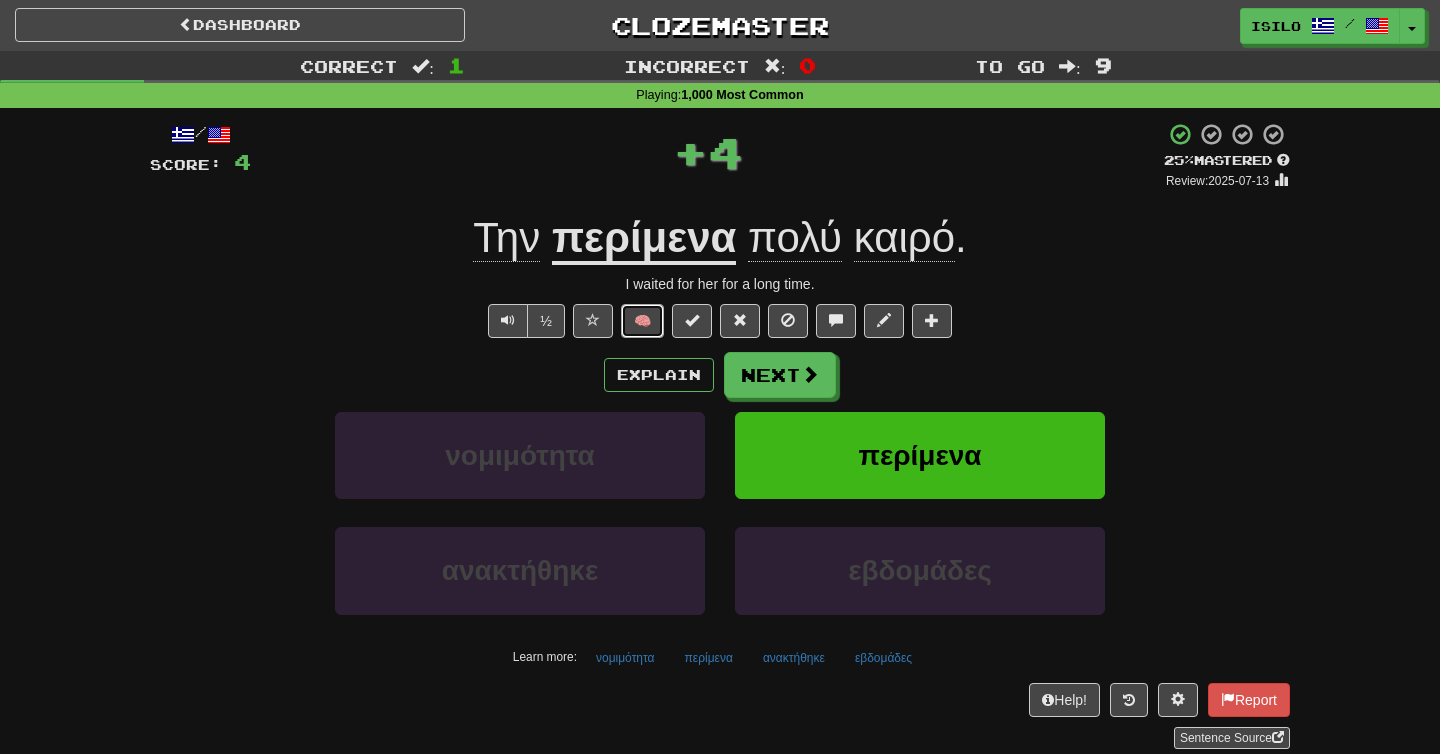 click on "🧠" at bounding box center [642, 321] 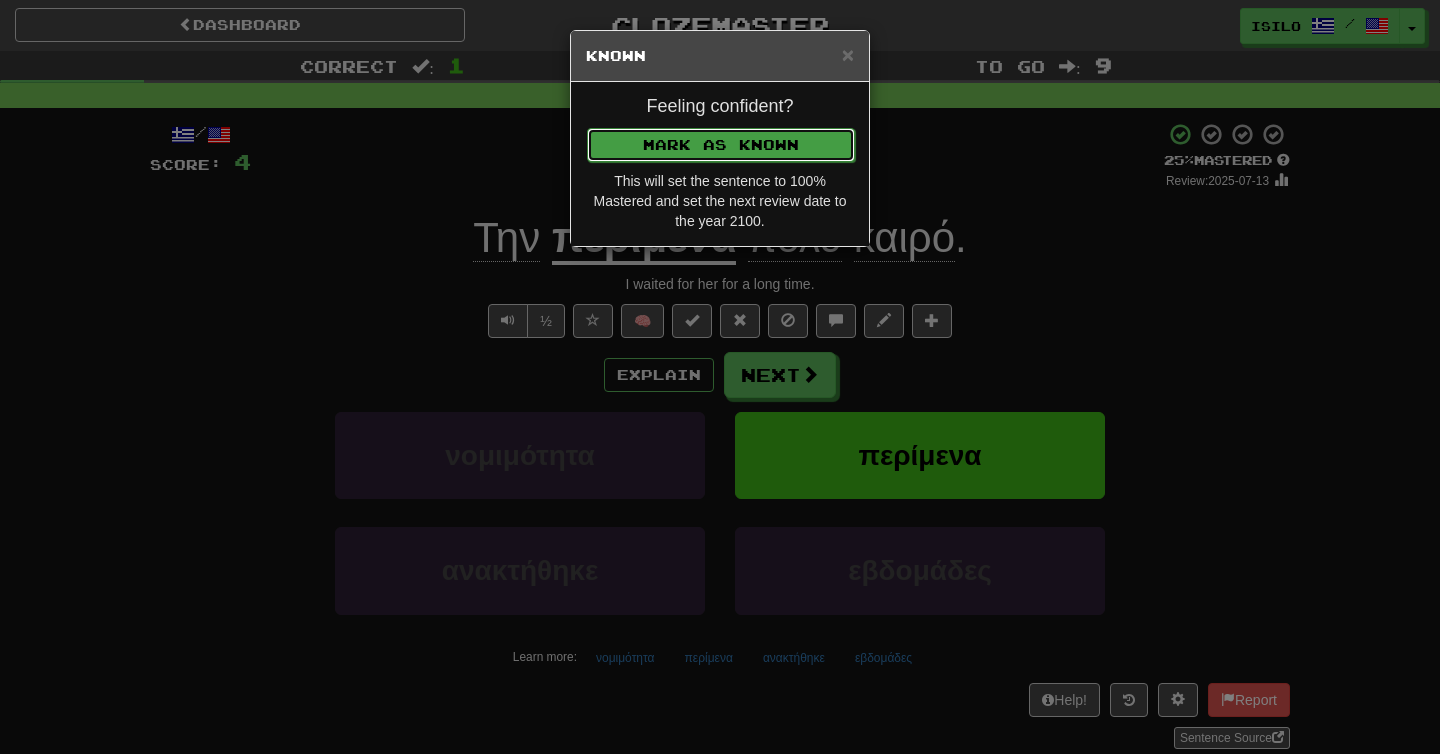 click on "Mark as Known" at bounding box center (721, 145) 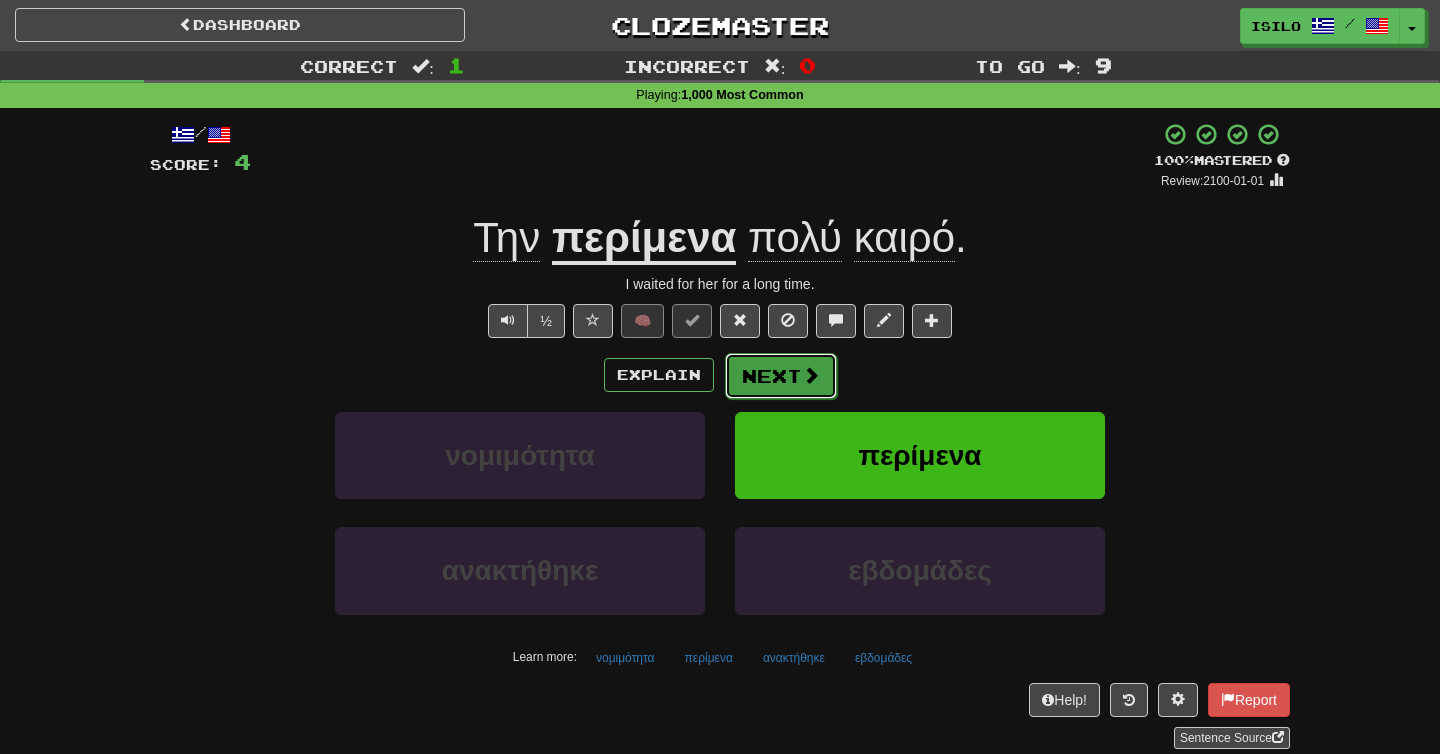 click on "Next" at bounding box center [781, 376] 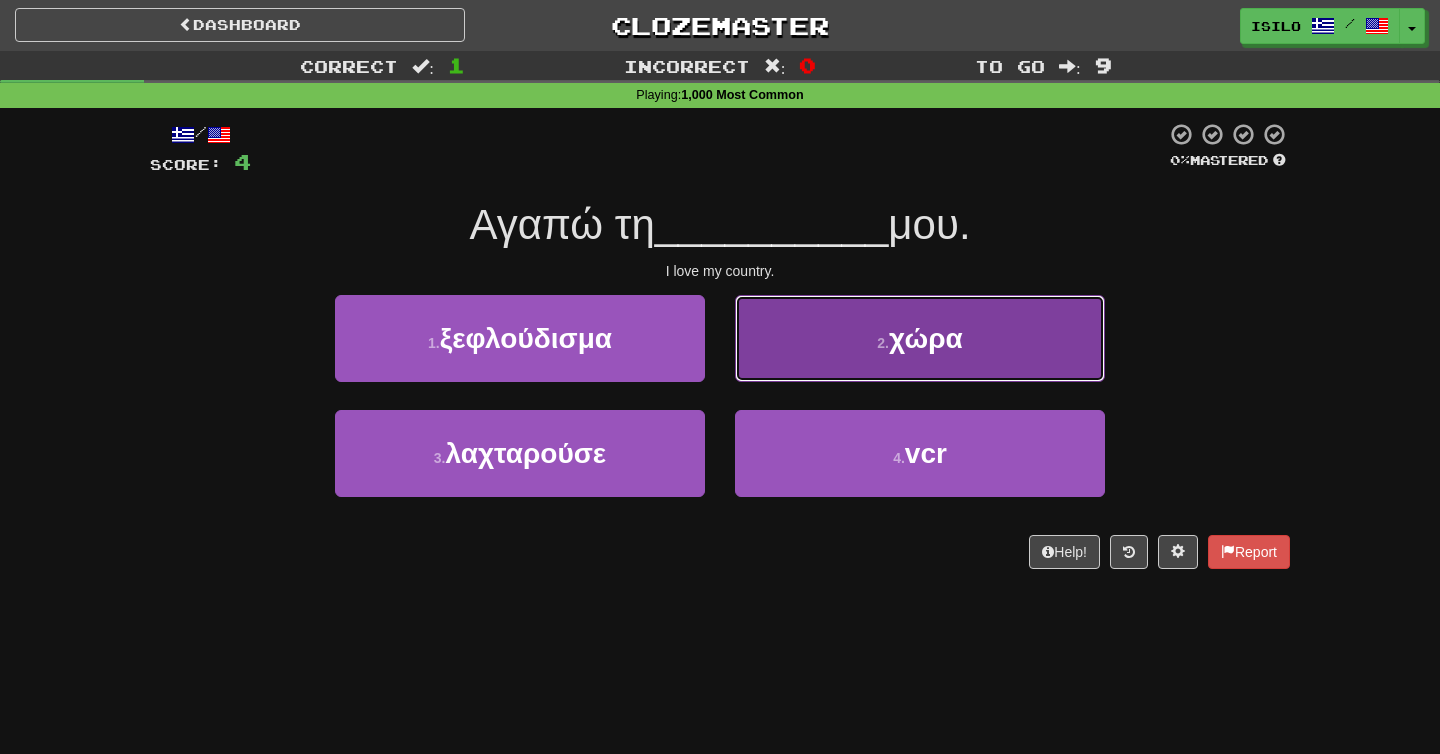 click on "χώρα" at bounding box center [926, 338] 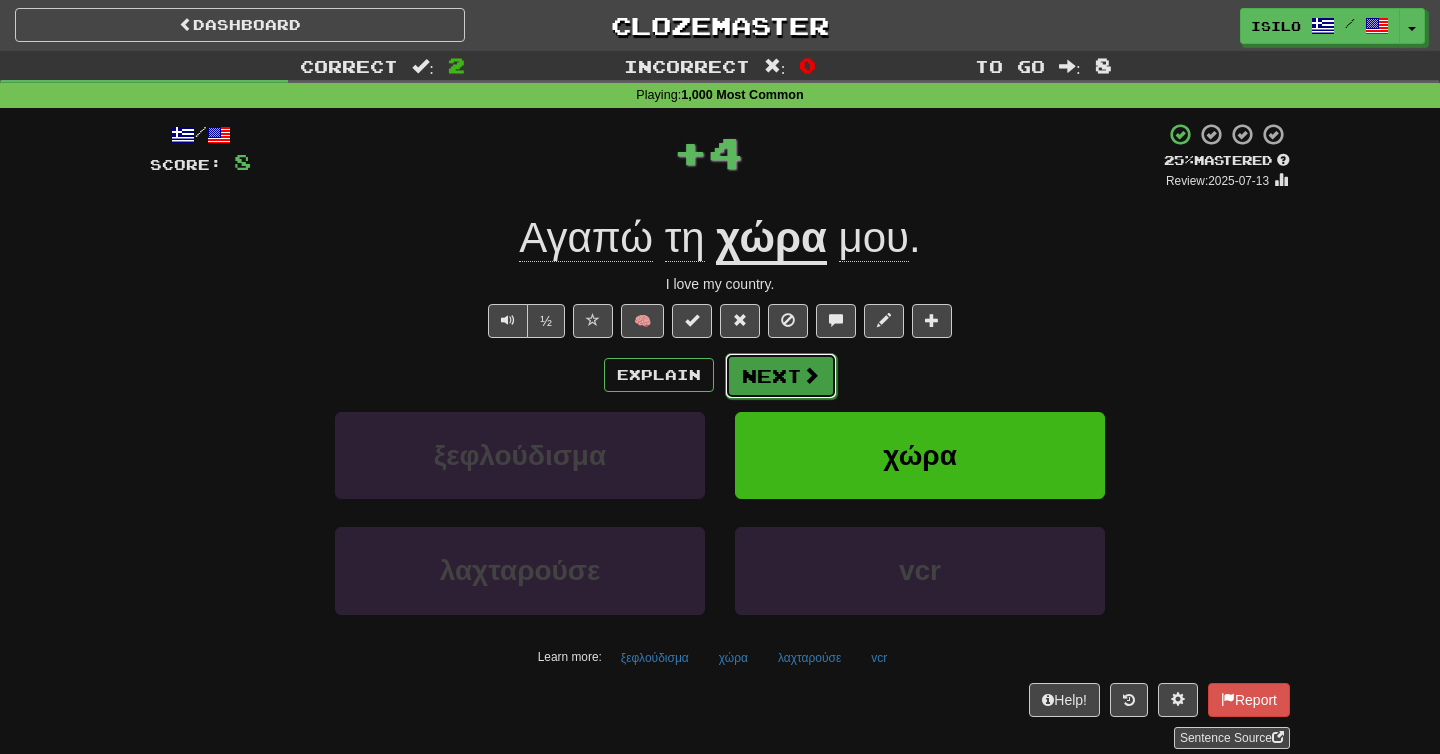 click on "Next" at bounding box center [781, 376] 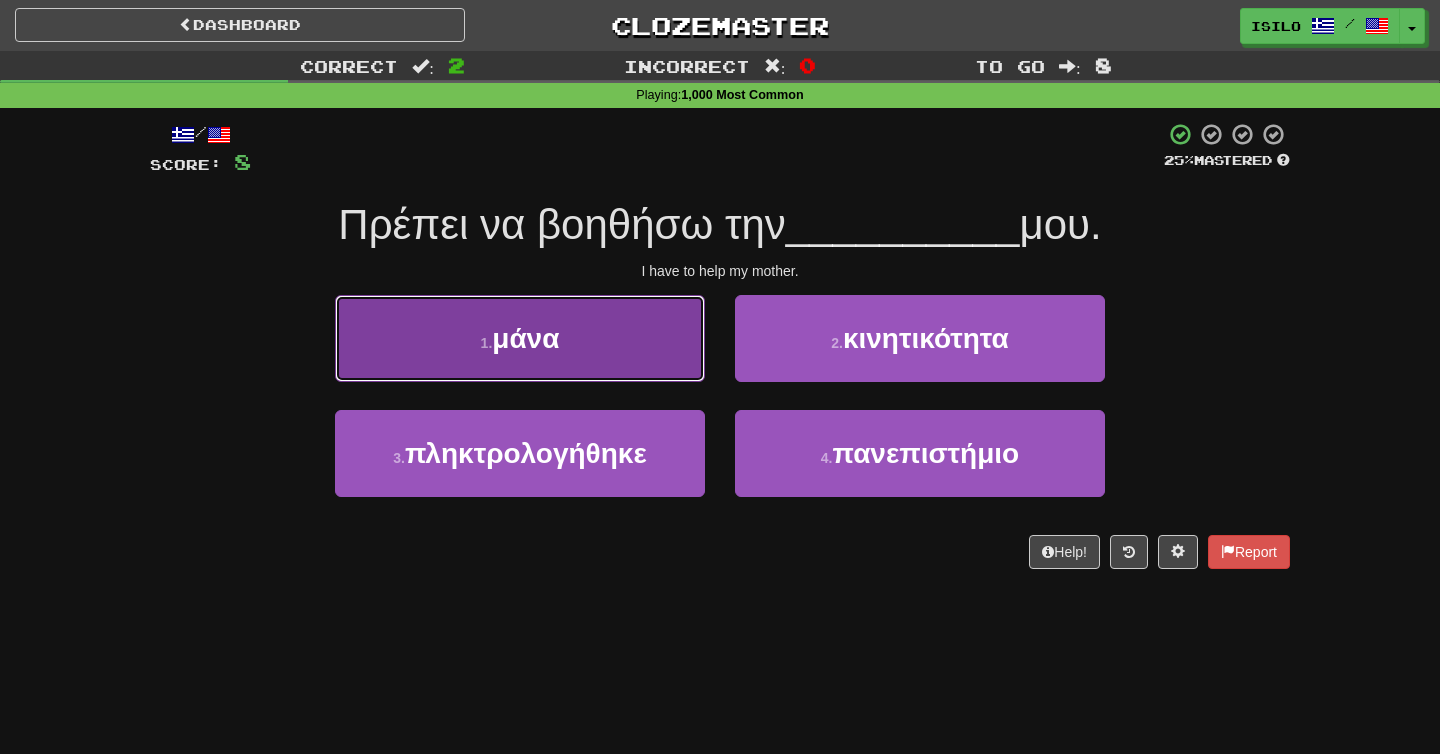 click on "1 .  μάνα" at bounding box center (520, 338) 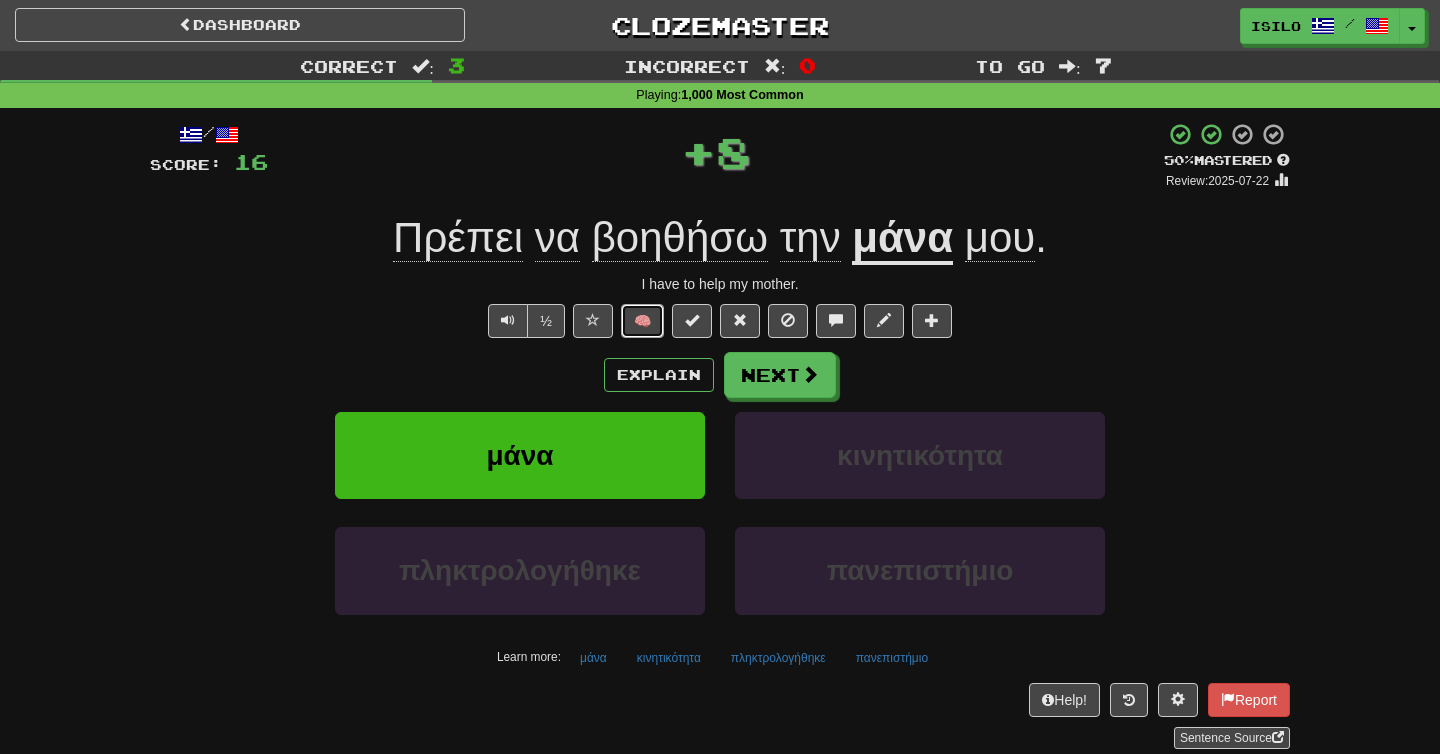click on "🧠" at bounding box center (642, 321) 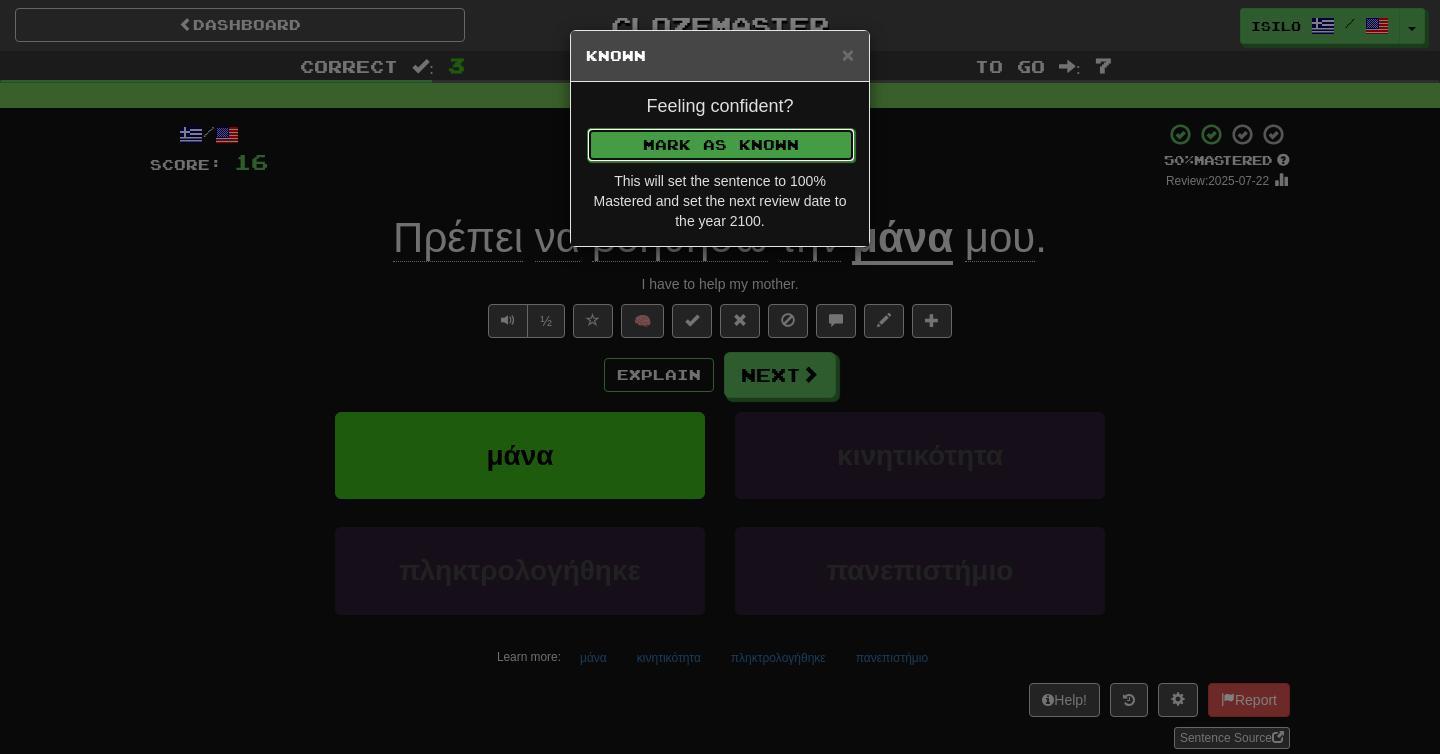click on "Mark as Known" at bounding box center (721, 145) 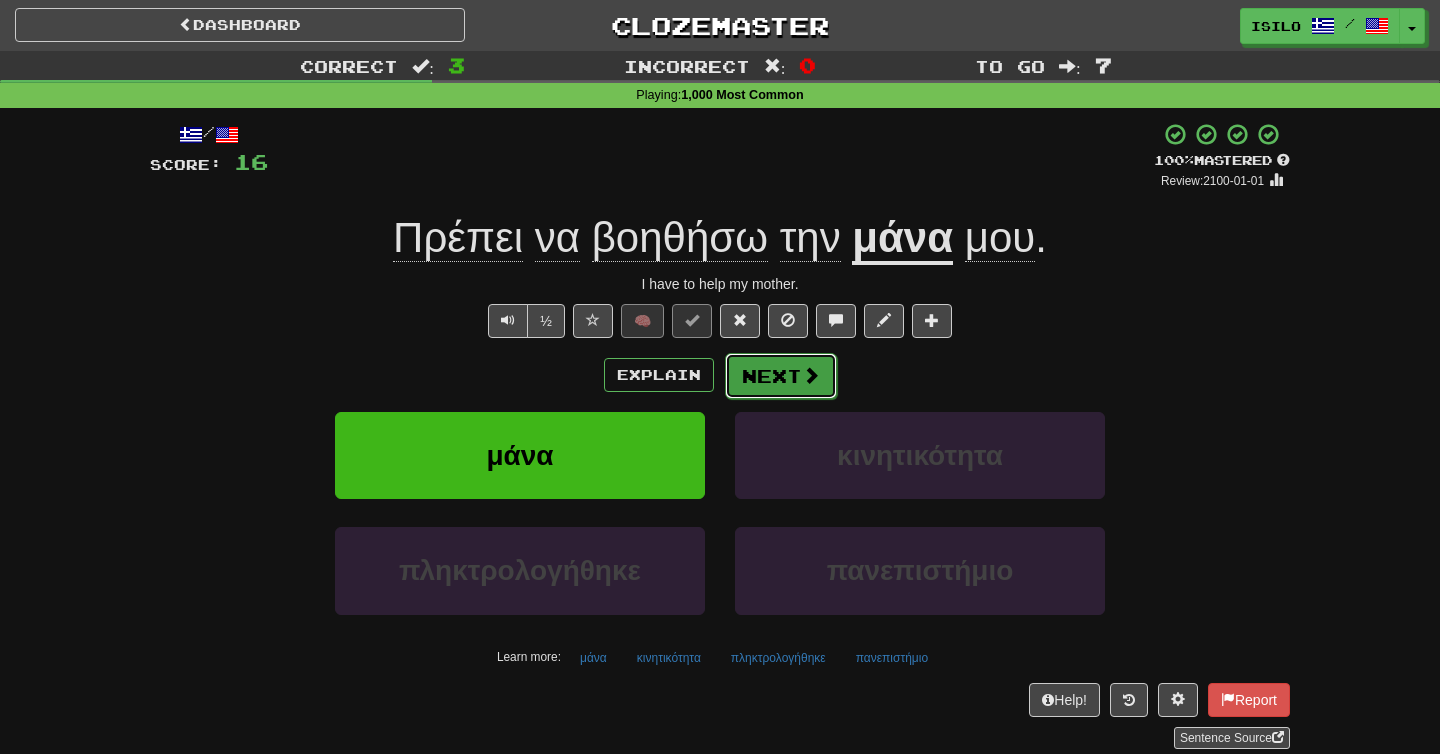 click on "Next" at bounding box center (781, 376) 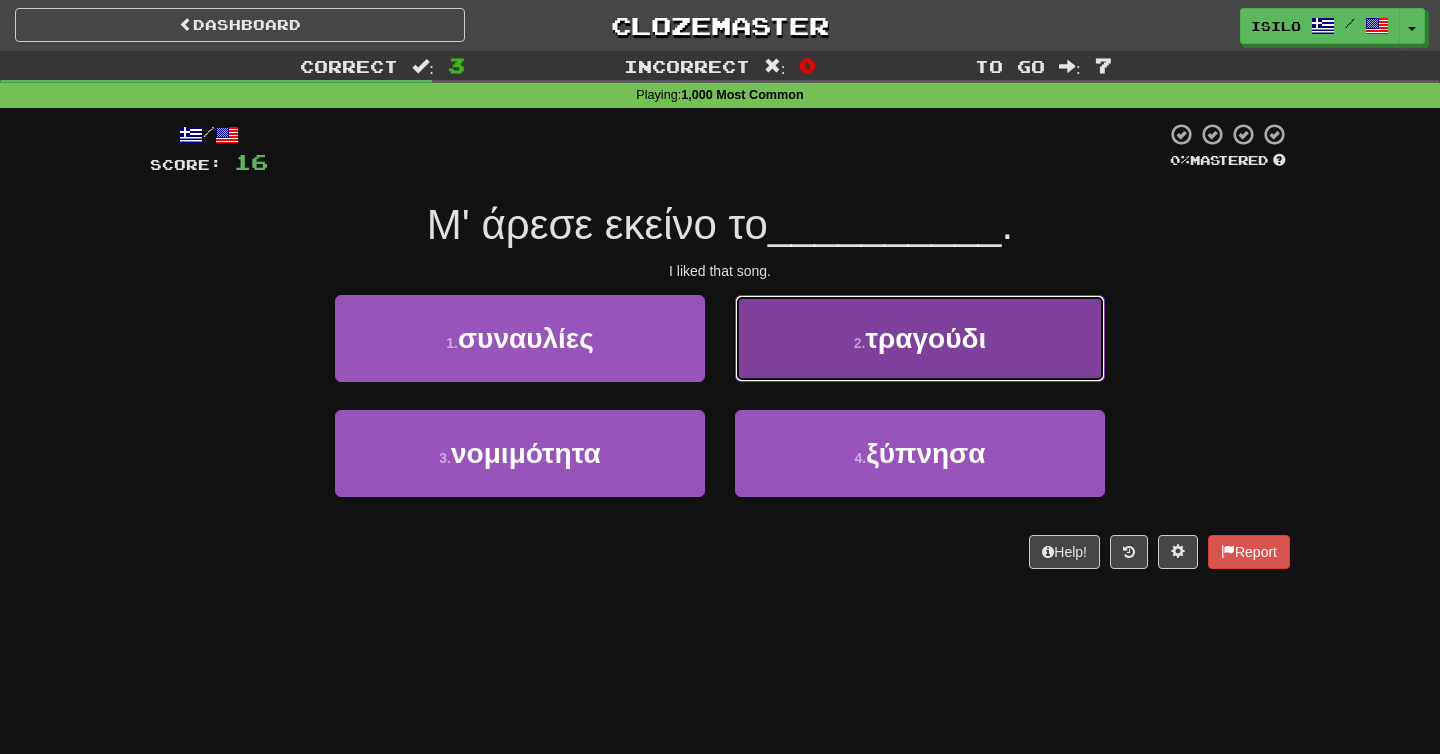 click on "2 .  τραγούδι" at bounding box center [920, 338] 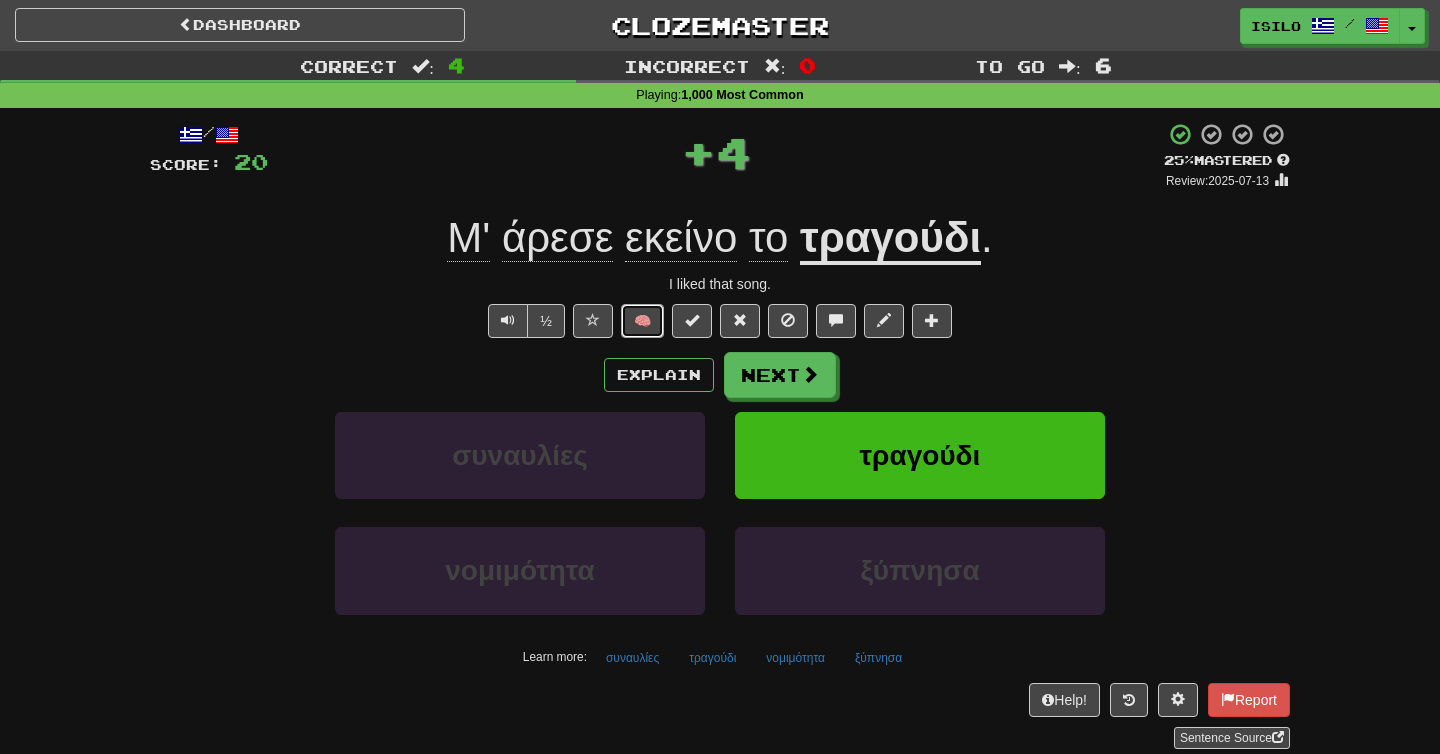 click on "🧠" at bounding box center (642, 321) 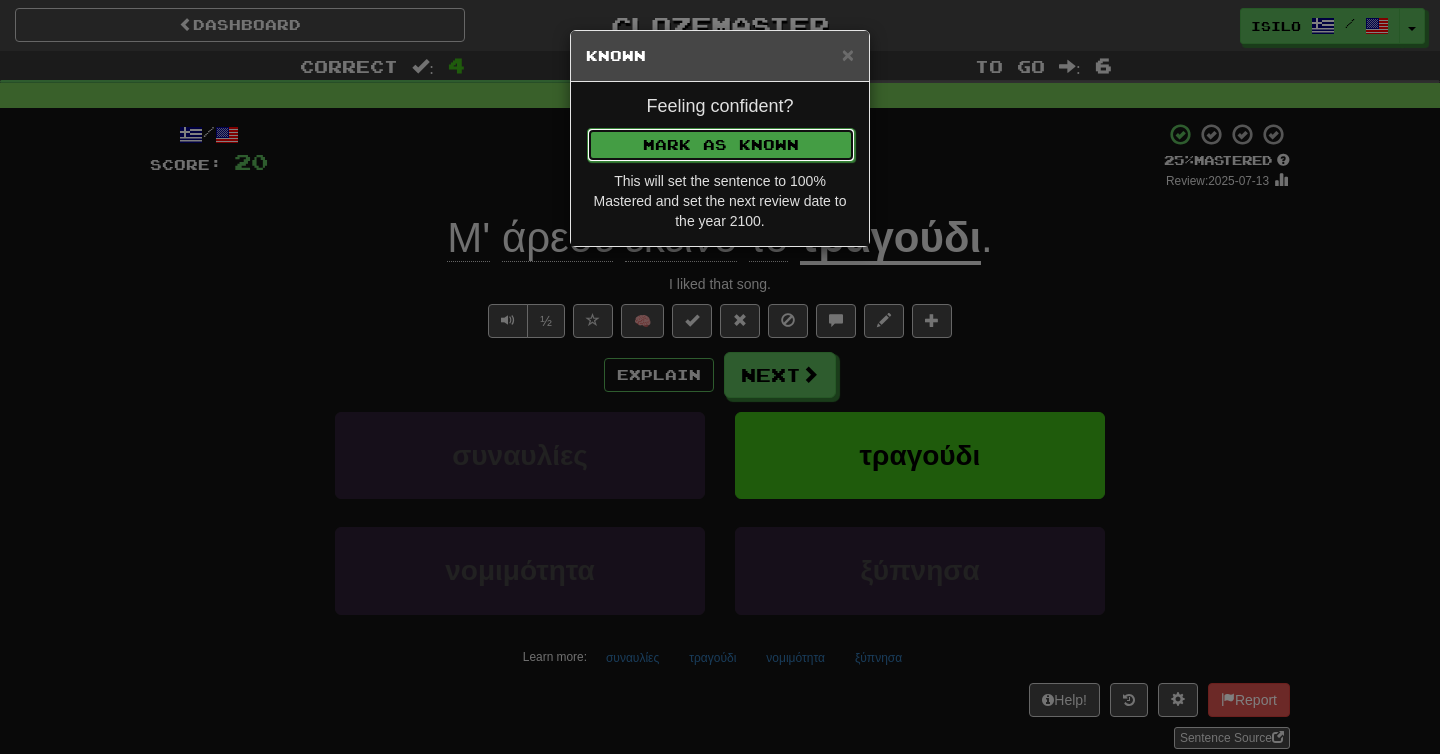 click on "Mark as Known" at bounding box center (721, 145) 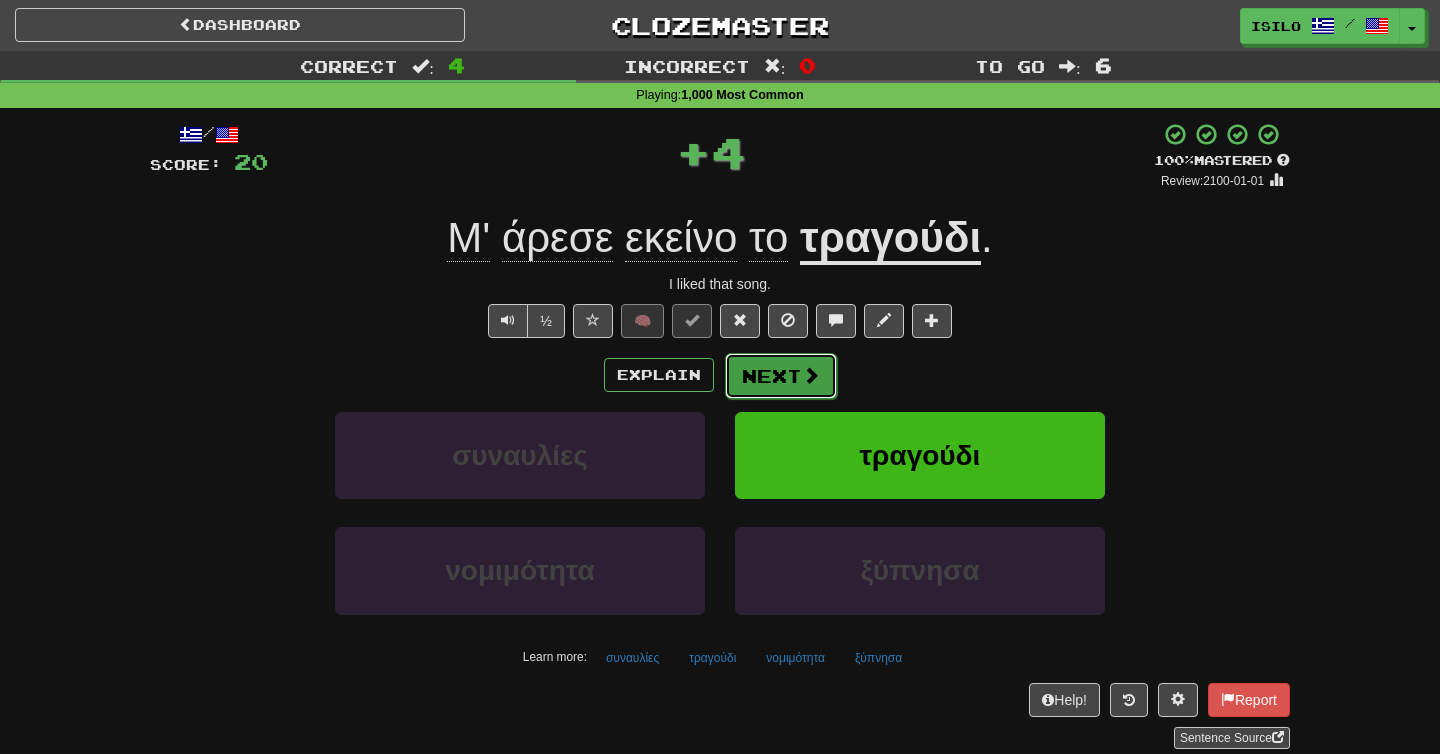 click on "Next" at bounding box center [781, 376] 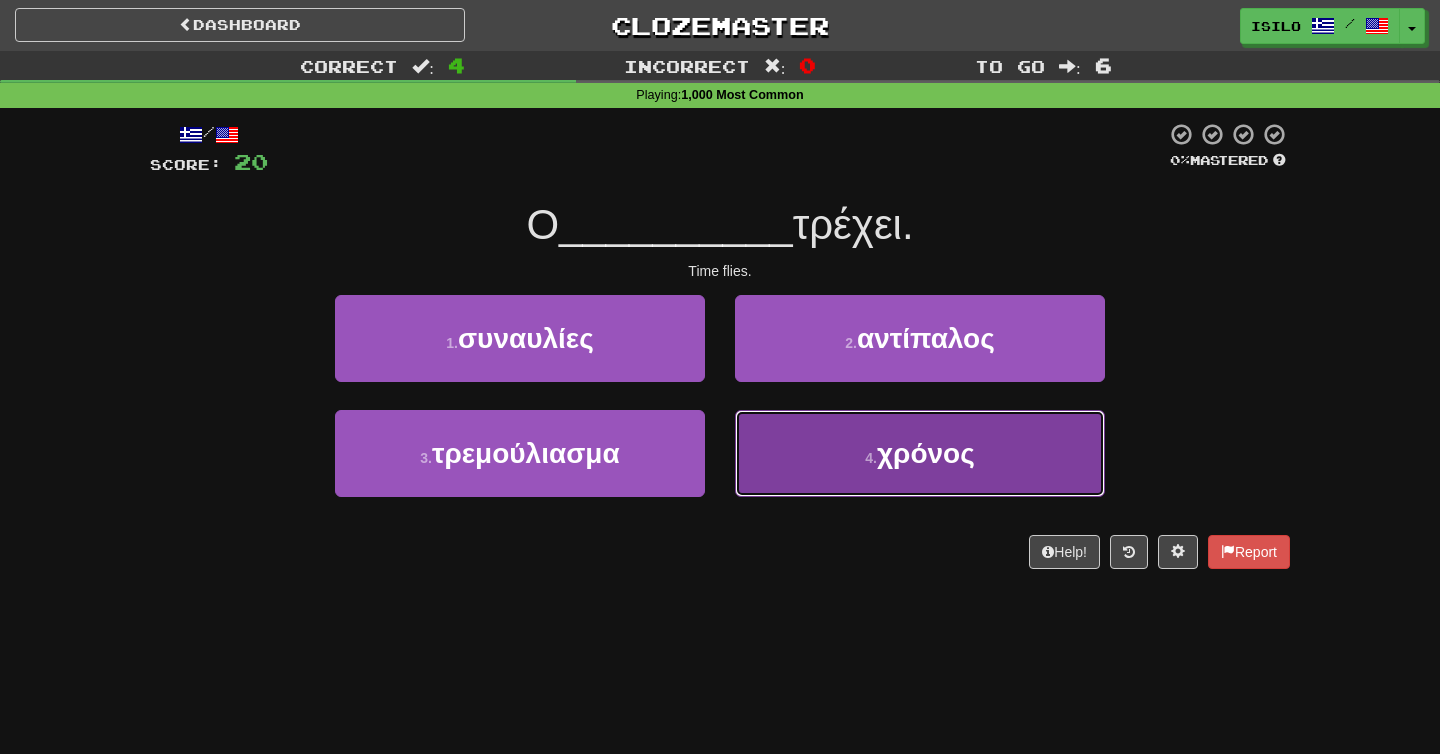 click on "4 .  χρόνος" at bounding box center (920, 453) 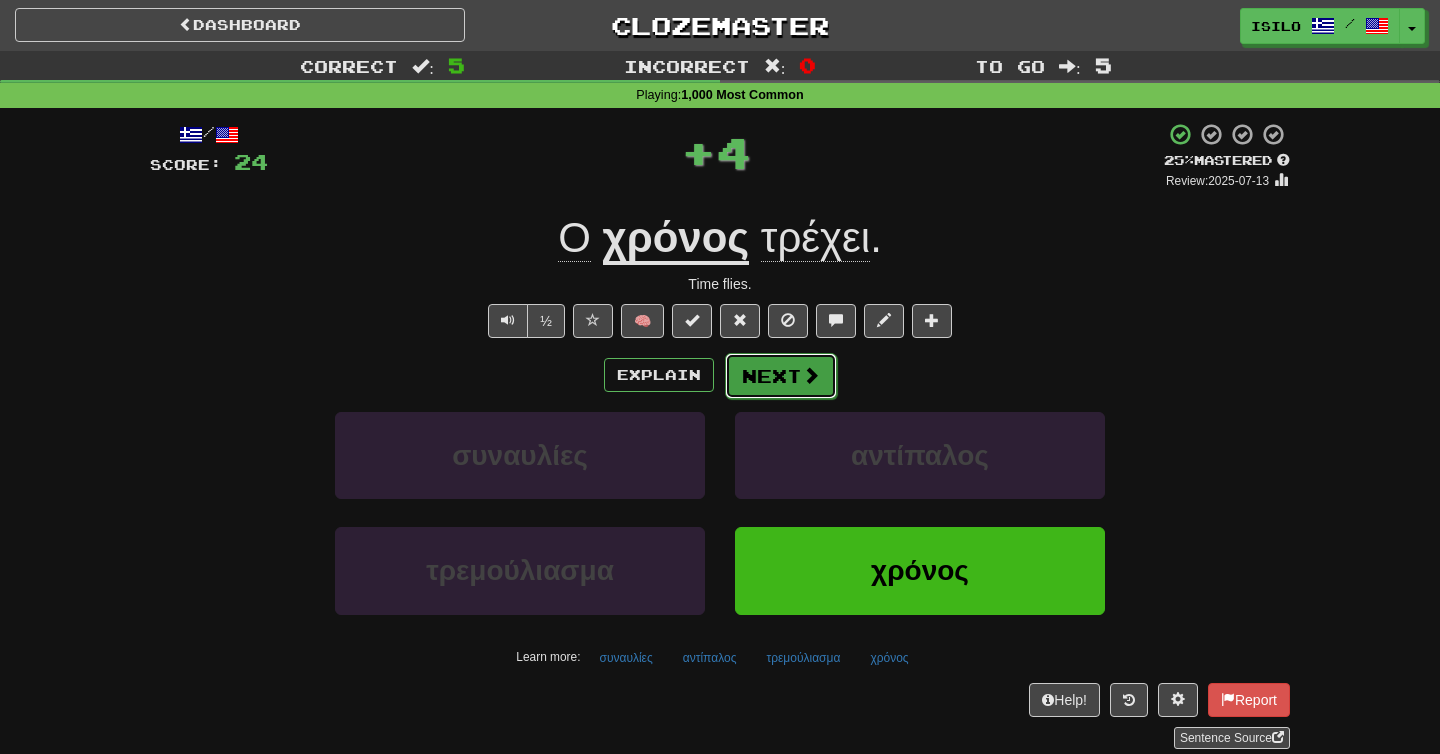 click on "Next" at bounding box center [781, 376] 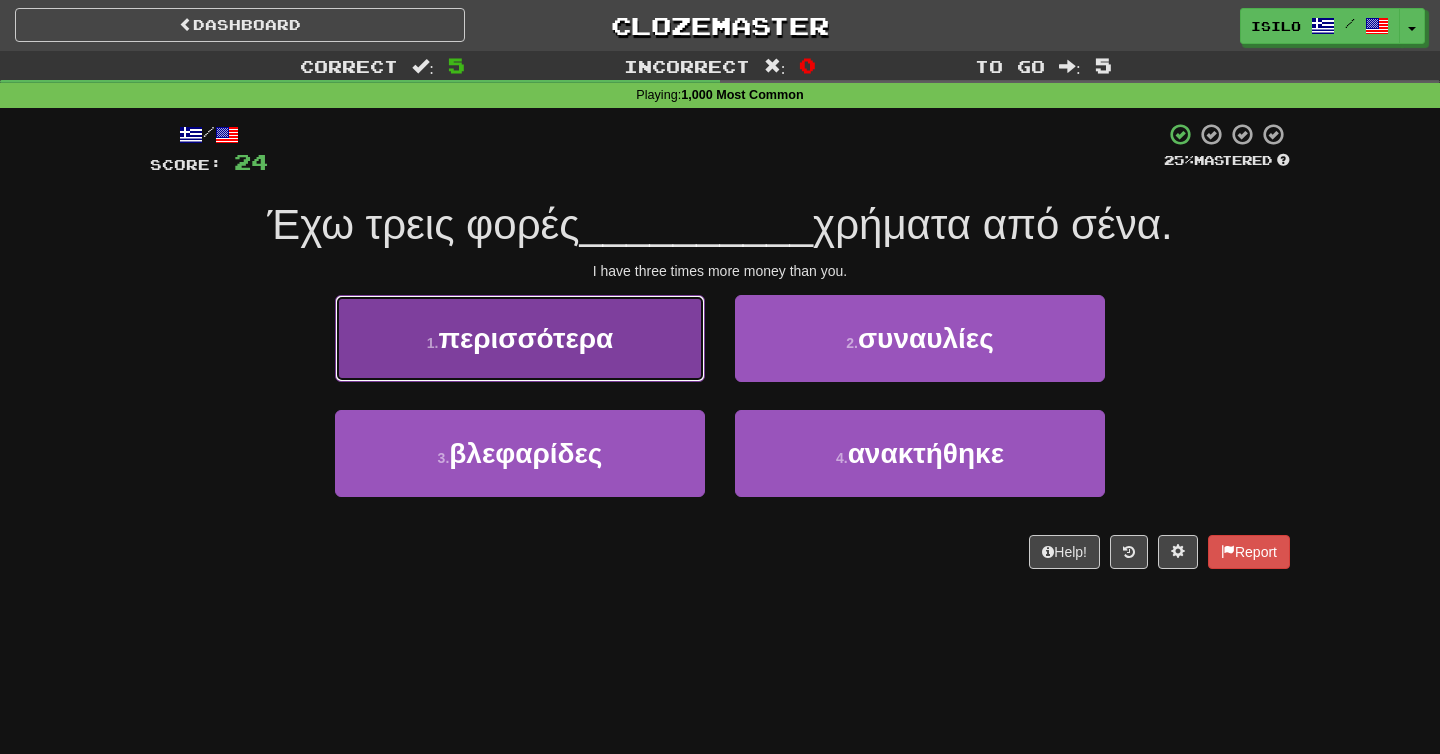 click on "1 .  περισσότερα" at bounding box center [520, 338] 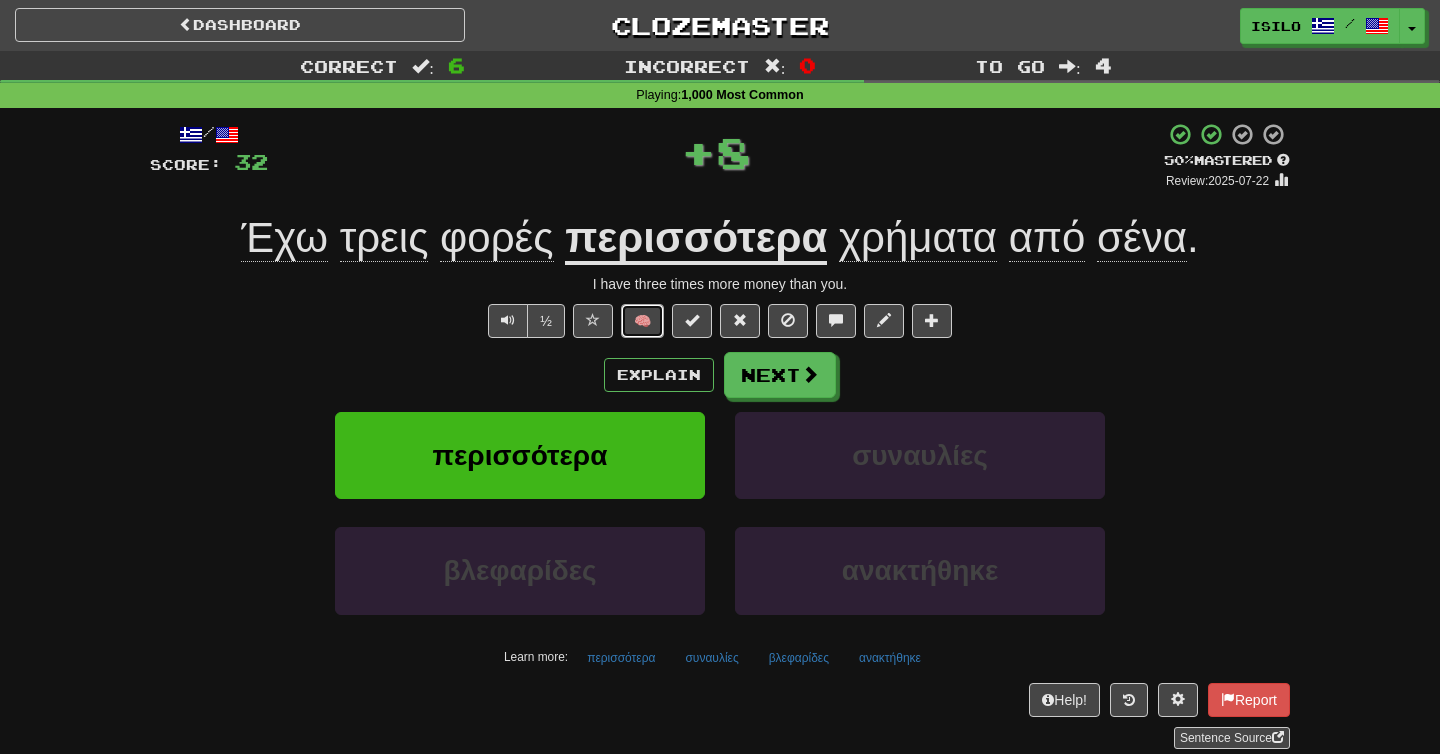 click on "🧠" at bounding box center (642, 321) 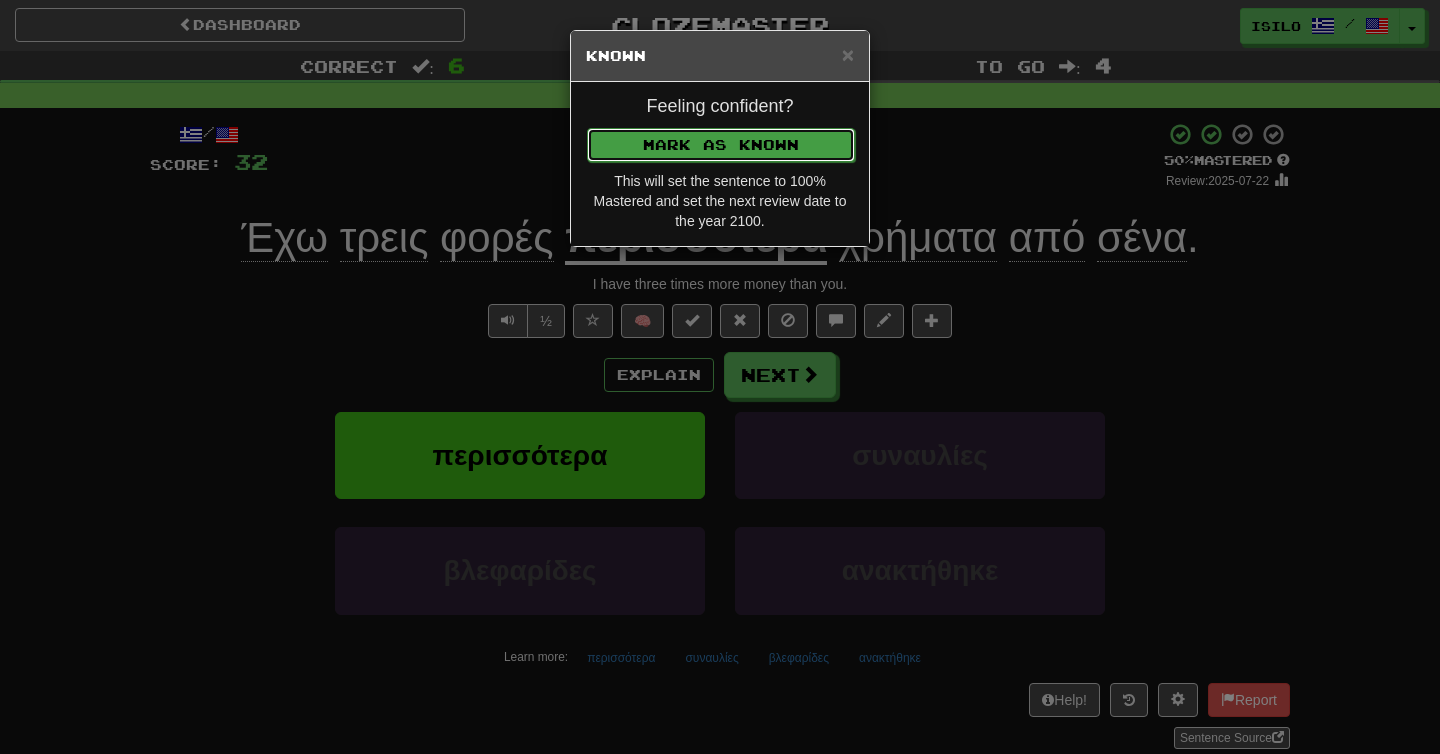 click on "Mark as Known" at bounding box center [721, 145] 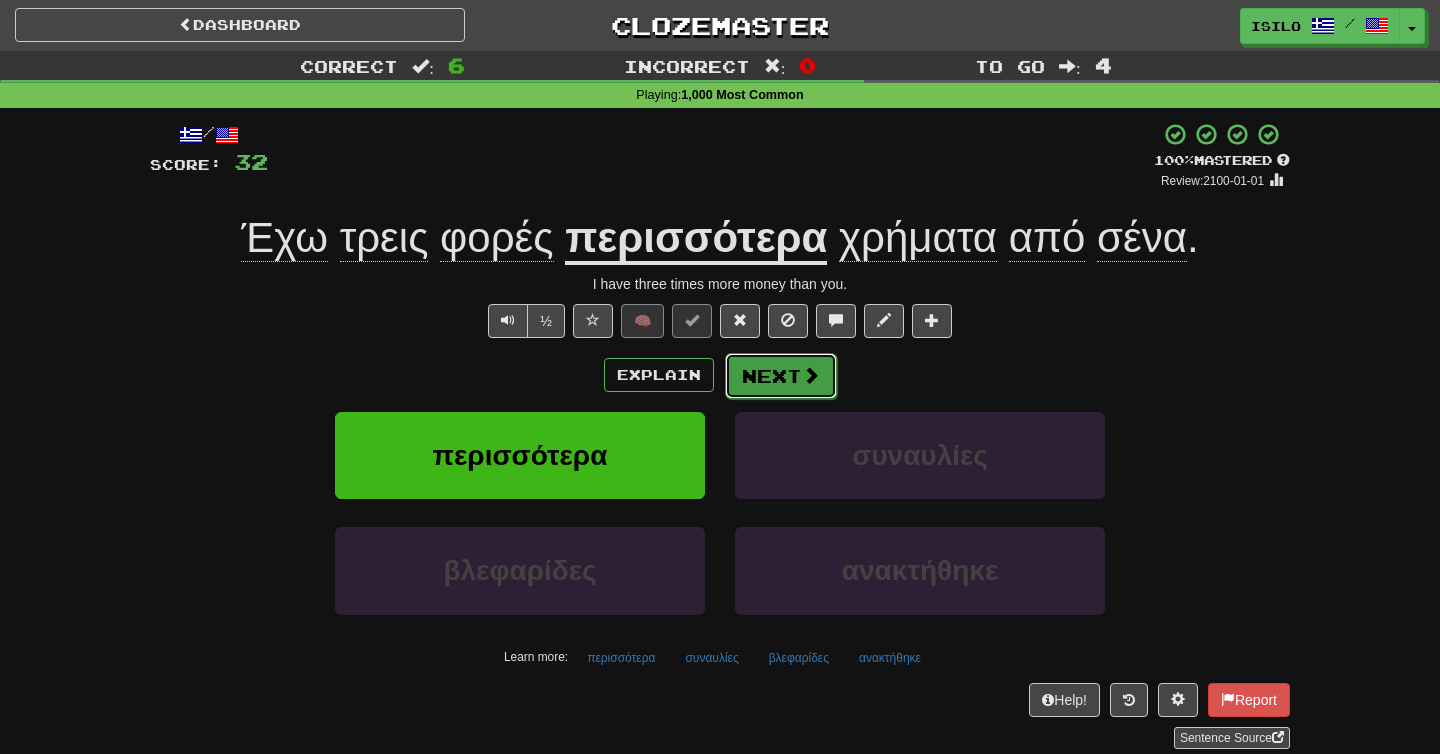click on "Next" at bounding box center [781, 376] 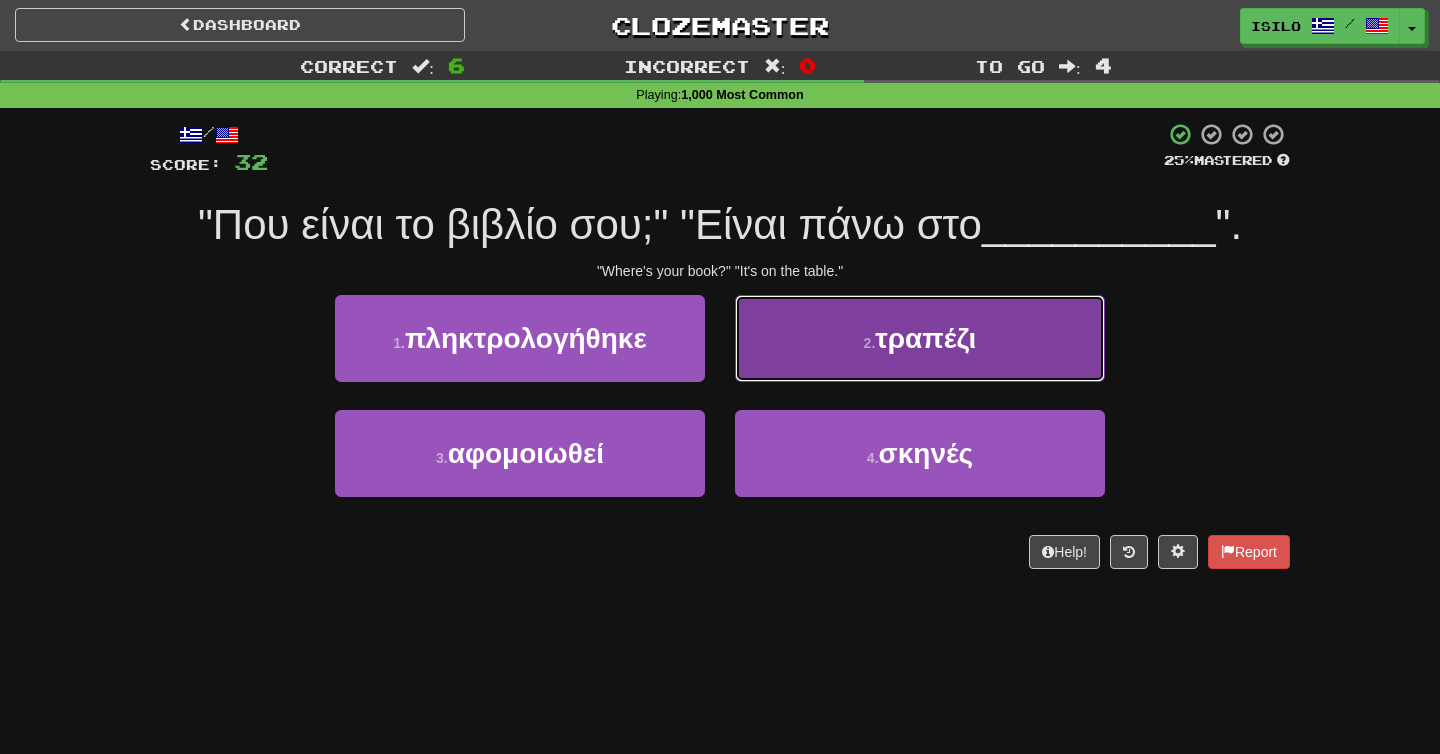 click on "τραπέζι" at bounding box center (925, 338) 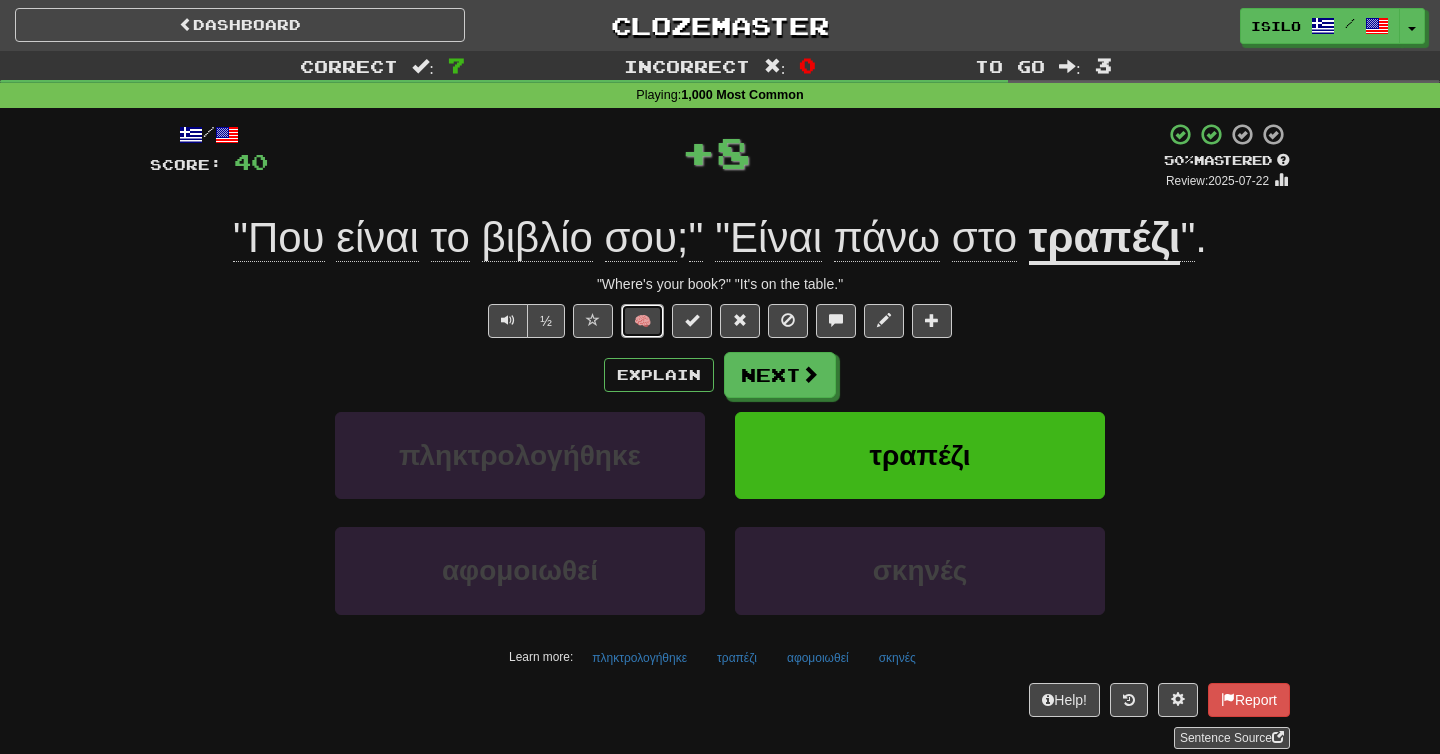 click on "🧠" at bounding box center (642, 321) 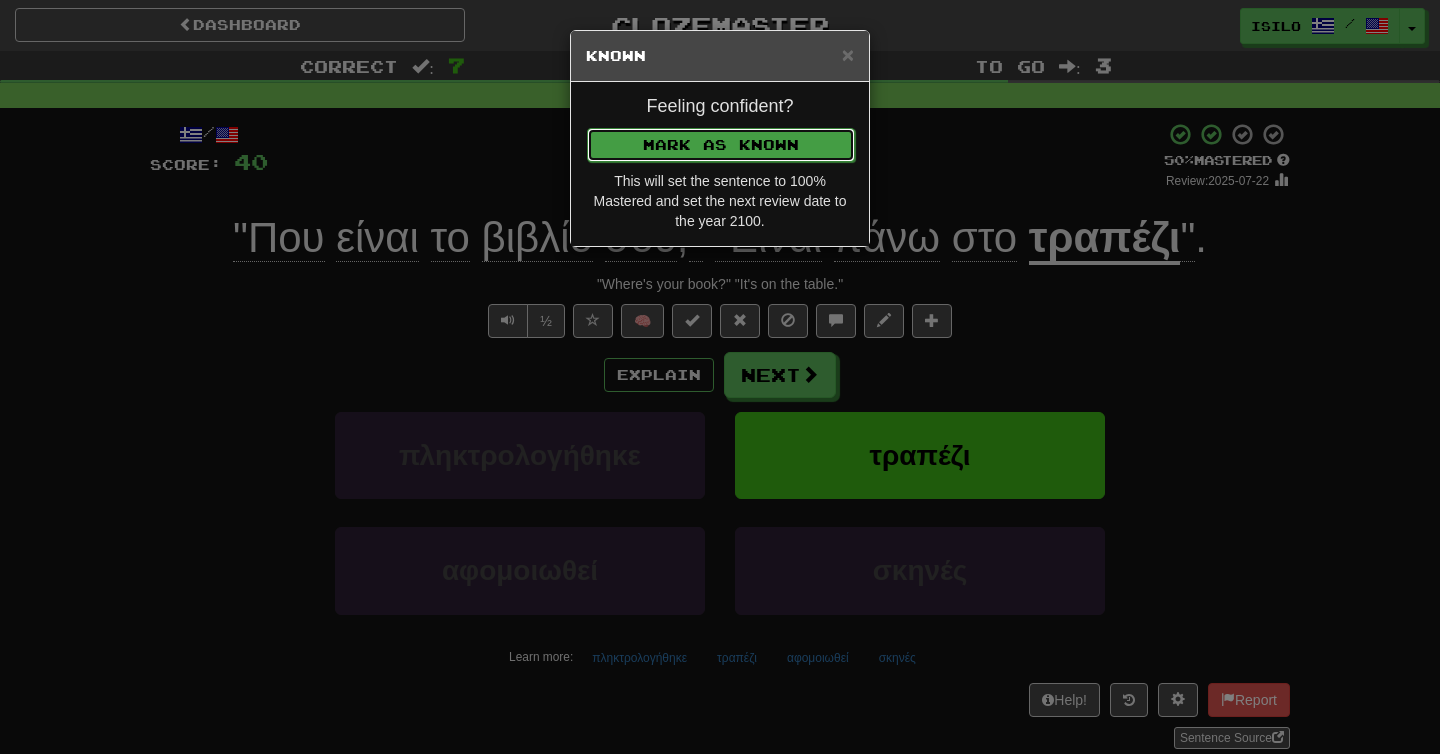 click on "Mark as Known" at bounding box center (721, 145) 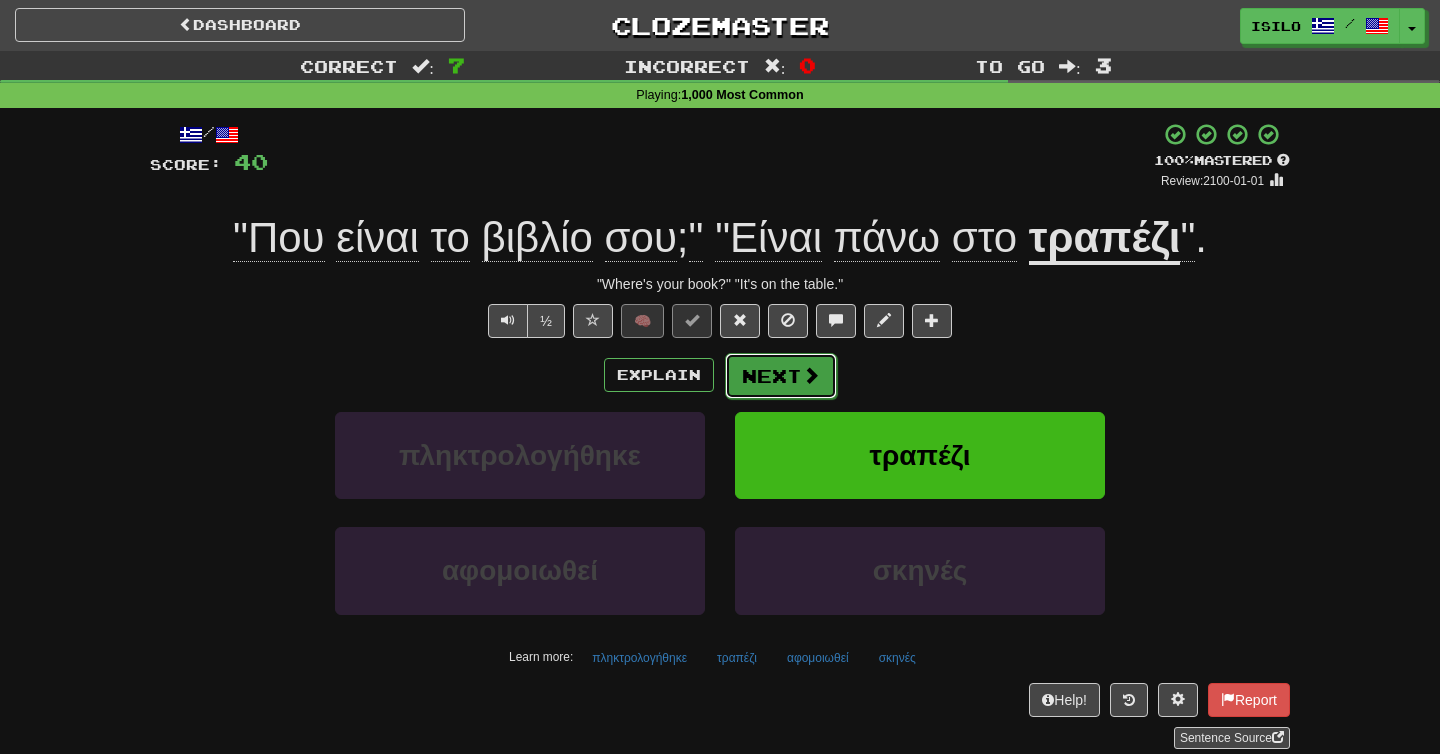 click on "Next" at bounding box center (781, 376) 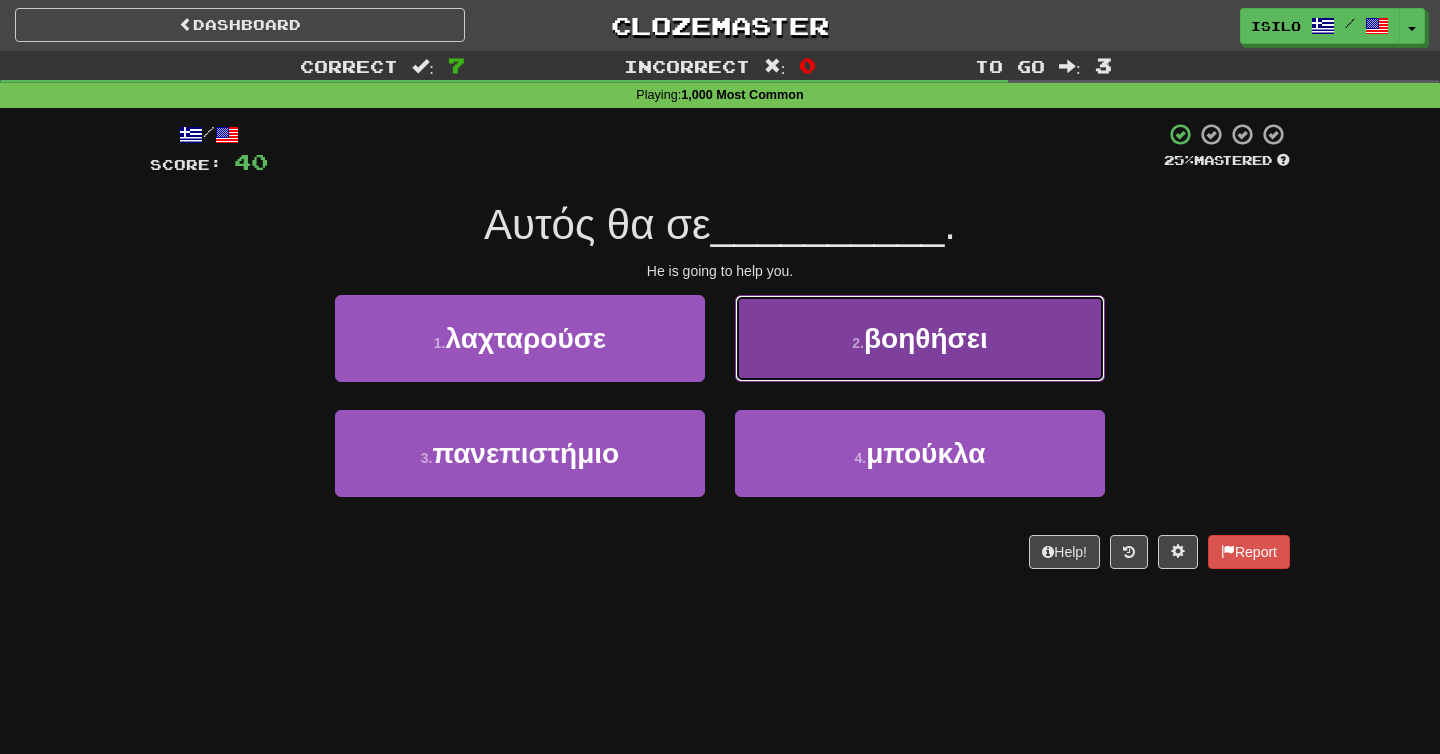 click on "2 .  βοηθήσει" at bounding box center (920, 338) 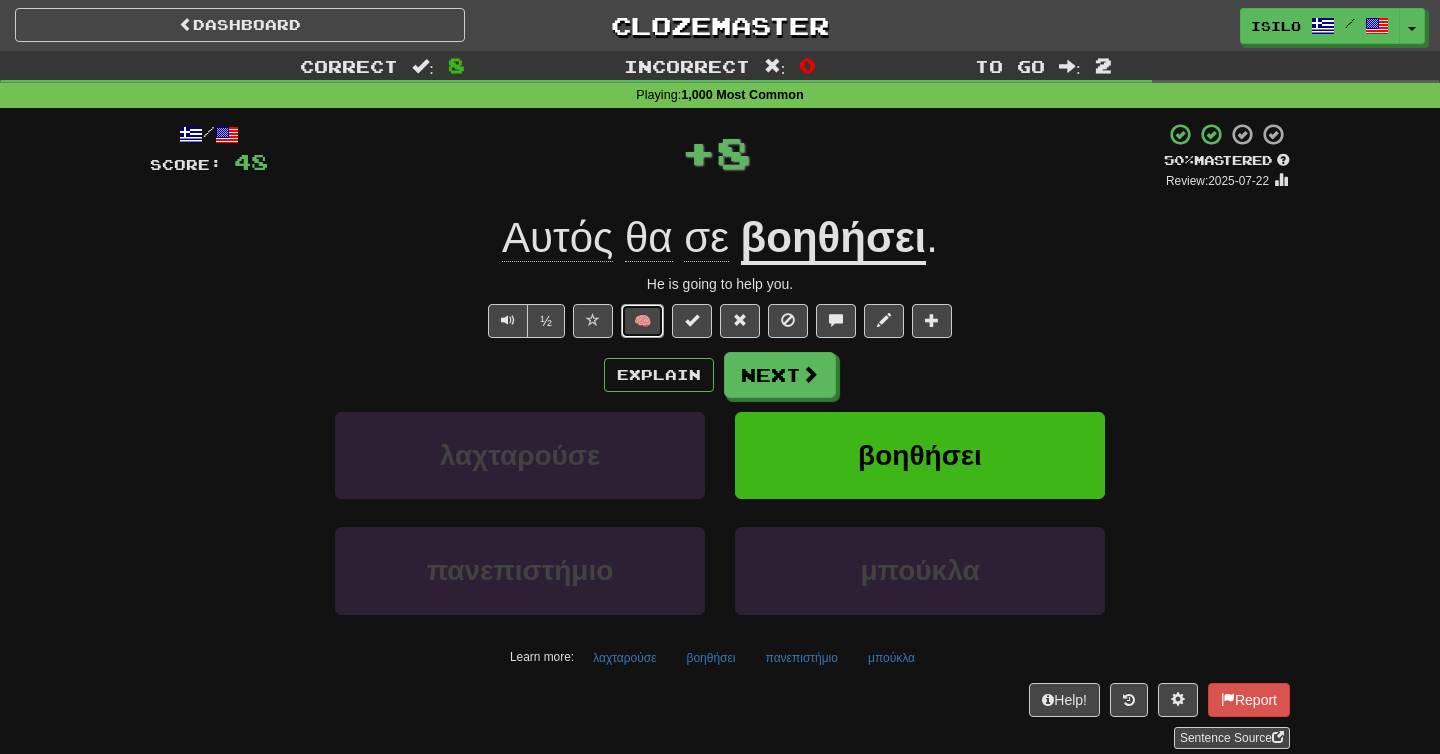 click on "🧠" at bounding box center [642, 321] 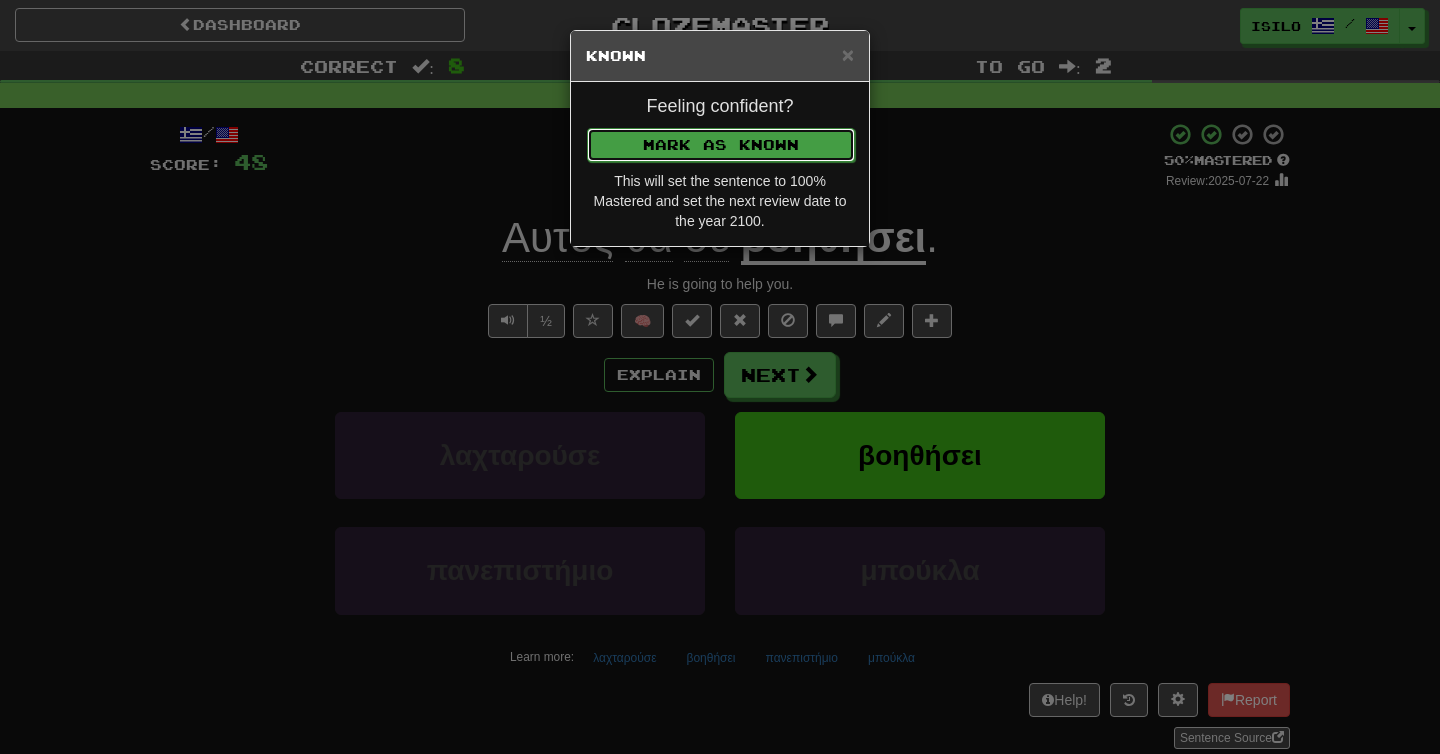 click on "Mark as Known" at bounding box center (721, 145) 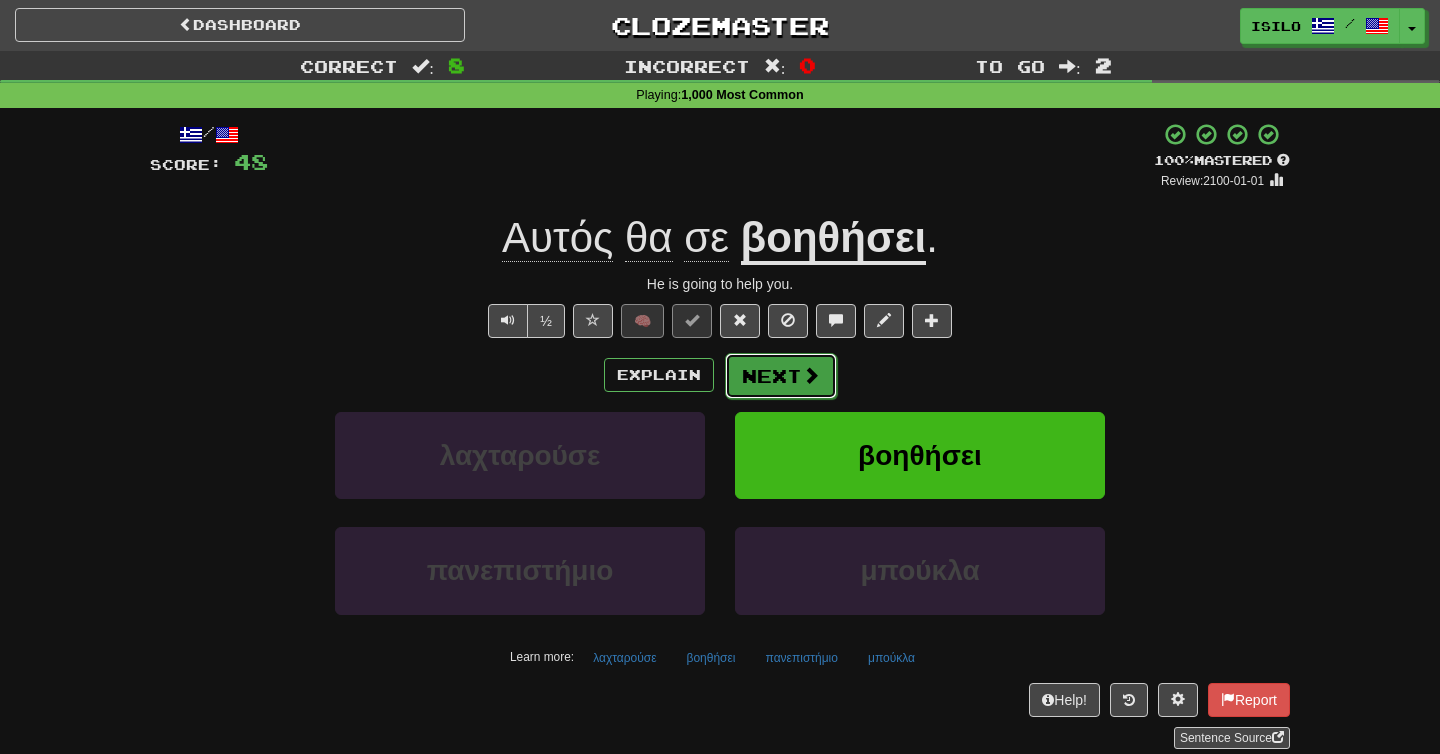 click on "Next" at bounding box center (781, 376) 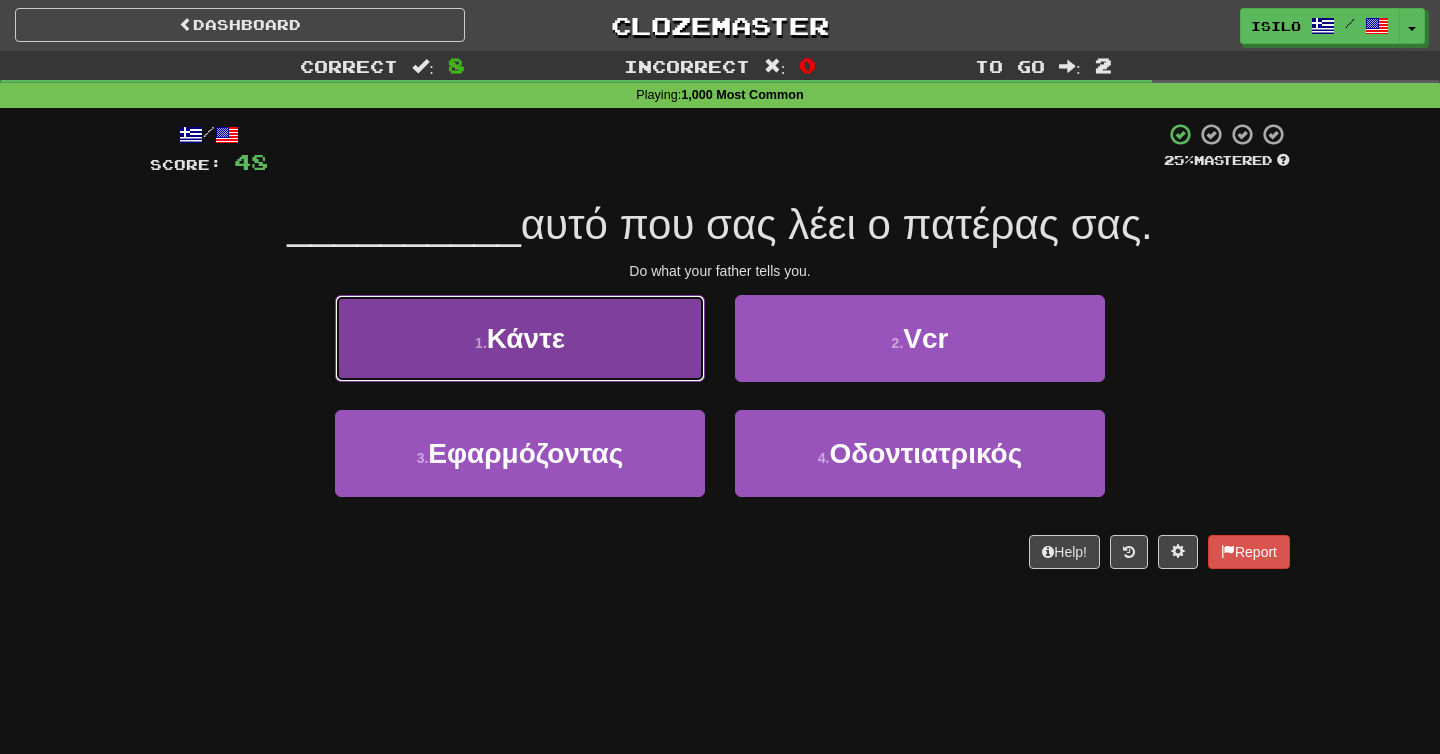 click on "1 .  Κάντε" at bounding box center (520, 338) 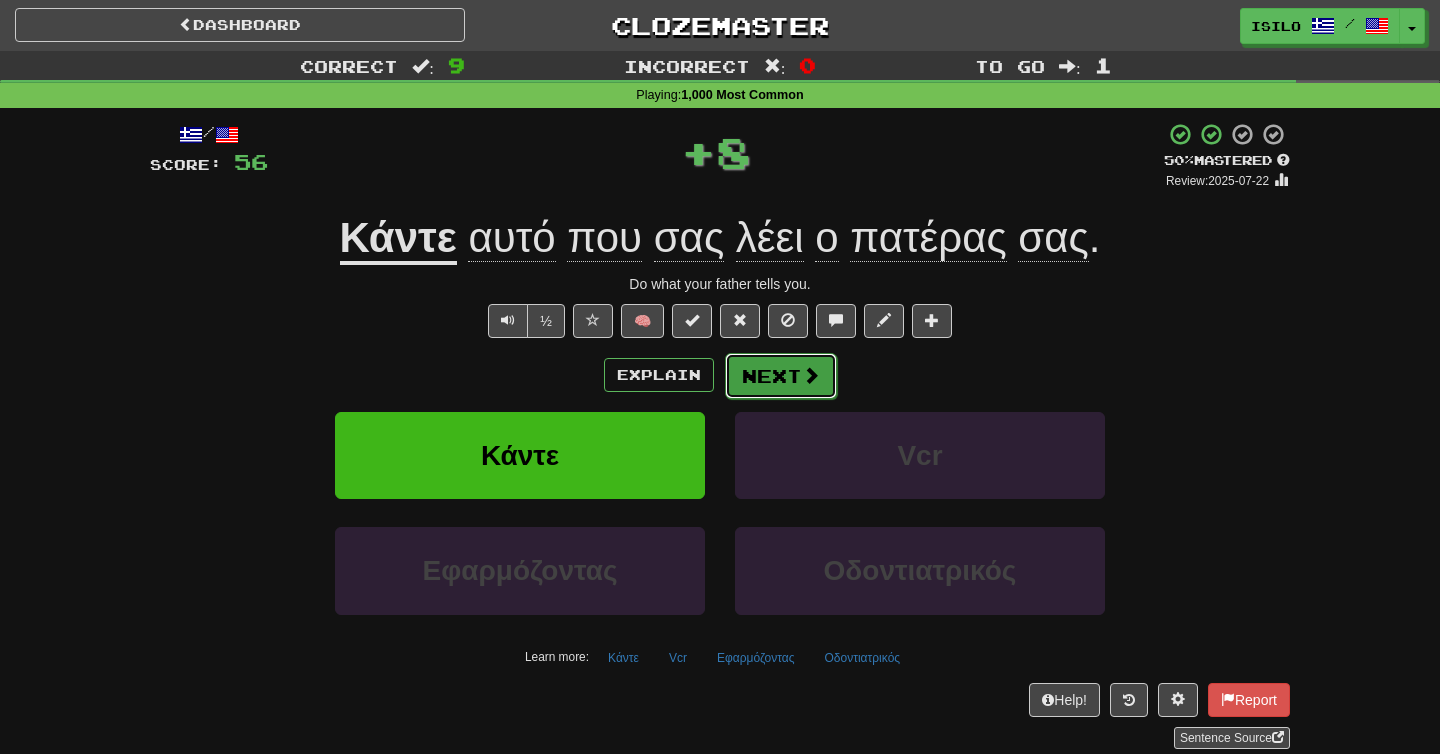 click at bounding box center (811, 375) 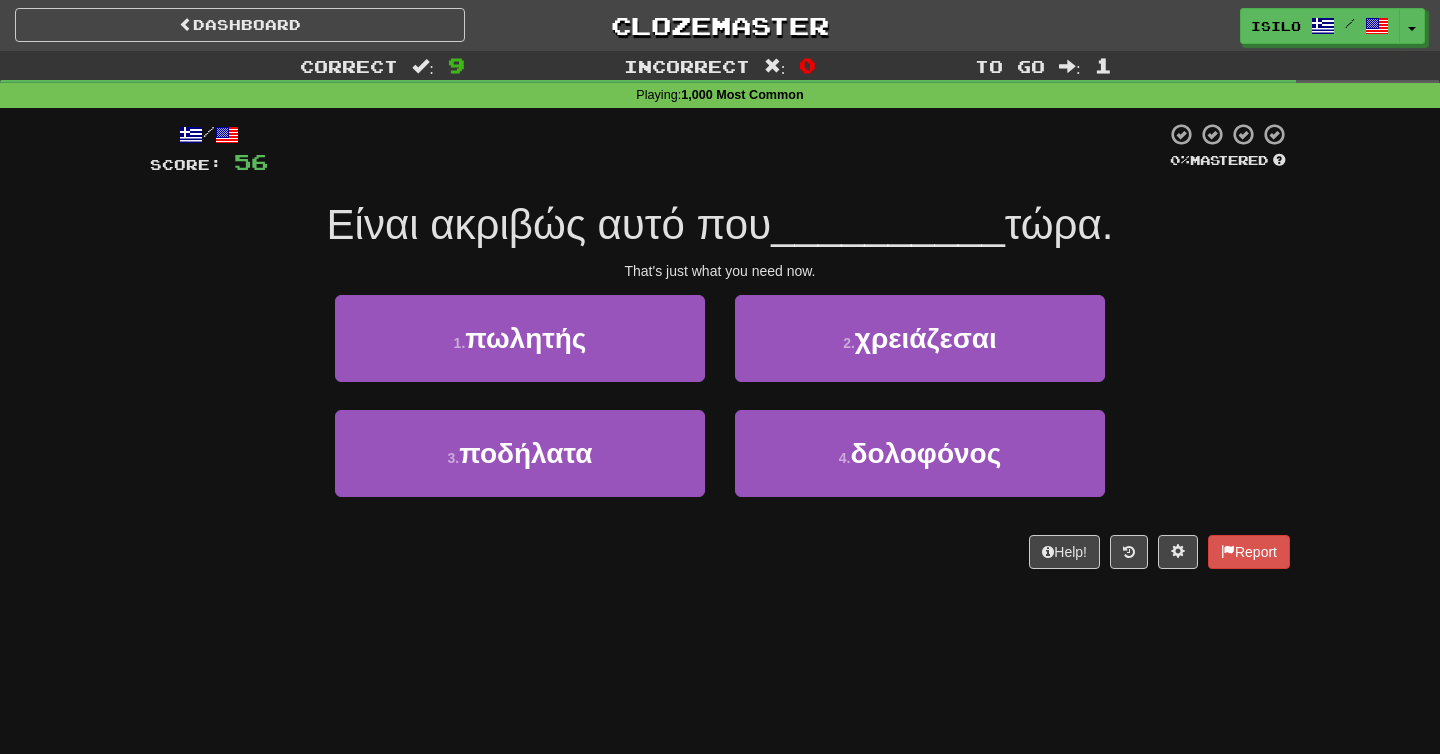 click on "That's just what you need now." at bounding box center (720, 271) 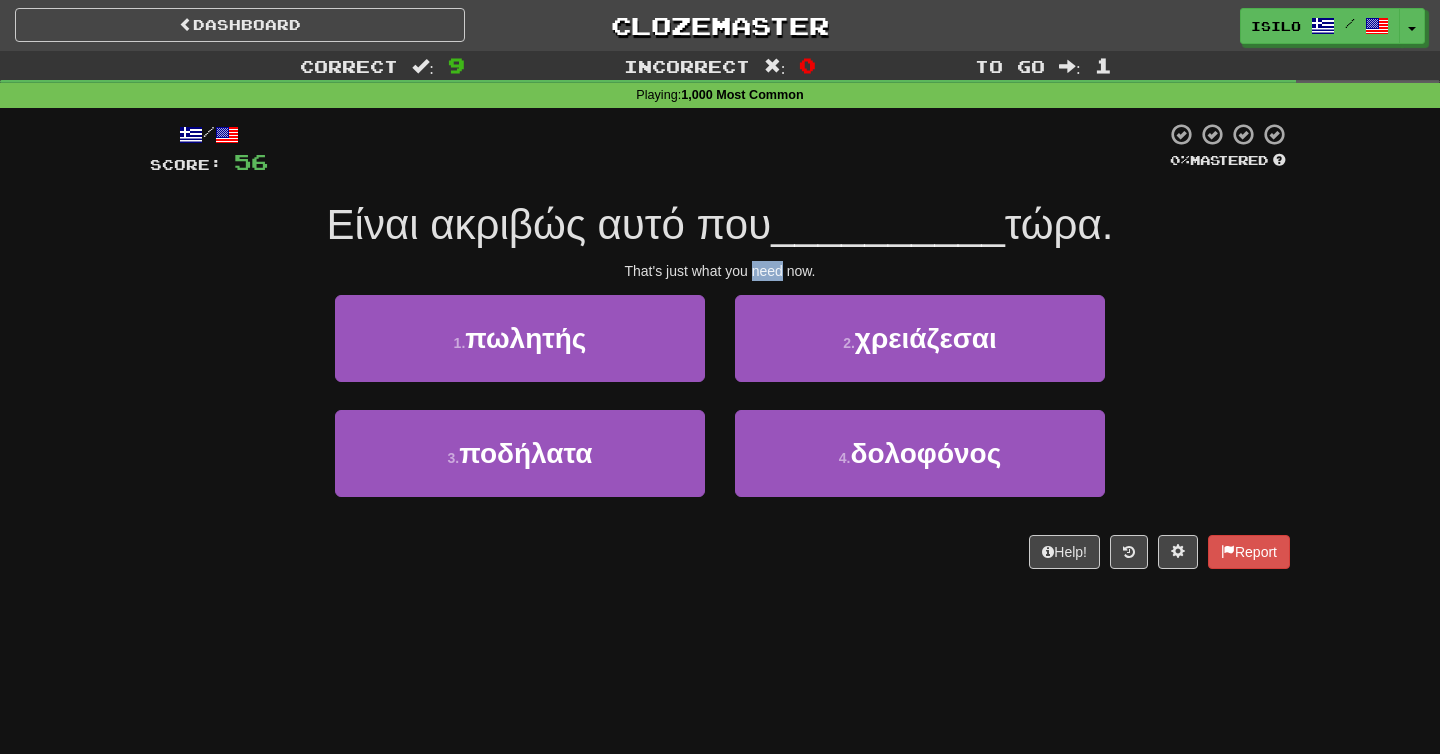 click on "That's just what you need now." at bounding box center [720, 271] 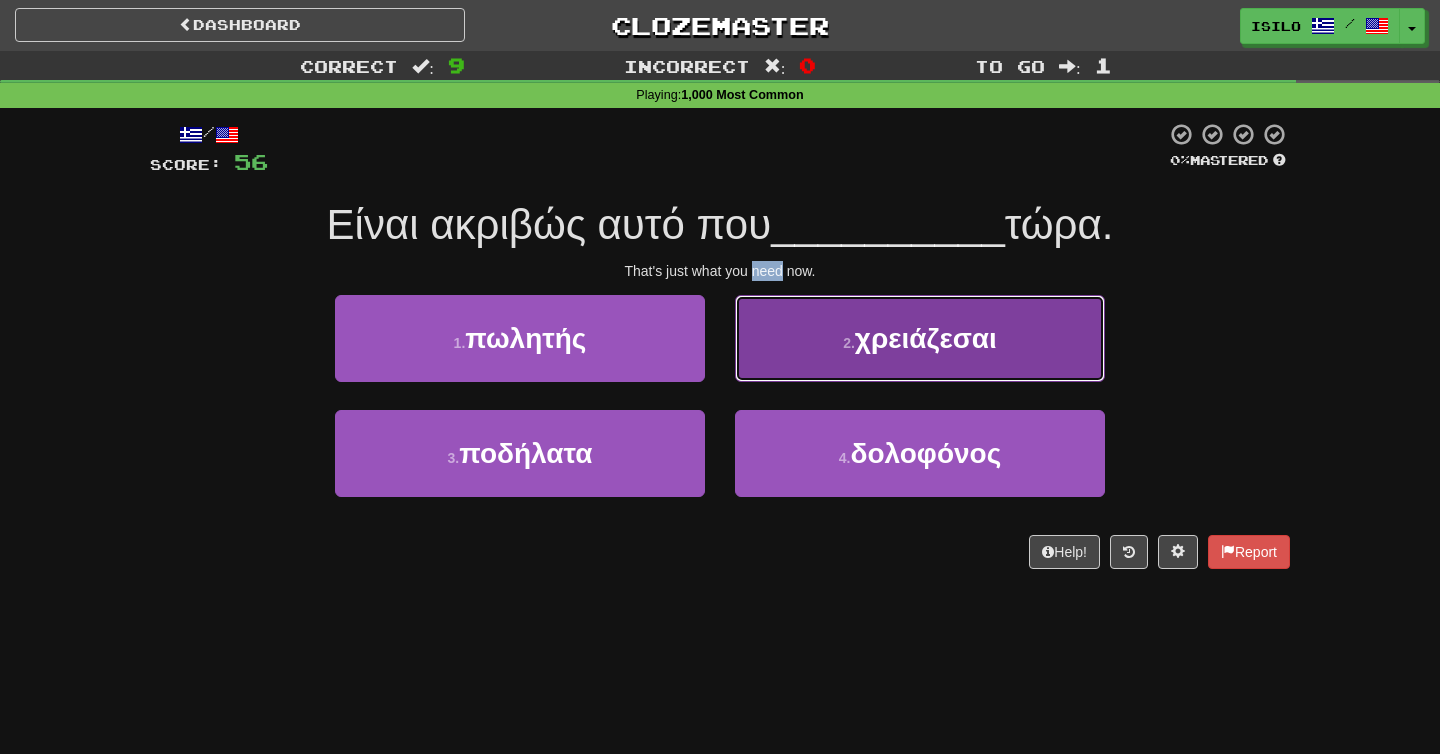 click on "χρειάζεσαι" at bounding box center [926, 338] 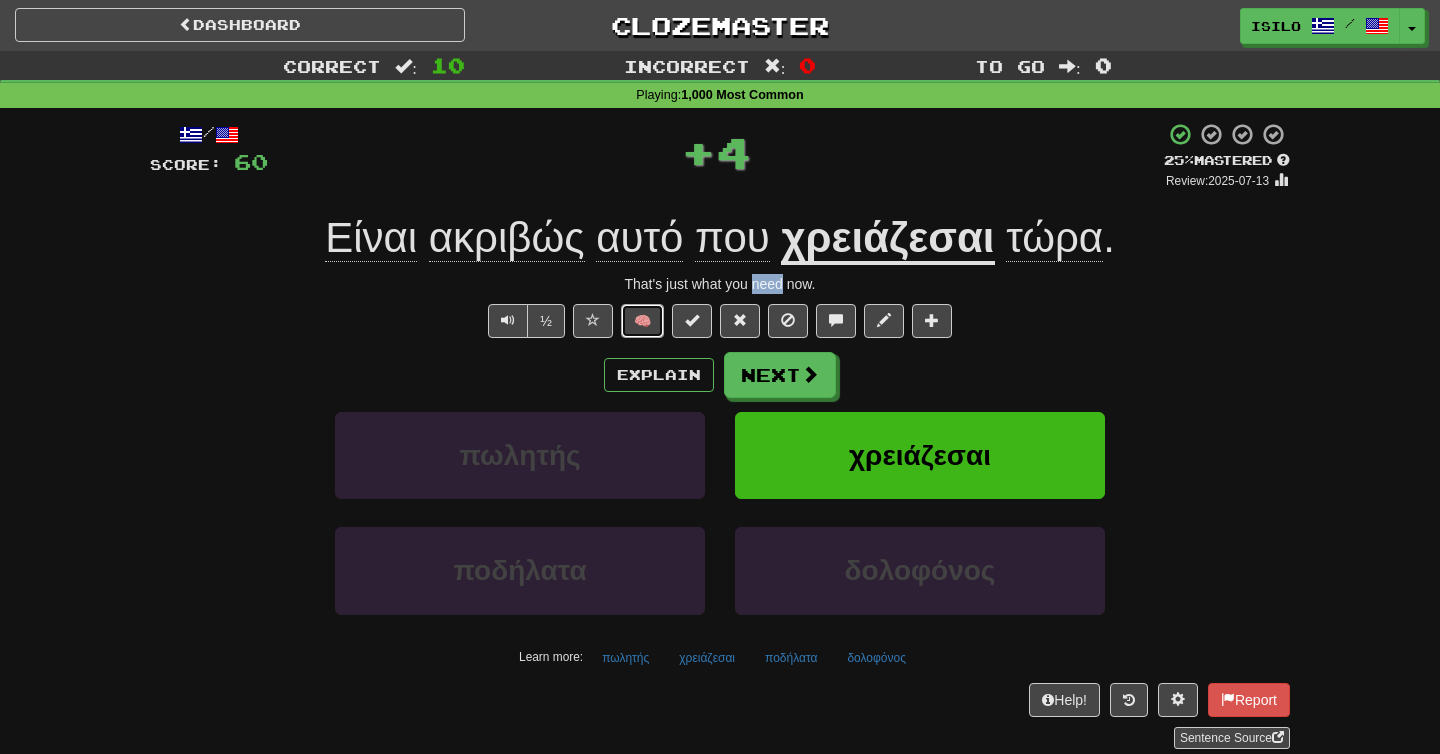 click on "🧠" at bounding box center [642, 321] 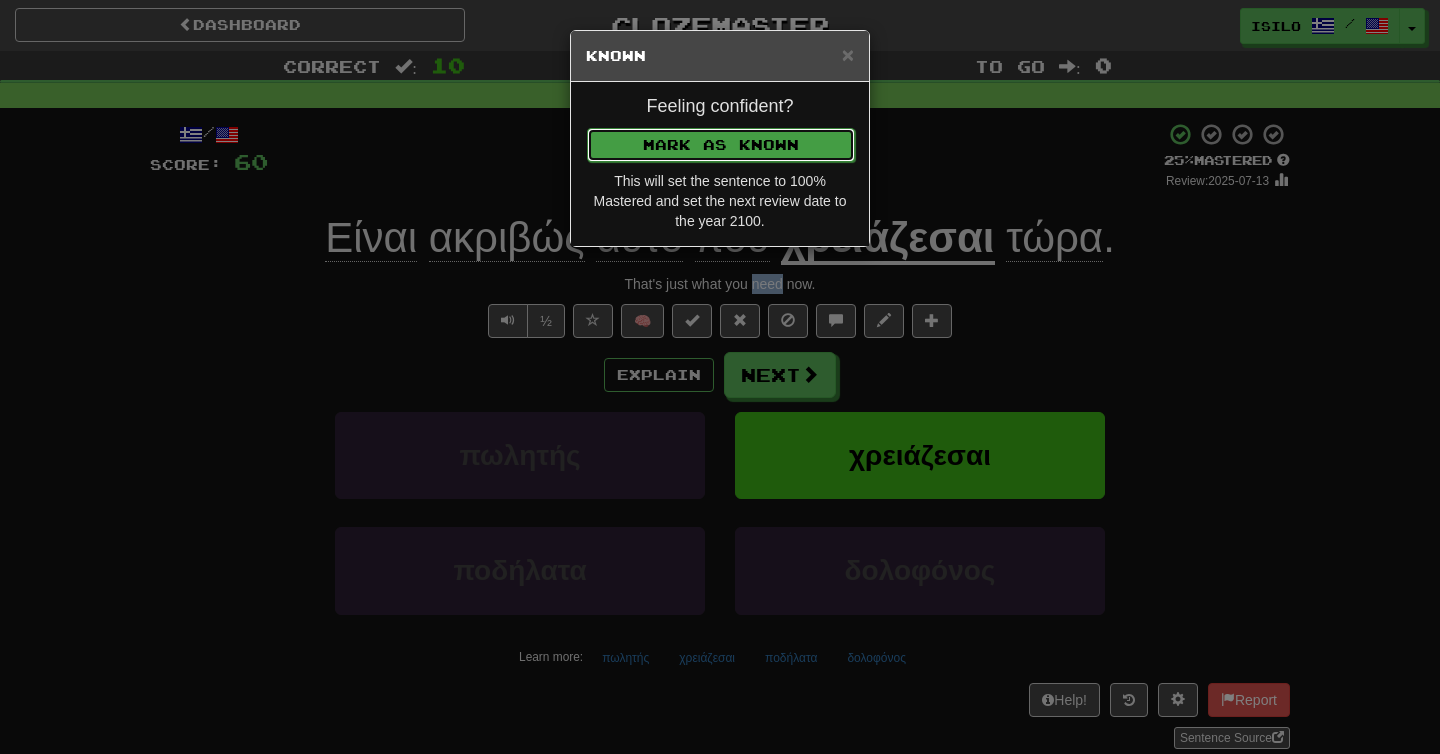 click on "Mark as Known" at bounding box center (721, 145) 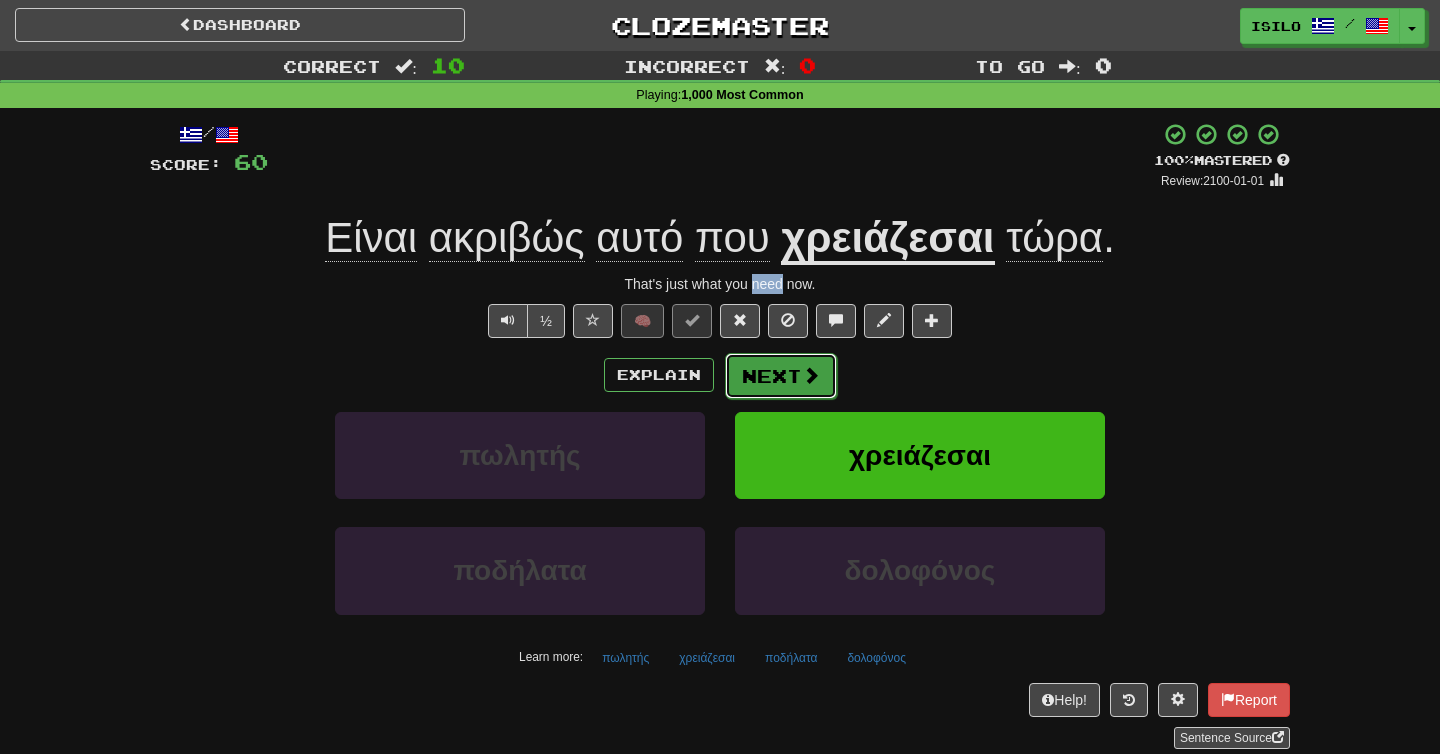 click on "Next" at bounding box center (781, 376) 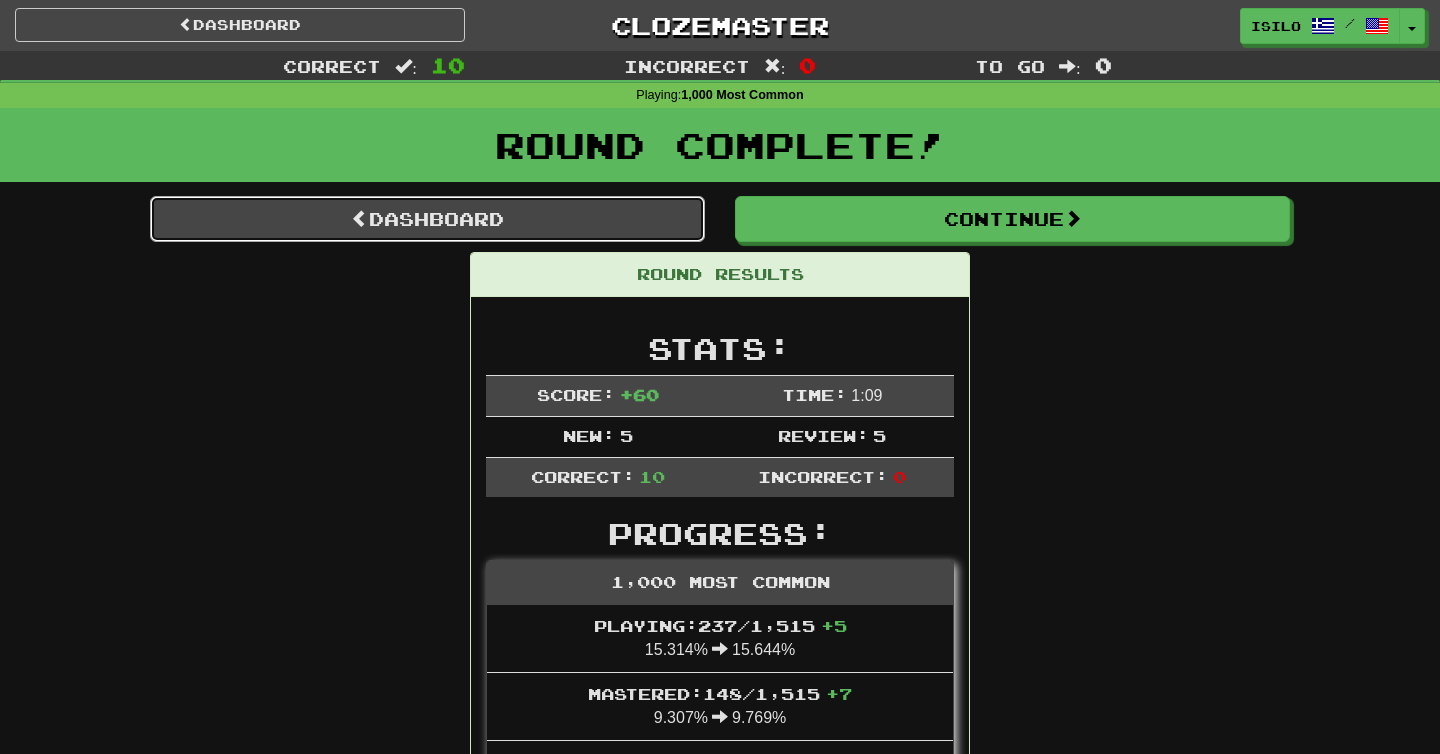 click on "Dashboard" at bounding box center [427, 219] 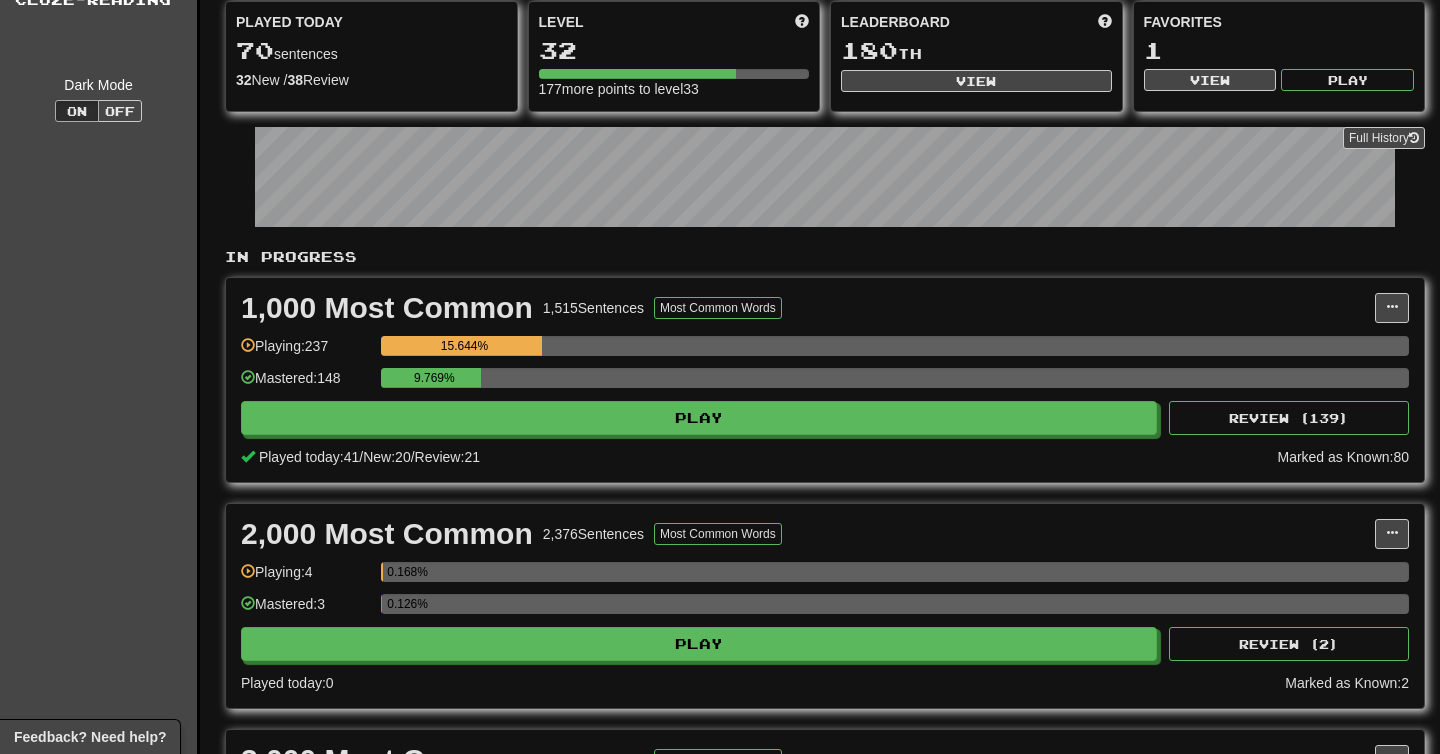 scroll, scrollTop: 187, scrollLeft: 0, axis: vertical 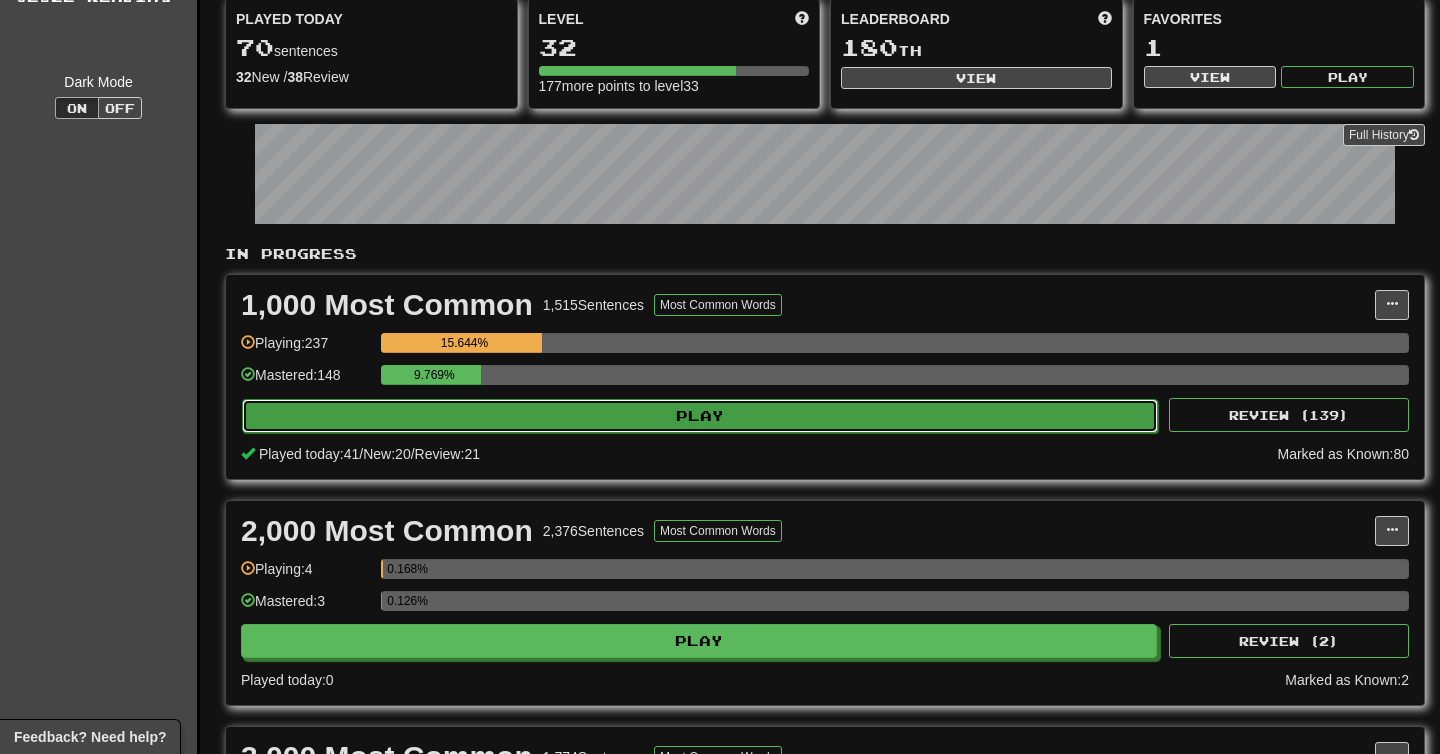 click on "Play" at bounding box center (700, 416) 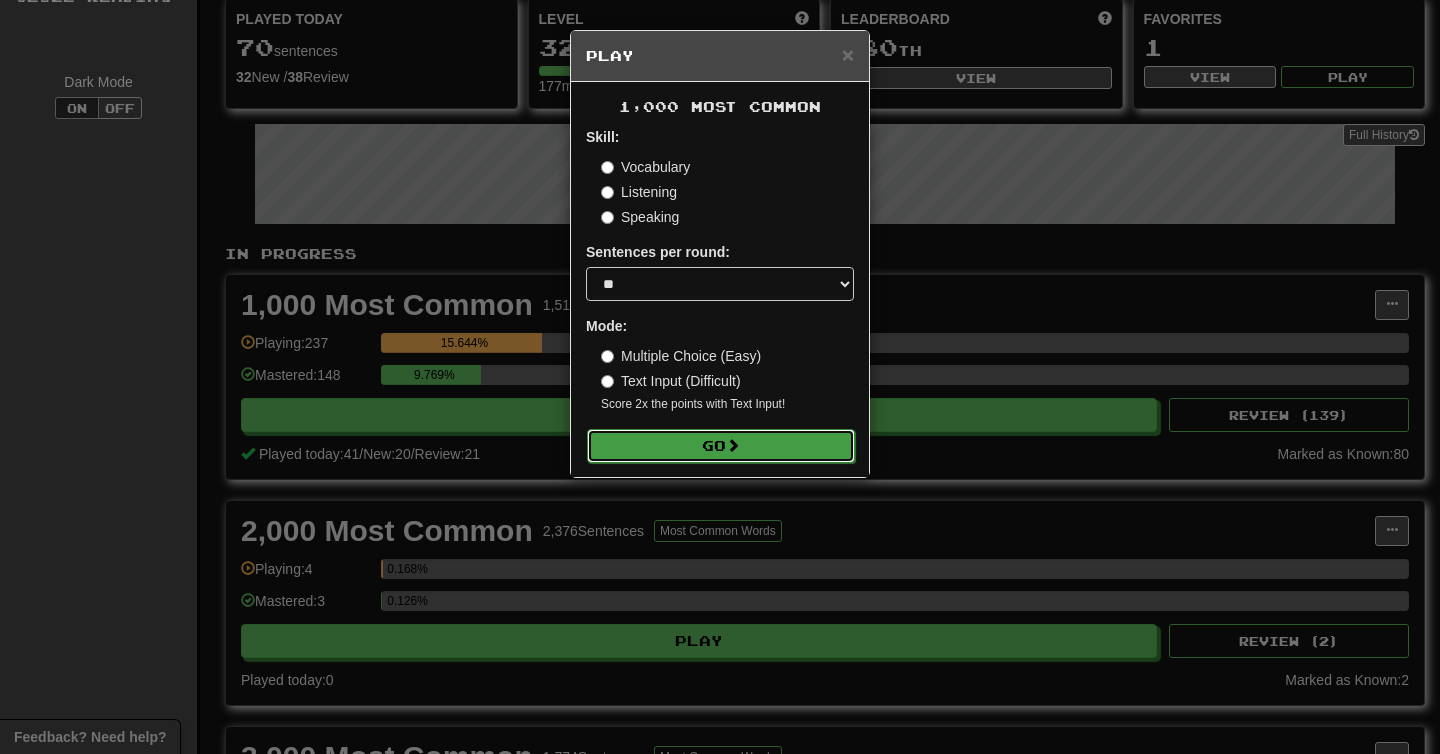 click on "Go" at bounding box center (721, 446) 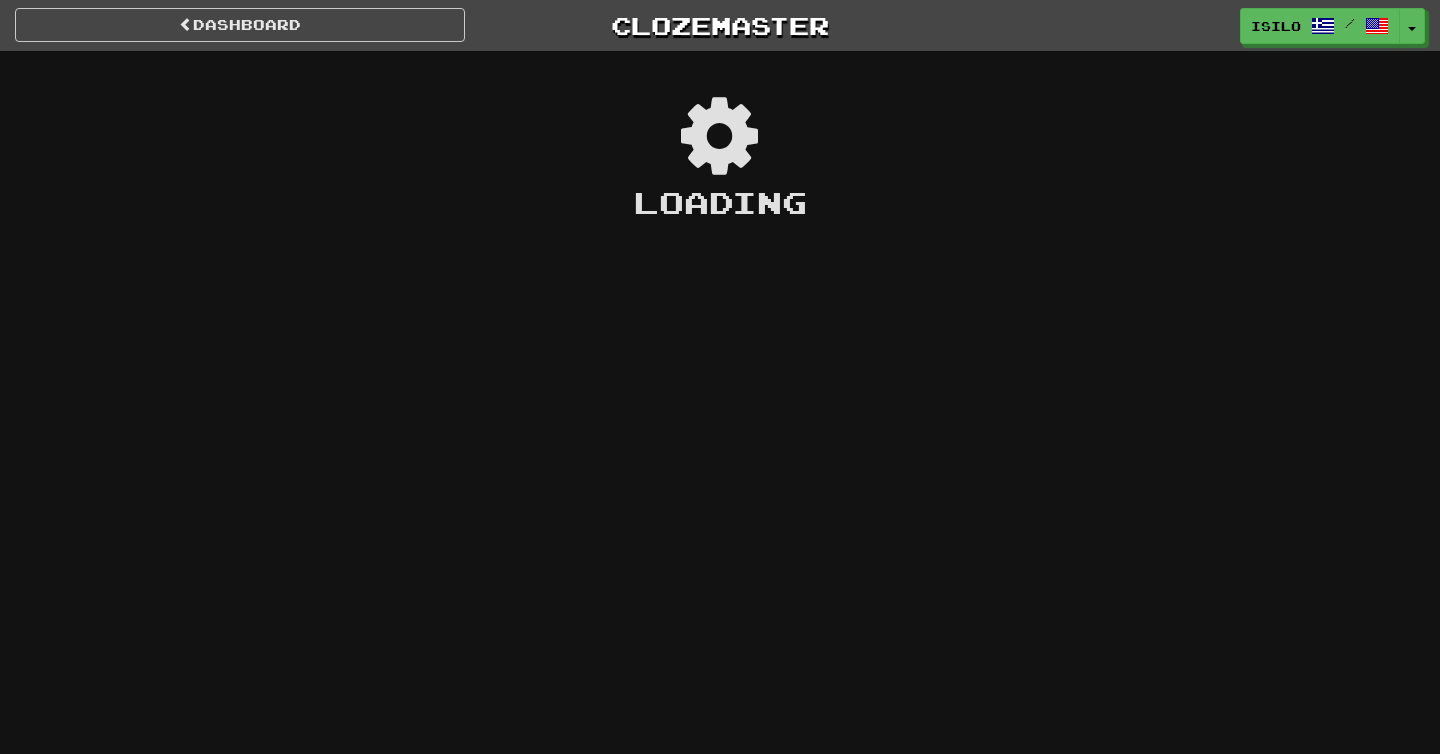 scroll, scrollTop: 0, scrollLeft: 0, axis: both 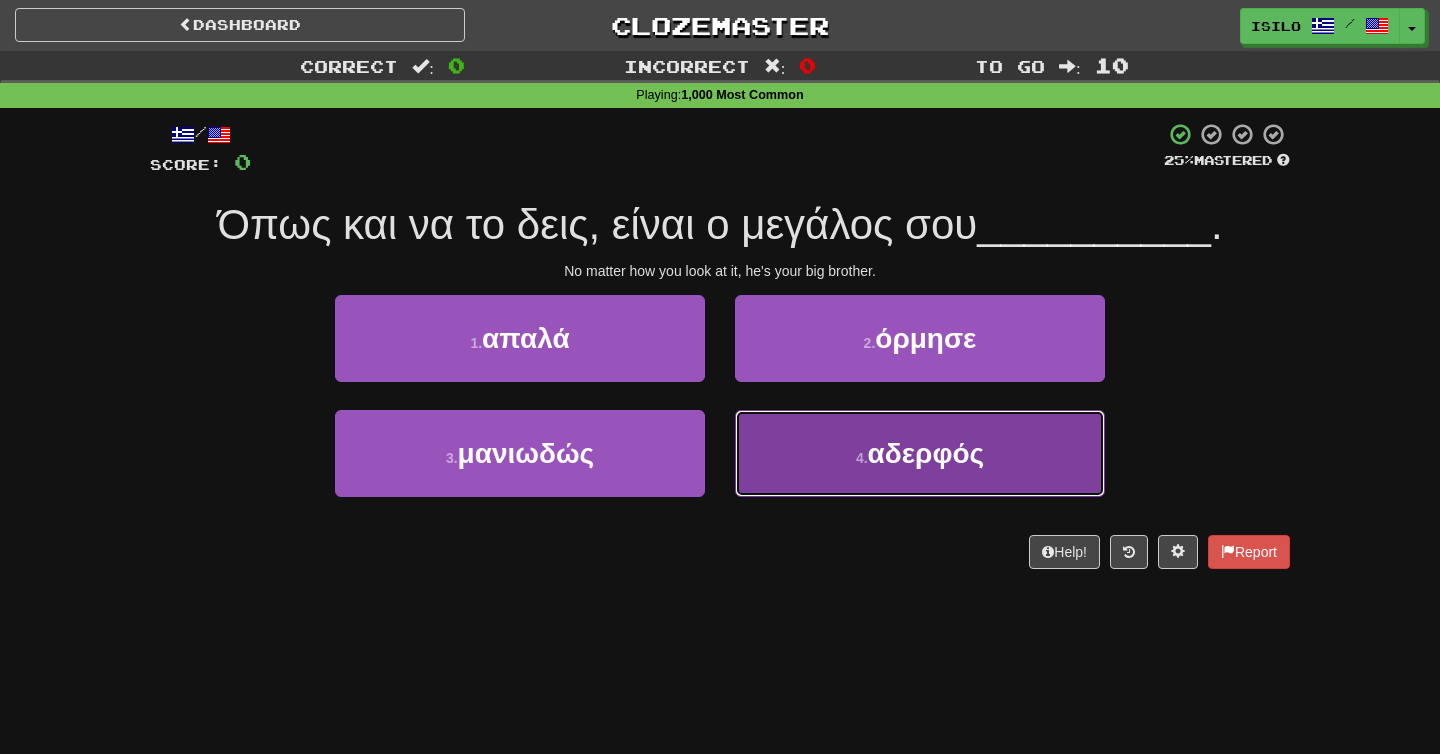 click on "αδερφός" at bounding box center [926, 453] 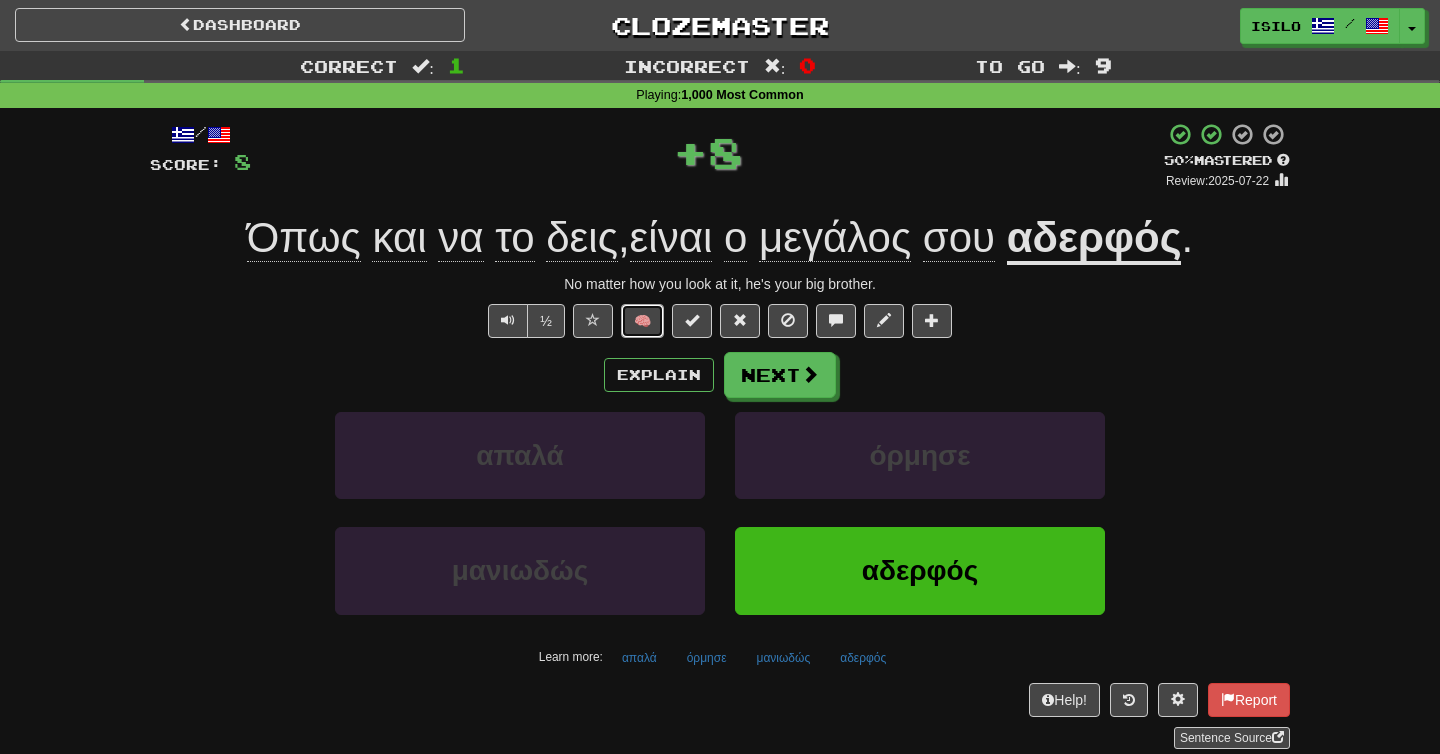 click on "🧠" at bounding box center [642, 321] 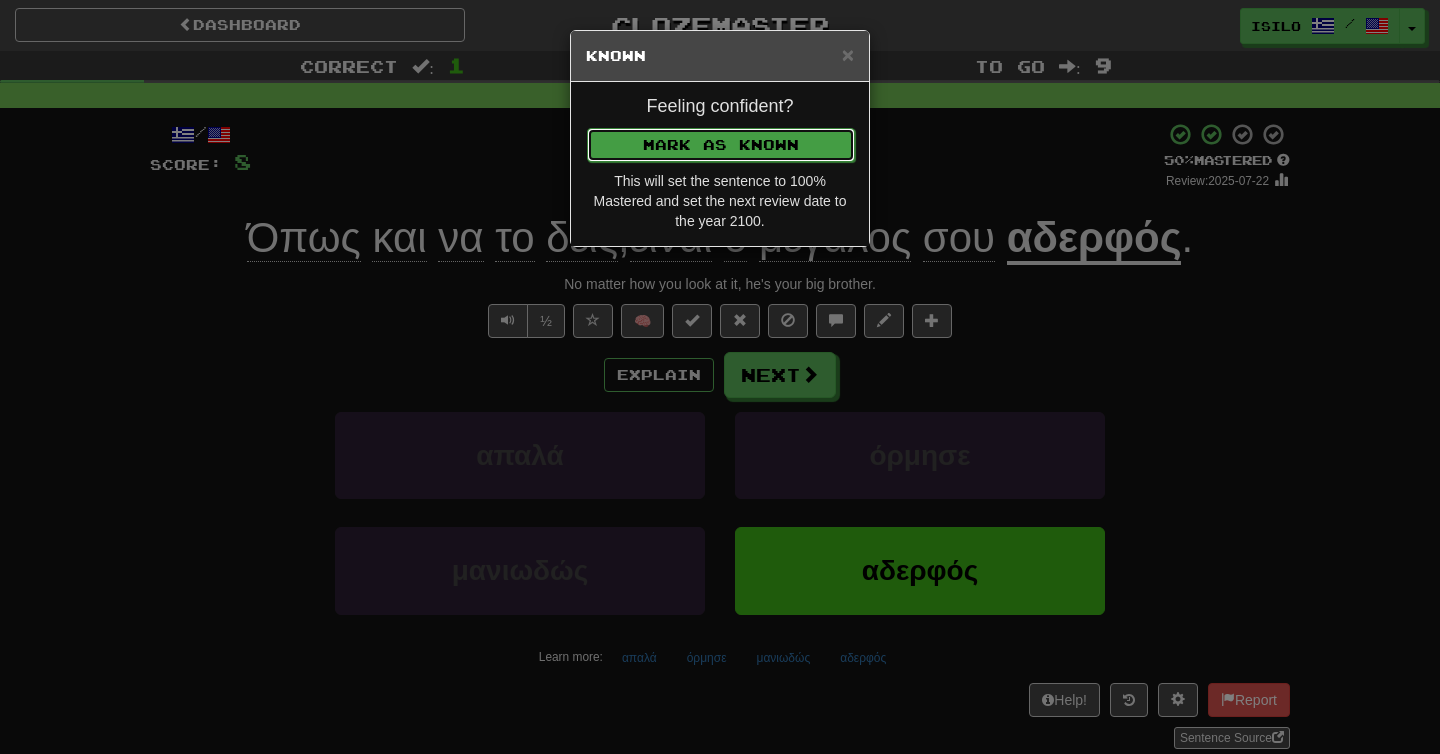 click on "Mark as Known" at bounding box center (721, 145) 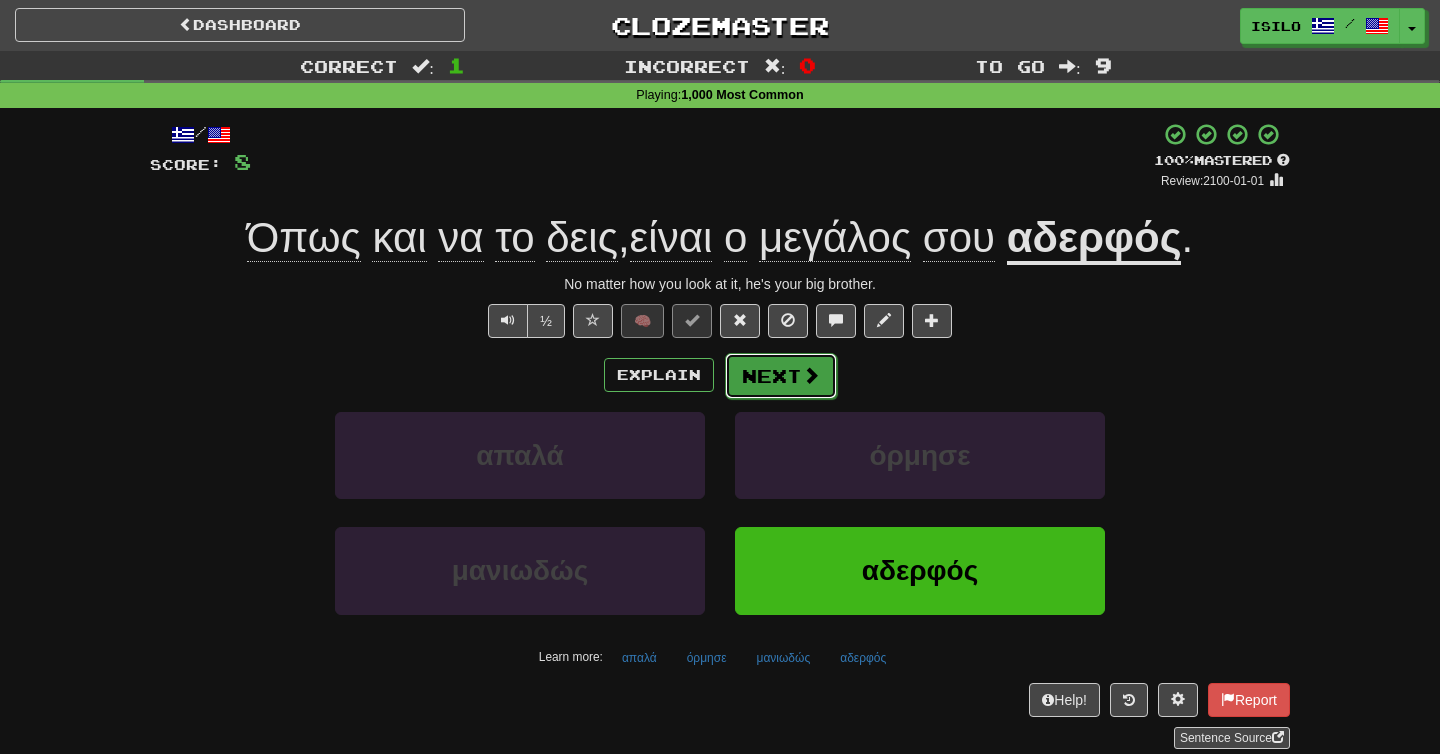 click on "Next" at bounding box center [781, 376] 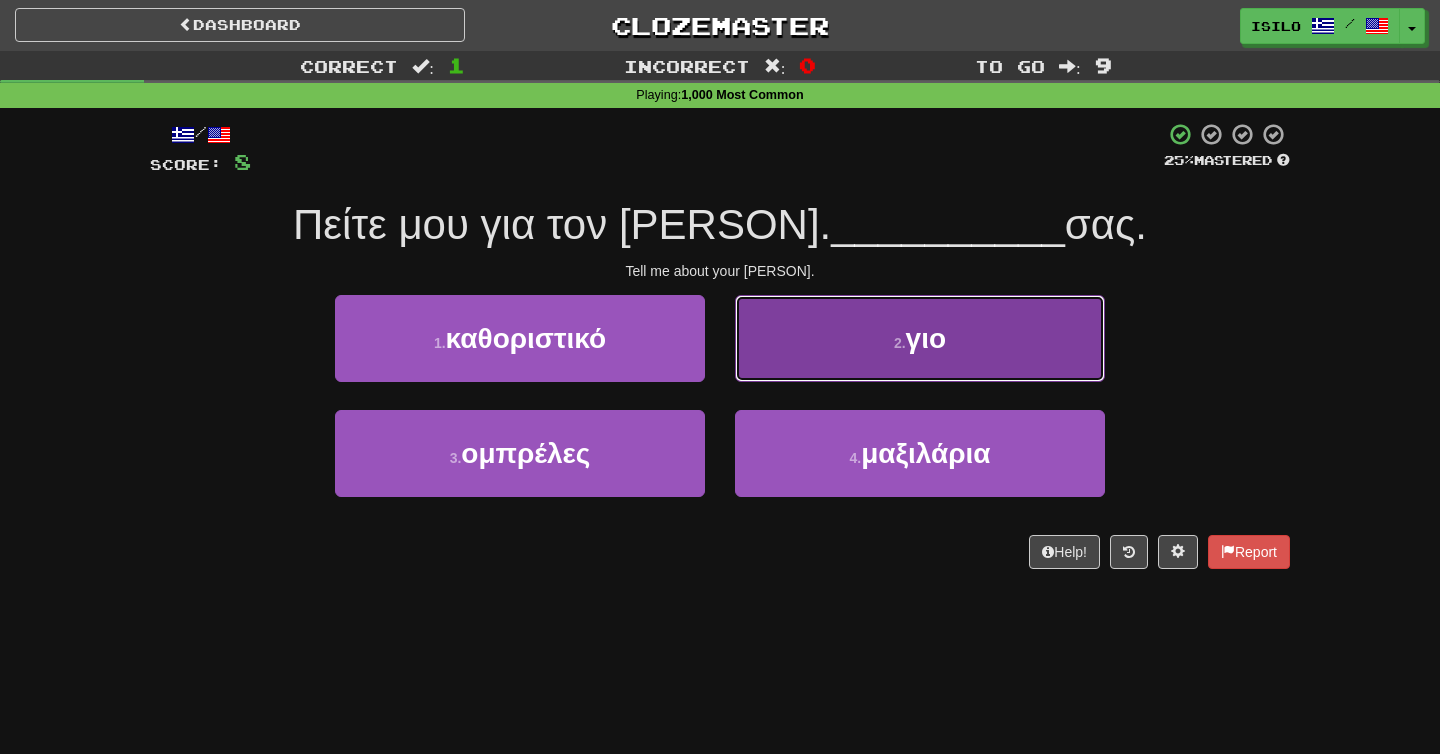 click on "2 .  γιο" at bounding box center [920, 338] 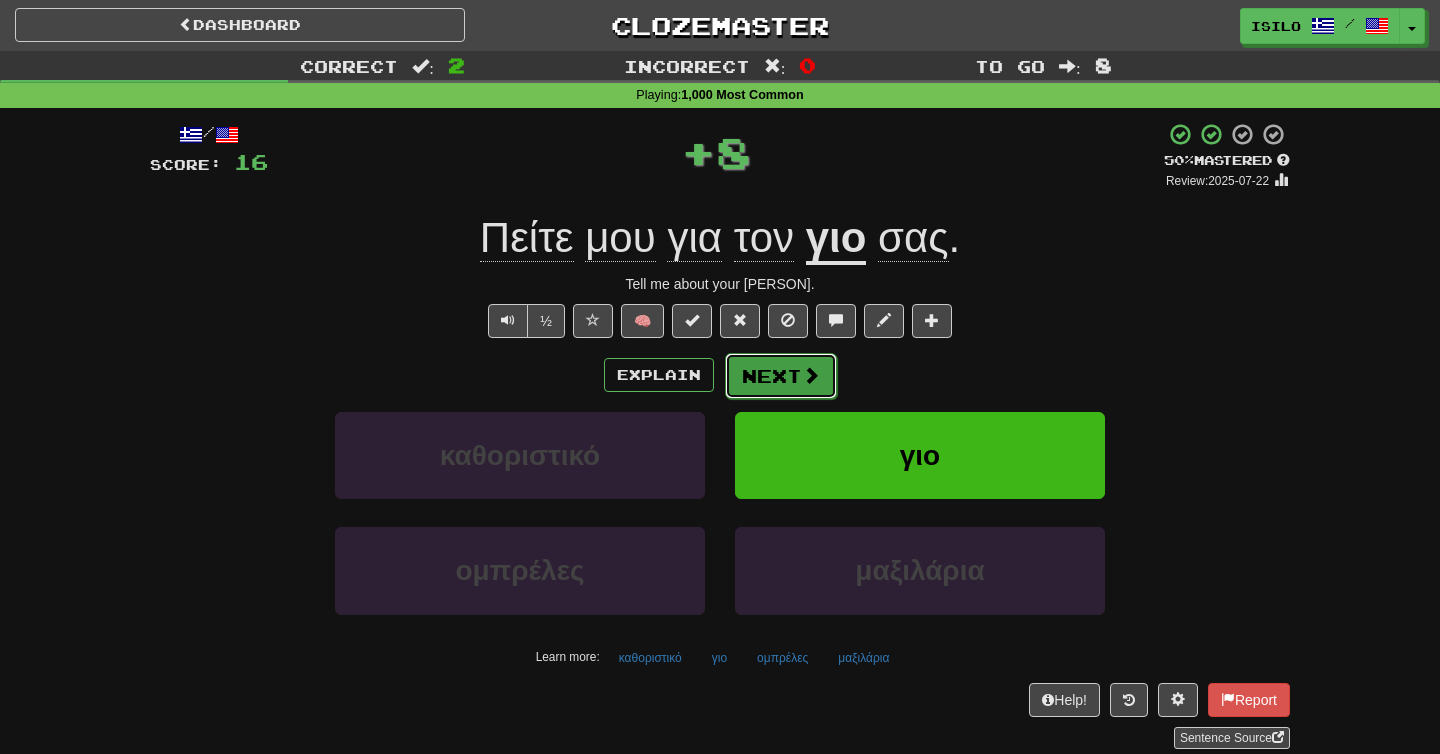 click on "Next" at bounding box center (781, 376) 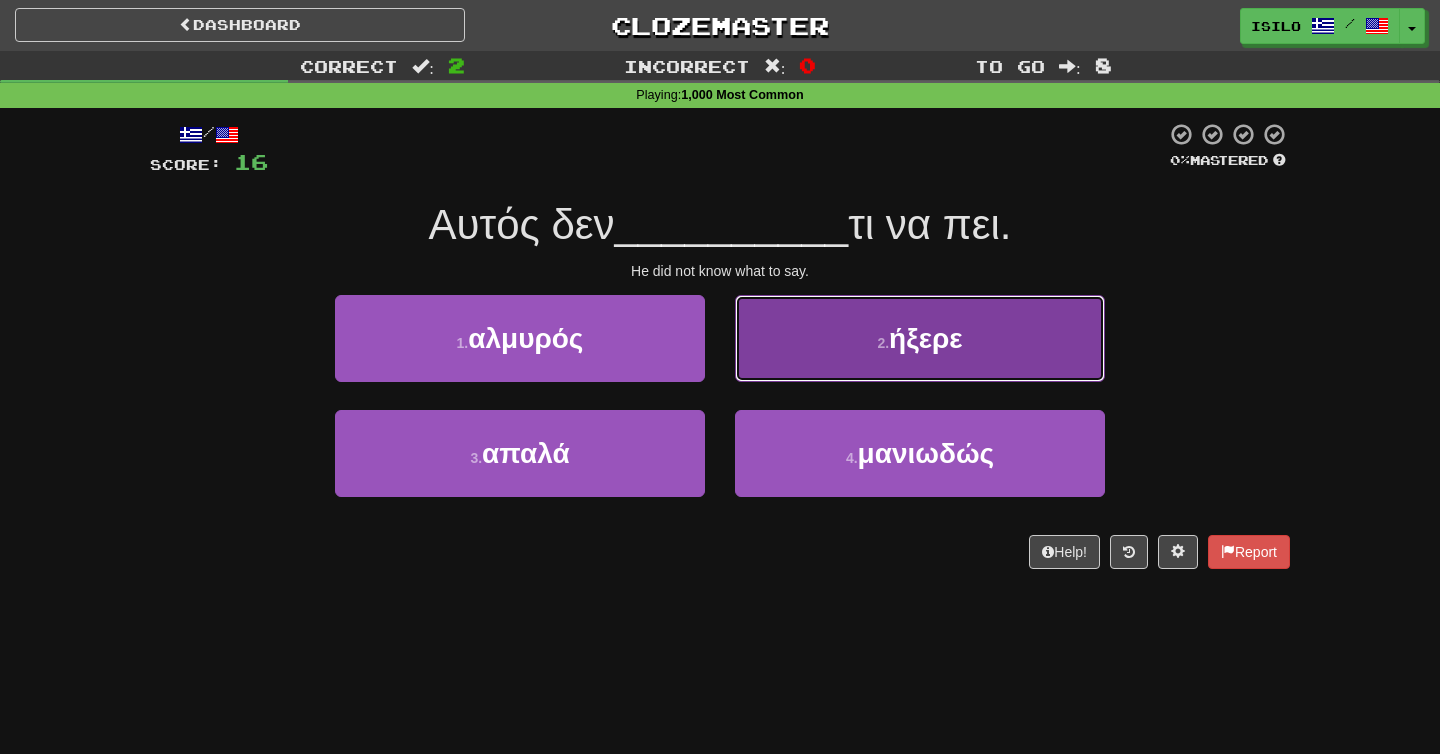 click on "2 .  ήξερε" at bounding box center (920, 338) 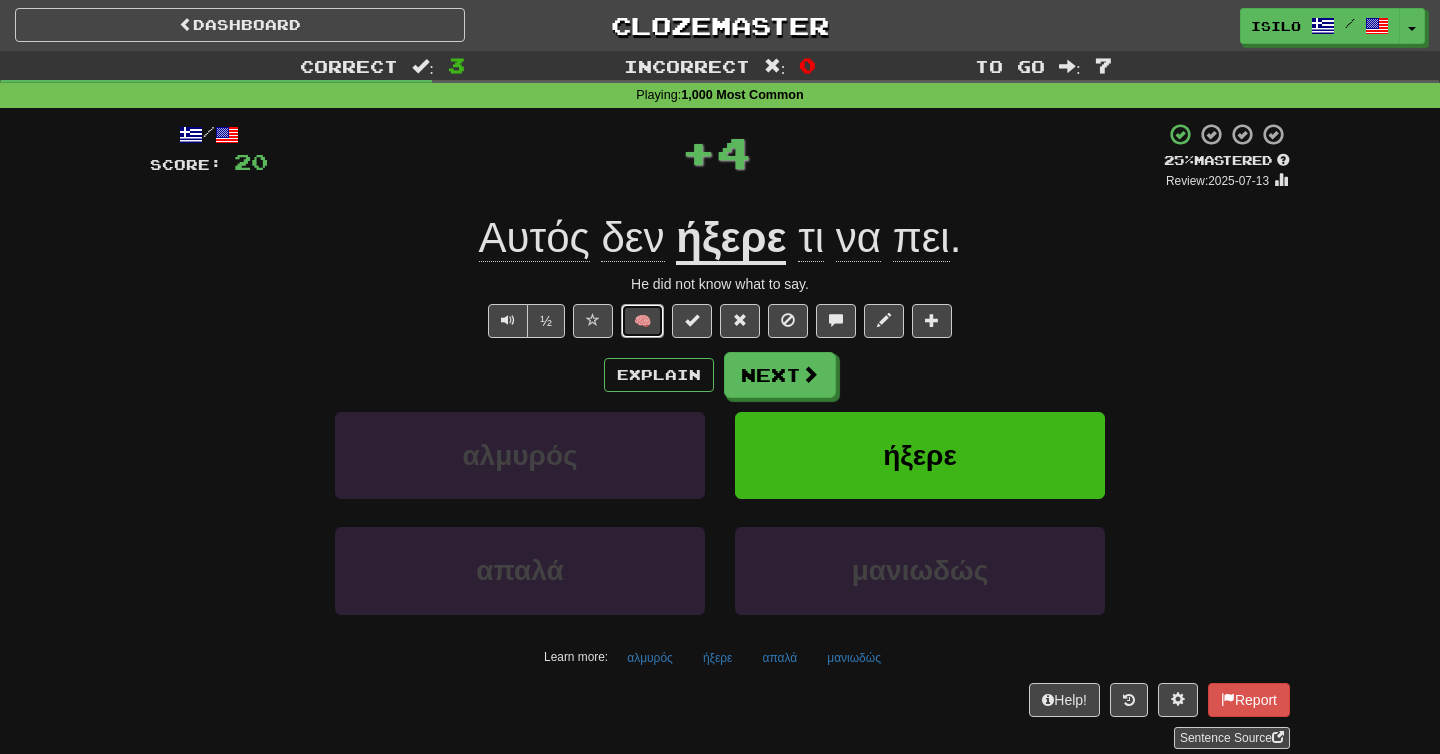 click on "🧠" at bounding box center [642, 321] 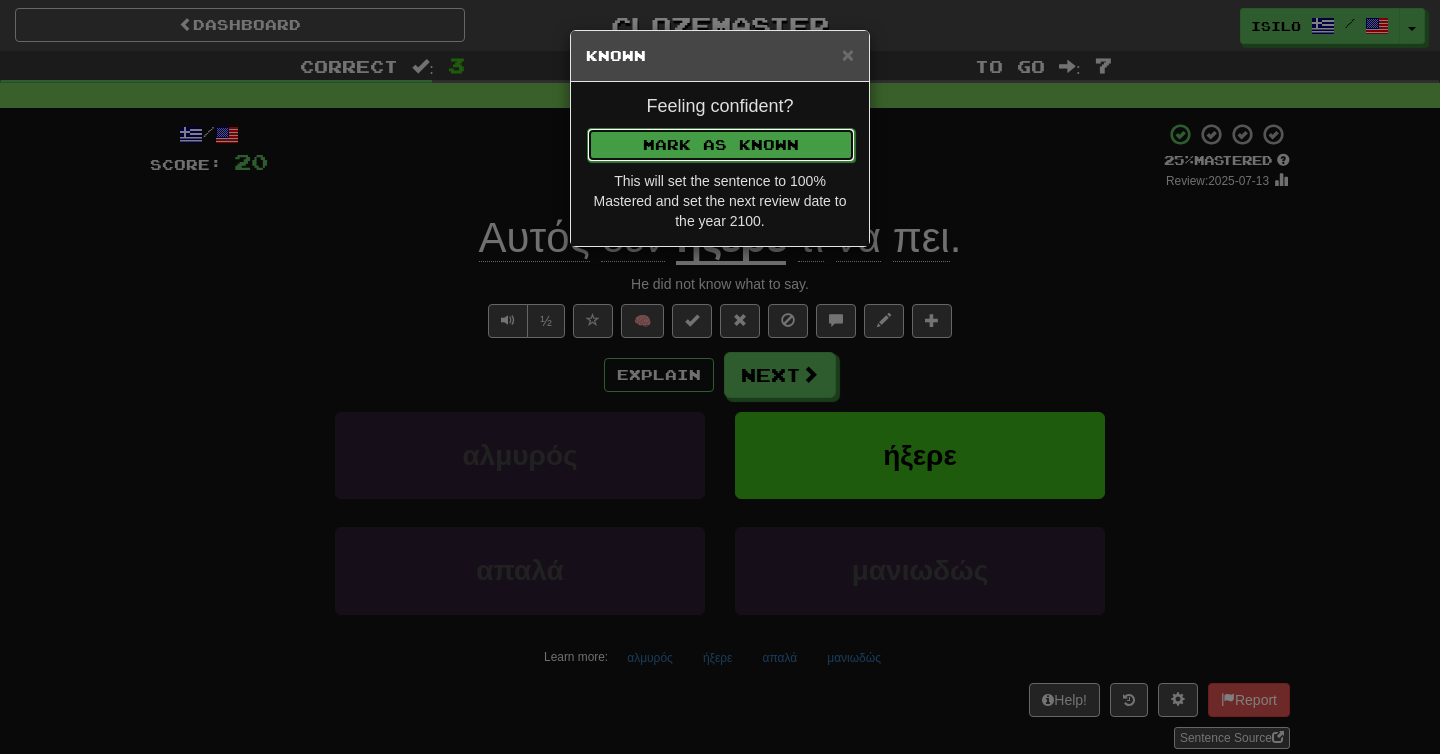 click on "Mark as Known" at bounding box center [721, 145] 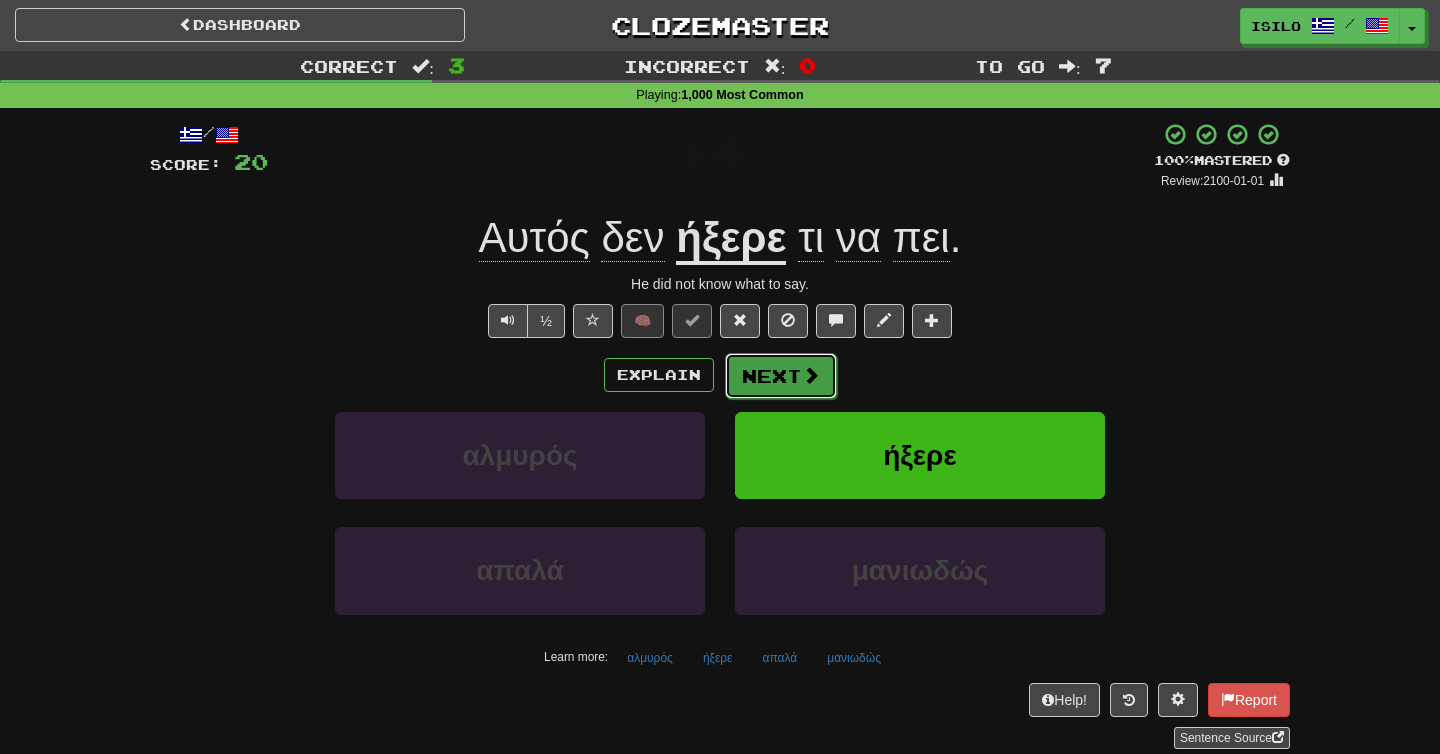 click on "Next" at bounding box center (781, 376) 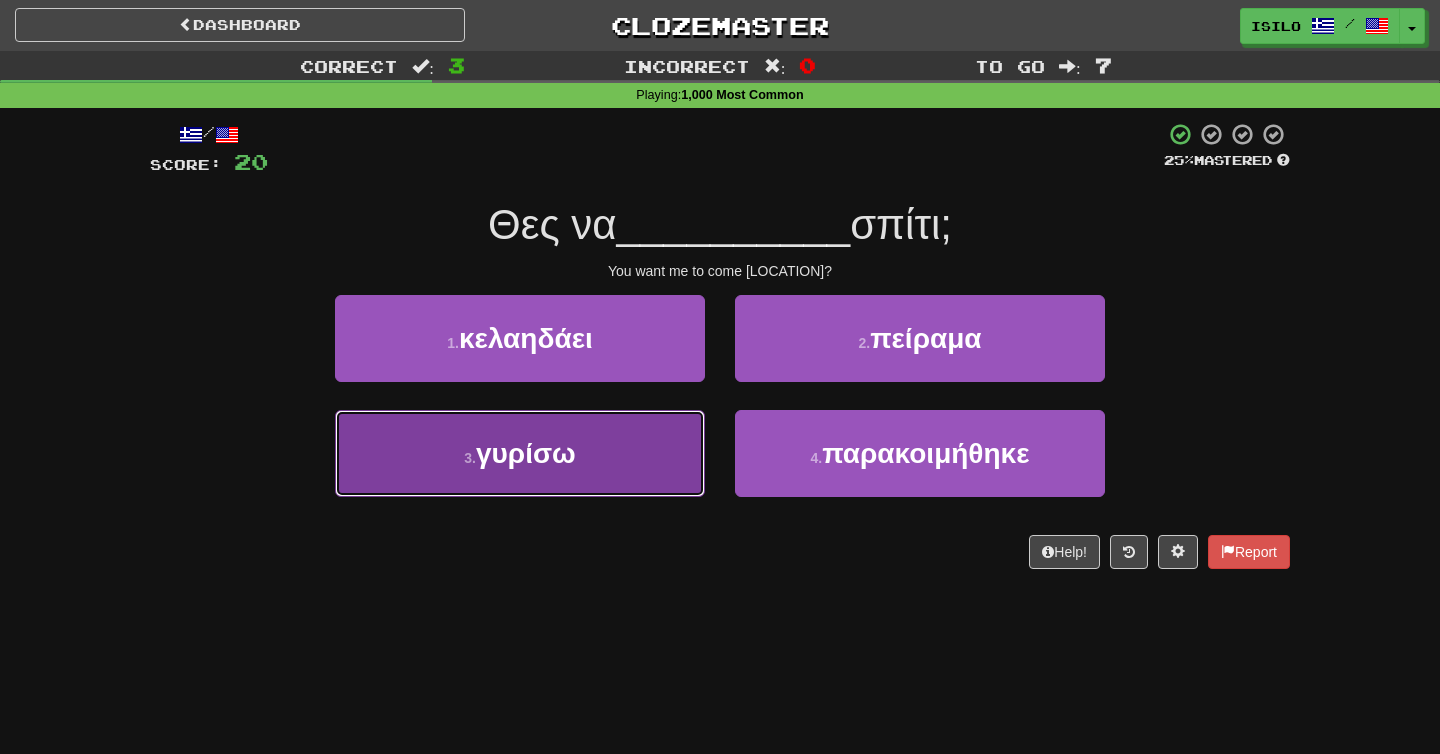 click on "3 .  γυρίσω" at bounding box center (520, 453) 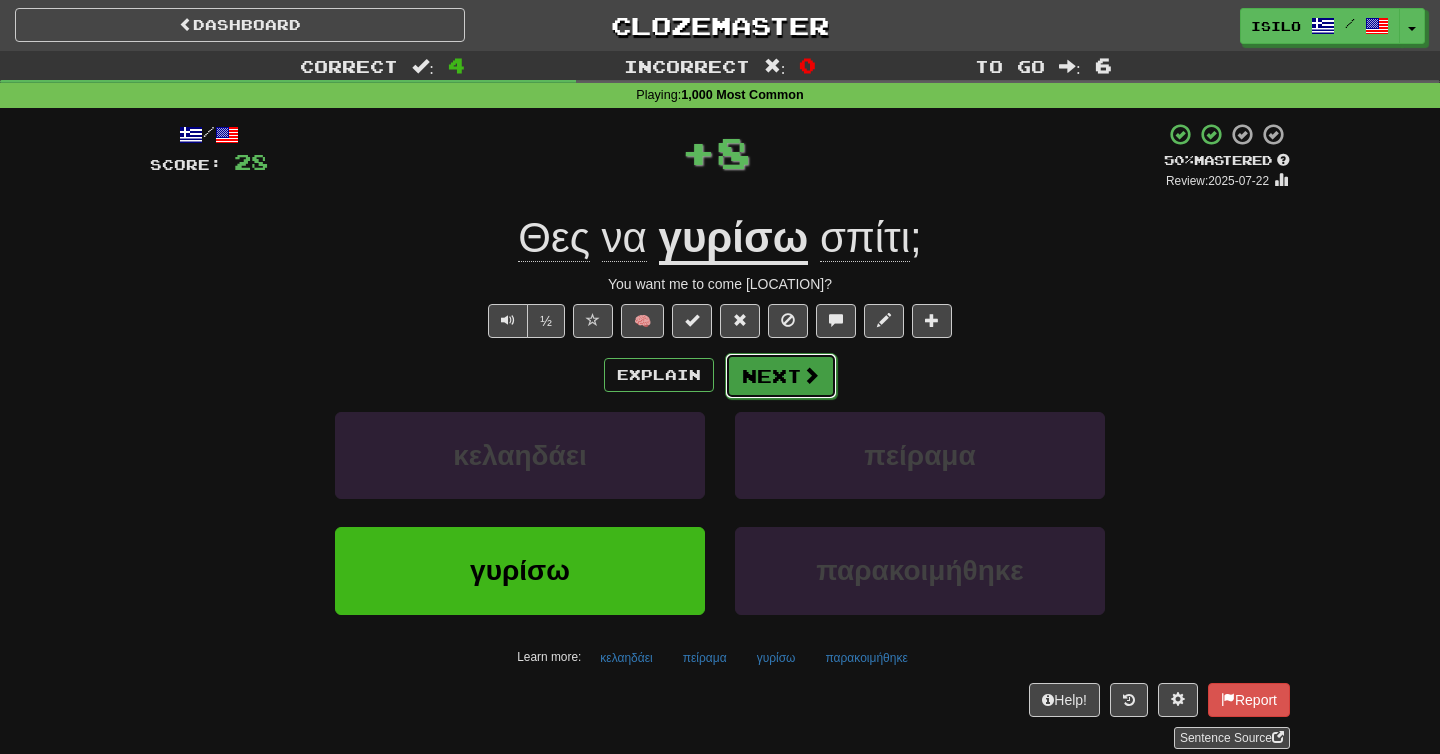 click on "Next" at bounding box center [781, 376] 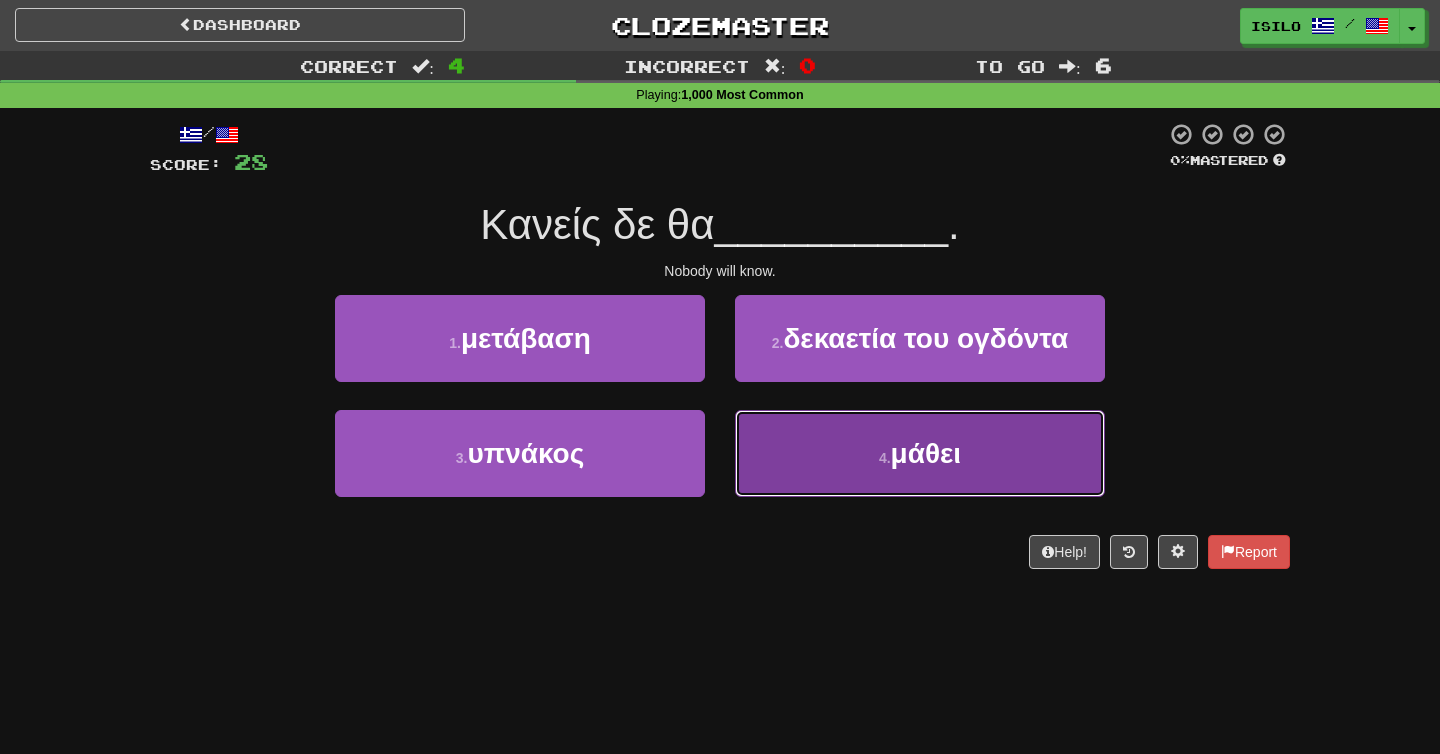 click on "4 .  μάθει" at bounding box center (920, 453) 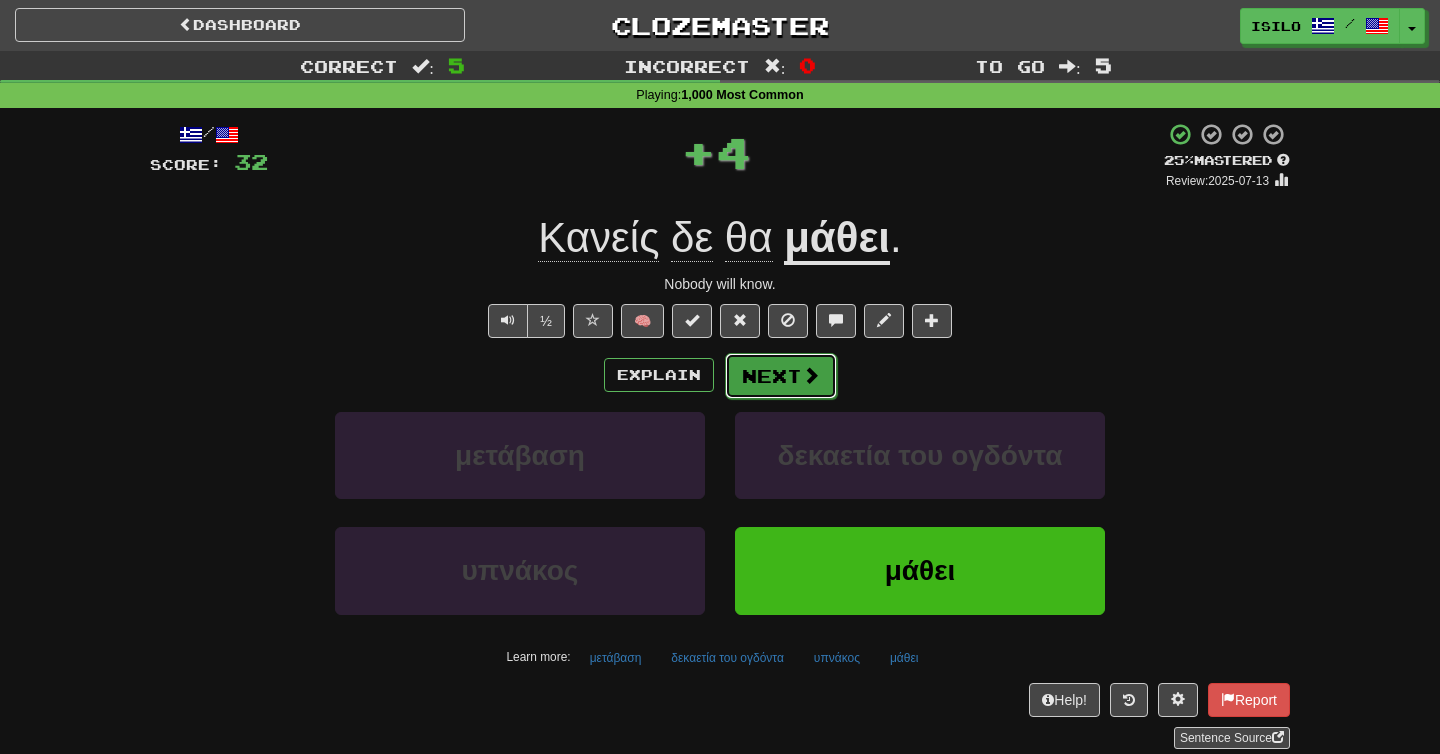 click on "Next" at bounding box center [781, 376] 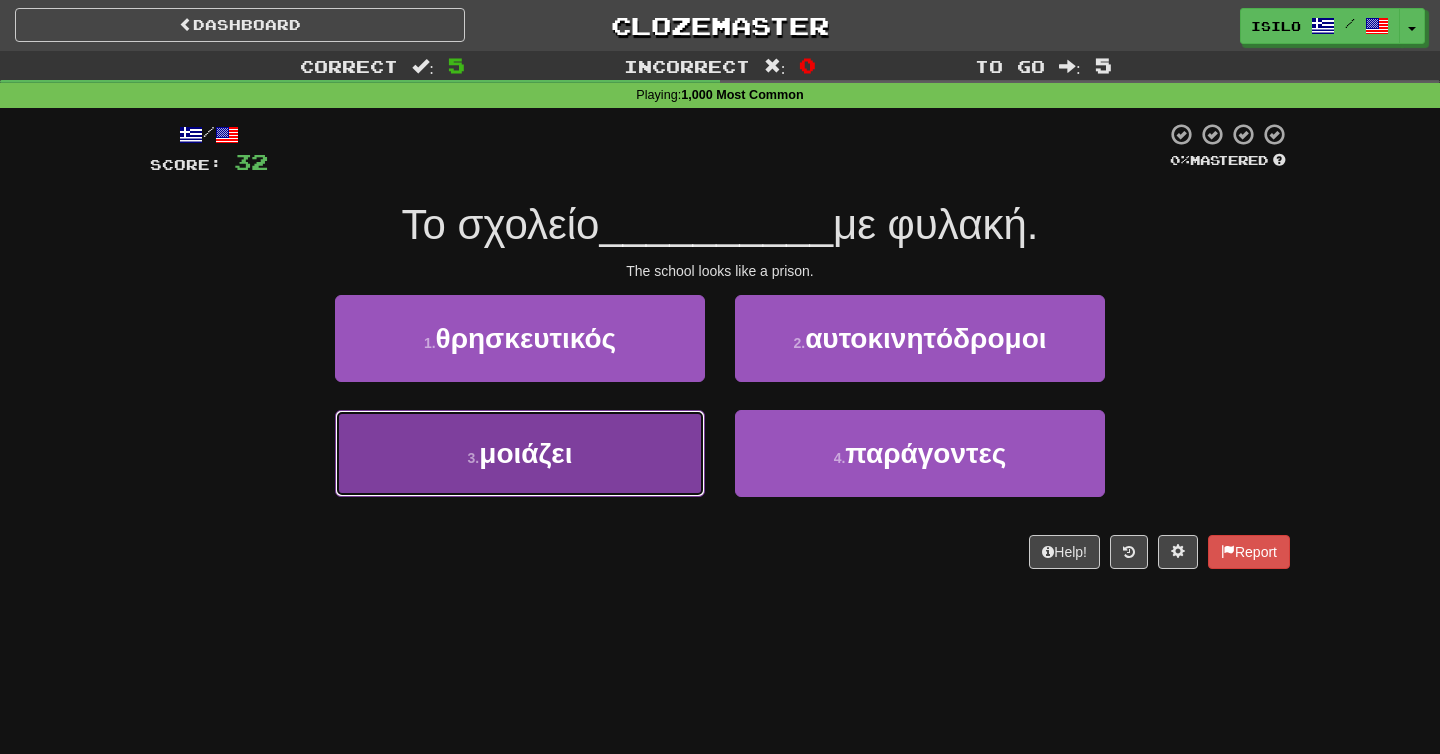 click on "μοιάζει" at bounding box center [525, 453] 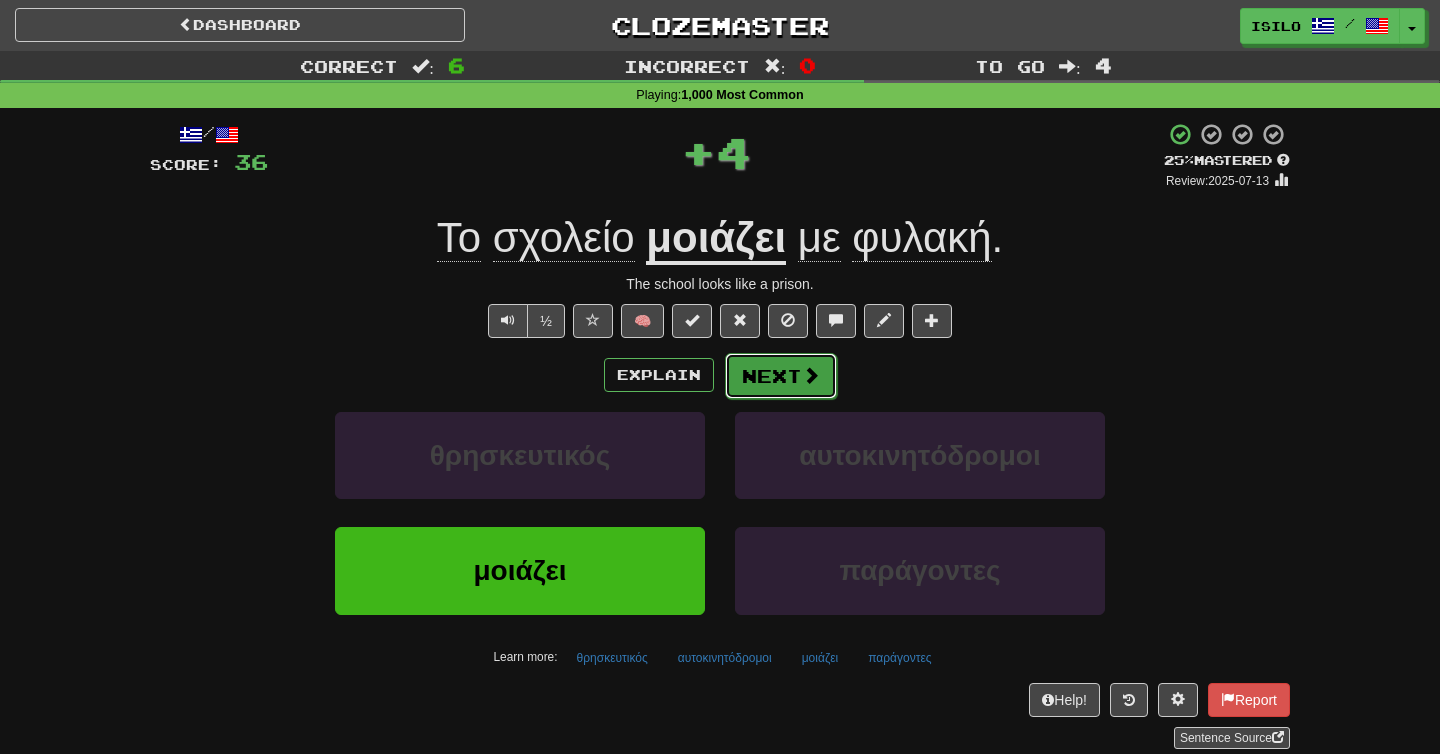 click on "Next" at bounding box center (781, 376) 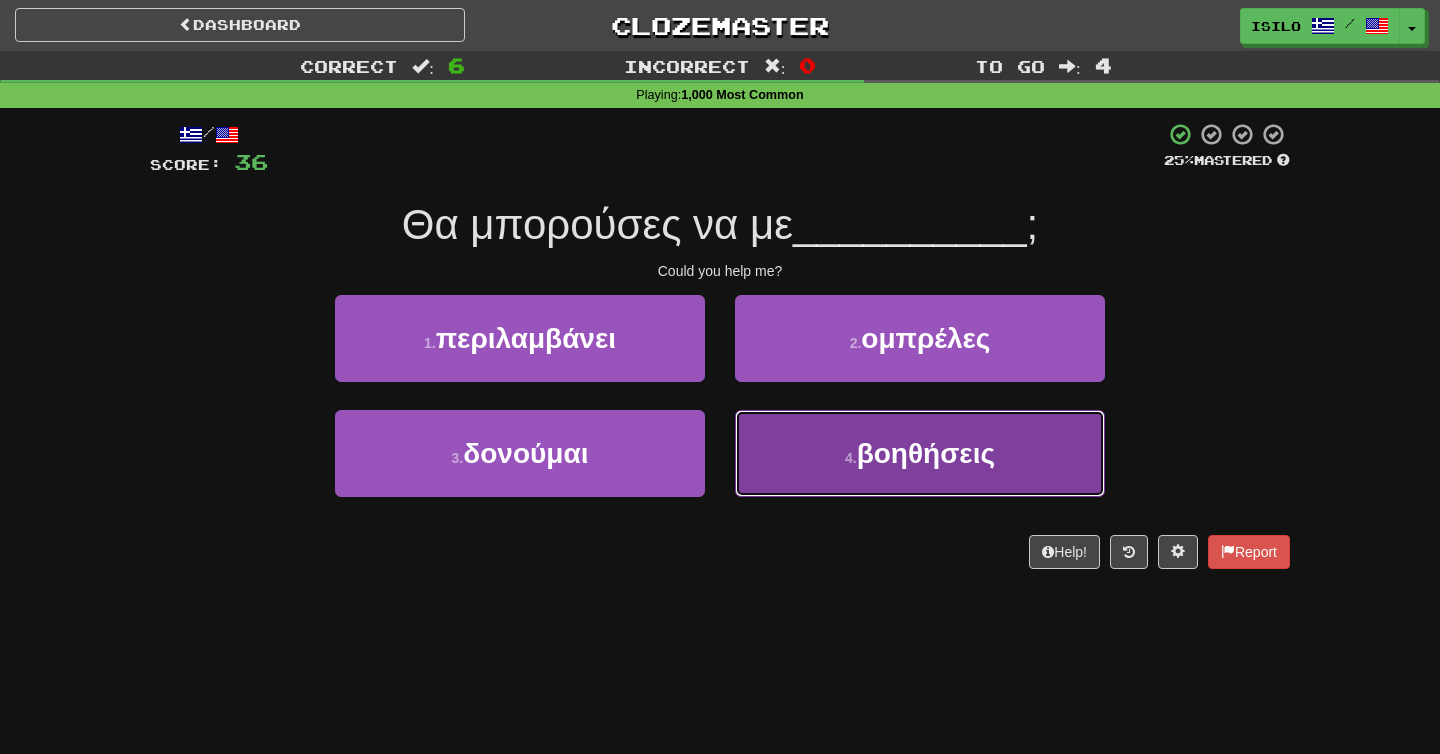 click on "4 .  βοηθήσεις" at bounding box center (920, 453) 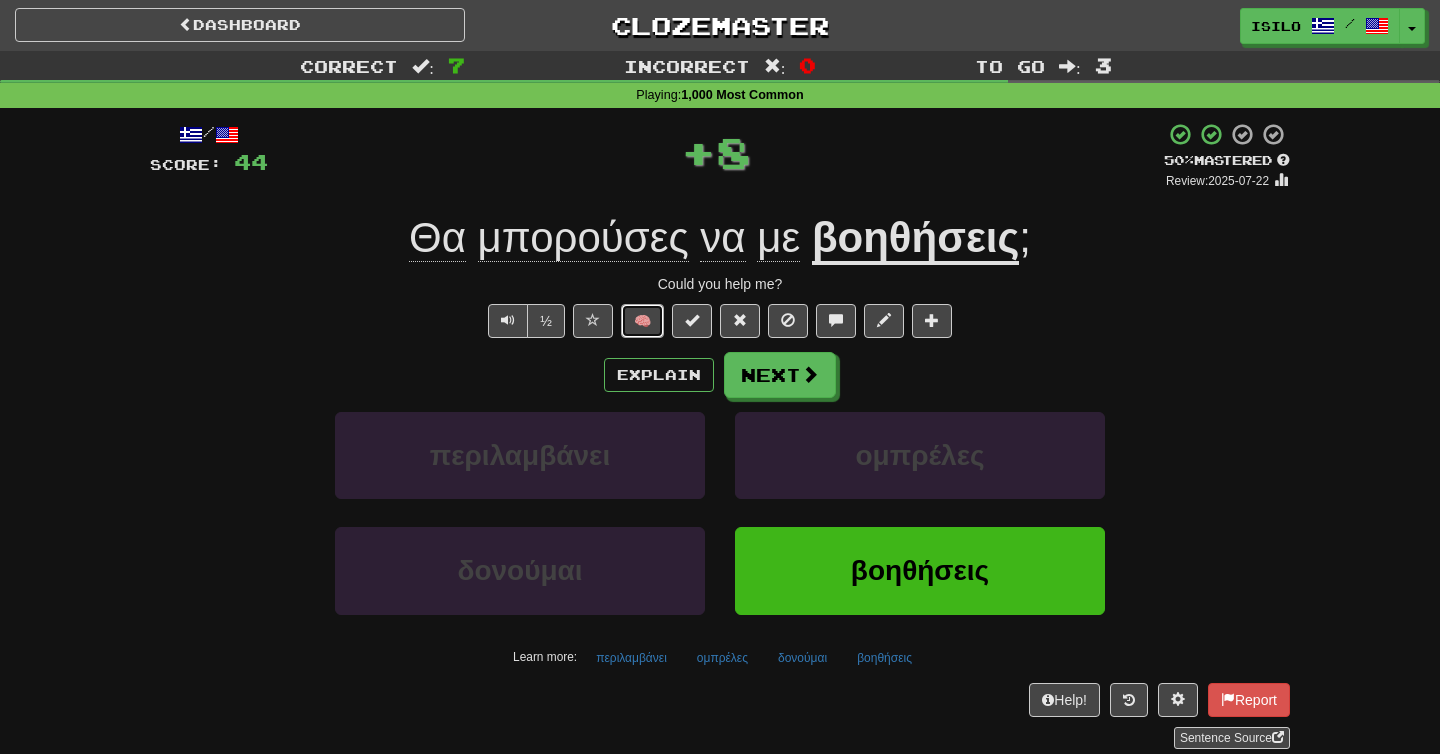 click on "🧠" at bounding box center [642, 321] 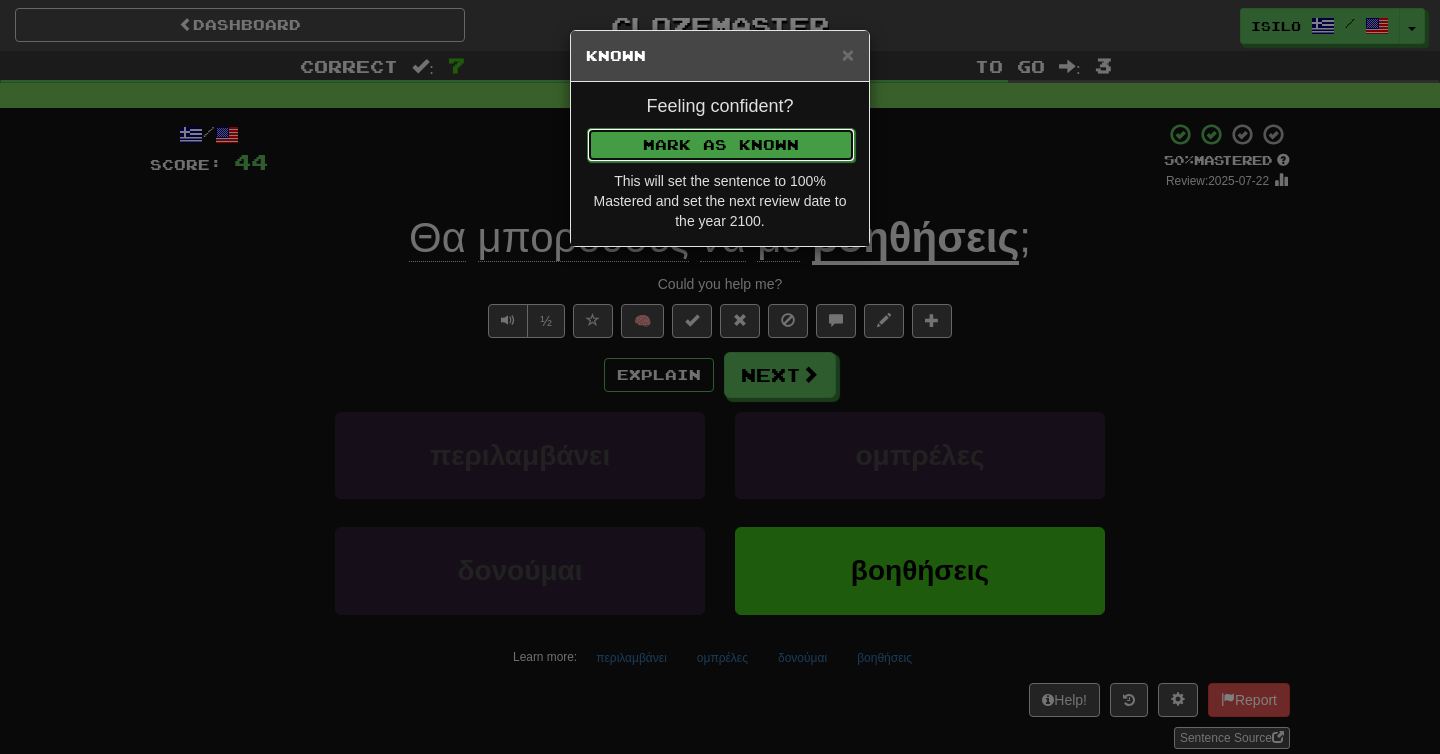 click on "Mark as Known" at bounding box center (721, 145) 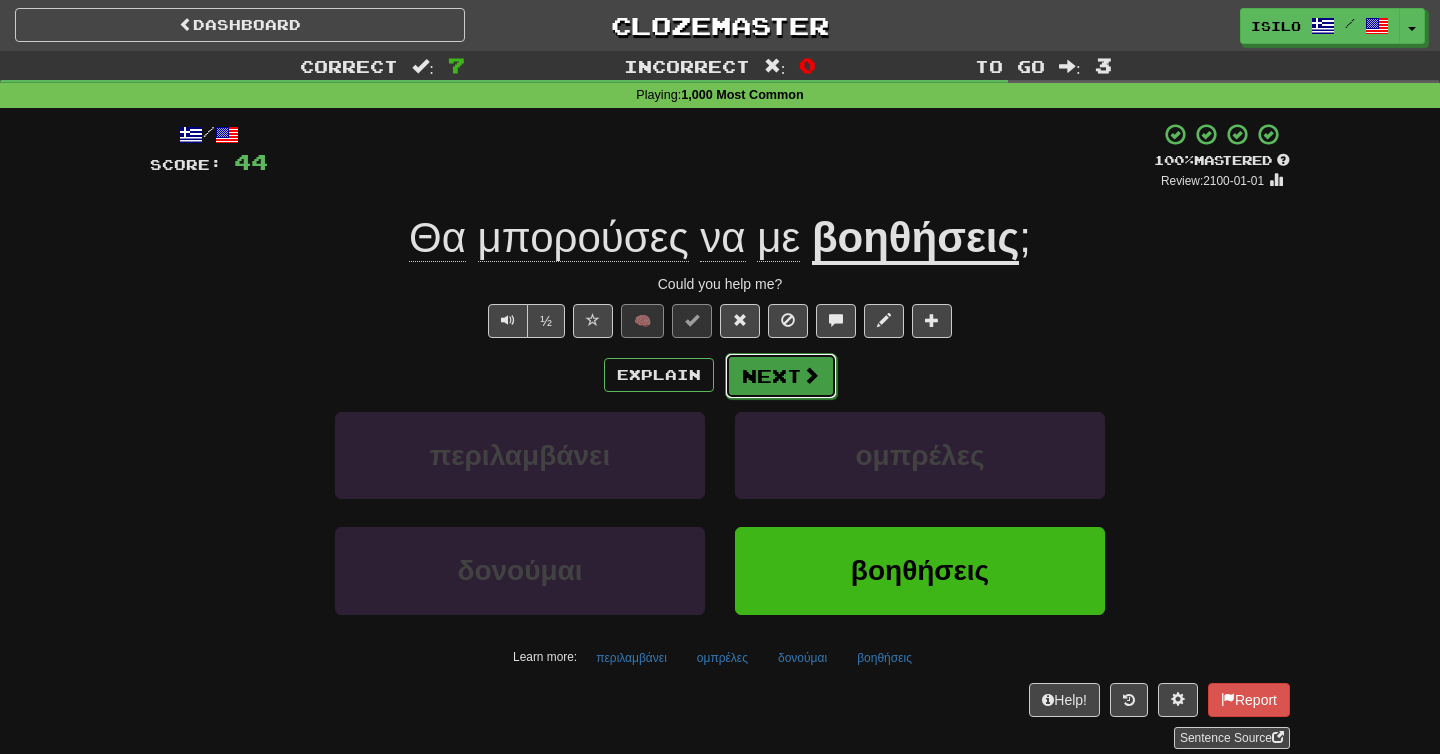 click on "Next" at bounding box center [781, 376] 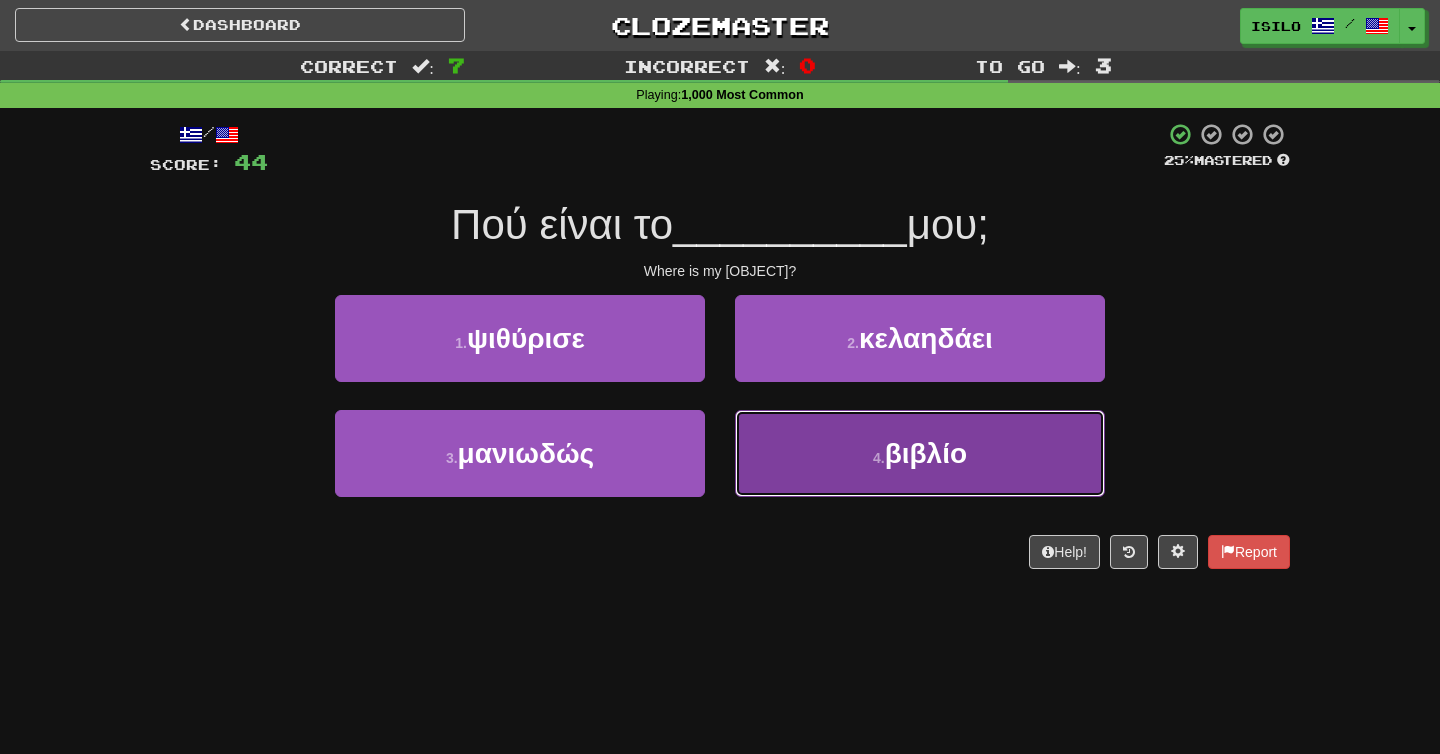 click on "4 ." at bounding box center [879, 458] 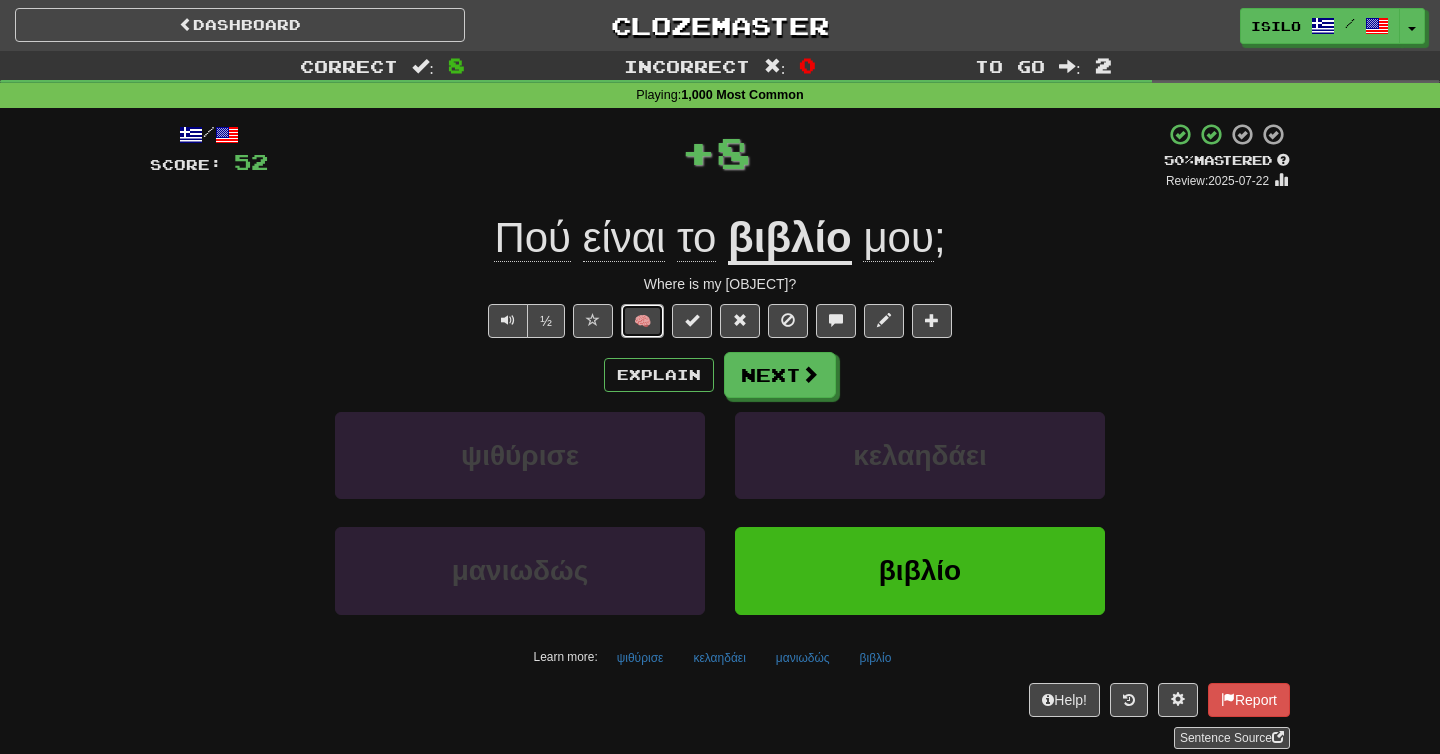 click on "🧠" at bounding box center [642, 321] 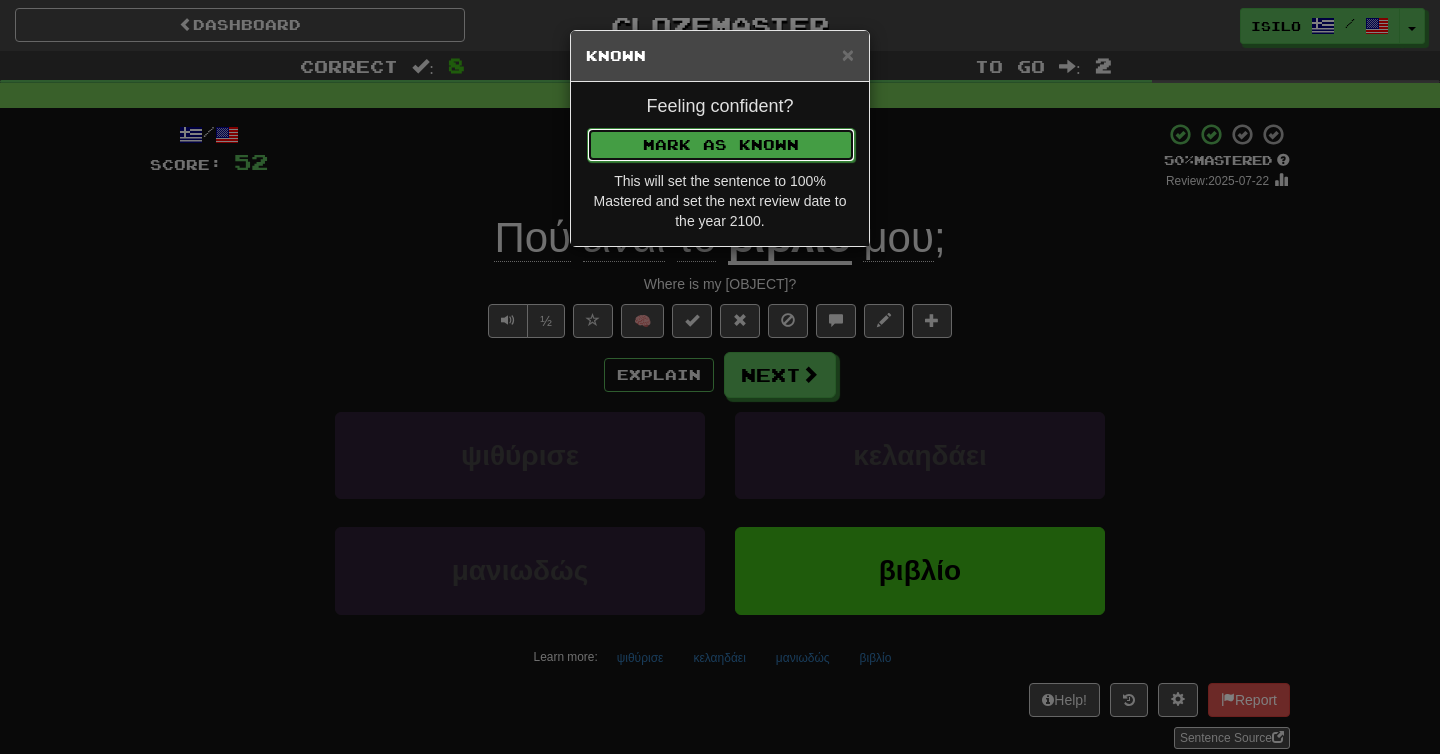 click on "Mark as Known" at bounding box center (721, 145) 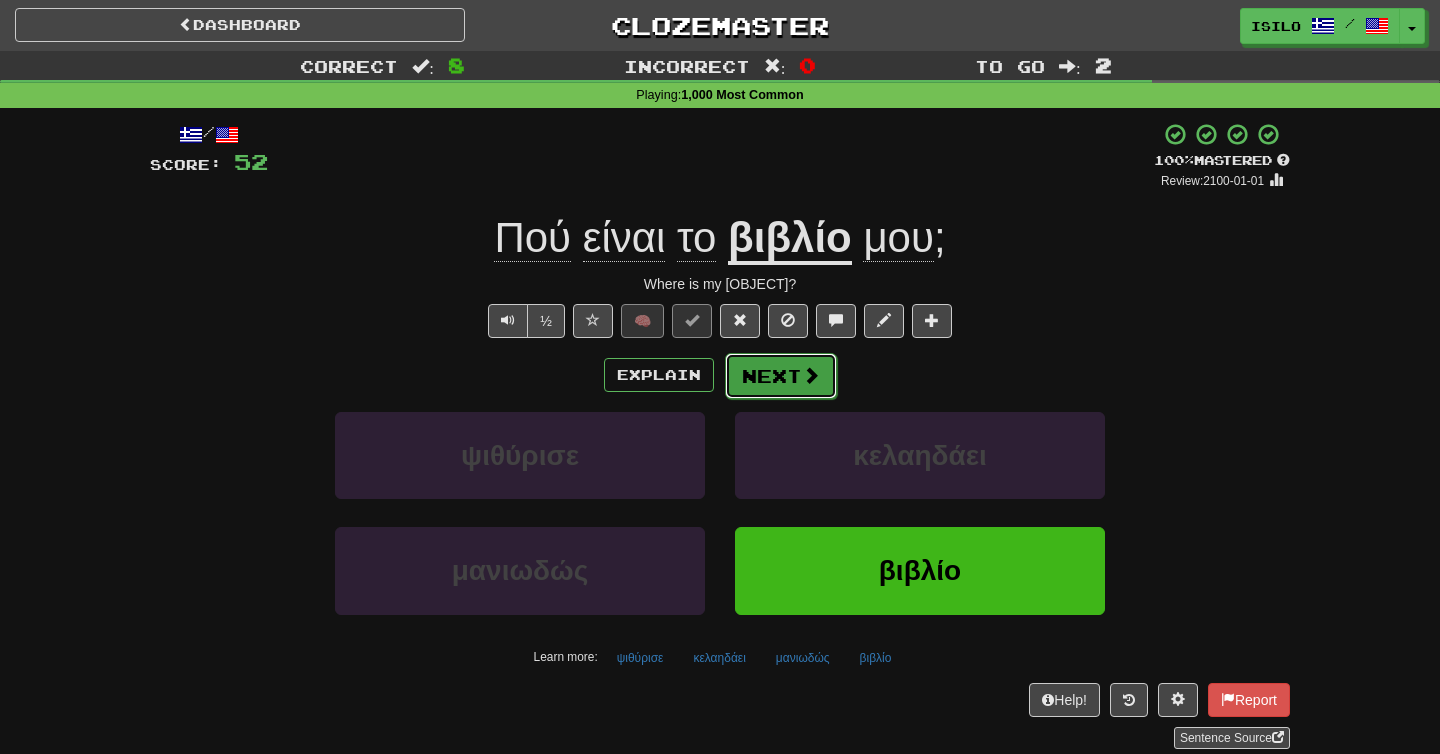 click on "Next" at bounding box center [781, 376] 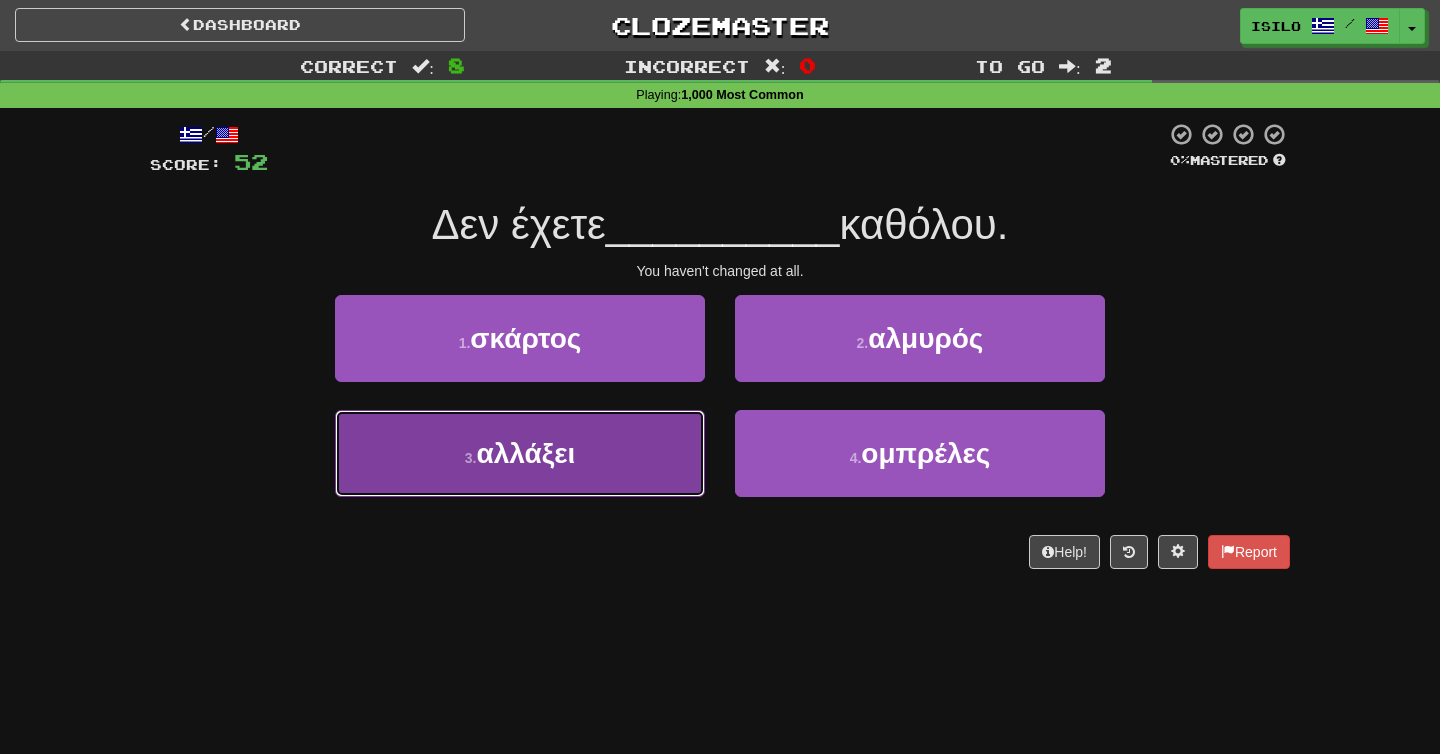click on "3 .  αλλάξει" at bounding box center (520, 453) 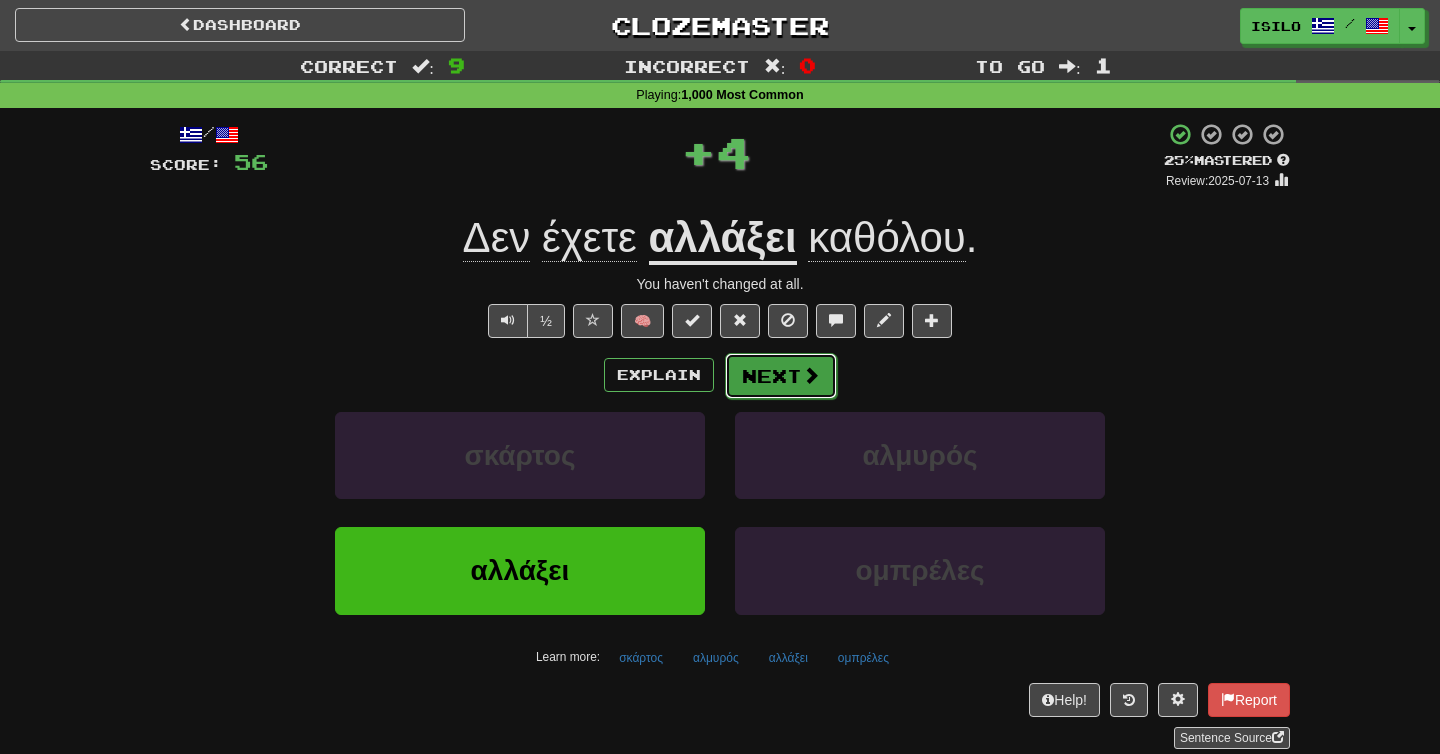 click at bounding box center [811, 375] 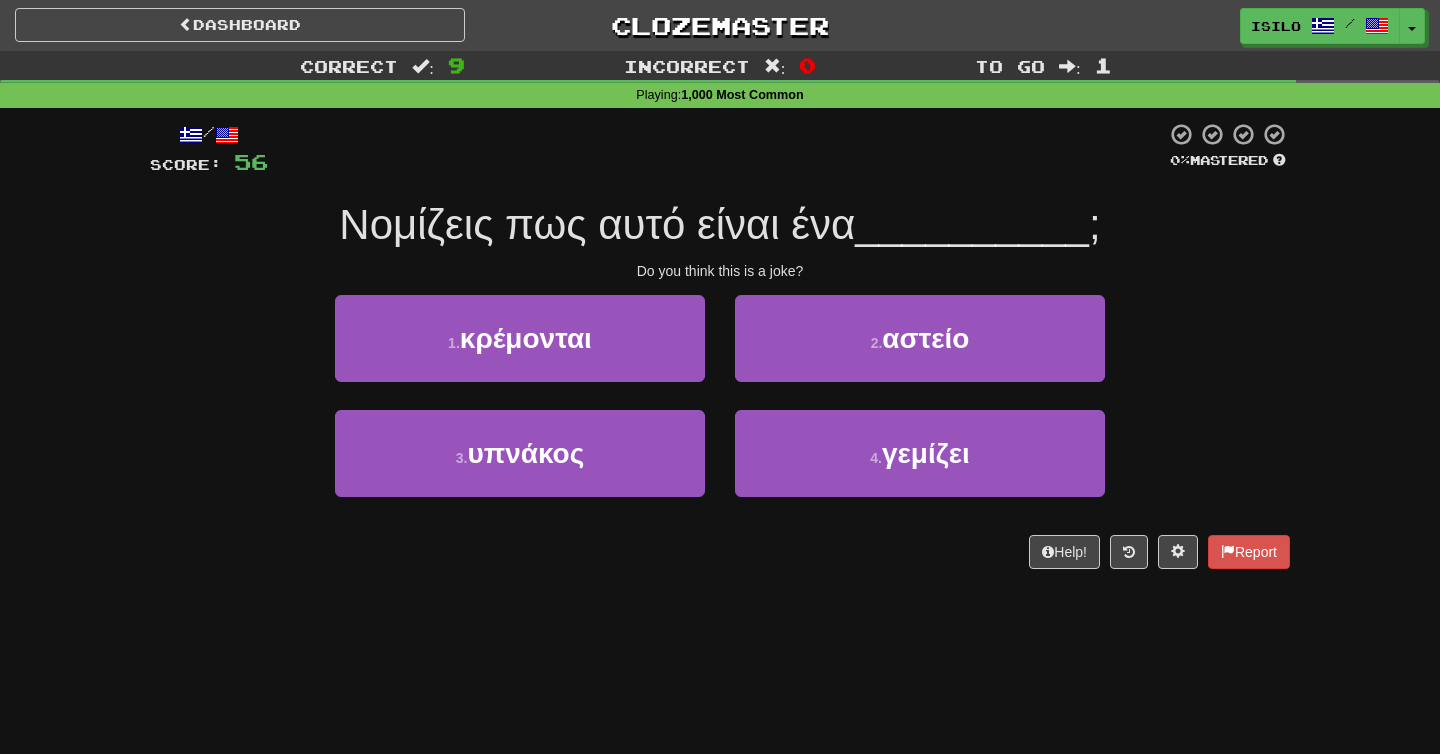 click on "Do you think this is a joke?" at bounding box center (720, 271) 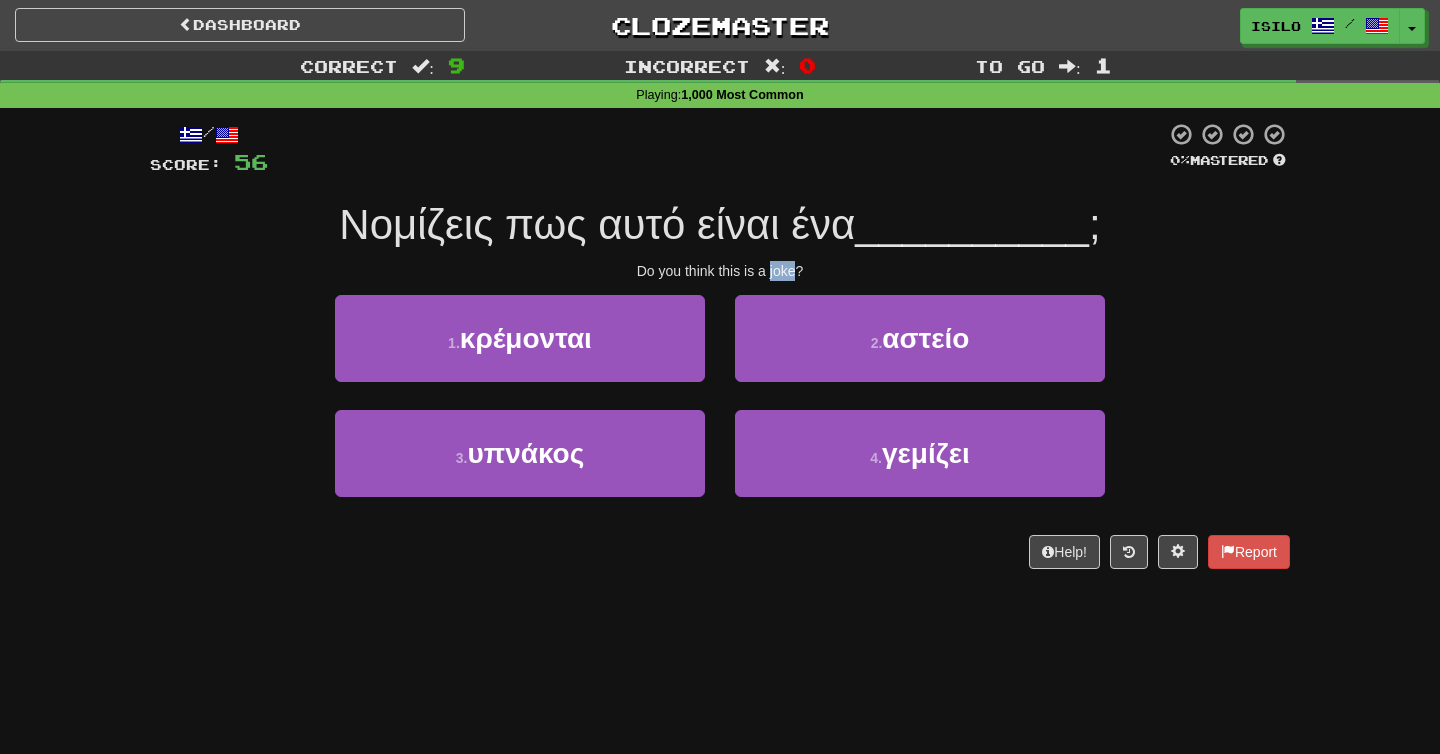 click on "Do you think this is a joke?" at bounding box center (720, 271) 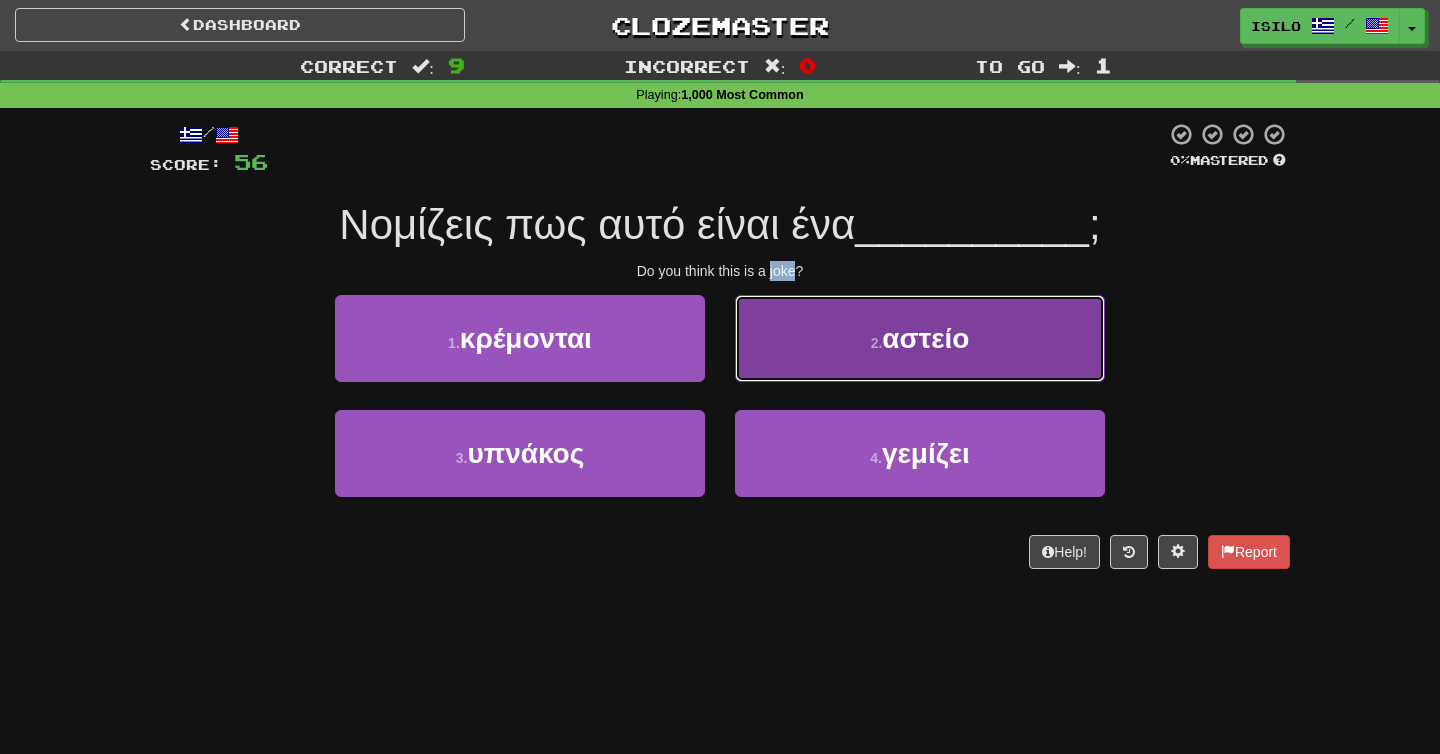 click on "2 .  αστείο" at bounding box center [920, 338] 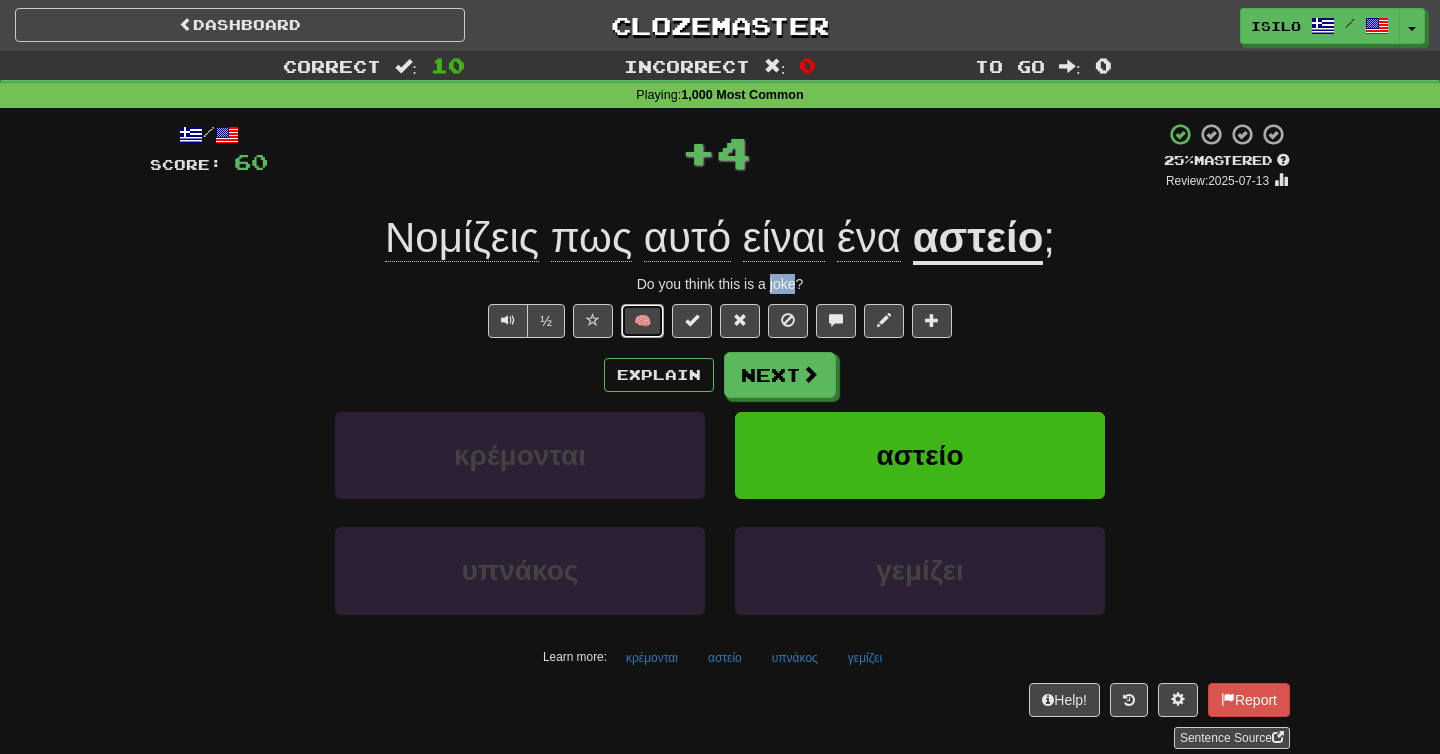 click on "🧠" at bounding box center [642, 321] 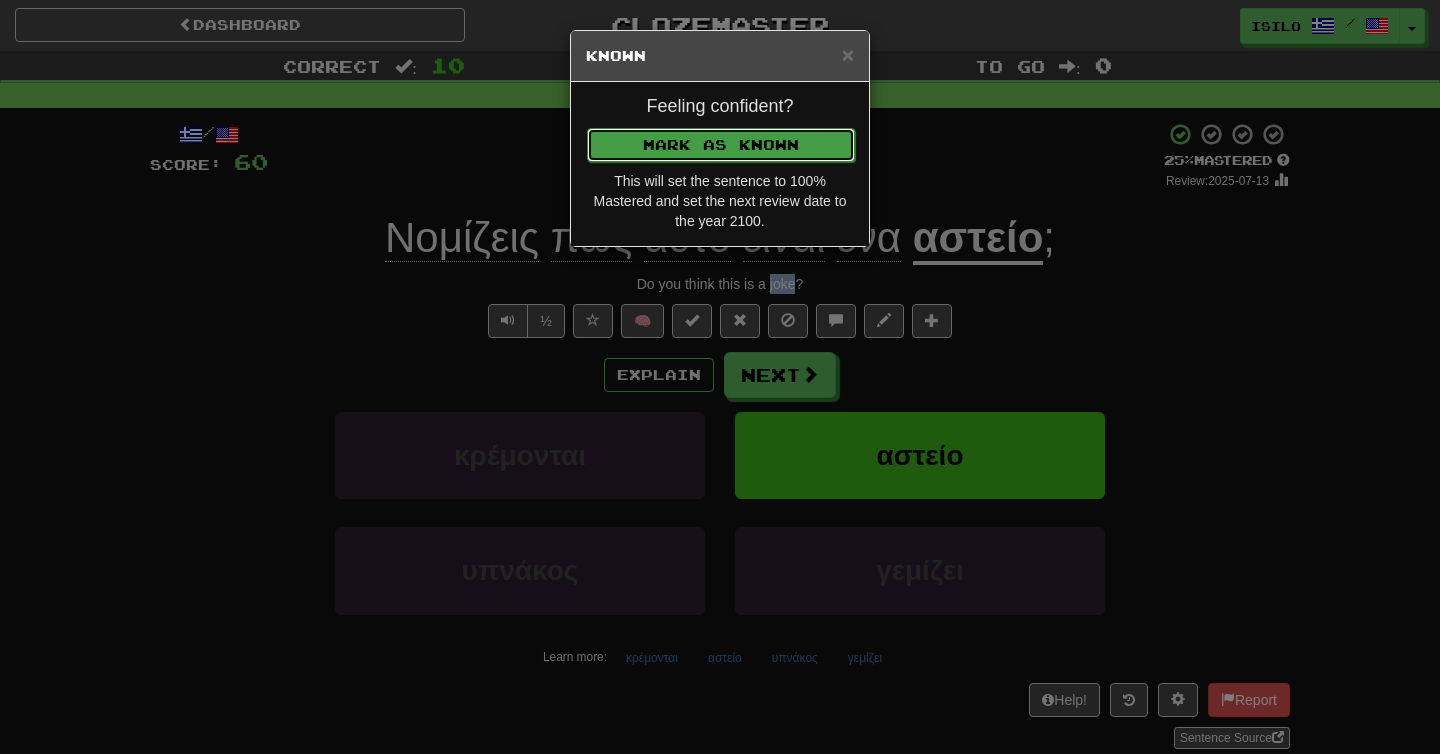click on "Mark as Known" at bounding box center (721, 145) 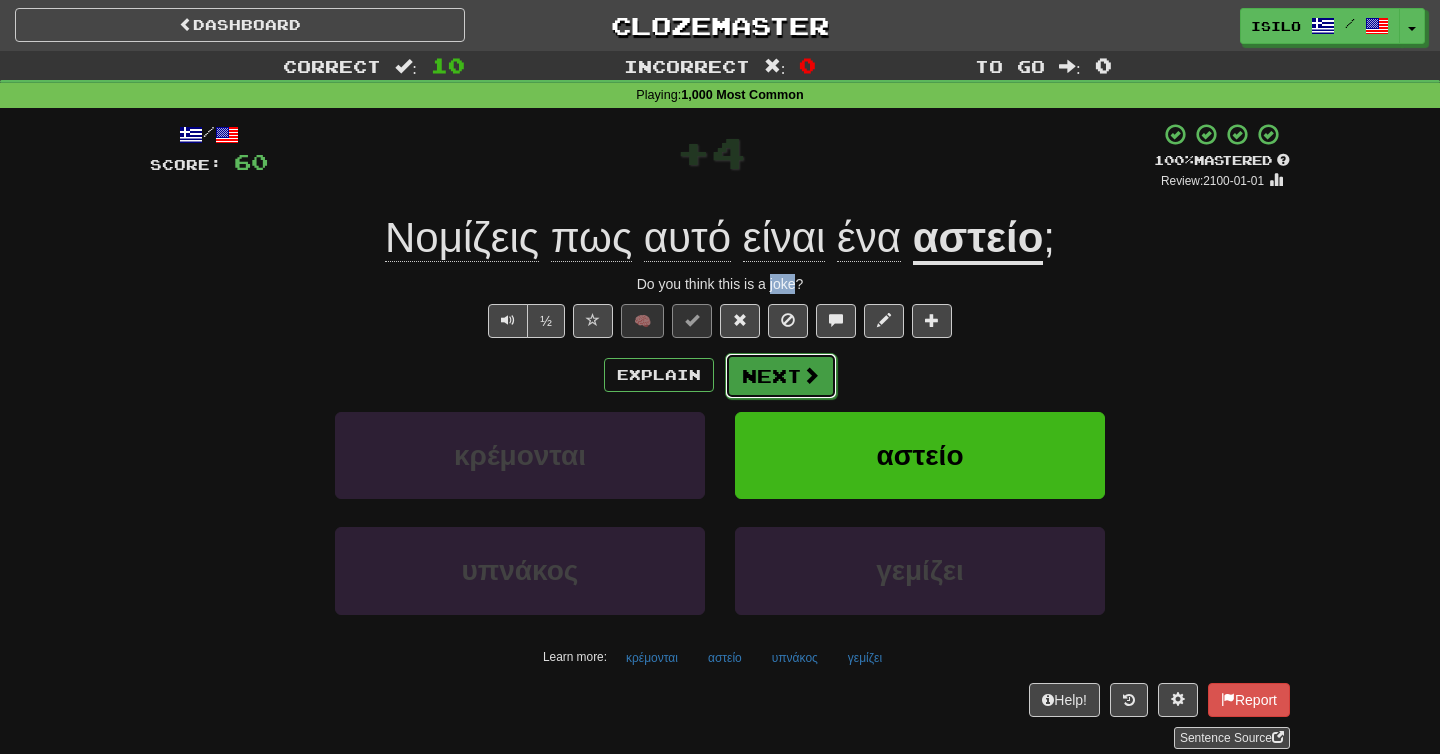 click on "Next" at bounding box center [781, 376] 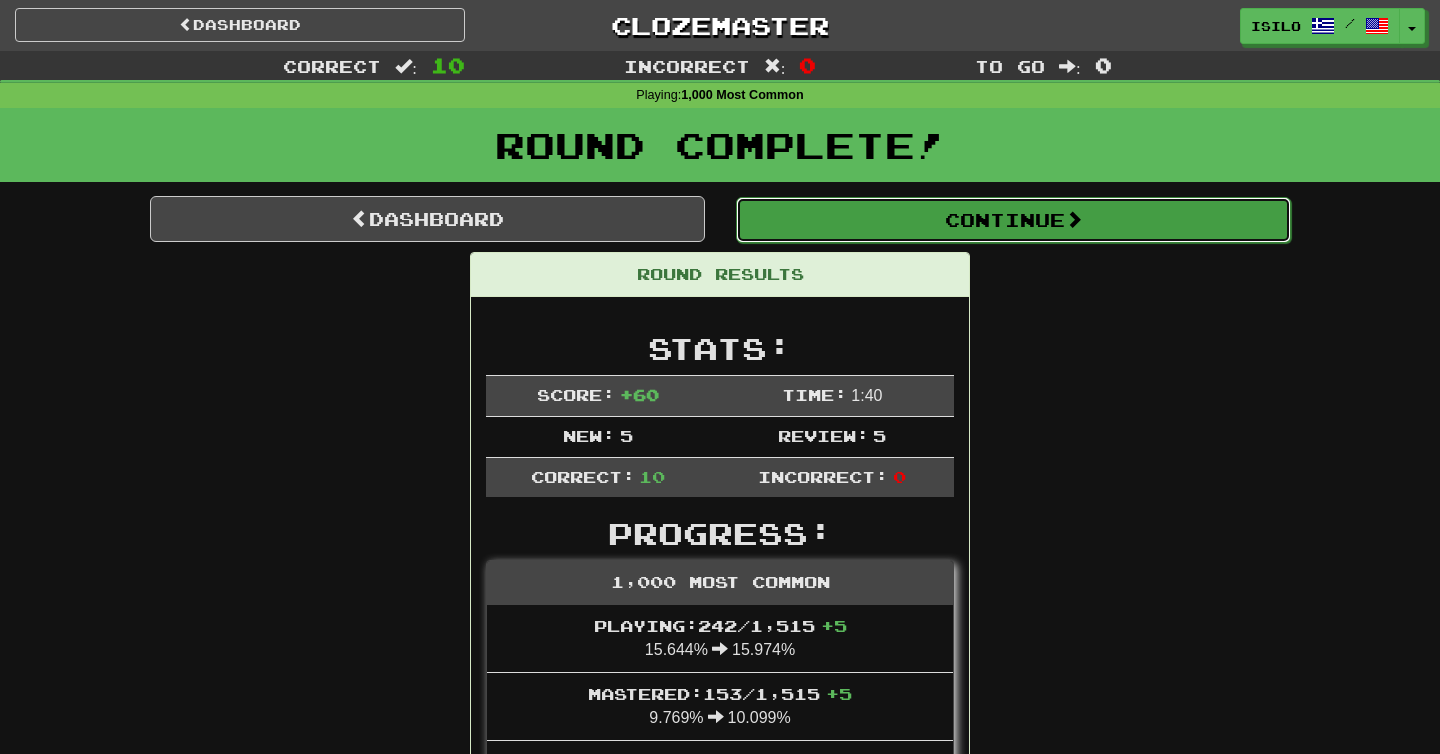 click on "Continue" at bounding box center [1013, 220] 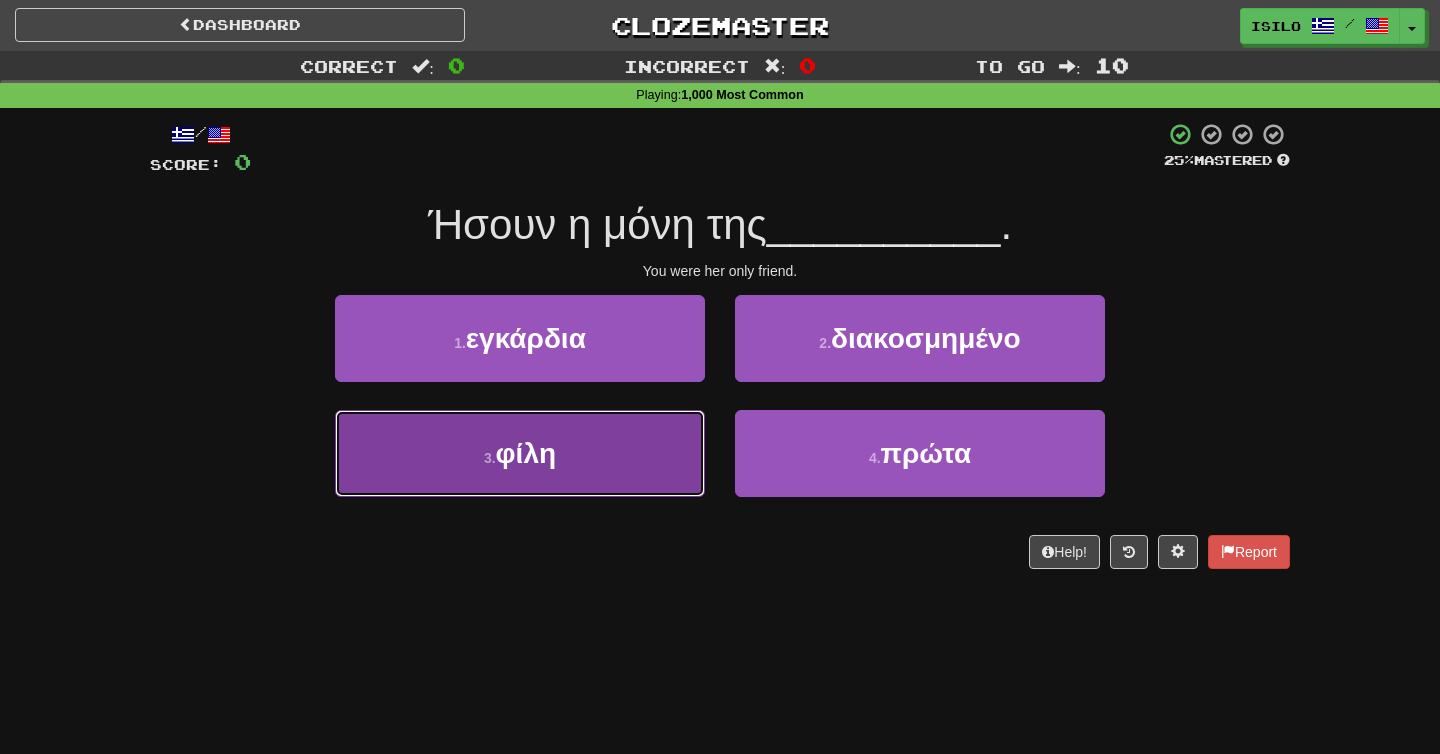 click on "3 .  φίλη" at bounding box center (520, 453) 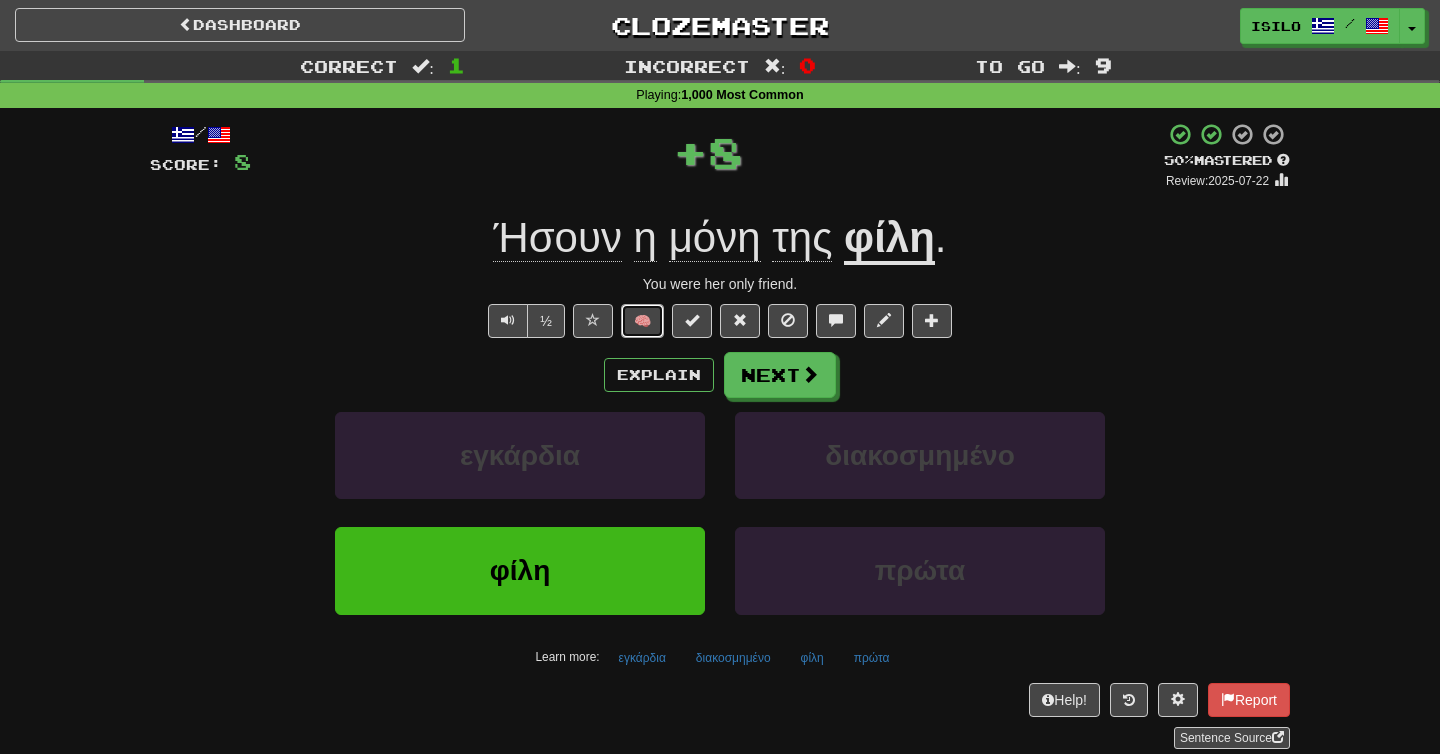 click on "🧠" at bounding box center [642, 321] 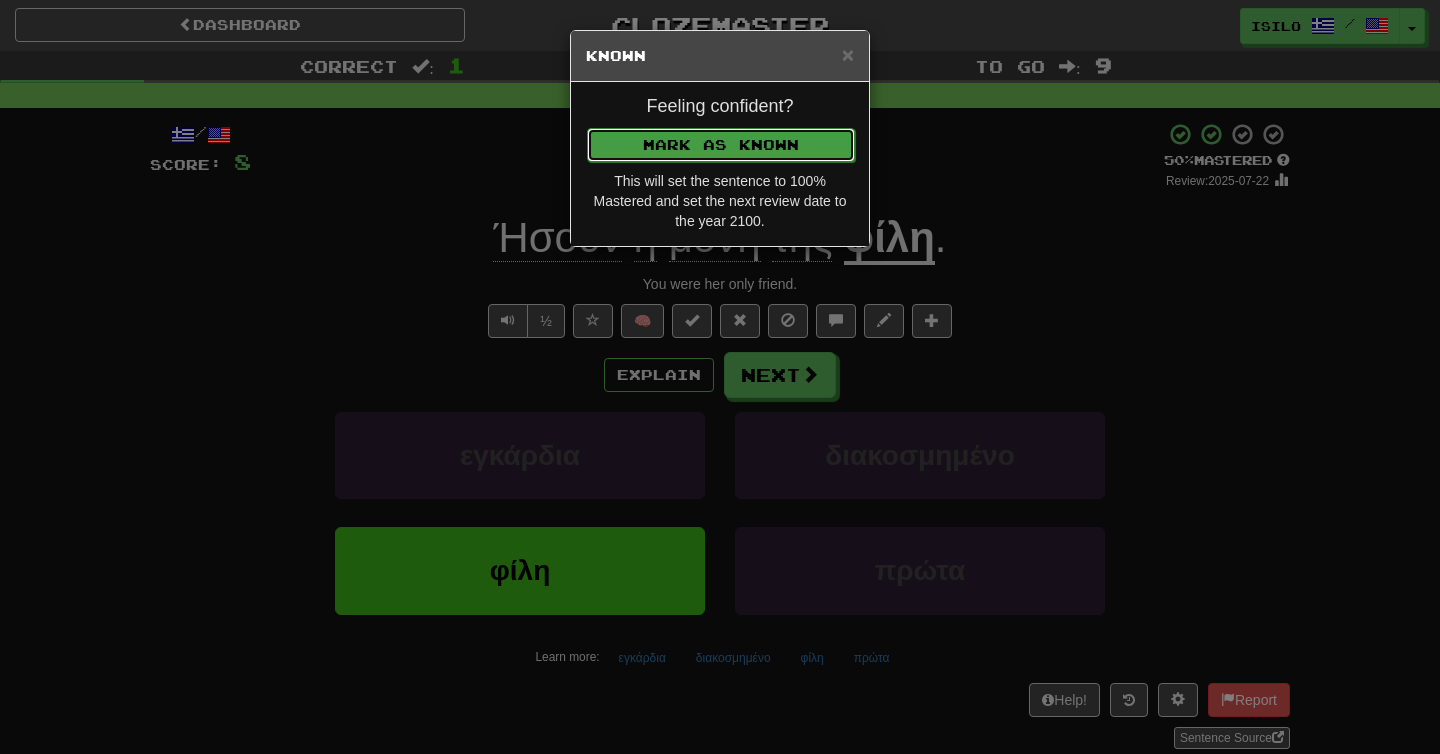 click on "Mark as Known" at bounding box center (721, 145) 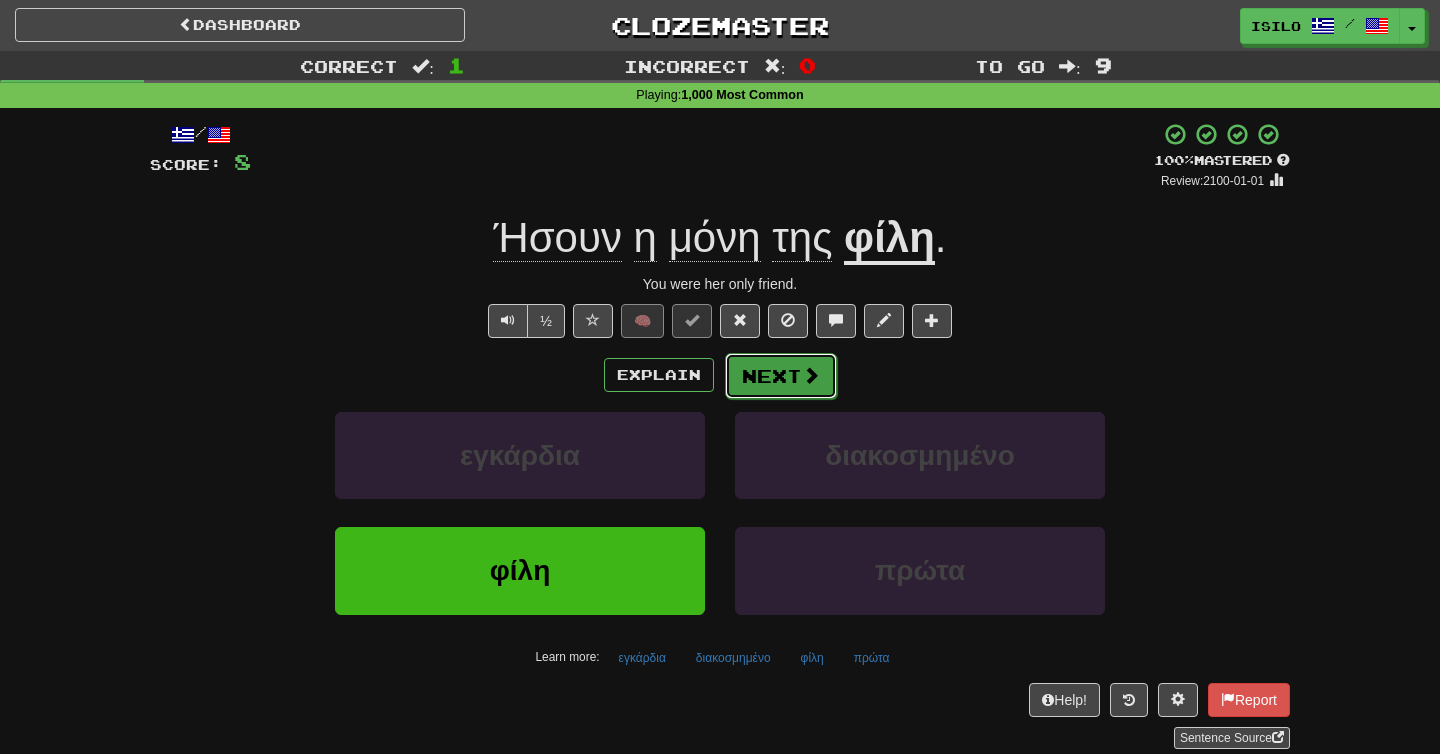 click on "Next" at bounding box center (781, 376) 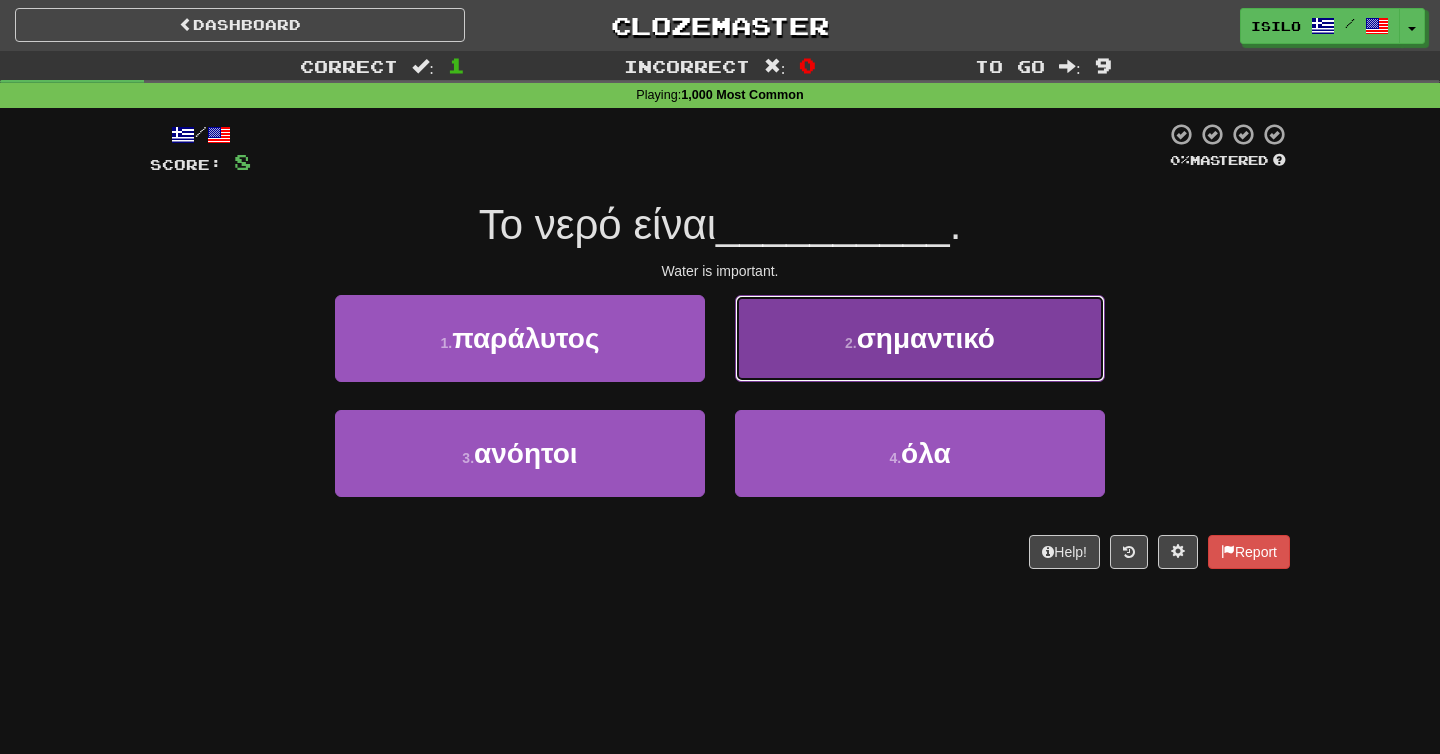 click on "2 .  σημαντικό" at bounding box center (920, 338) 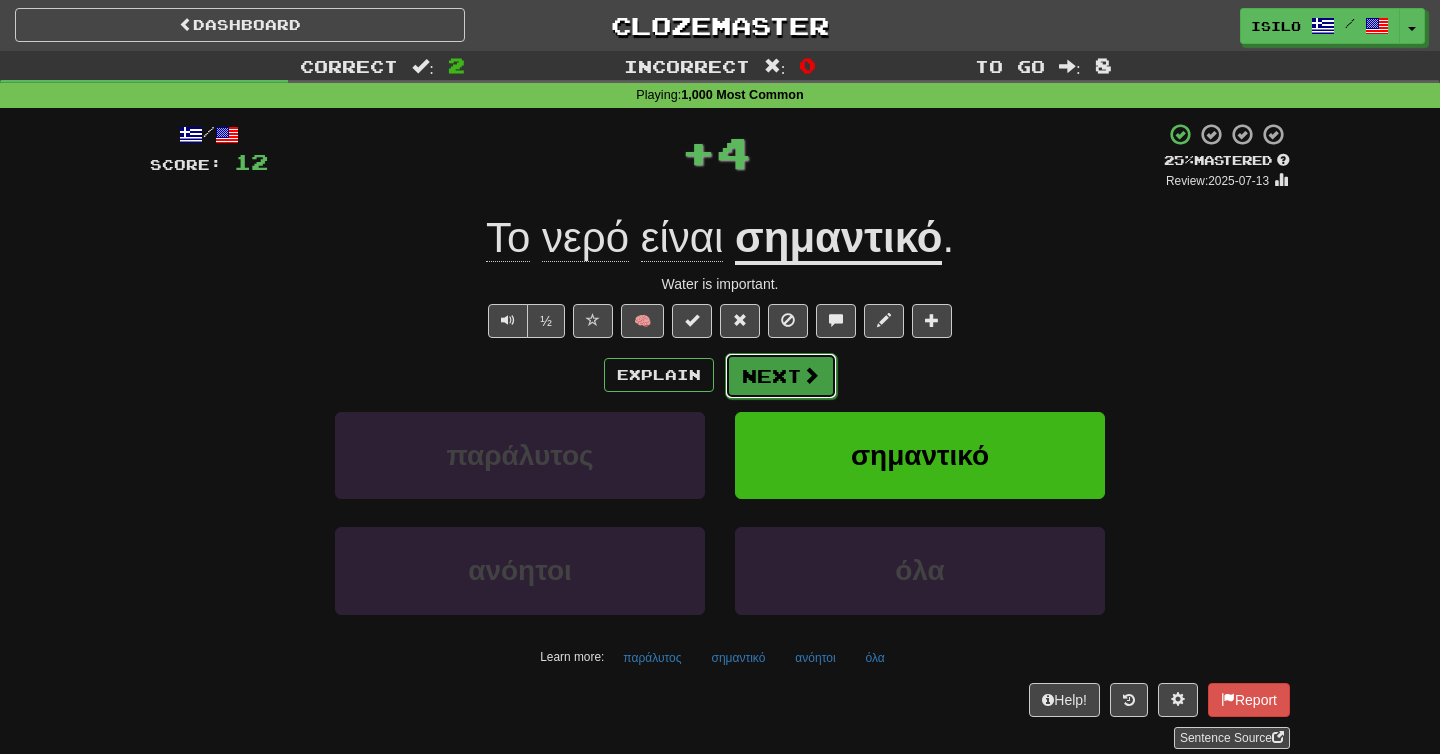 click on "Next" at bounding box center [781, 376] 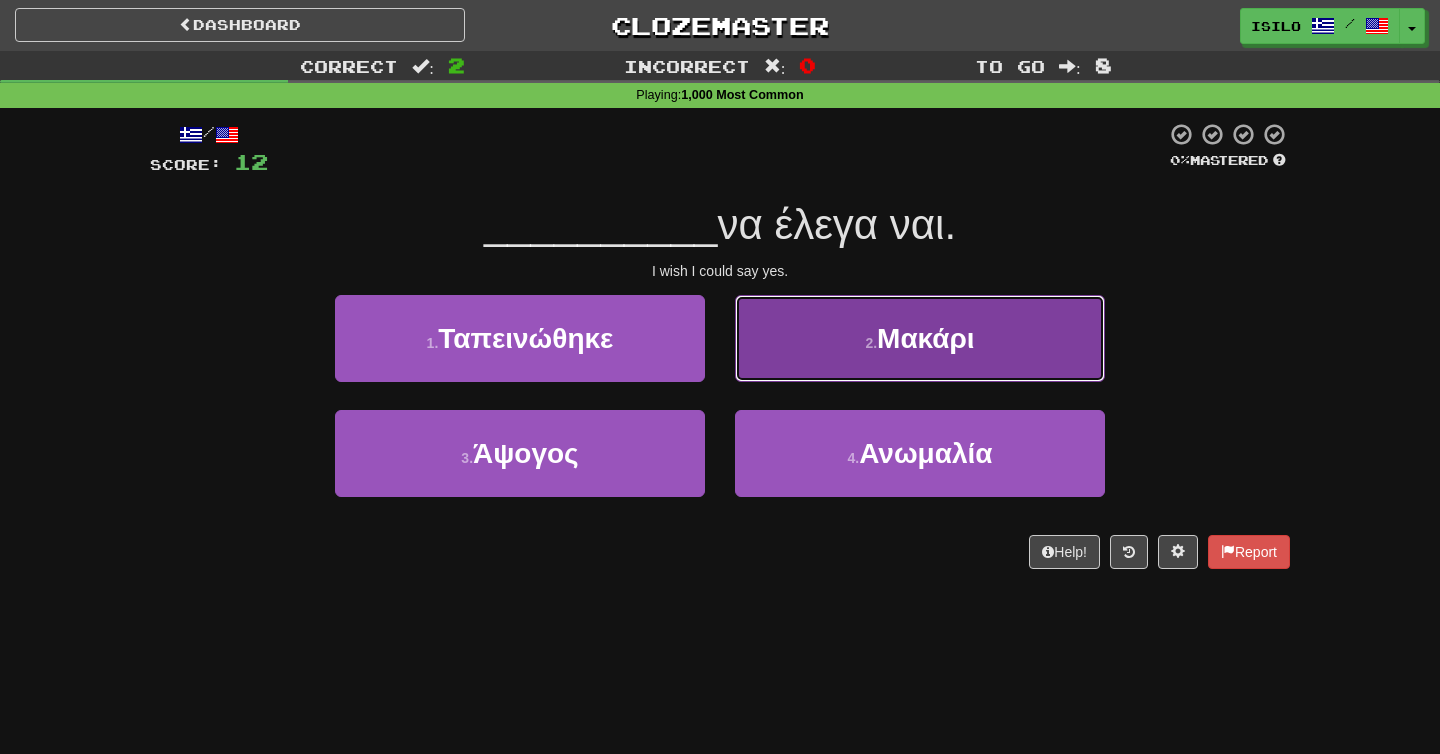 click on "2 .  Μακάρι" at bounding box center [920, 338] 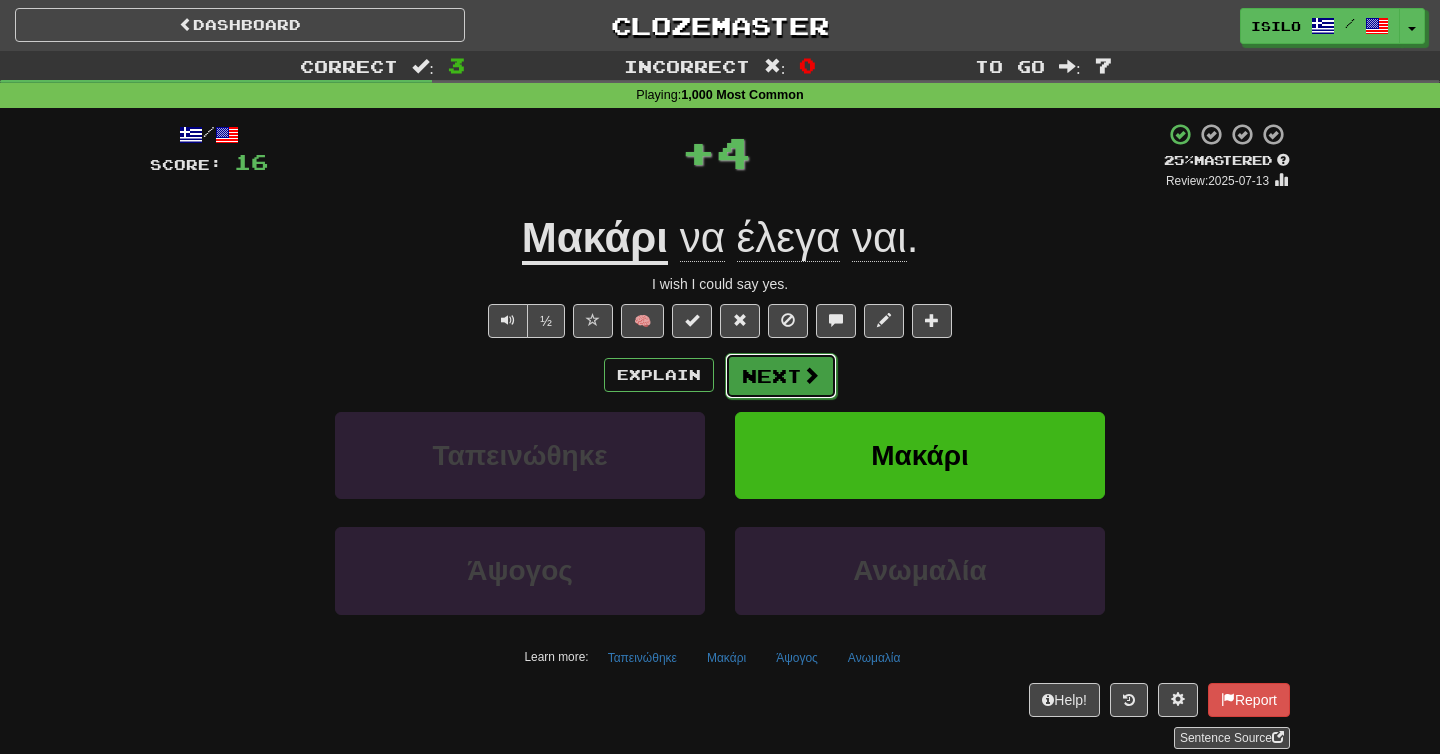 click on "Next" at bounding box center [781, 376] 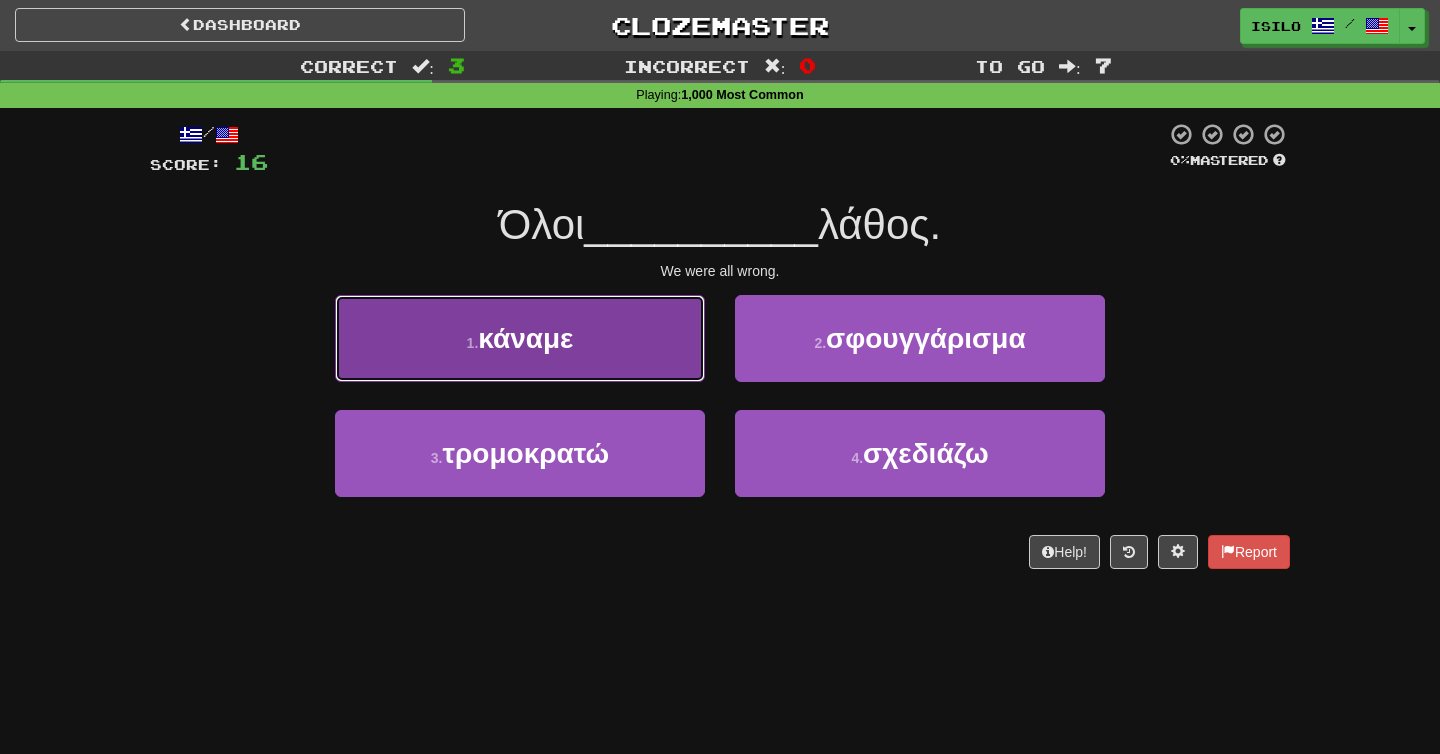 click on "1 .  κάναμε" at bounding box center [520, 338] 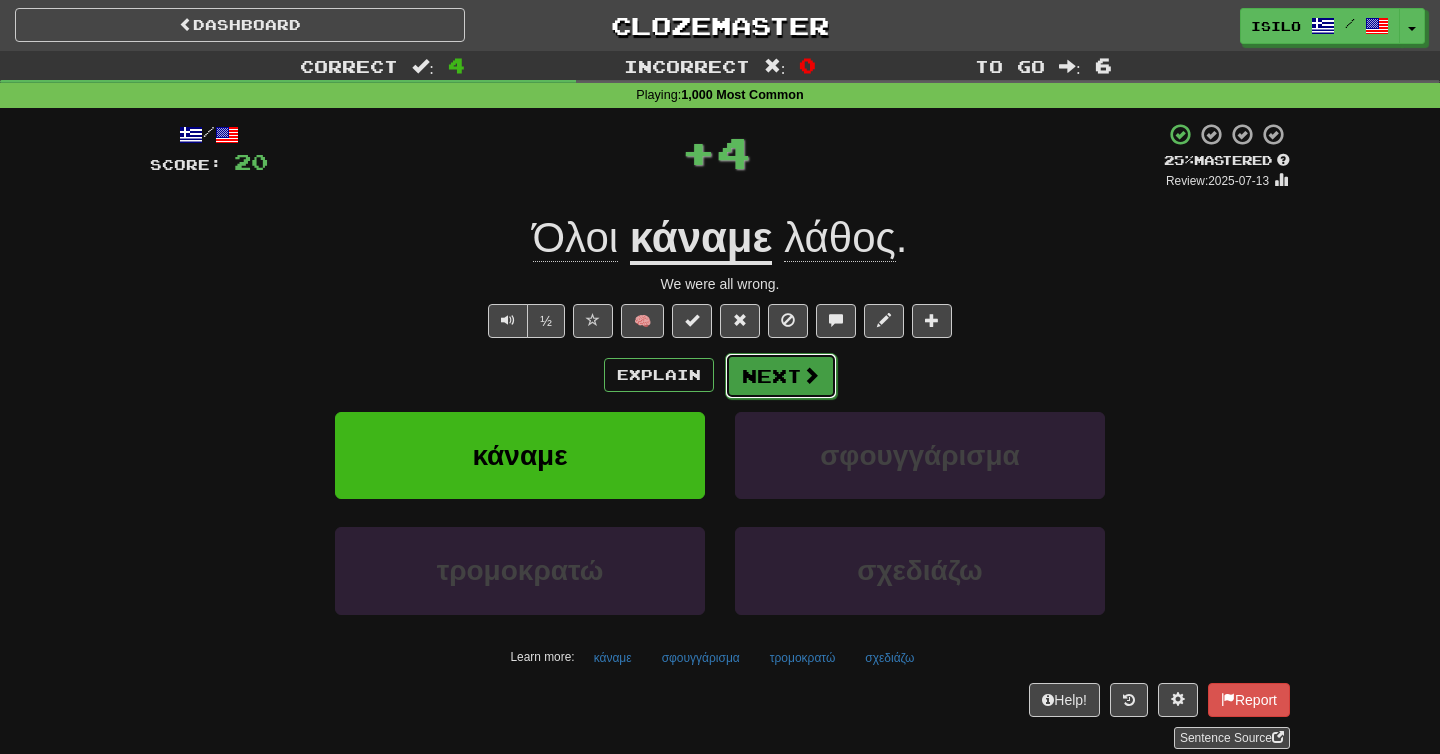click on "Next" at bounding box center [781, 376] 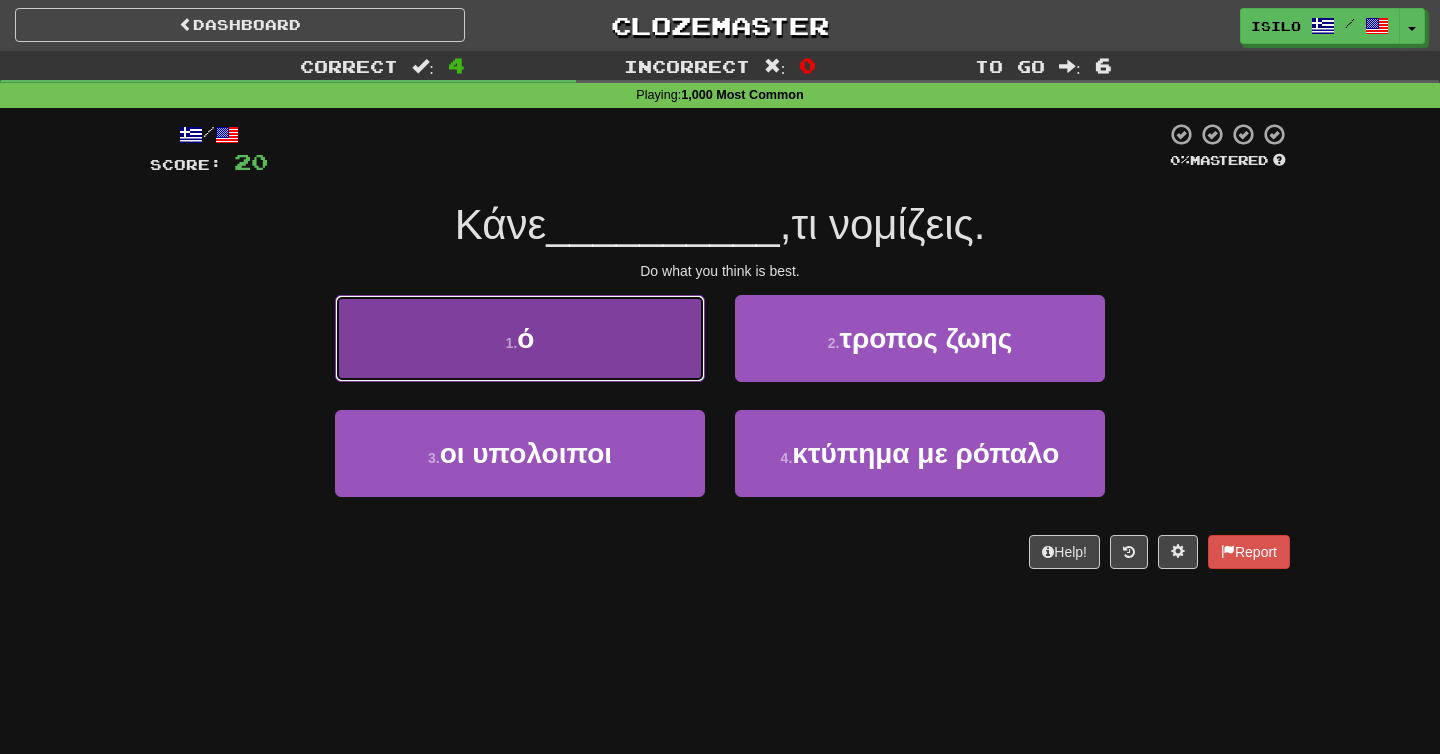 click on "1 .  ό" at bounding box center [520, 338] 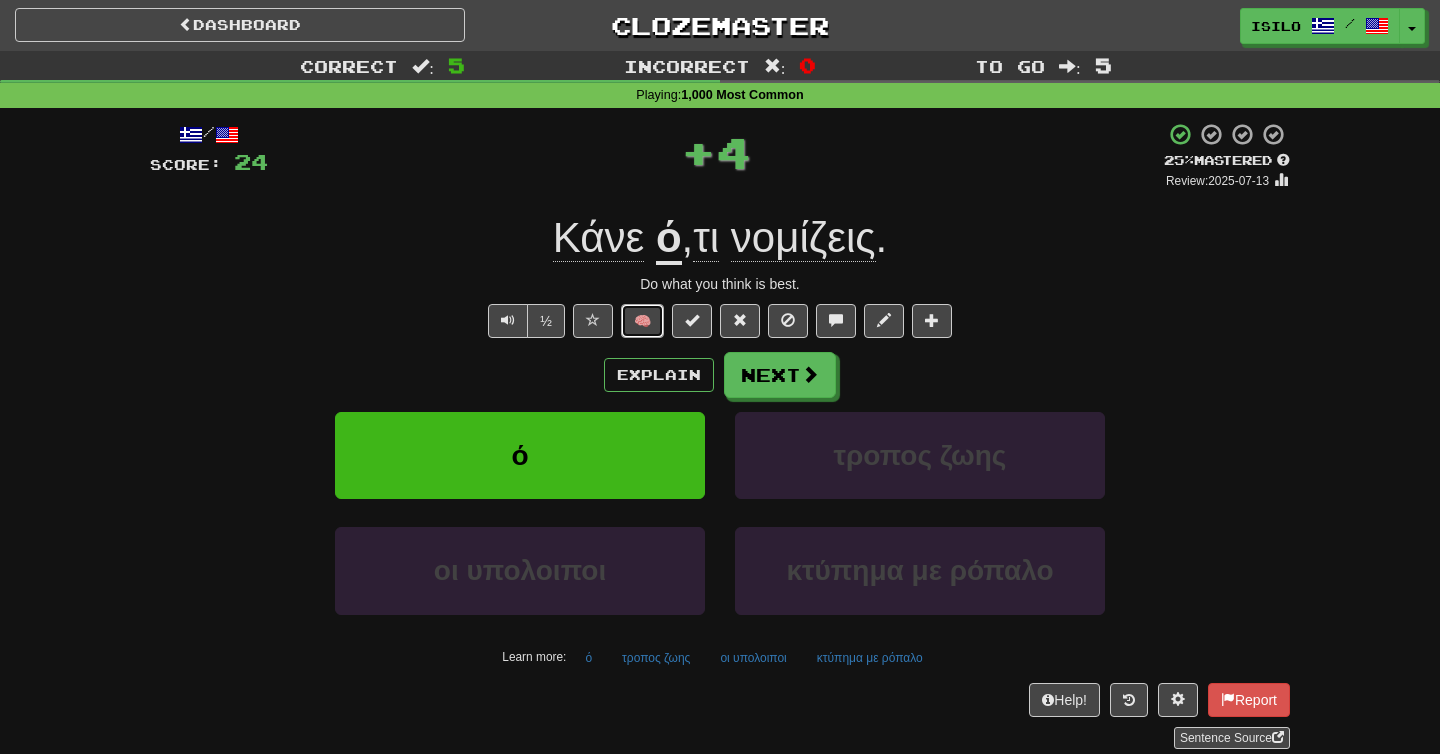 click on "🧠" at bounding box center (642, 321) 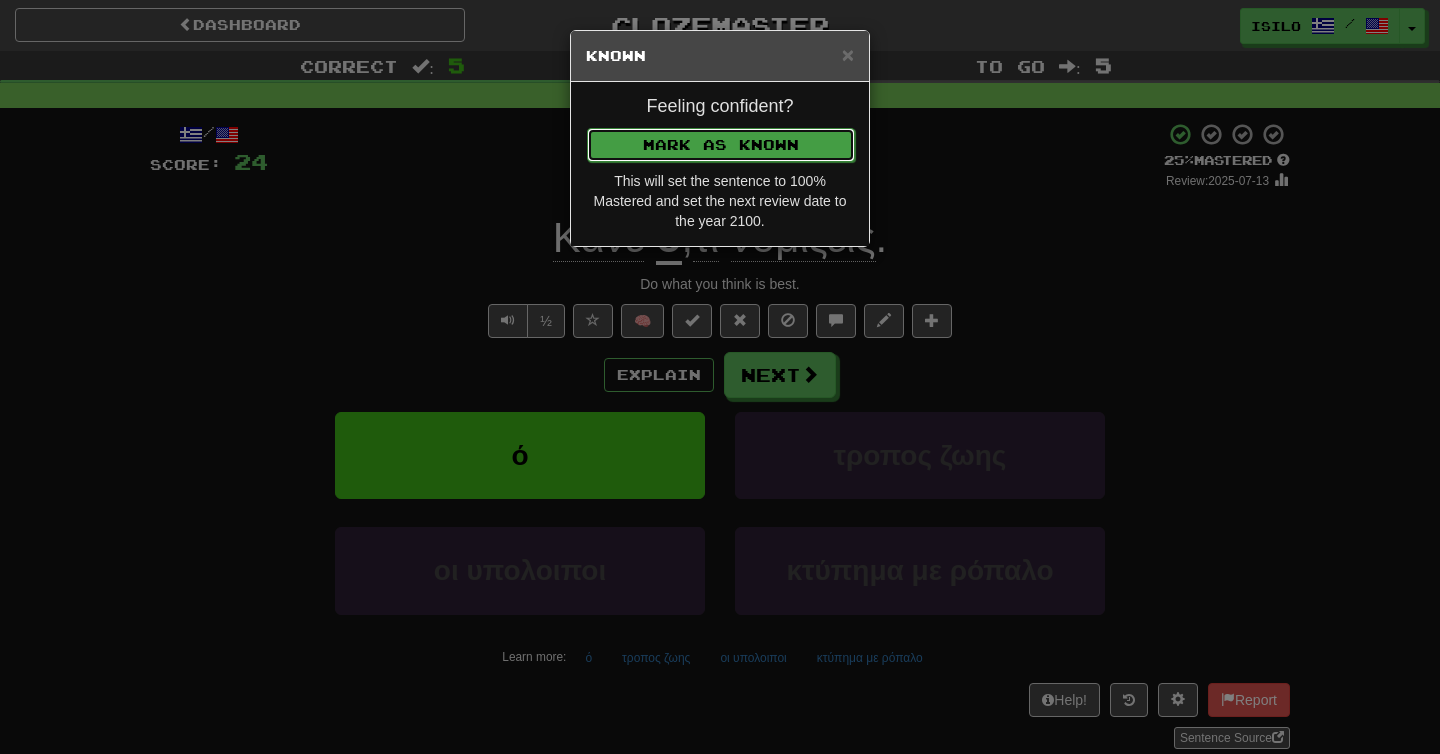 click on "Mark as Known" at bounding box center [721, 145] 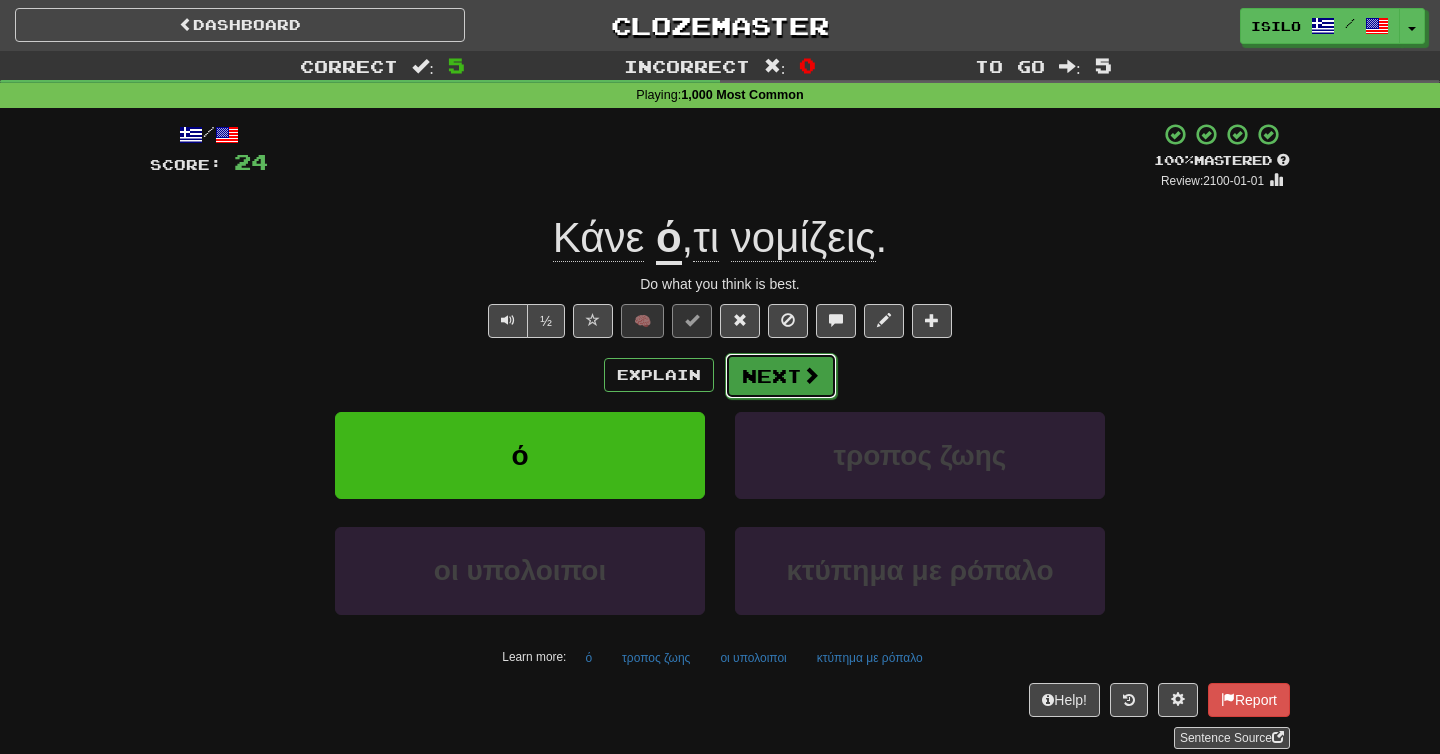 click on "Next" at bounding box center [781, 376] 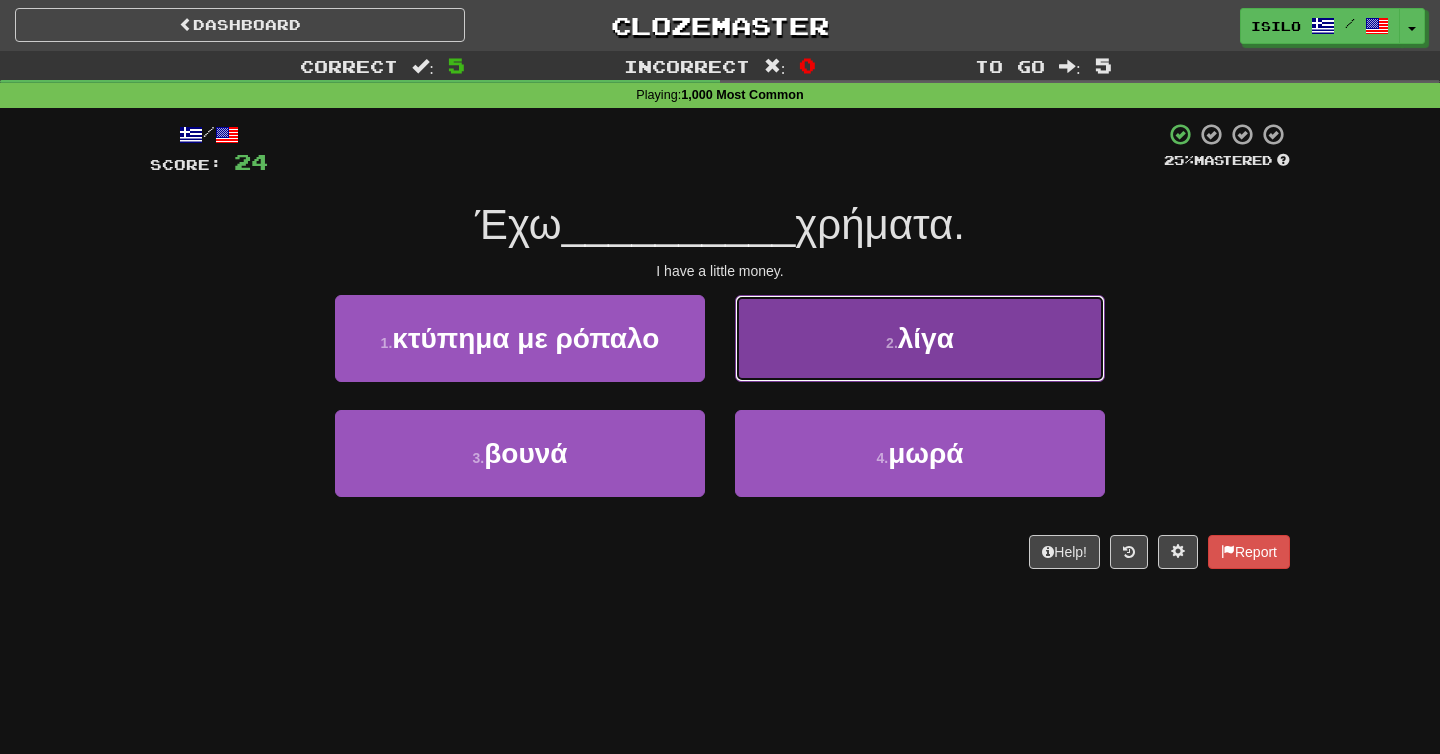 click on "2 .  λίγα" at bounding box center (920, 338) 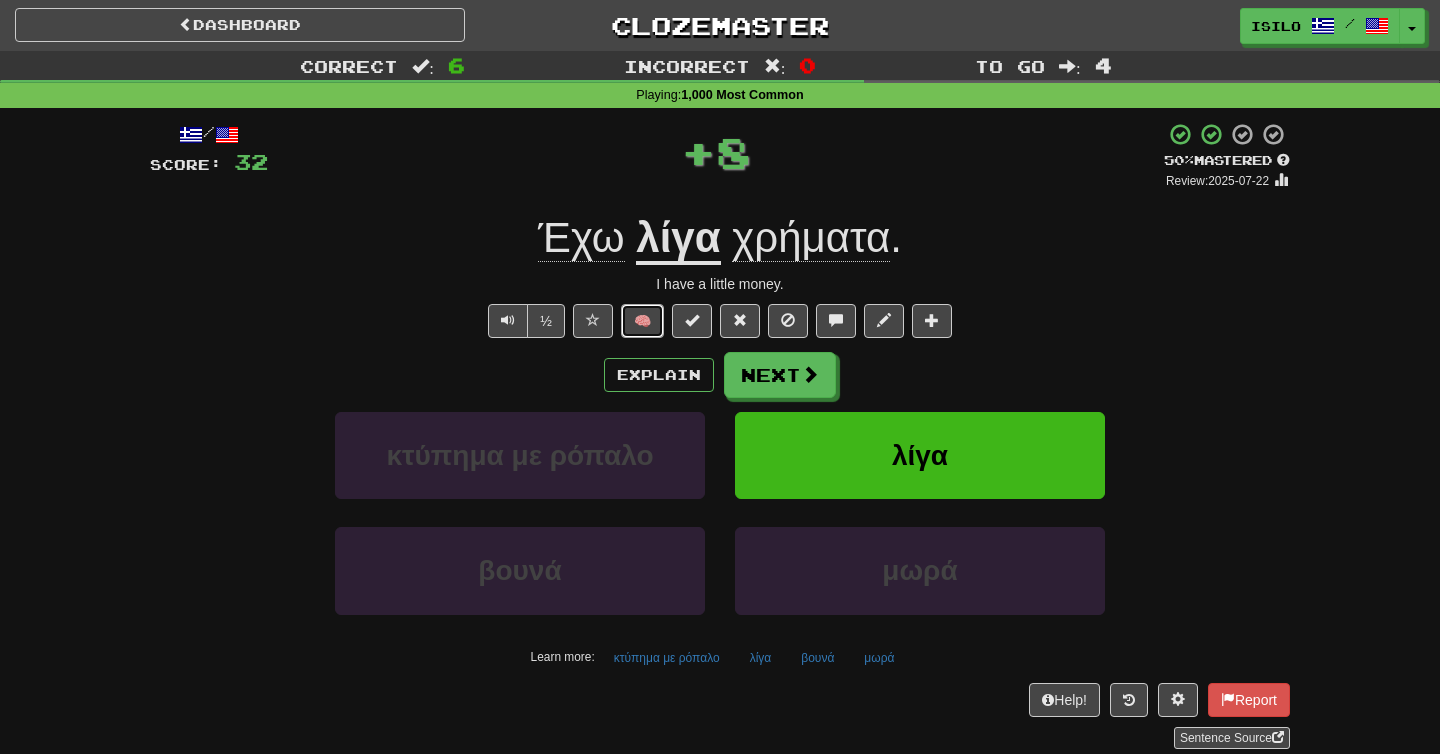 click on "🧠" at bounding box center [642, 321] 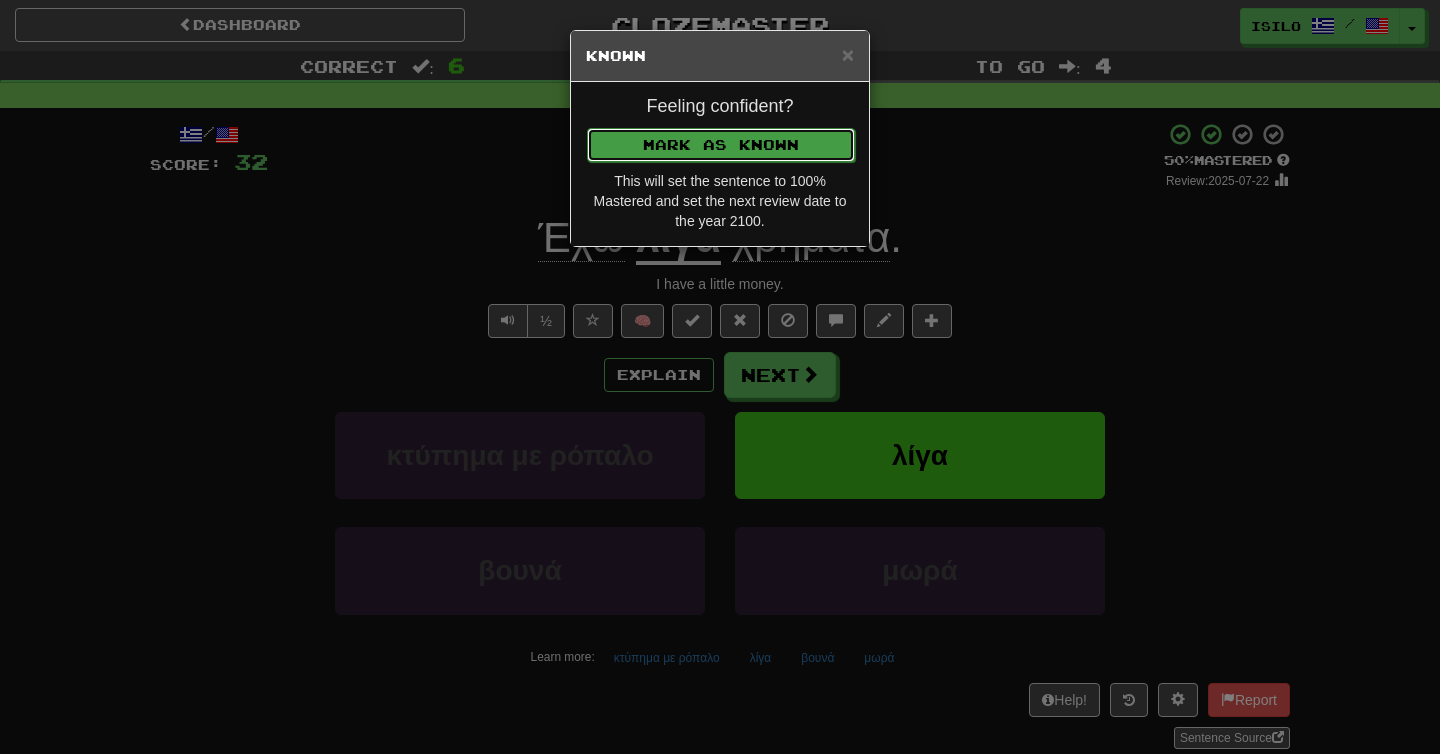 click on "Mark as Known" at bounding box center (721, 145) 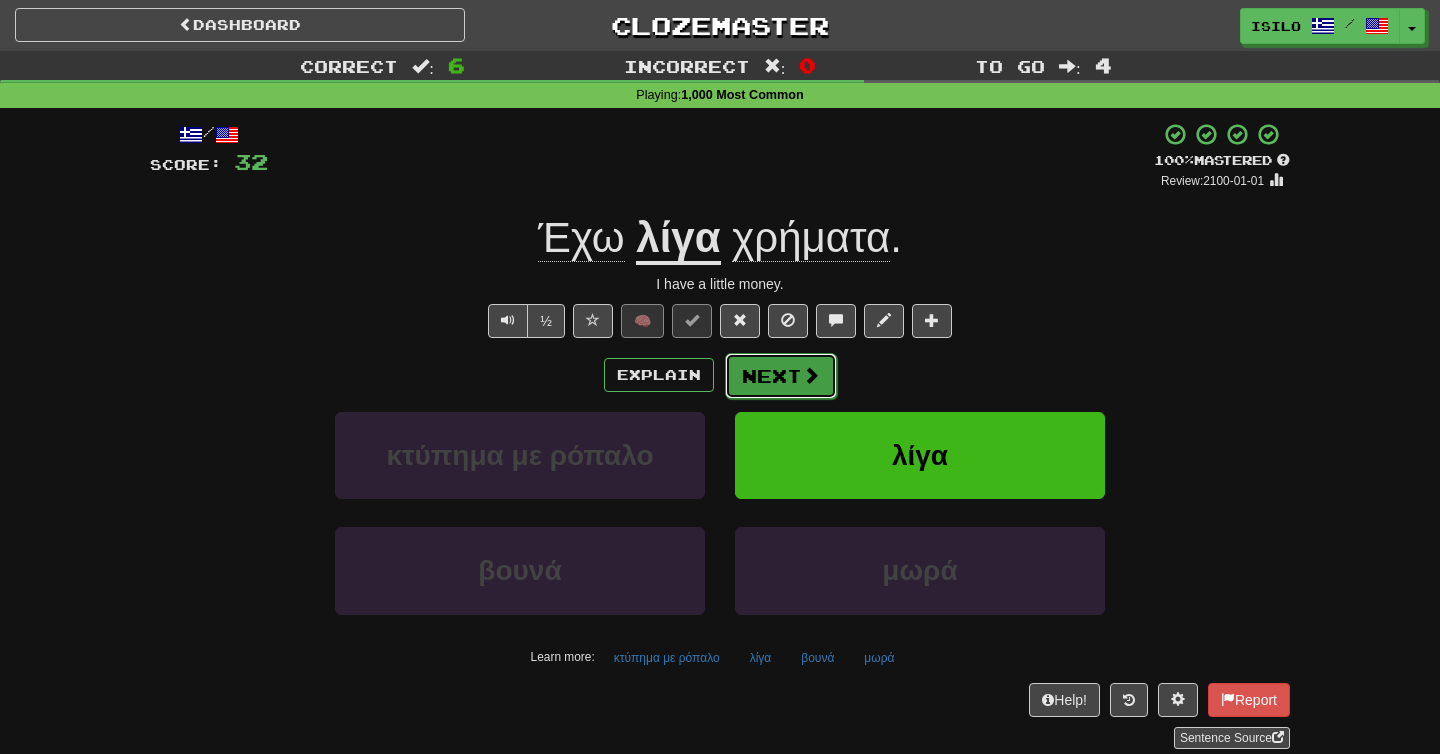 click on "Next" at bounding box center [781, 376] 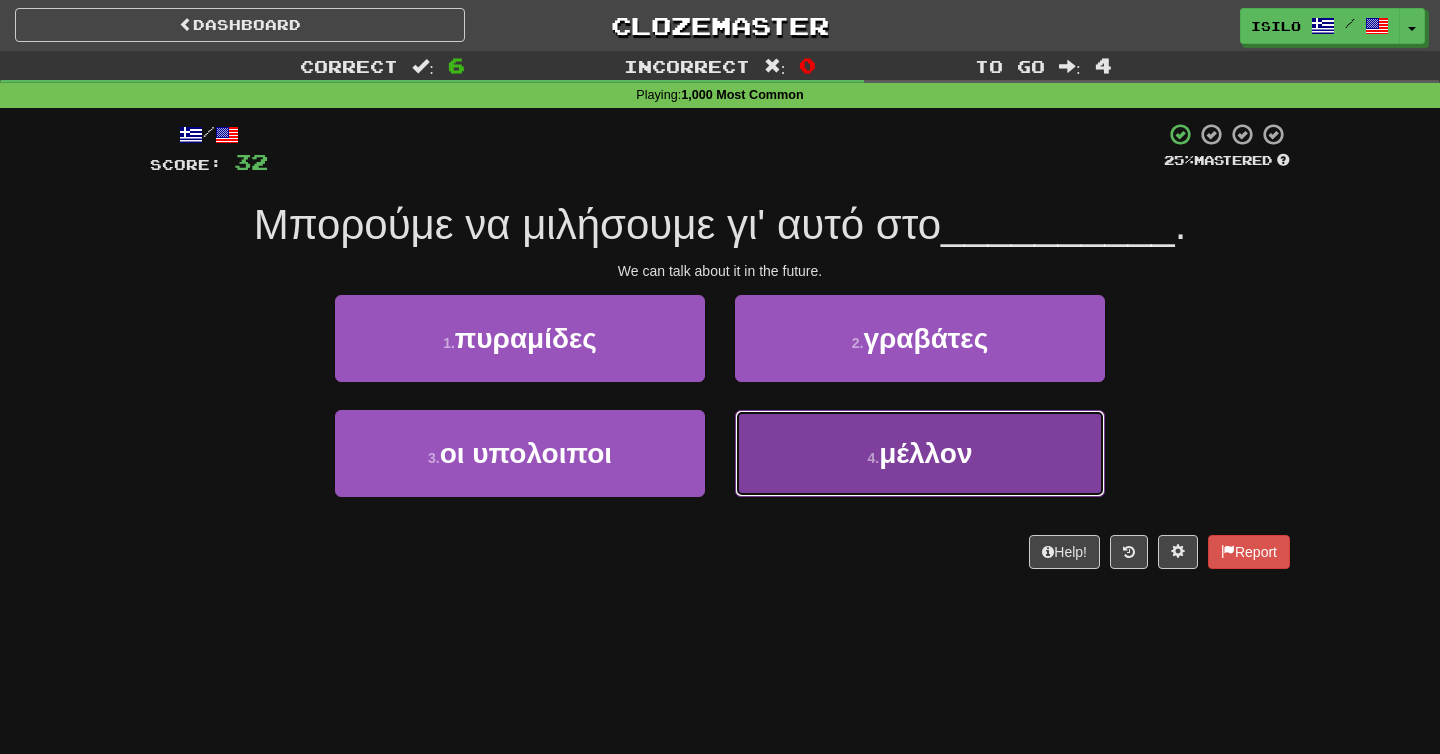 click on "4 .  μέλλον" at bounding box center [920, 453] 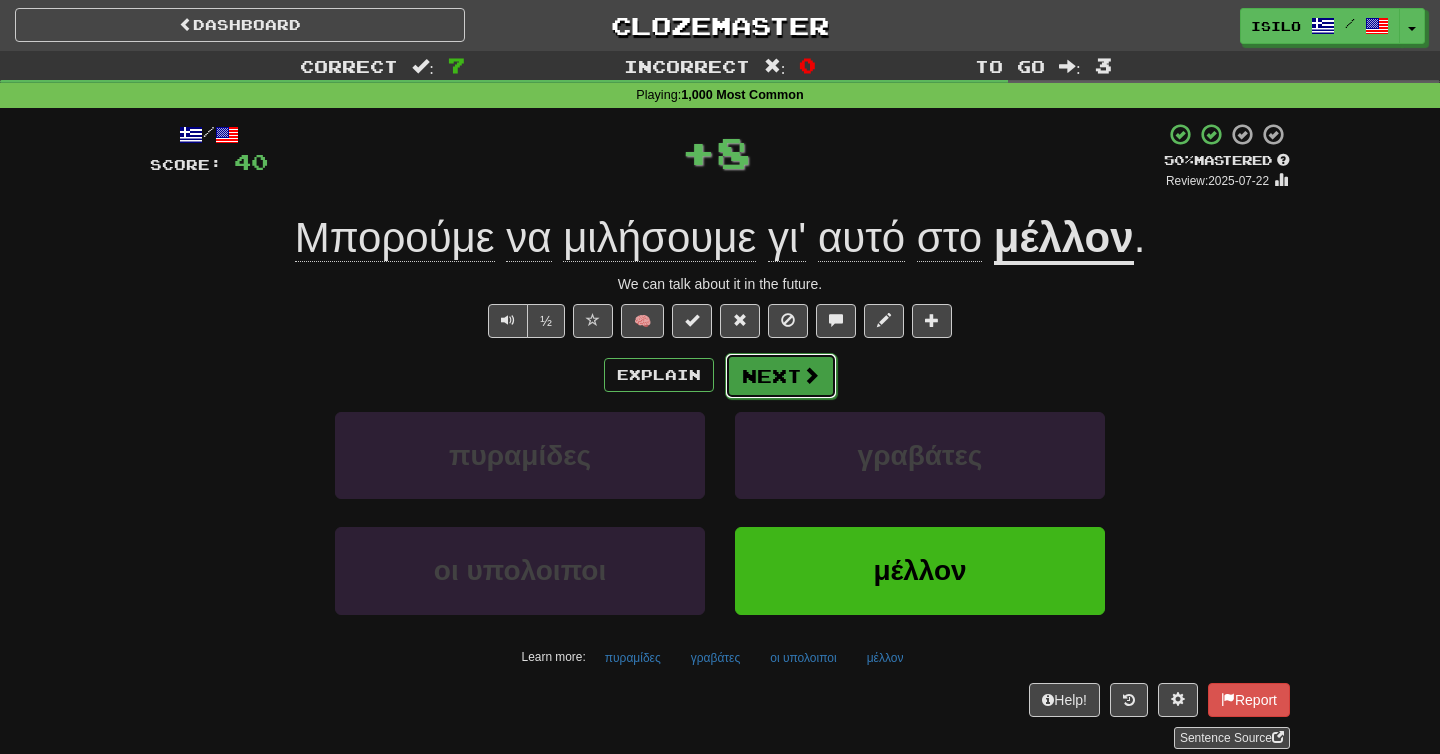 click on "Next" at bounding box center [781, 376] 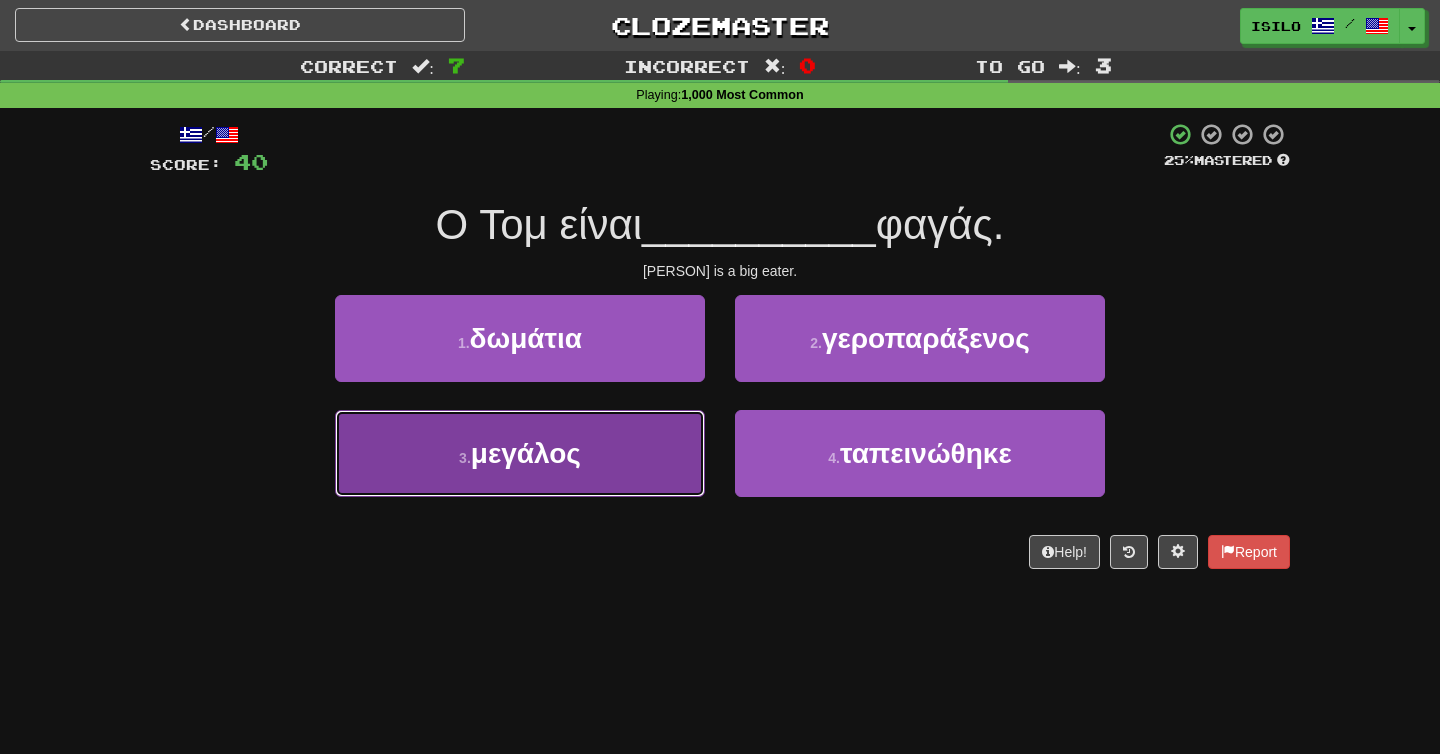 click on "3 .  μεγάλος" at bounding box center [520, 453] 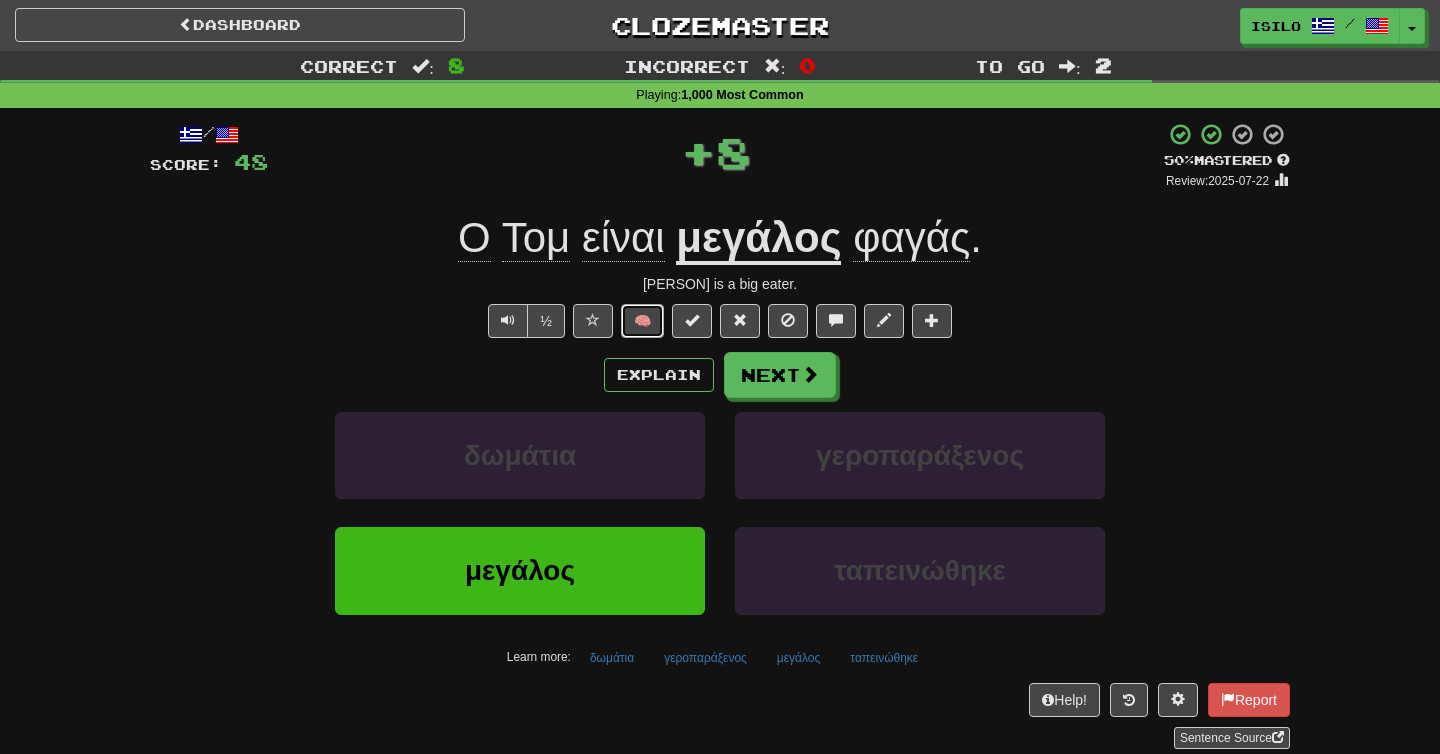 click on "🧠" at bounding box center (642, 321) 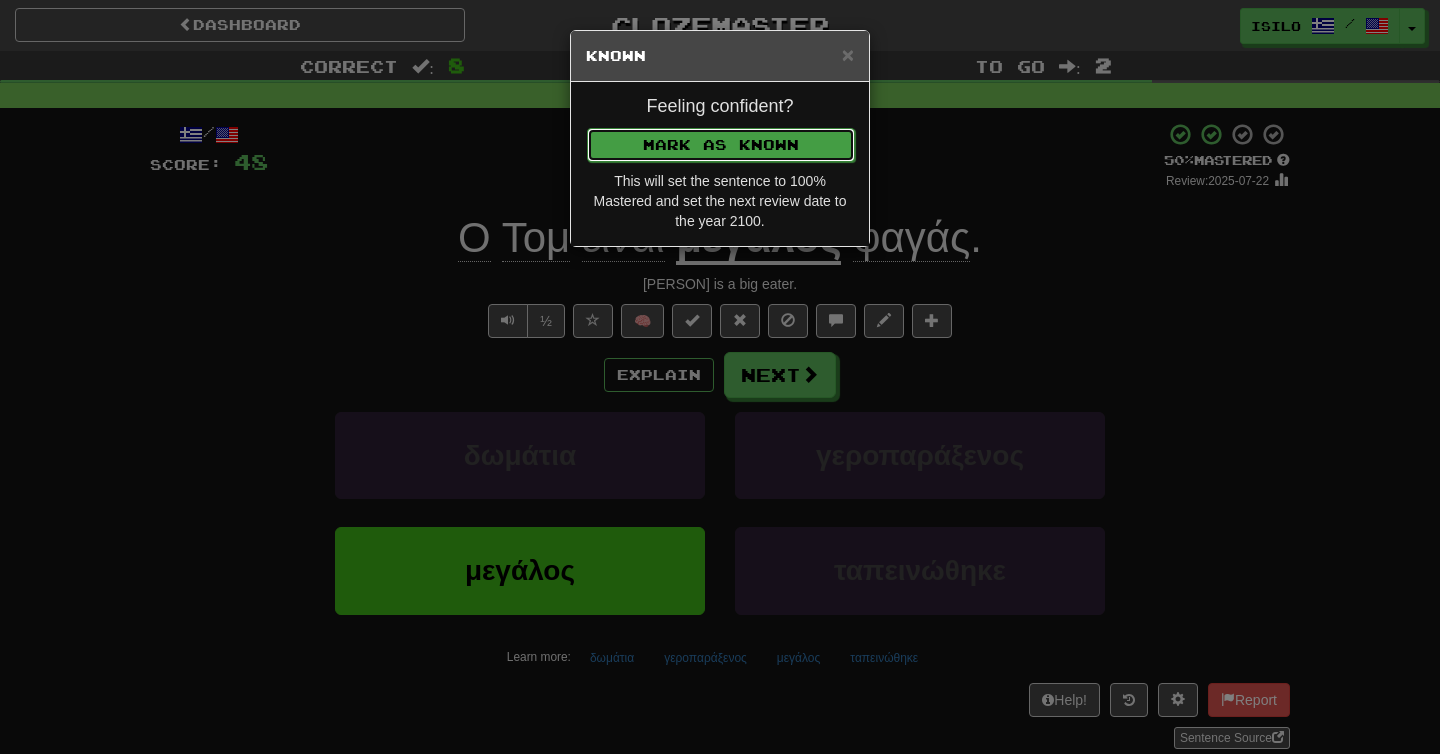 click on "Mark as Known" at bounding box center [721, 145] 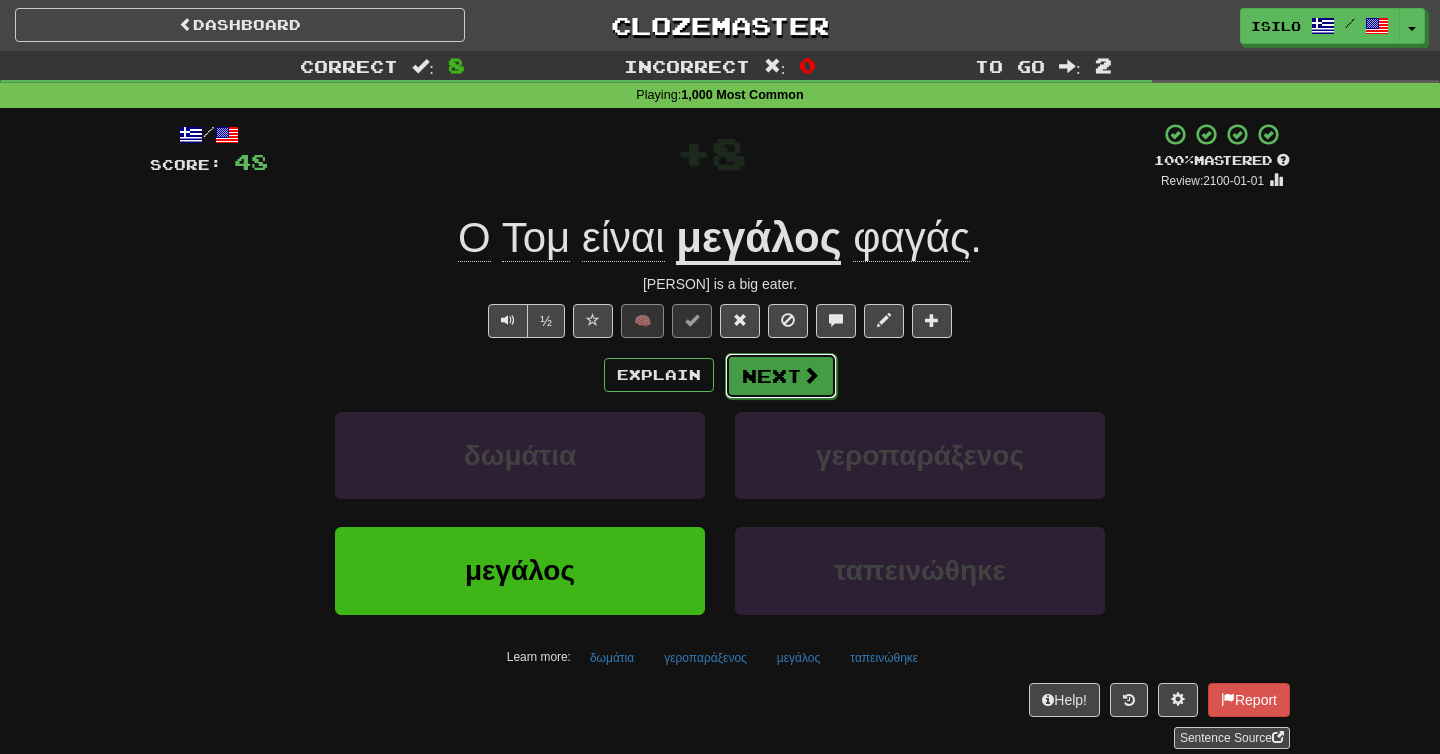 click on "Next" at bounding box center [781, 376] 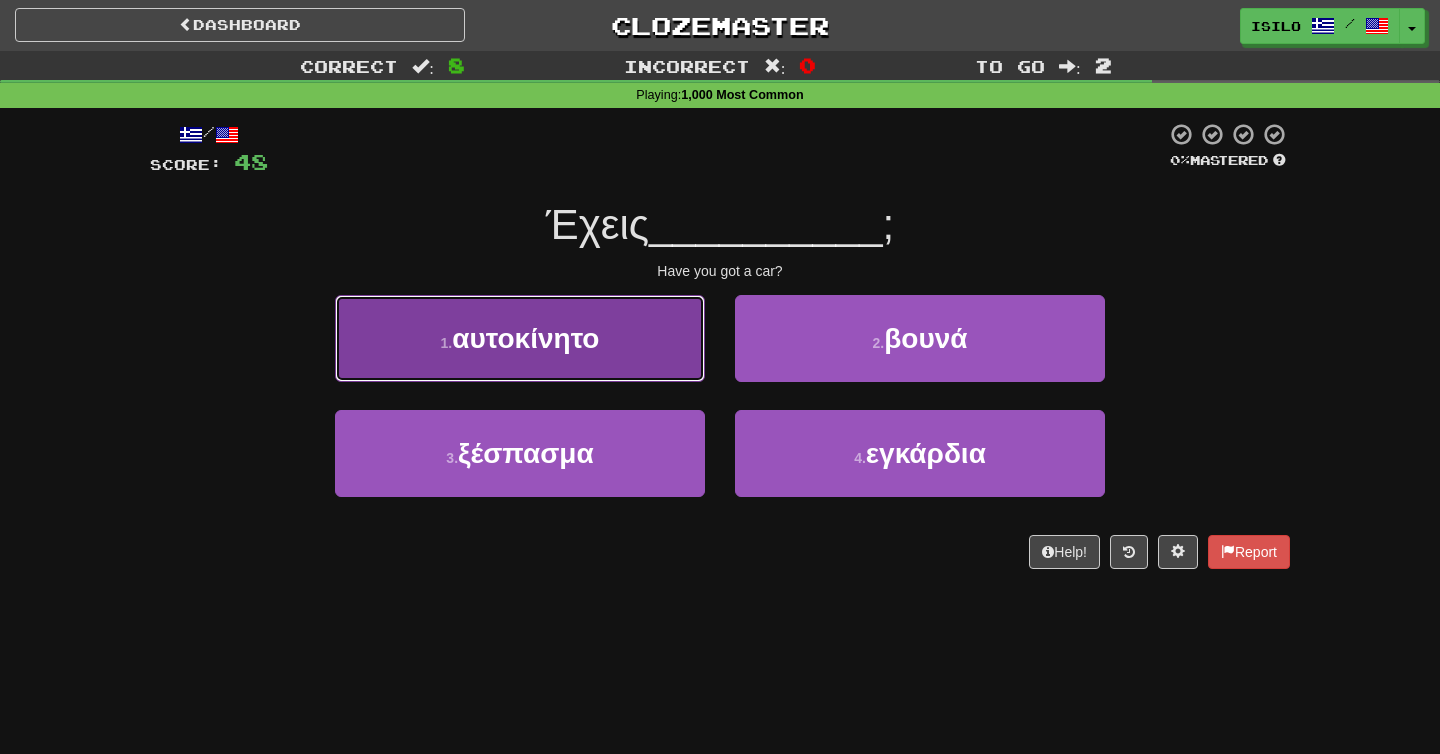click on "1 .  αυτοκίνητο" at bounding box center (520, 338) 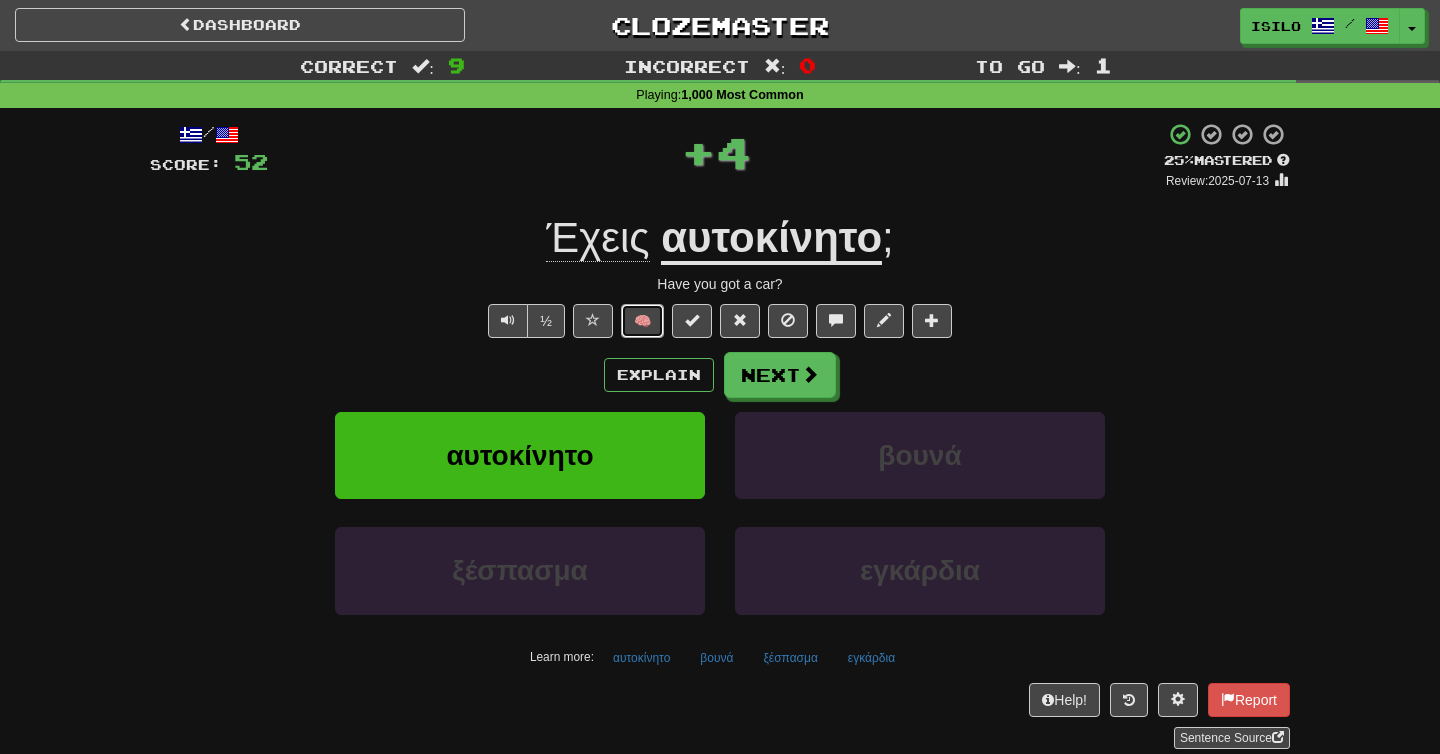 click on "🧠" at bounding box center (642, 321) 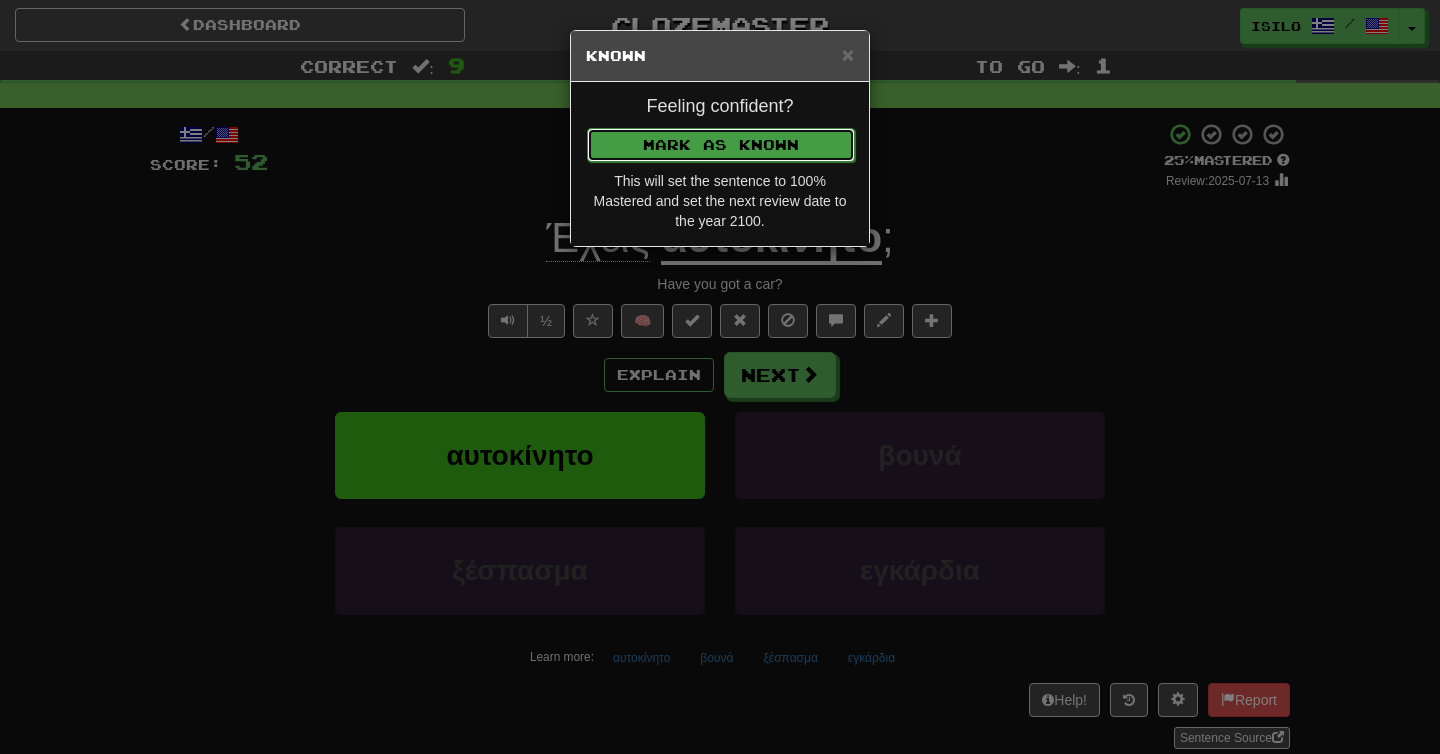 click on "Mark as Known" at bounding box center (721, 145) 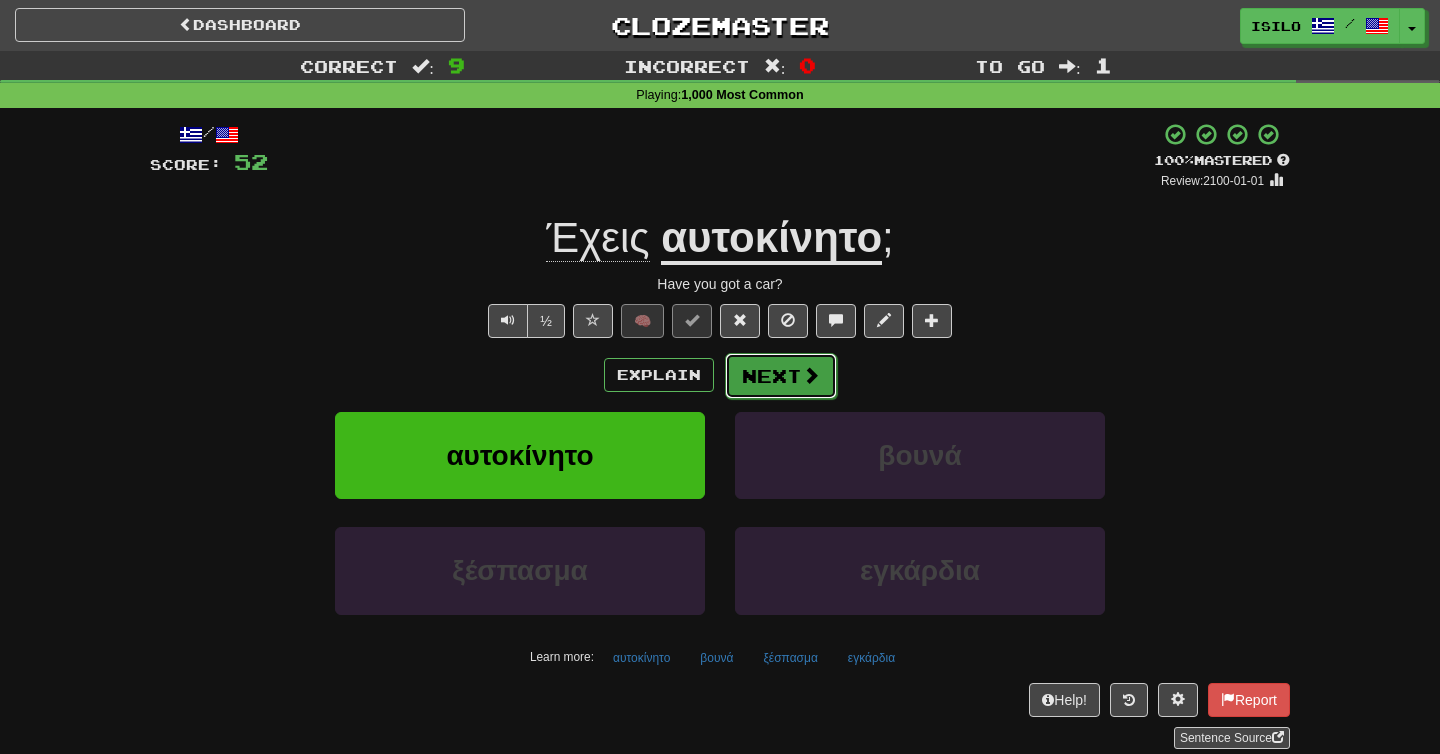 click on "Next" at bounding box center [781, 376] 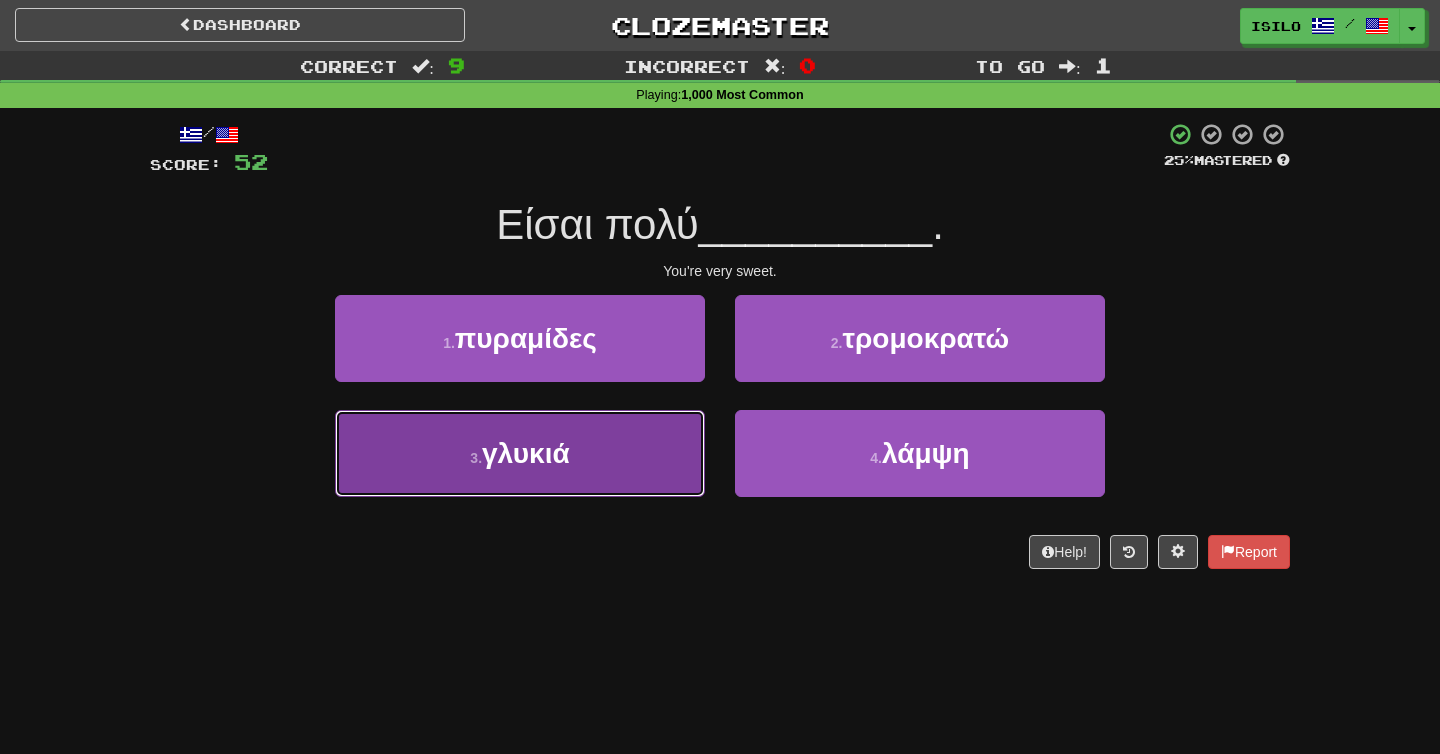 click on "γλυκιά" at bounding box center (526, 453) 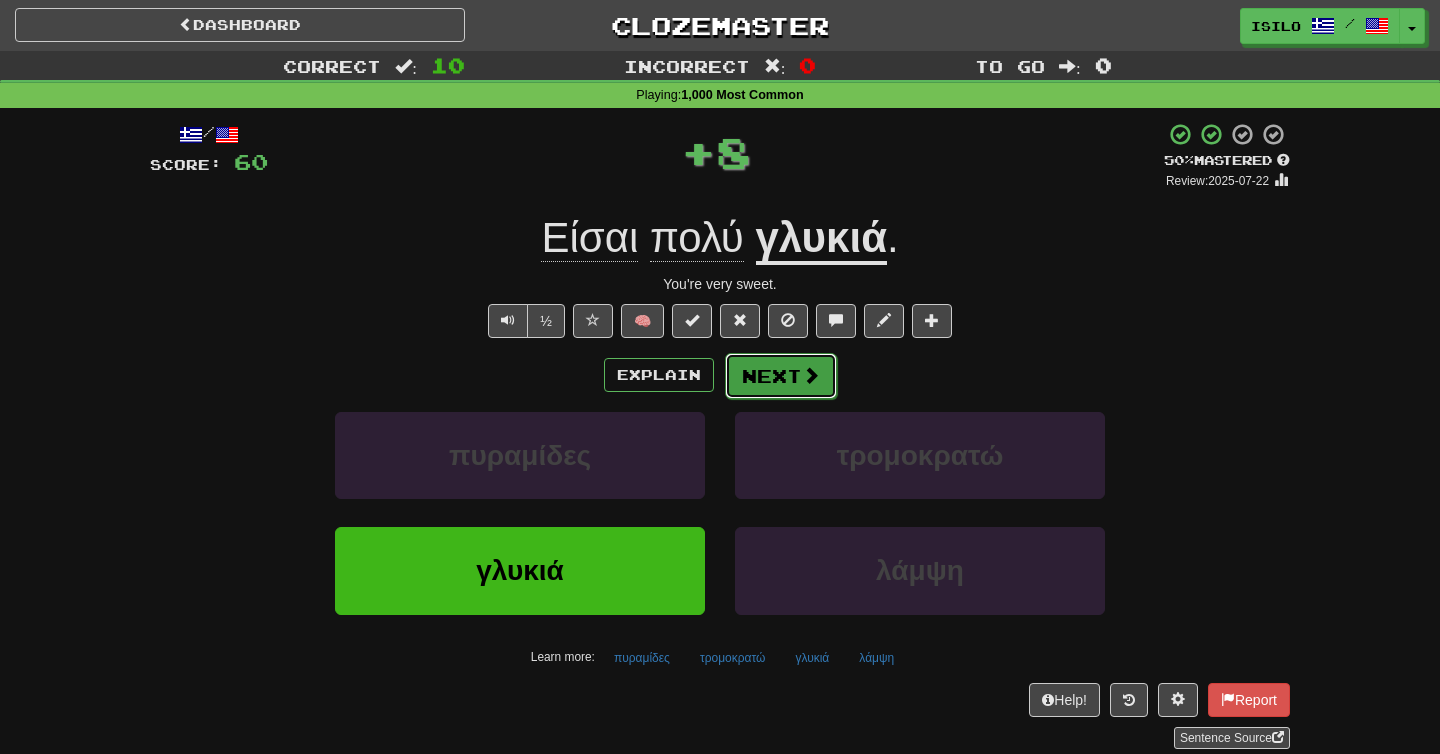 click on "Next" at bounding box center [781, 376] 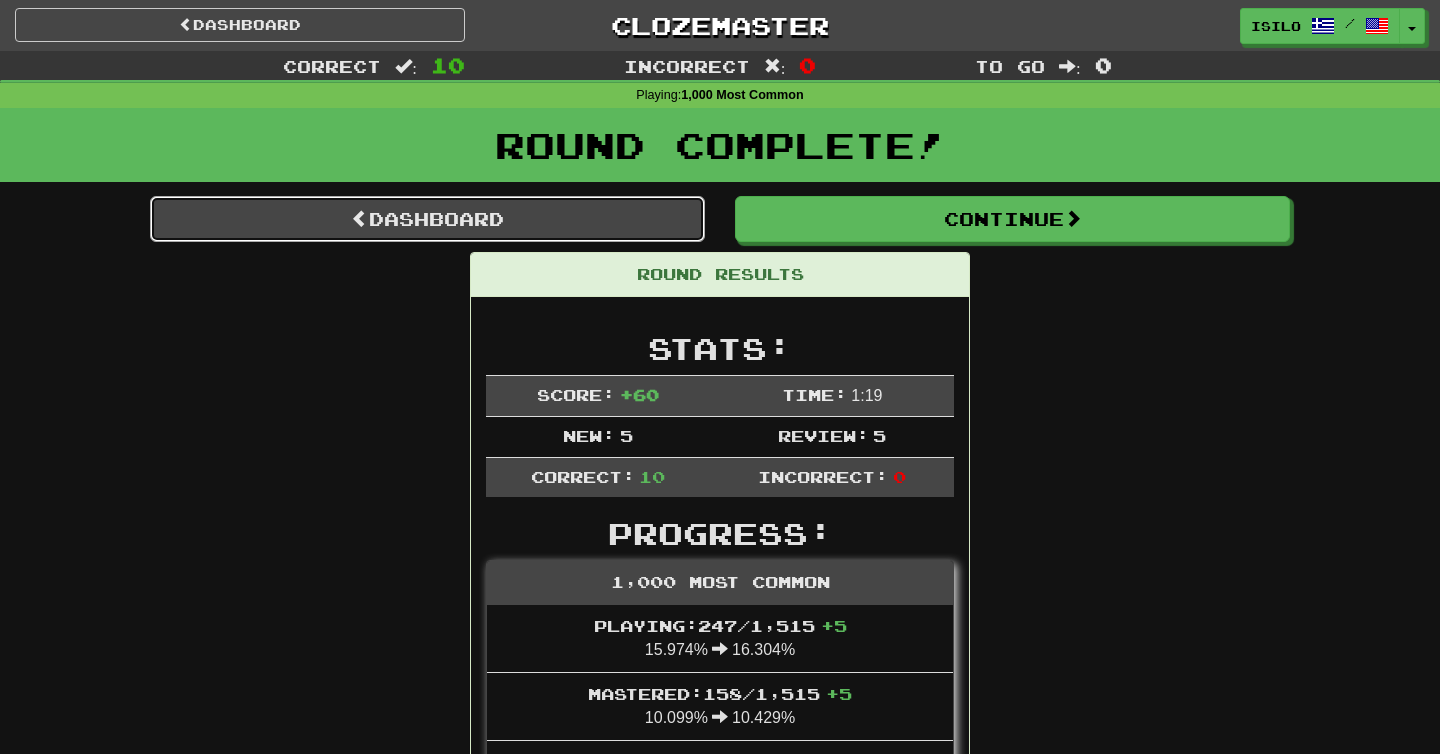 click on "Dashboard" at bounding box center [427, 219] 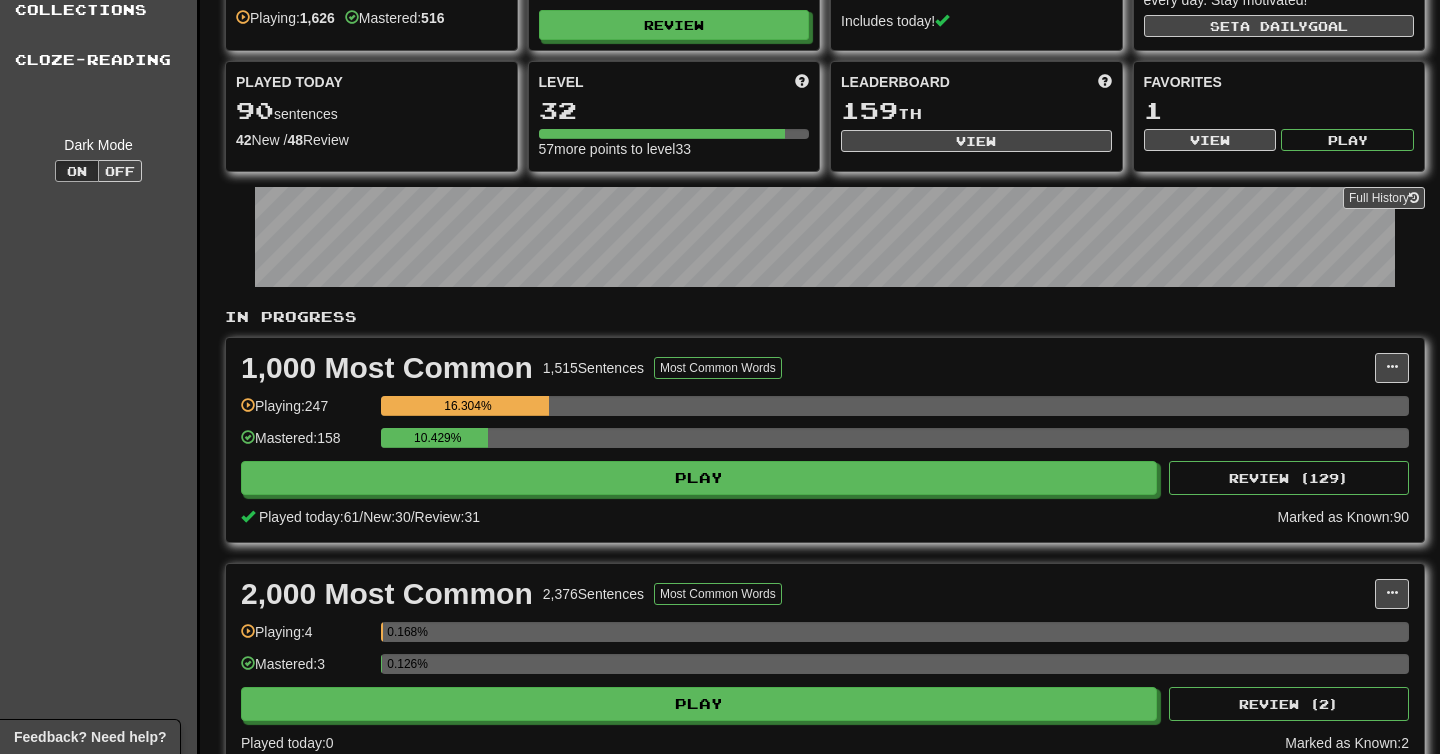 scroll, scrollTop: 129, scrollLeft: 0, axis: vertical 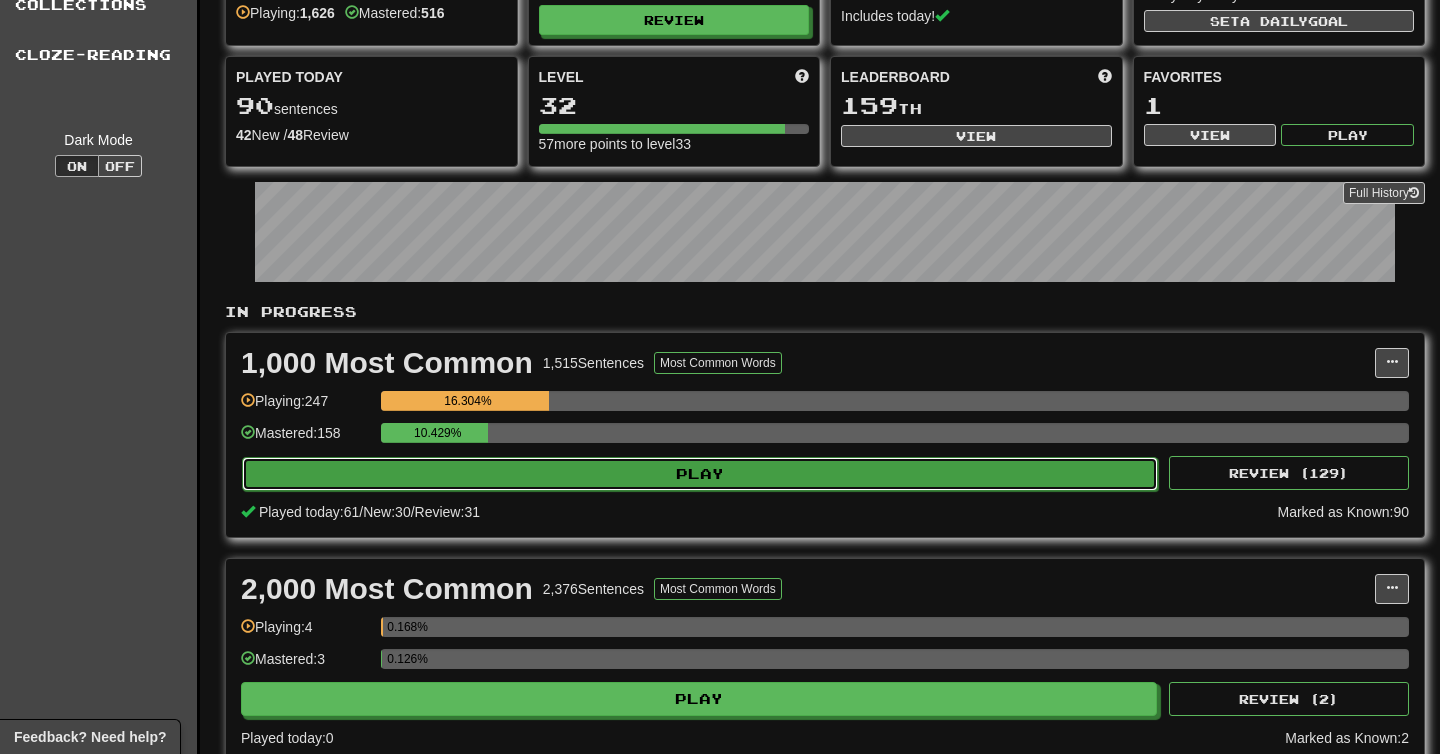 click on "Play" at bounding box center [700, 474] 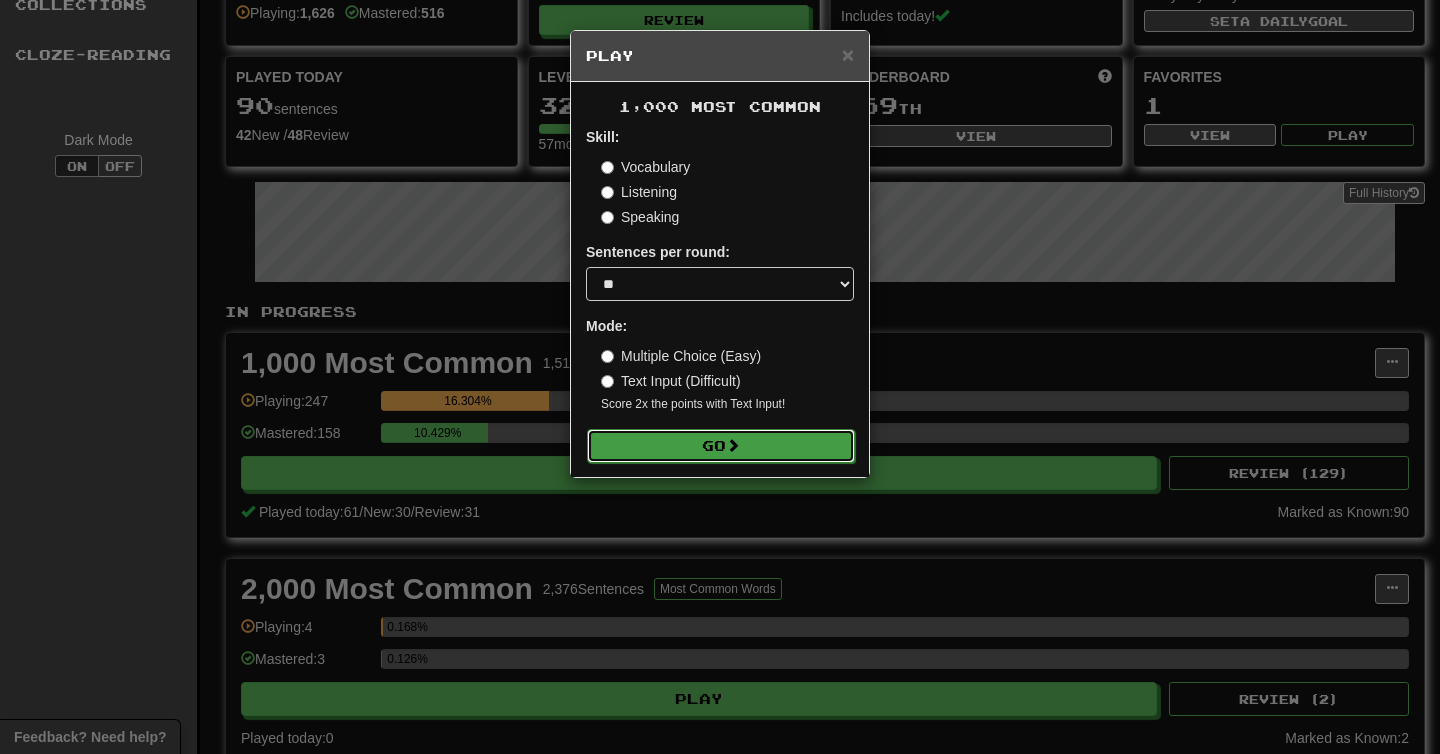 click on "Go" at bounding box center (721, 446) 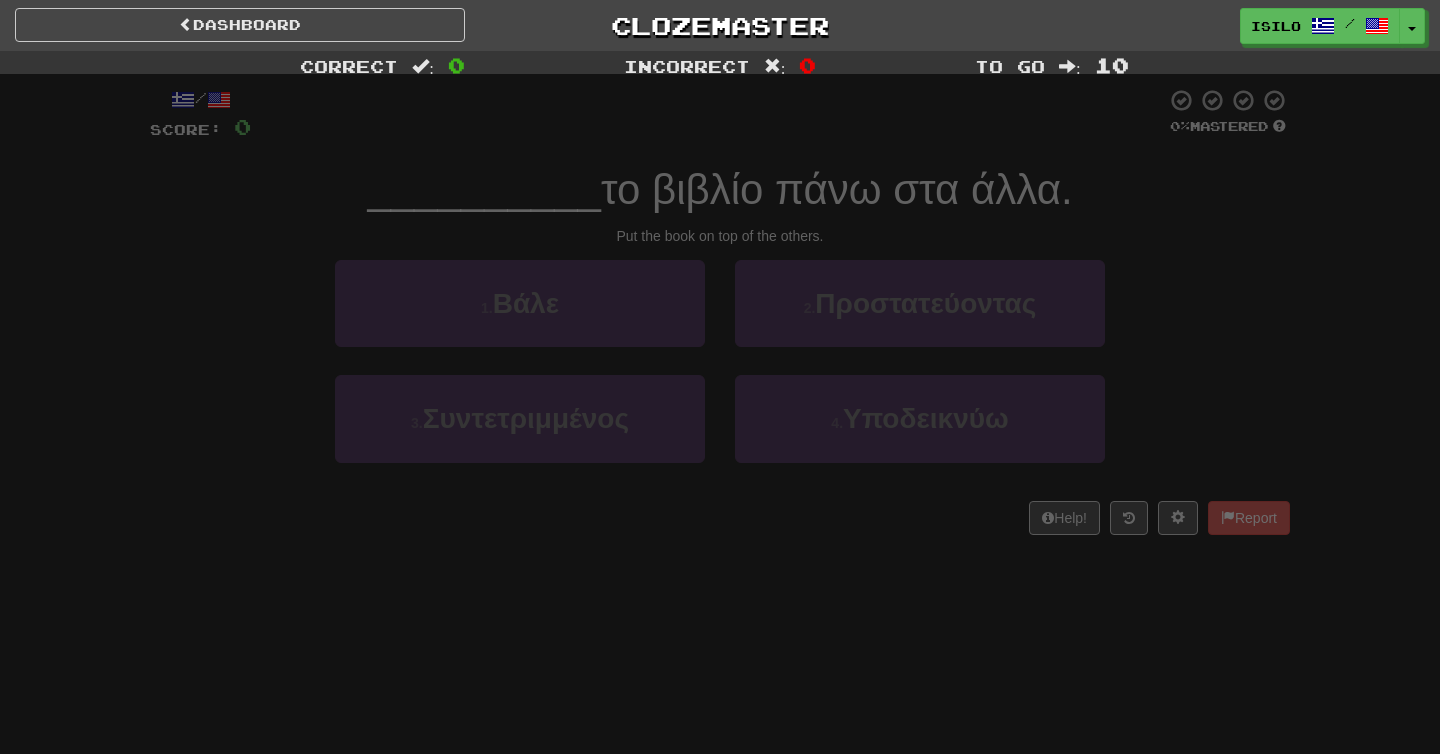 scroll, scrollTop: 0, scrollLeft: 0, axis: both 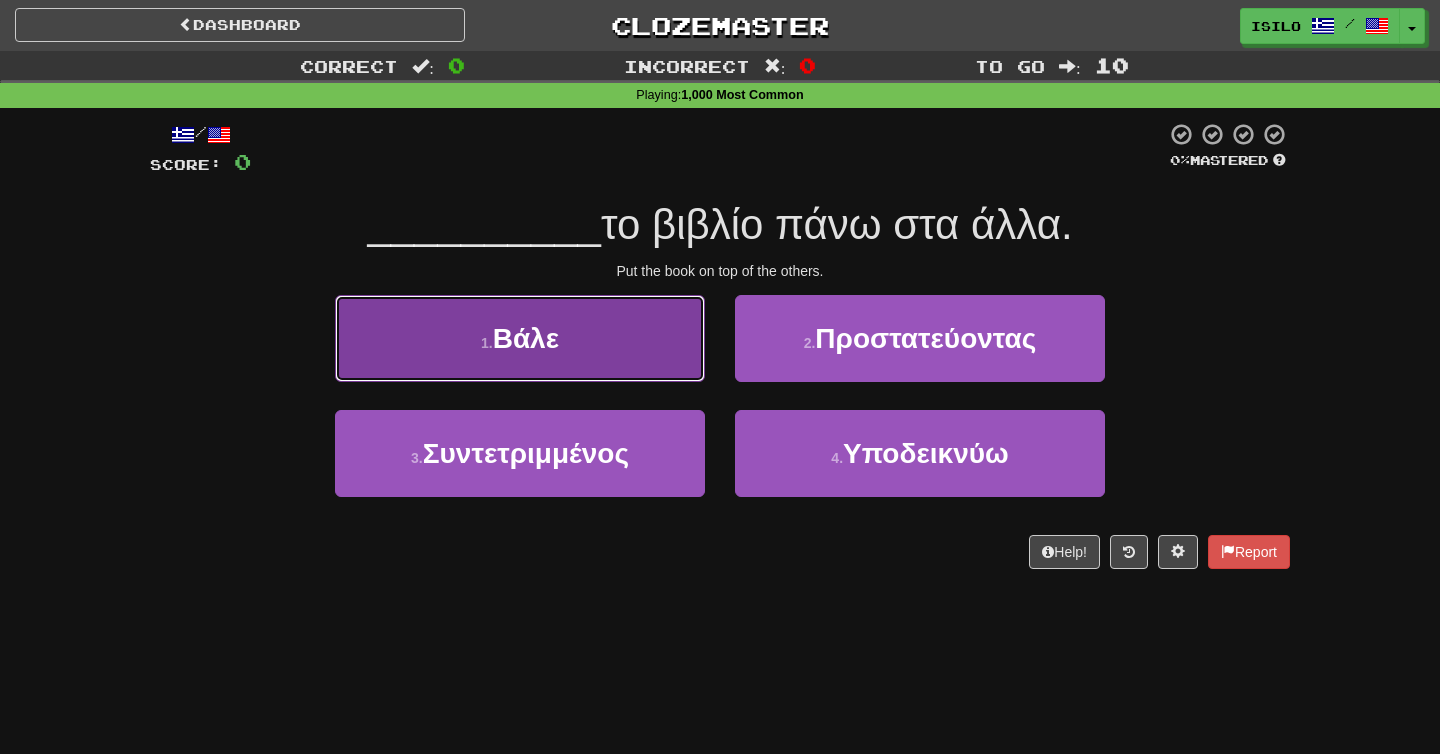 click on "1 .  [VERB]" at bounding box center (520, 338) 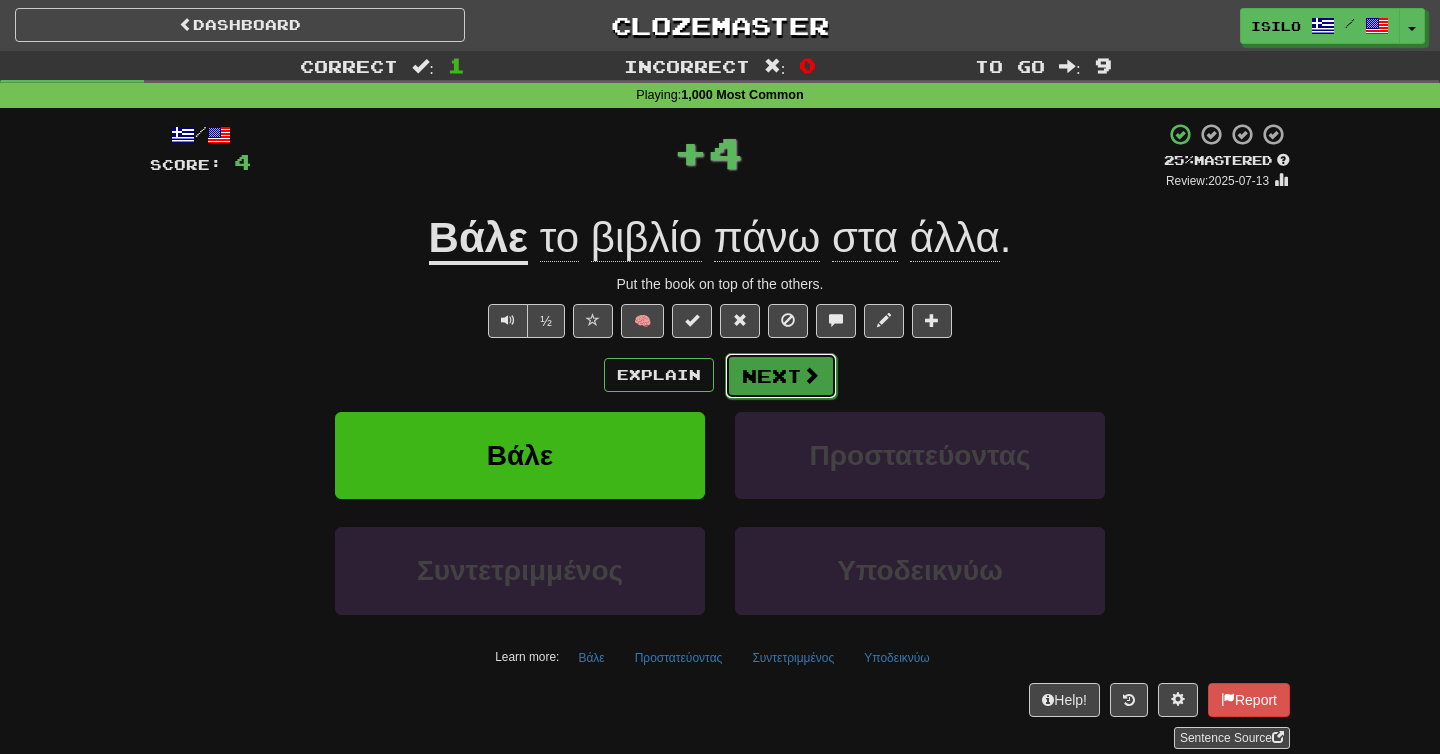 click on "Next" at bounding box center (781, 376) 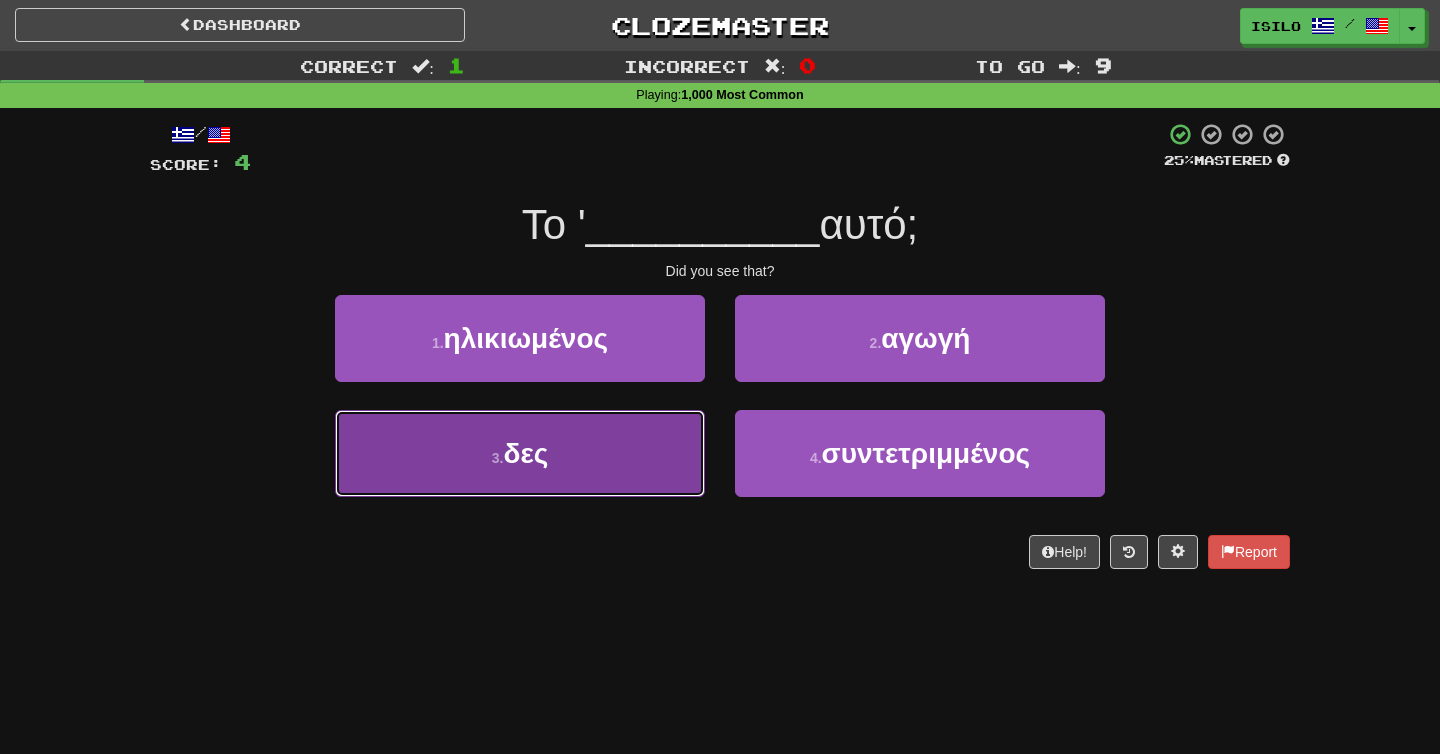 click on "3 .  [VERB]" at bounding box center (520, 453) 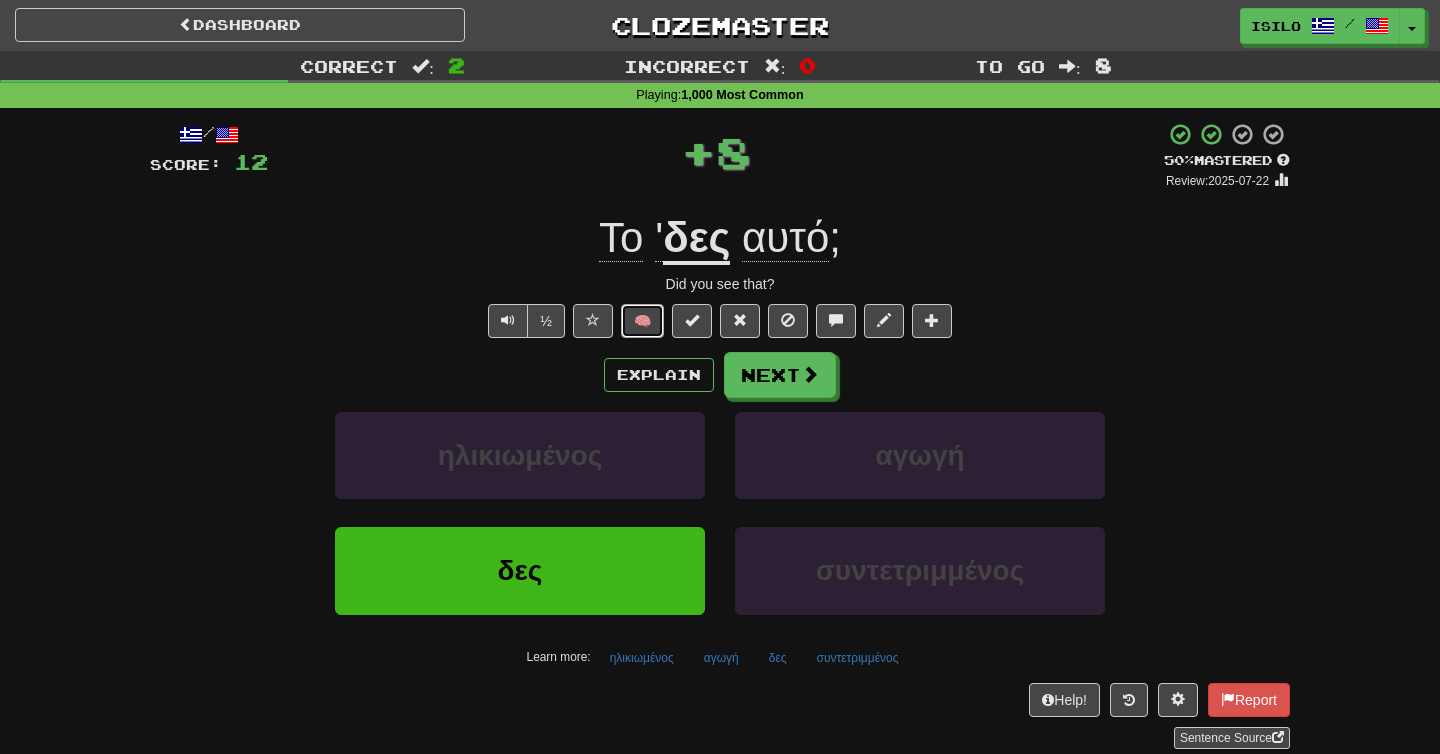 click on "🧠" at bounding box center [642, 321] 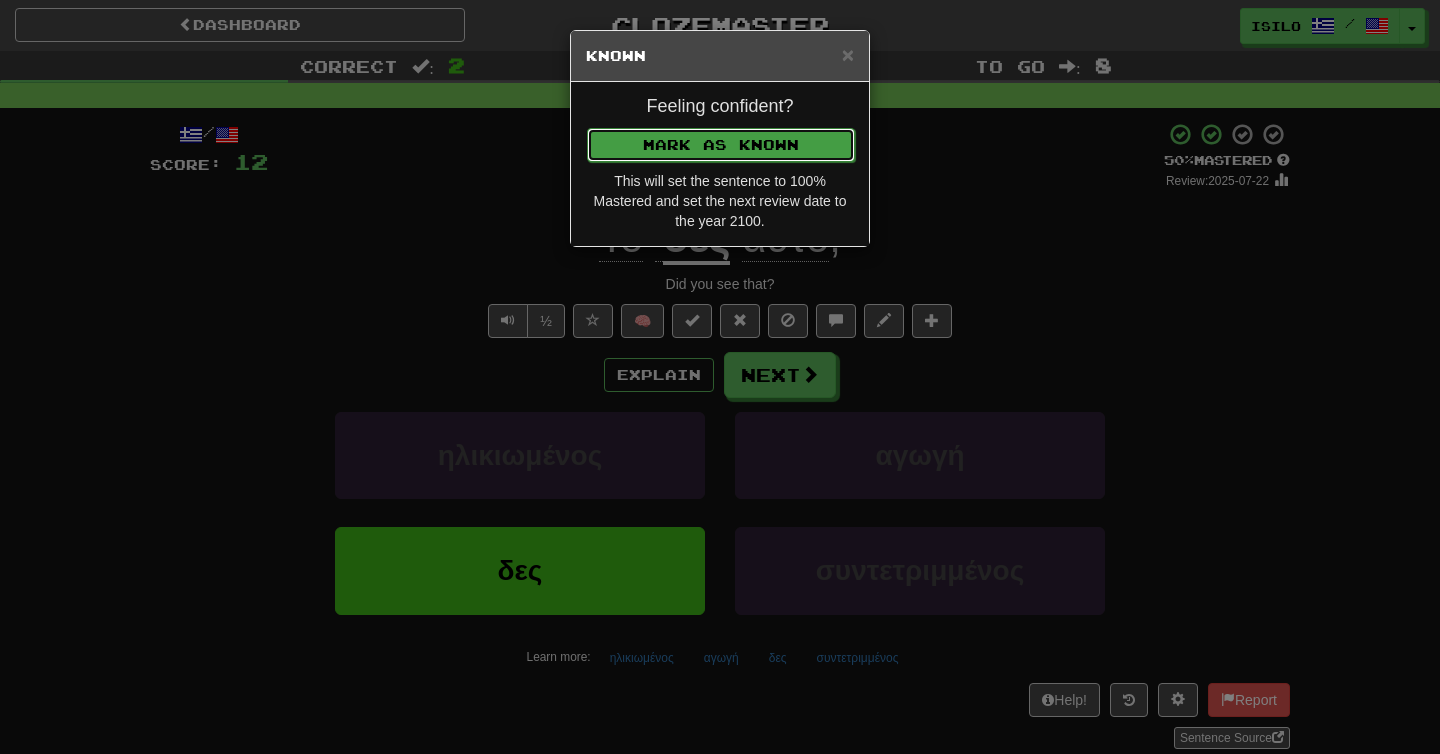 click on "Mark as Known" at bounding box center [721, 145] 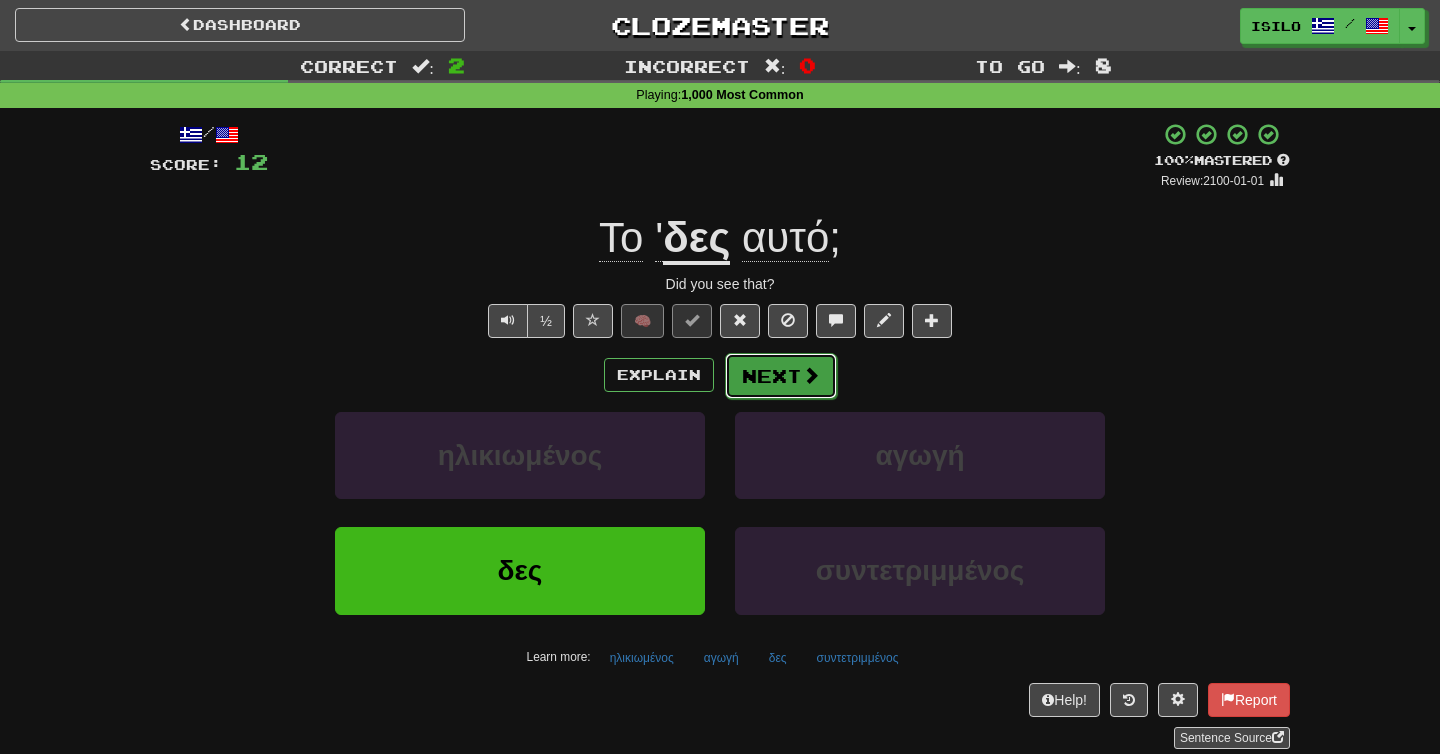 click on "Next" at bounding box center [781, 376] 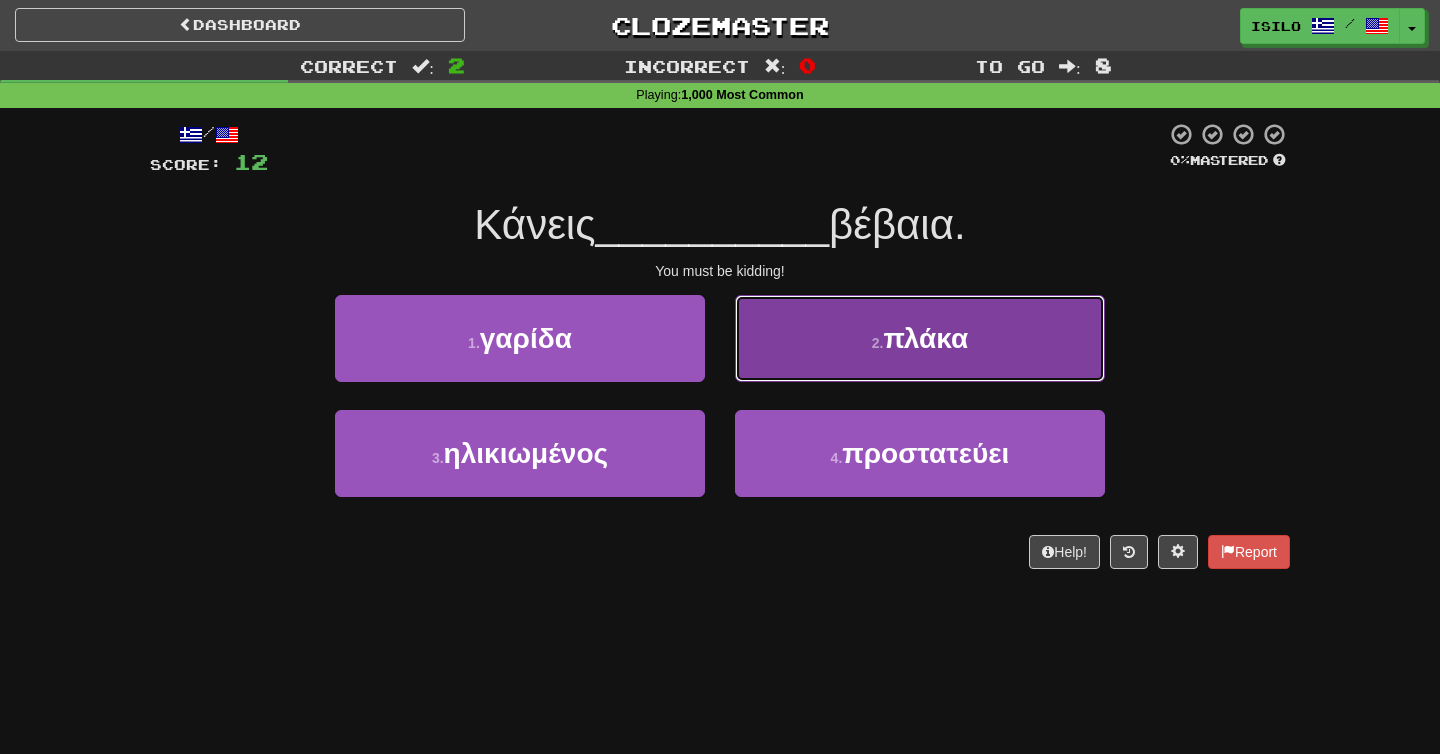 click on "2 .  [NOUN]" at bounding box center [920, 338] 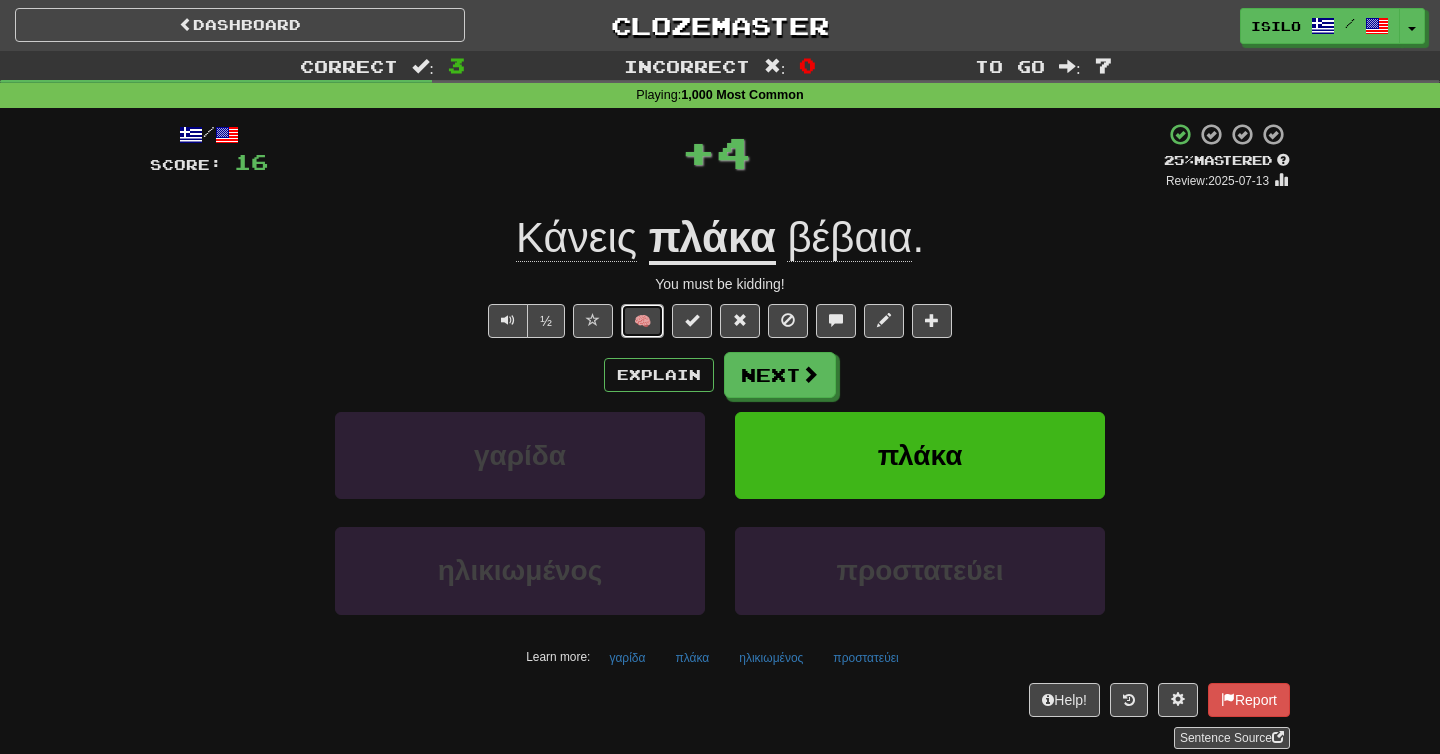 click on "🧠" at bounding box center (642, 321) 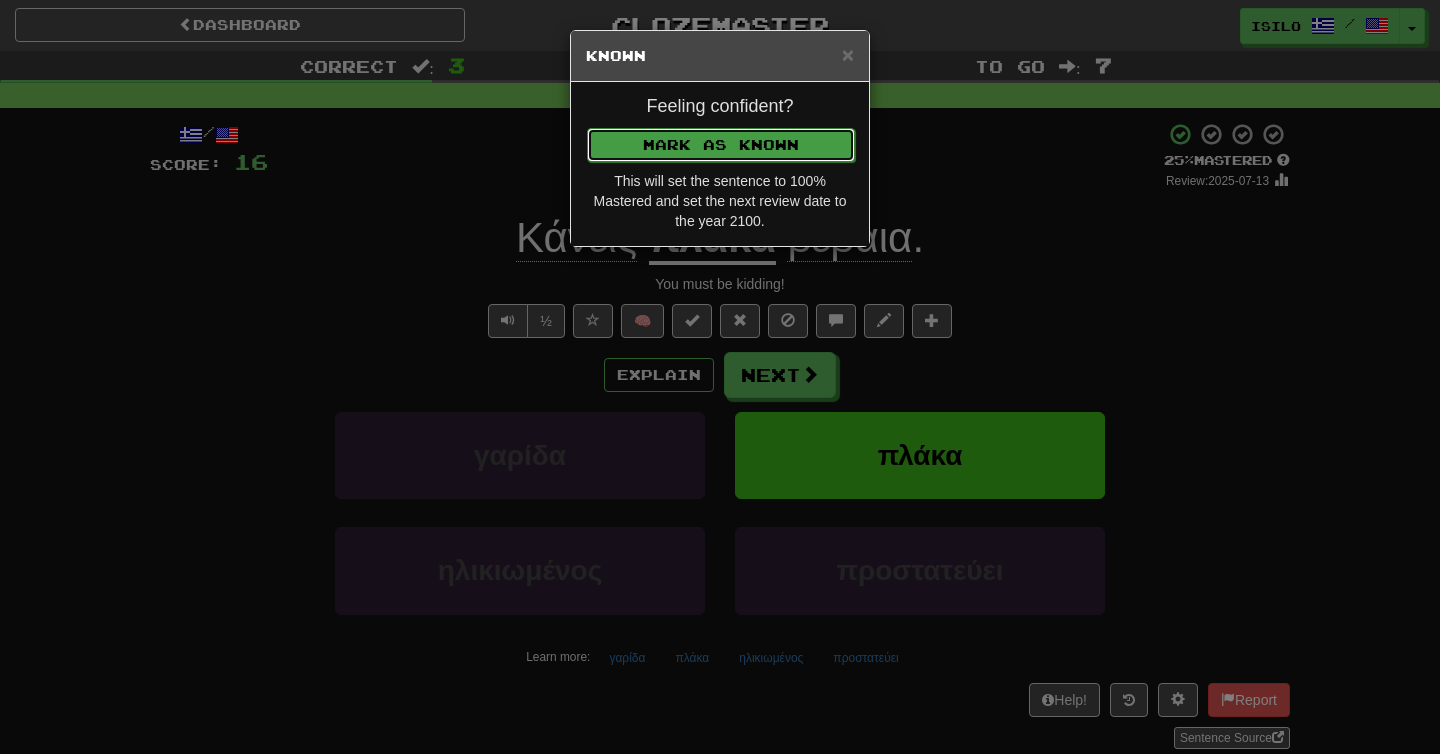 click on "Mark as Known" at bounding box center (721, 145) 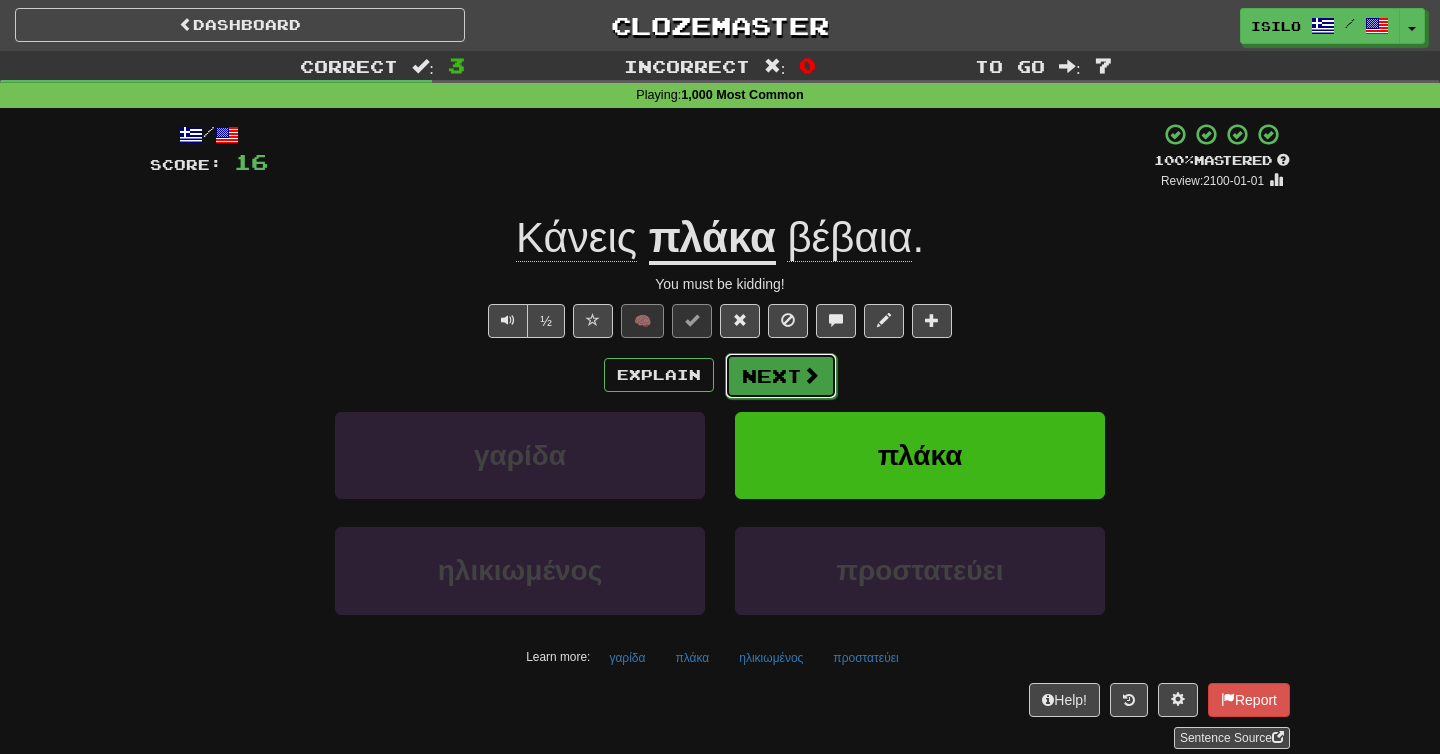 click at bounding box center [811, 375] 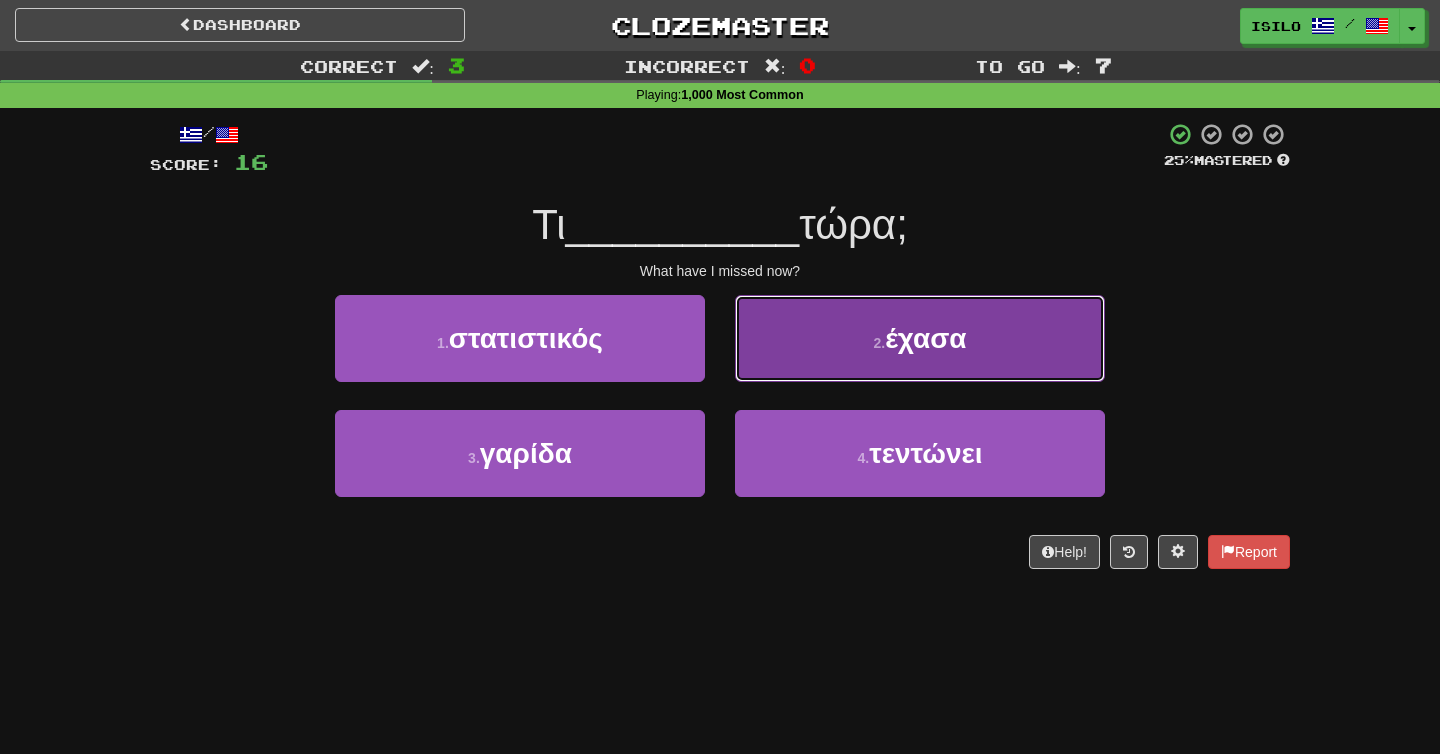 click on "έχασα" at bounding box center (925, 338) 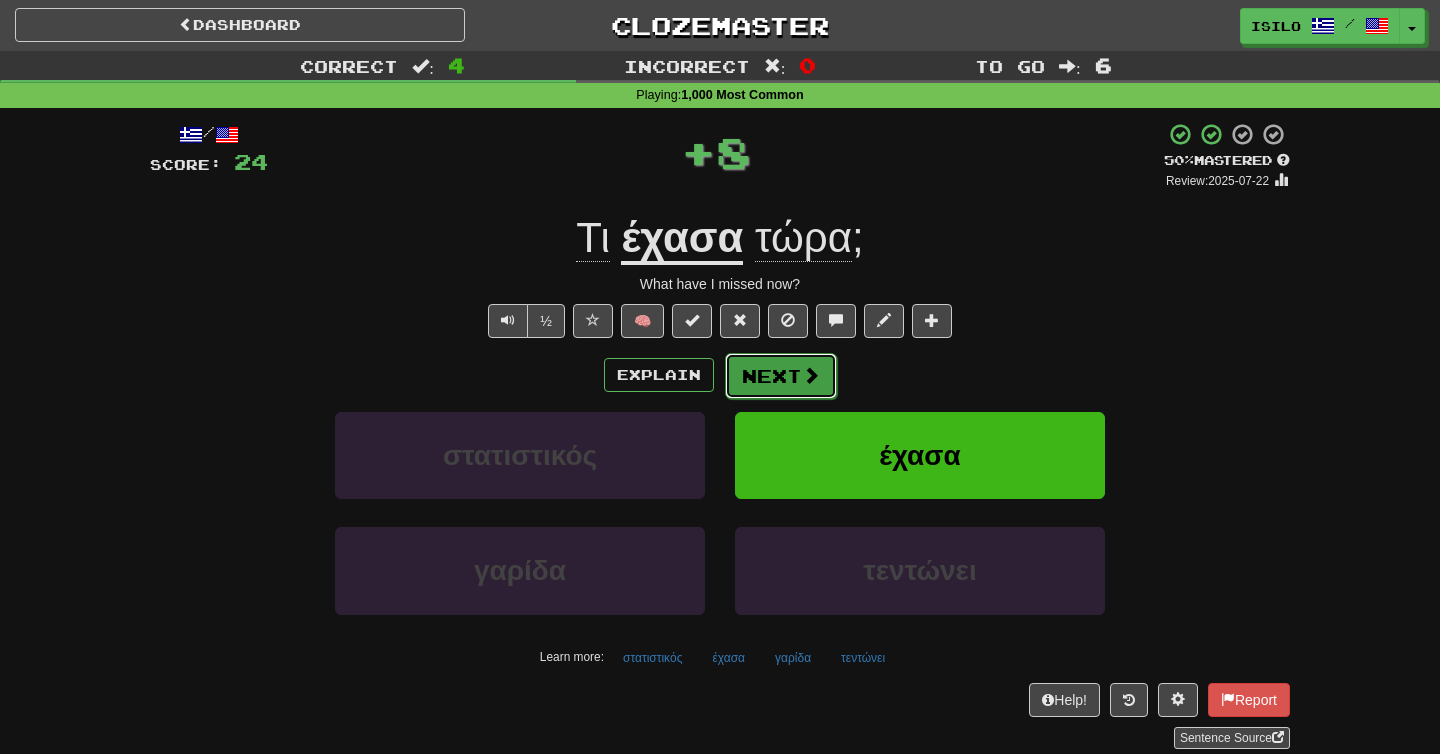 click on "Next" at bounding box center (781, 376) 